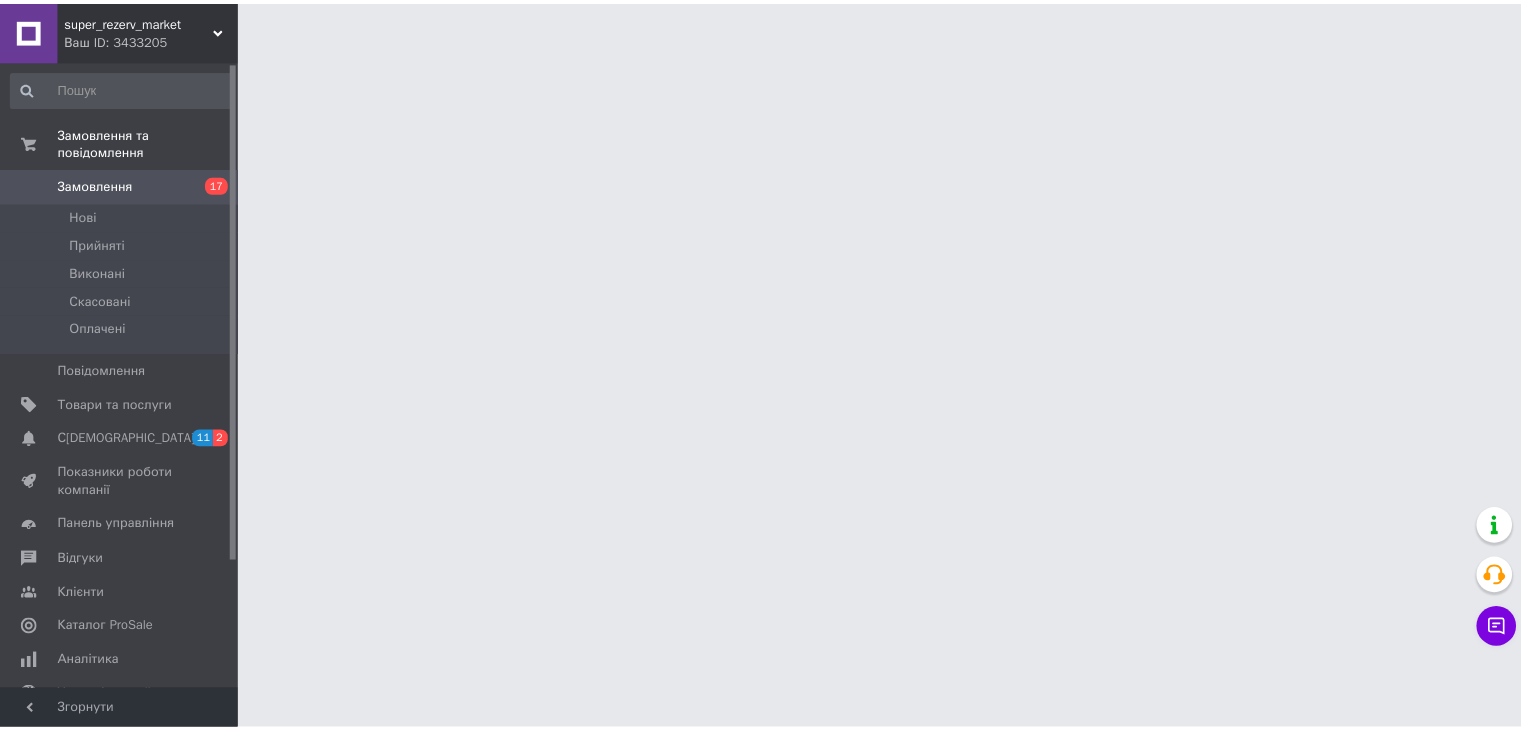 scroll, scrollTop: 0, scrollLeft: 0, axis: both 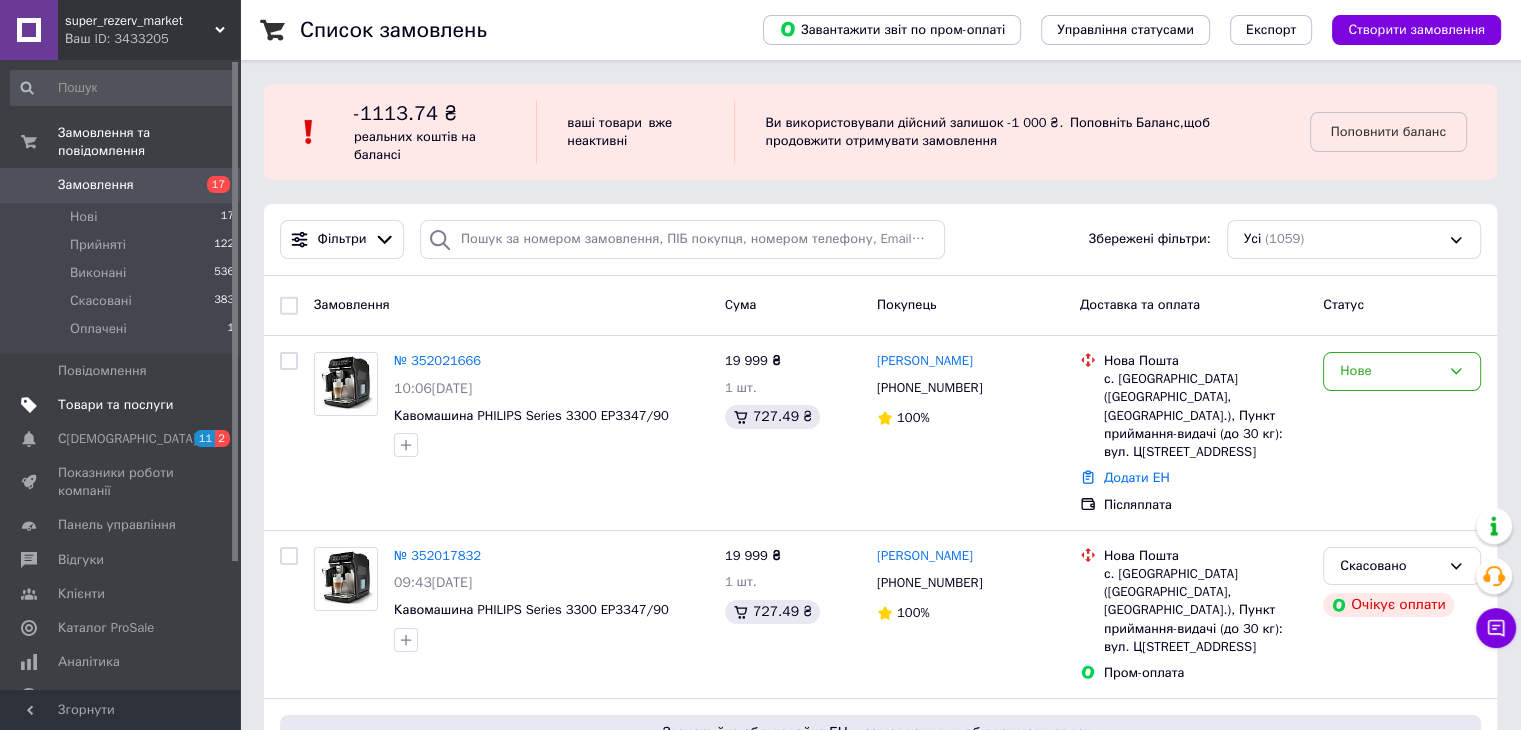 click on "Товари та послуги" at bounding box center (115, 405) 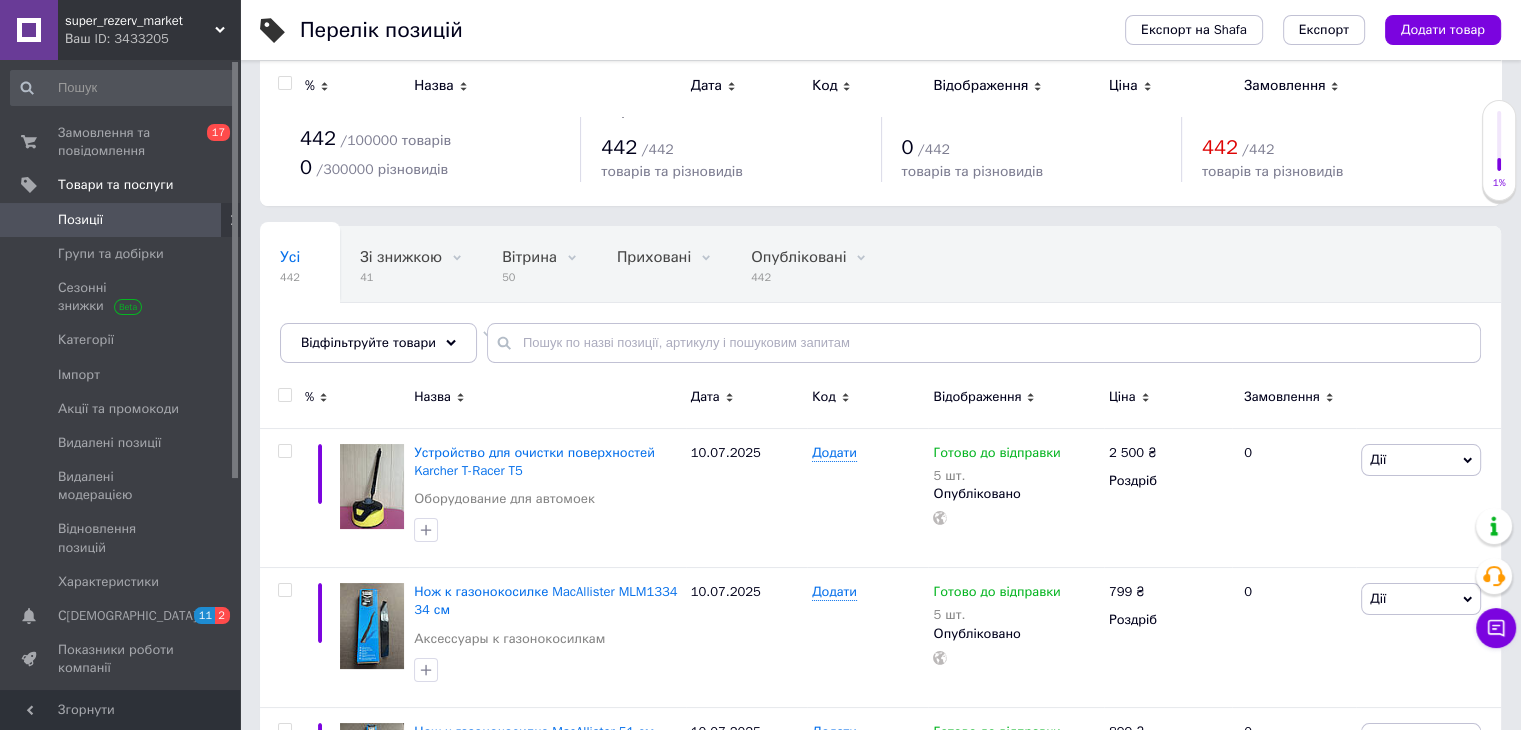 scroll, scrollTop: 0, scrollLeft: 0, axis: both 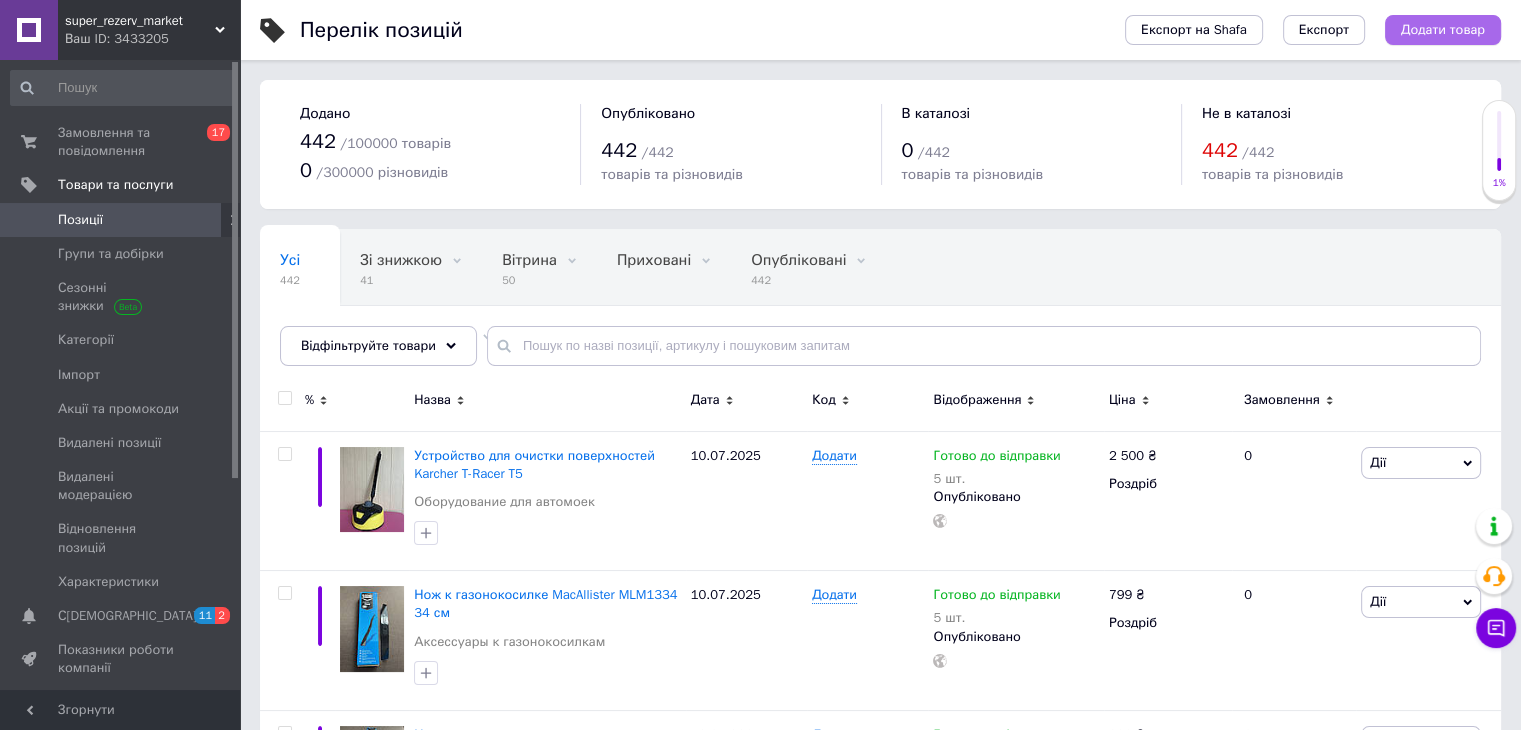 click on "Додати товар" at bounding box center (1443, 30) 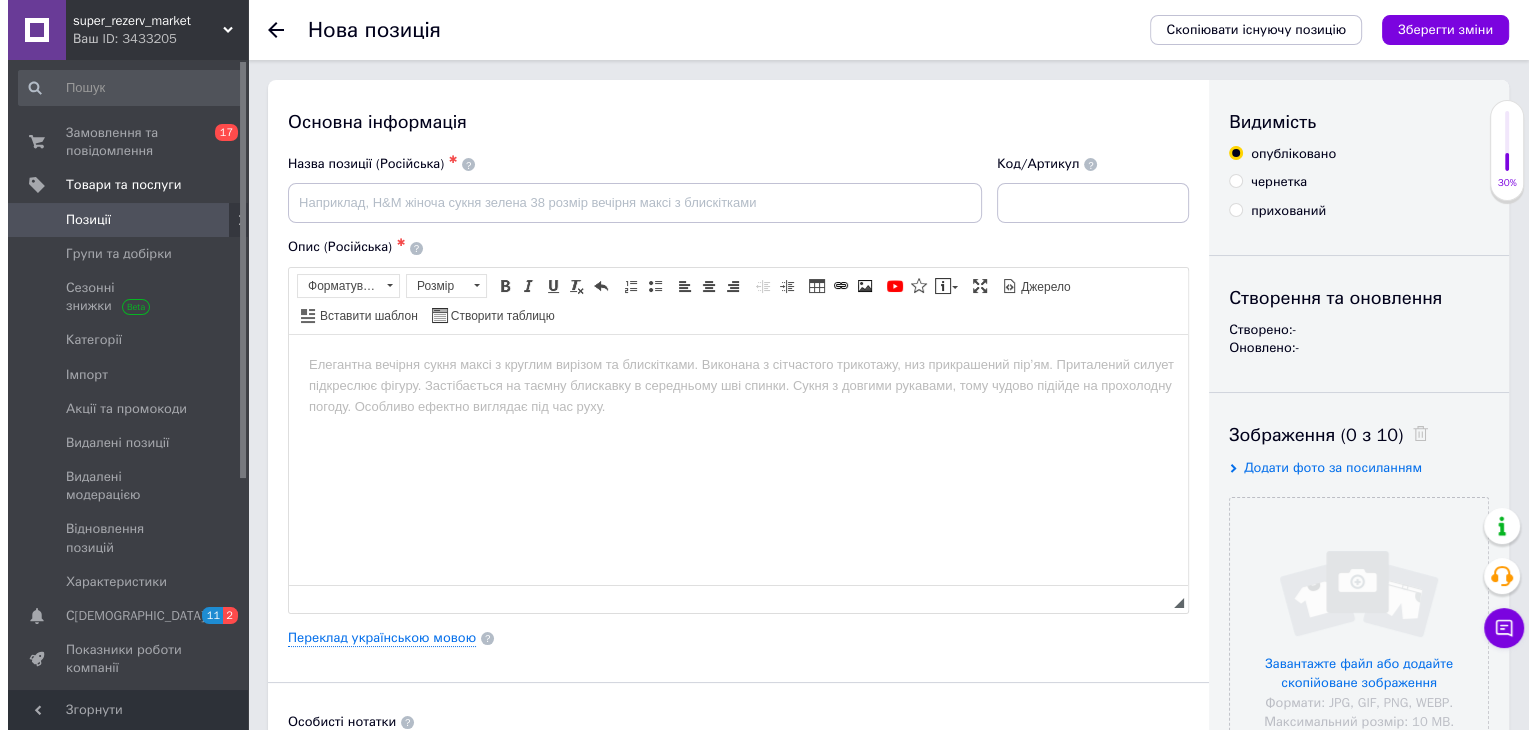 scroll, scrollTop: 0, scrollLeft: 0, axis: both 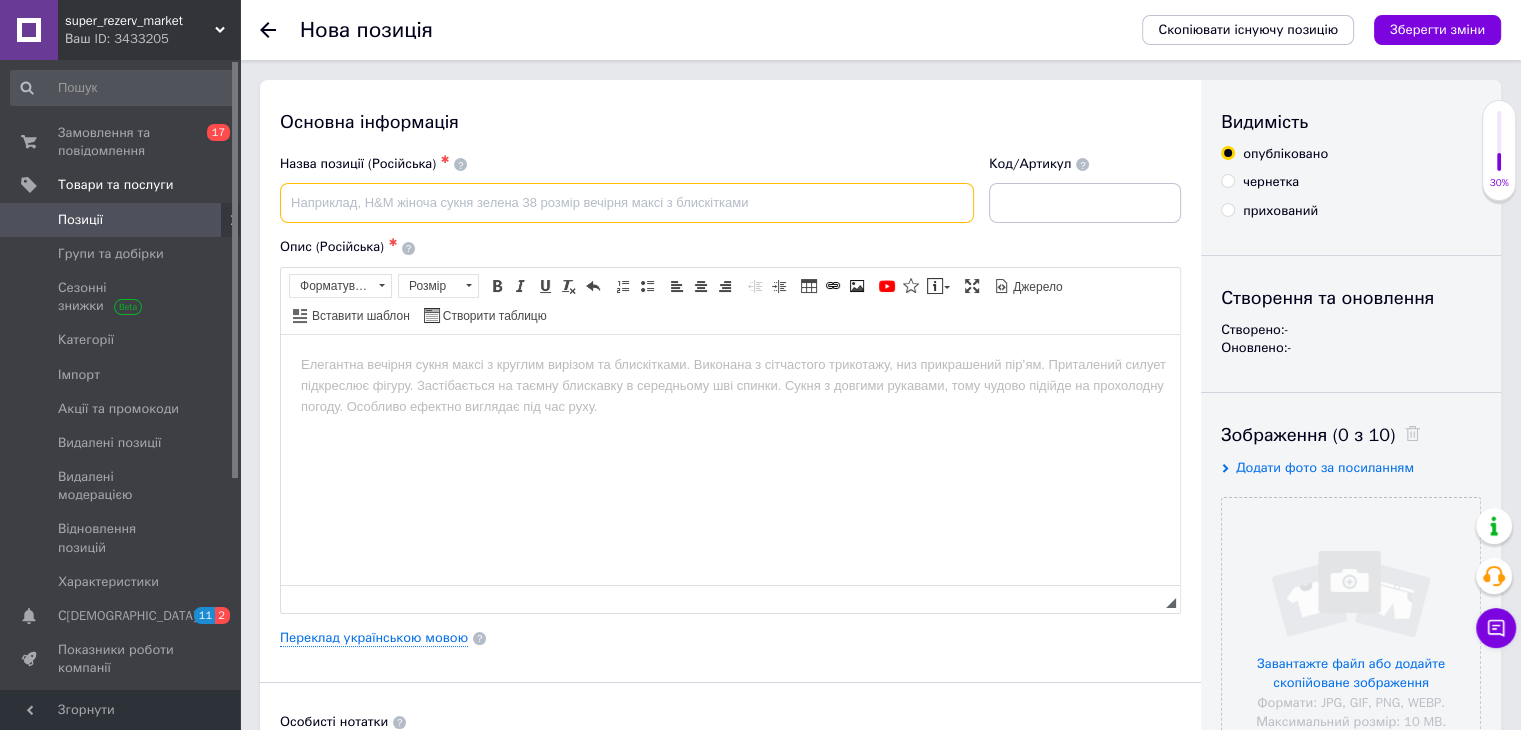 click at bounding box center [627, 203] 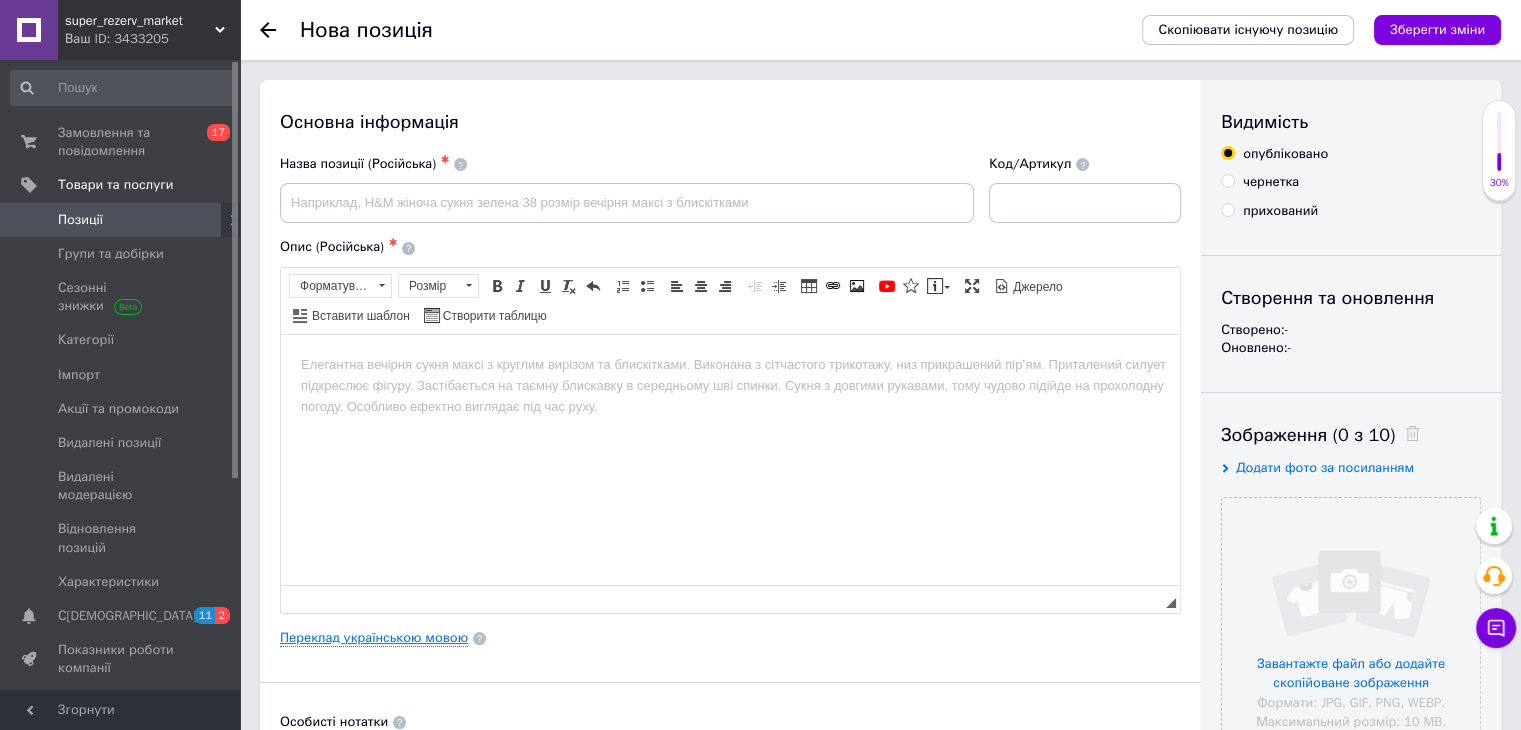 click on "Переклад українською мовою" at bounding box center (374, 638) 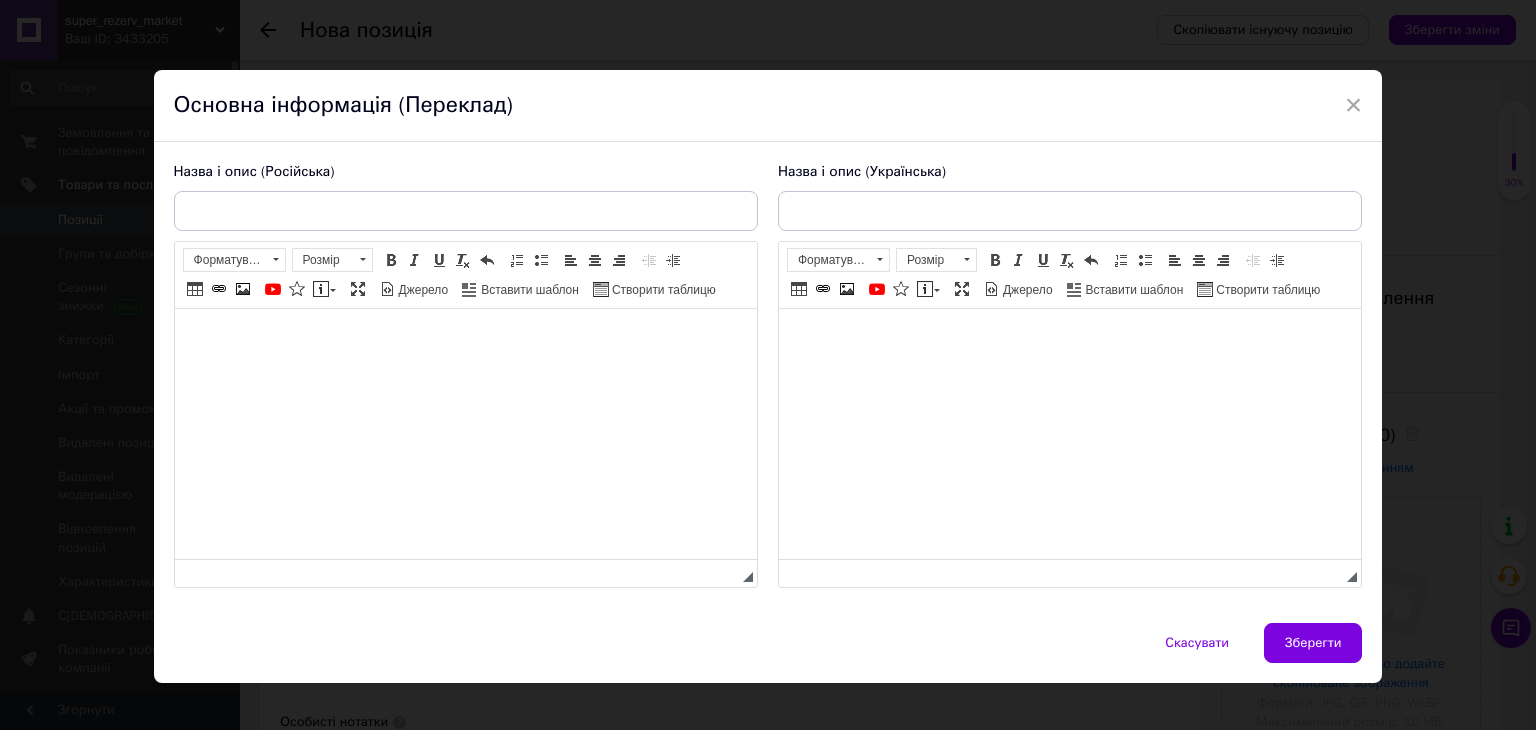 scroll, scrollTop: 0, scrollLeft: 0, axis: both 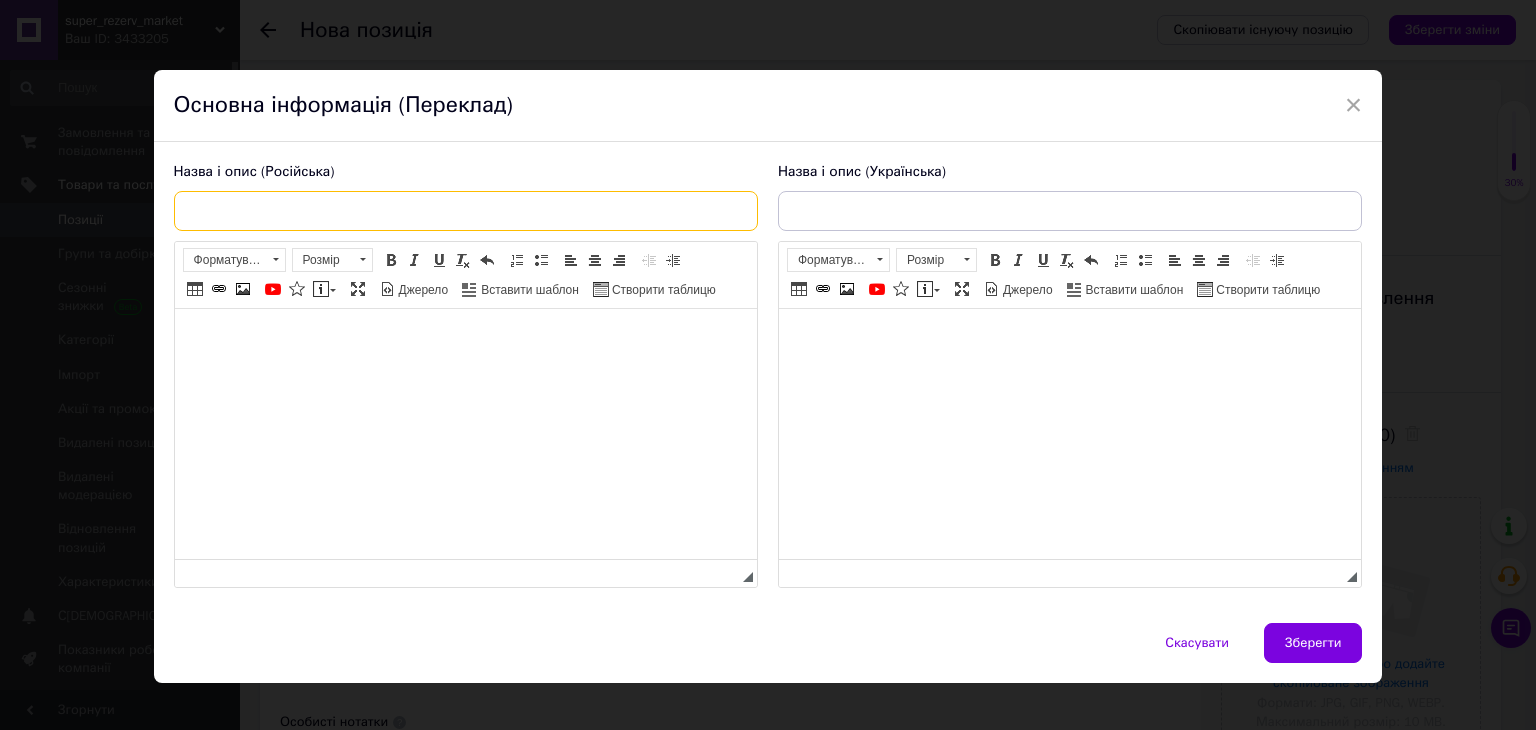 click at bounding box center [466, 211] 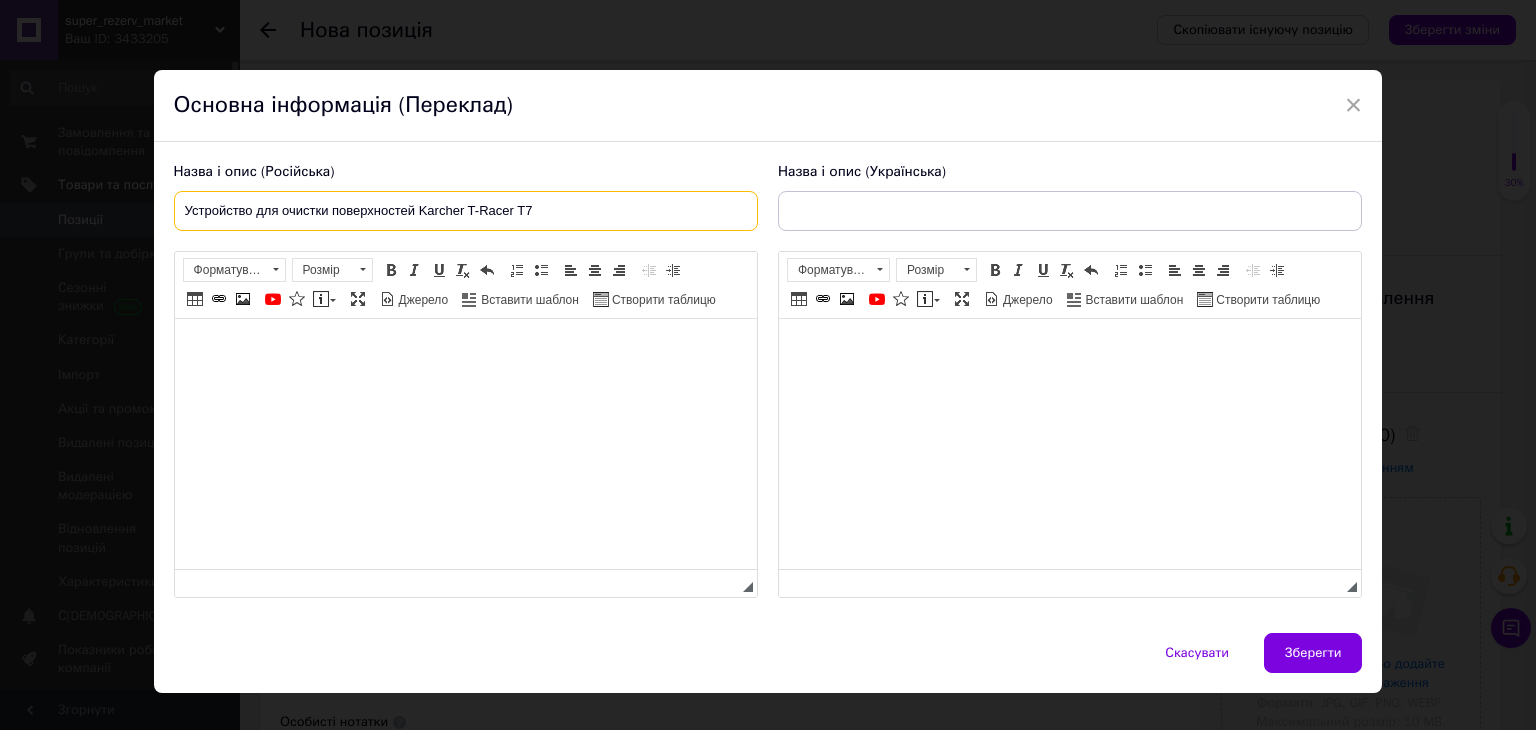 type on "Устройство для очистки поверхностей Karcher T-Racer T7" 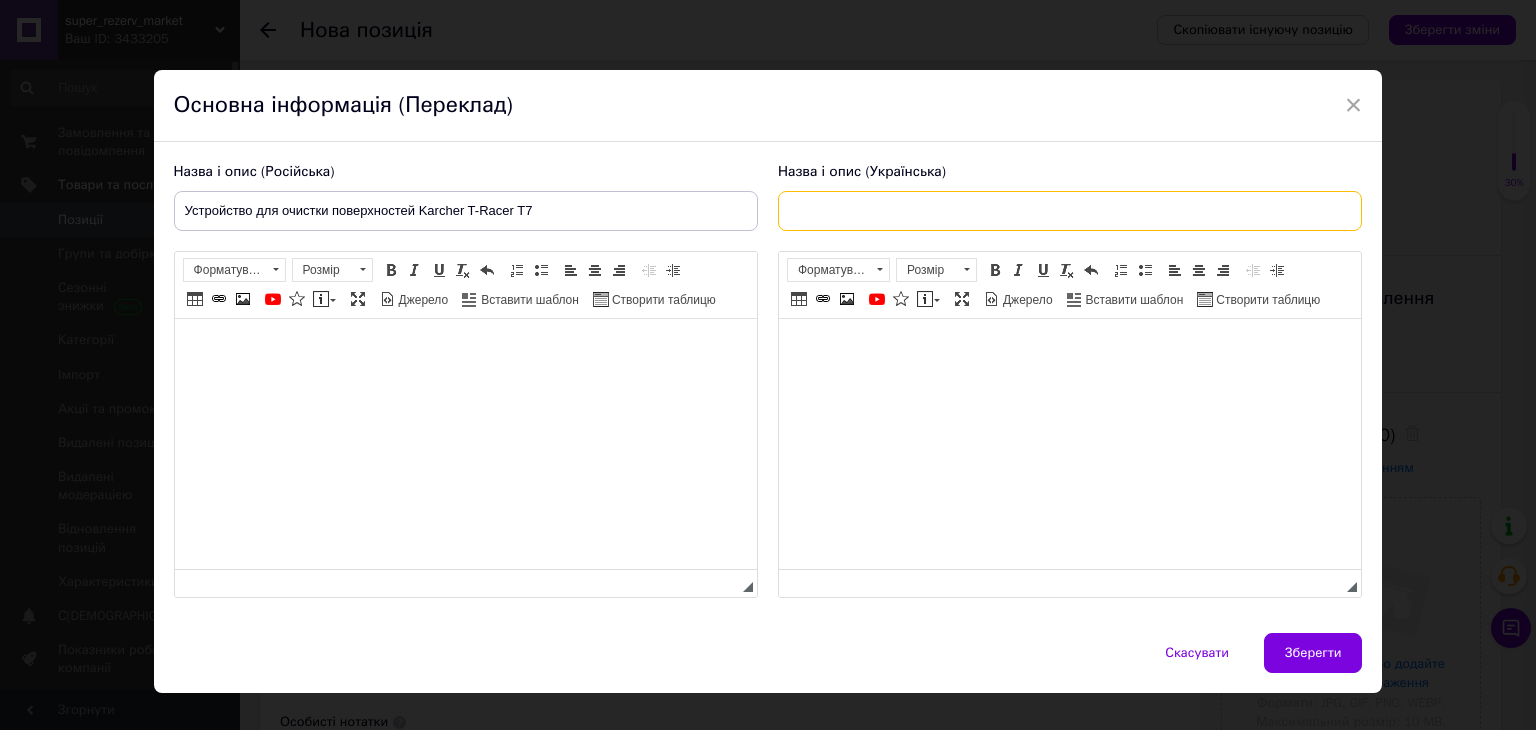 click at bounding box center [1070, 211] 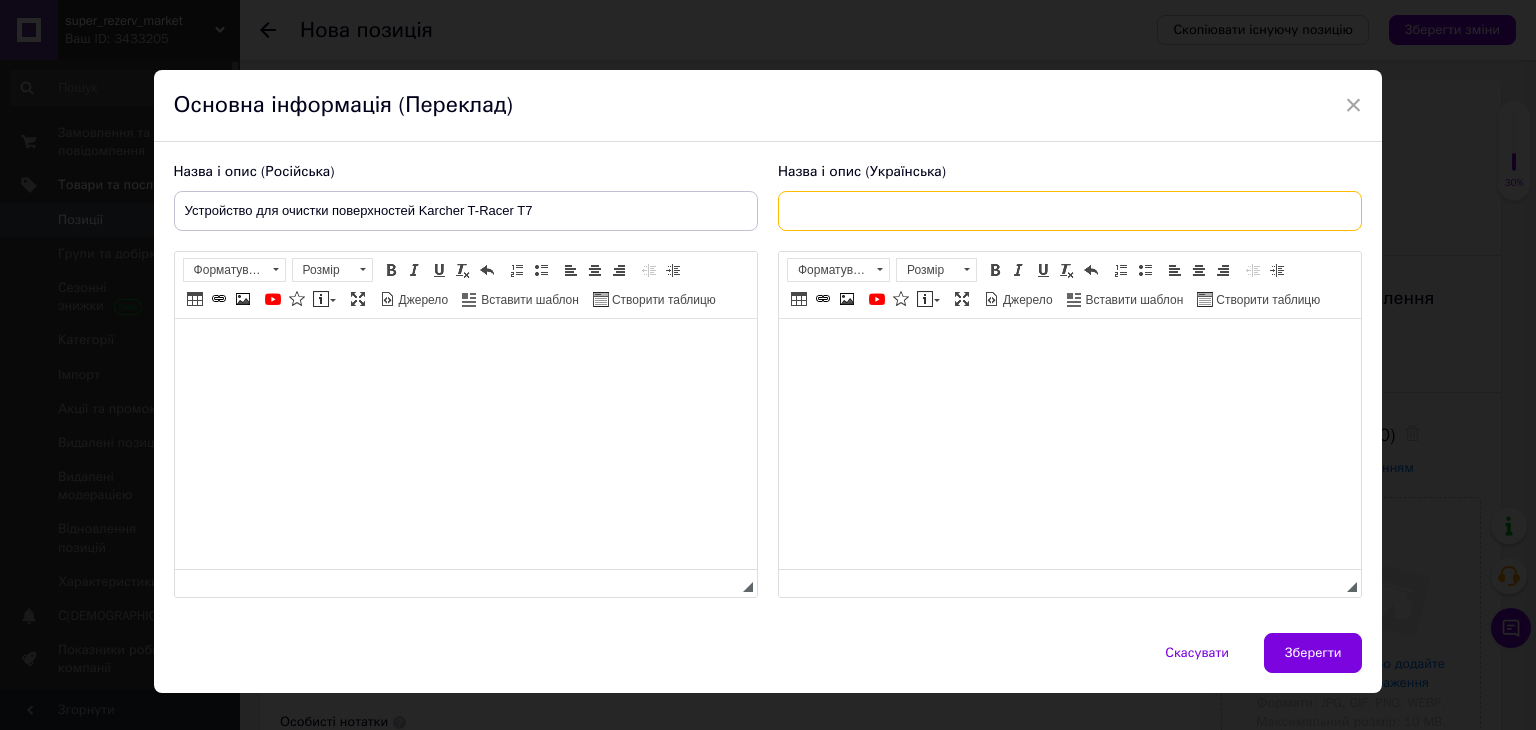 paste on "Пристрій для очищення поверхонь Karcher T-Racer T5" 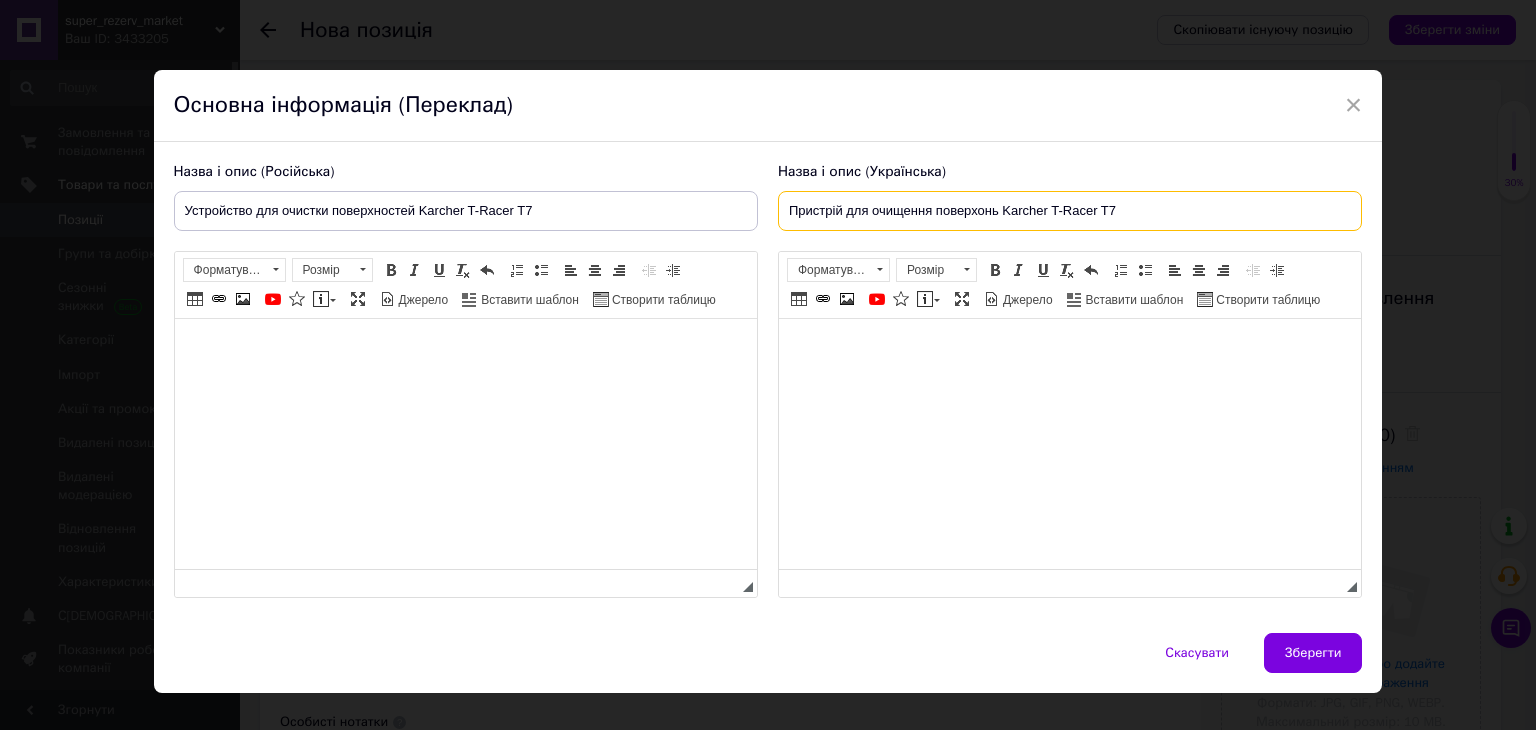 type on "Пристрій для очищення поверхонь Karcher T-Racer T7" 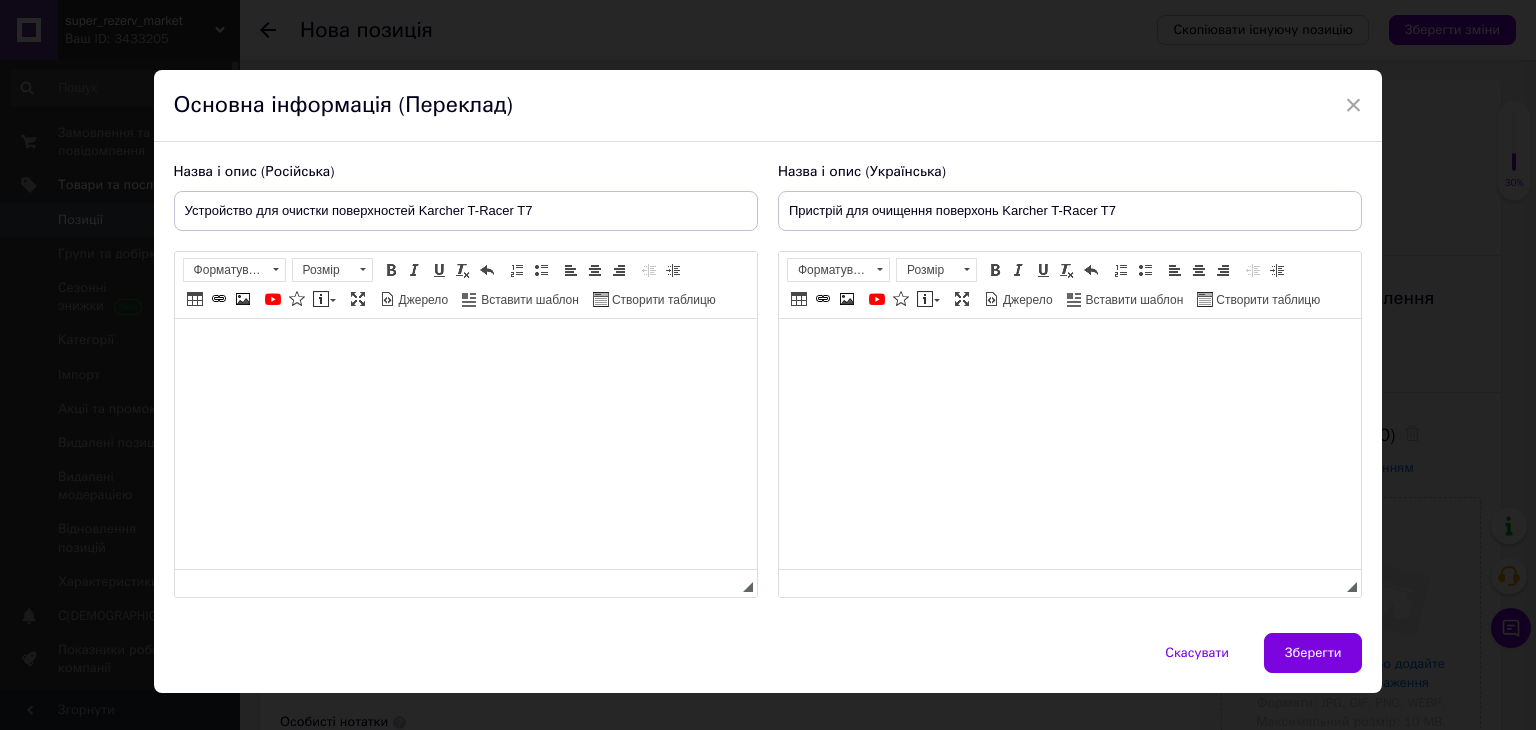 click at bounding box center [465, 349] 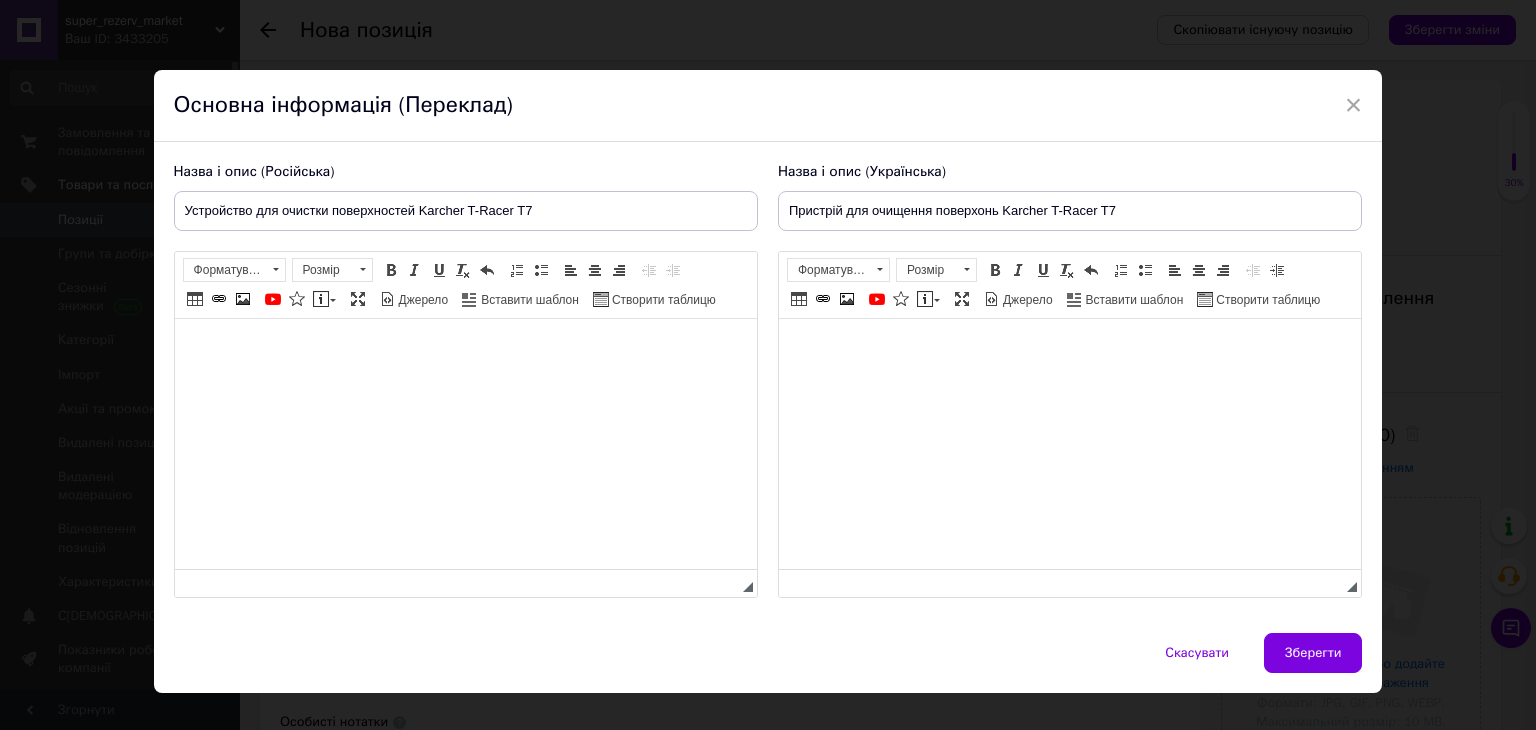 click at bounding box center (465, 349) 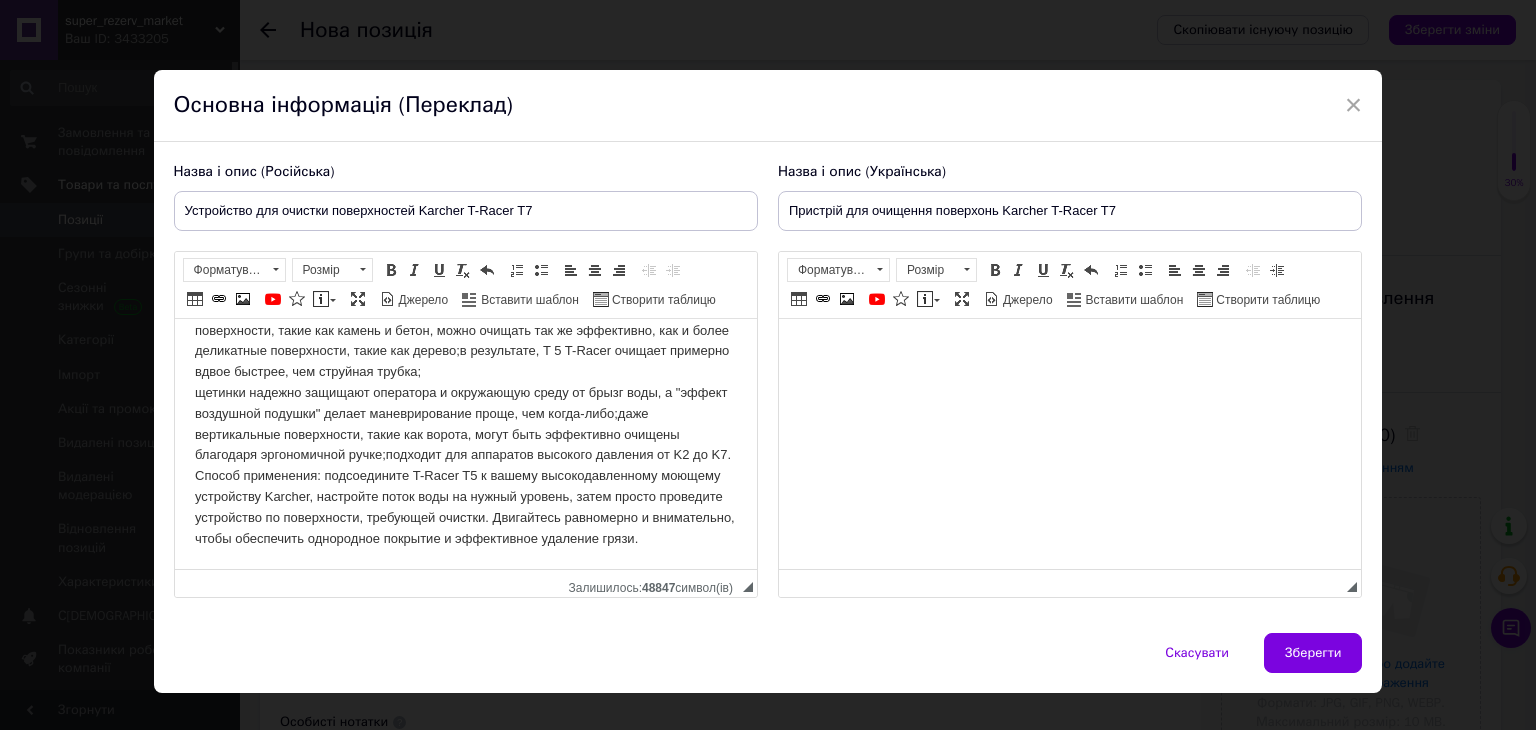 click on "Описание Устройство для очистки поверхностей Karcher T-Racer способно удалять грязь на больших площадях - для быстрой и эффективной очистки больших наружных территорий. Особенности: Супер практично - насадку можно отрегулировать так, чтобы сопло располагалось на идеальном расстоянии от поверхности, в зависимости от материала;жесткие поверхности, такие как камень и бетон, можно очищать так же эффективно, как и более деликатные поверхности, такие как дерево;в результате, T 5 T-Racer очищает примерно вдвое быстрее, чем струйная трубка;" at bounding box center [465, 362] 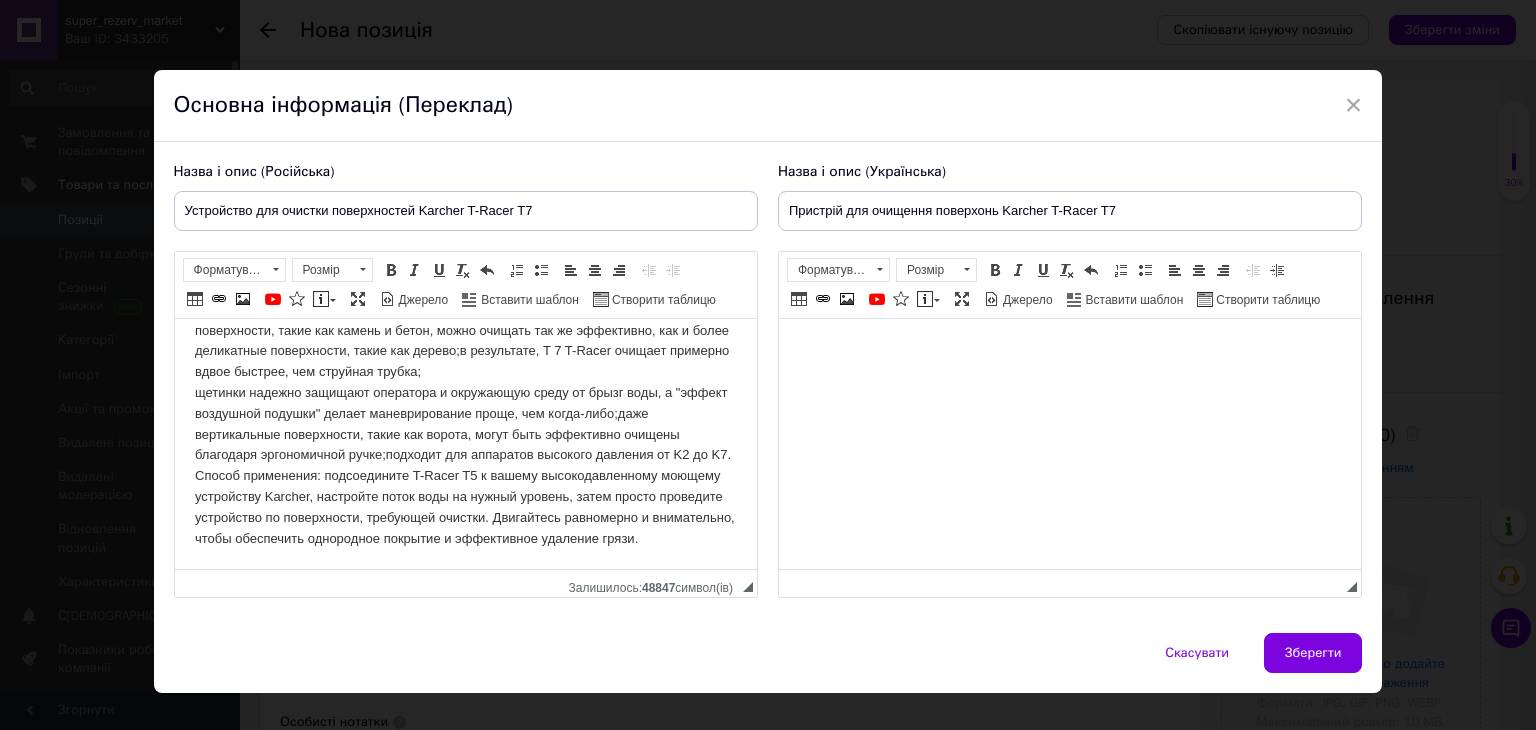click on "Описание Устройство для очистки поверхностей Karcher T-Racer способно удалять грязь на больших площадях - для быстрой и эффективной очистки больших наружных территорий. Особенности: Супер практично - насадку можно отрегулировать так, чтобы сопло располагалось на идеальном расстоянии от поверхности, в зависимости от материала;жесткие поверхности, такие как камень и бетон, можно очищать так же эффективно, как и более деликатные поверхности, такие как дерево;в результате, T 7 T-Racer очищает примерно вдвое быстрее, чем струйная трубка;" at bounding box center [465, 362] 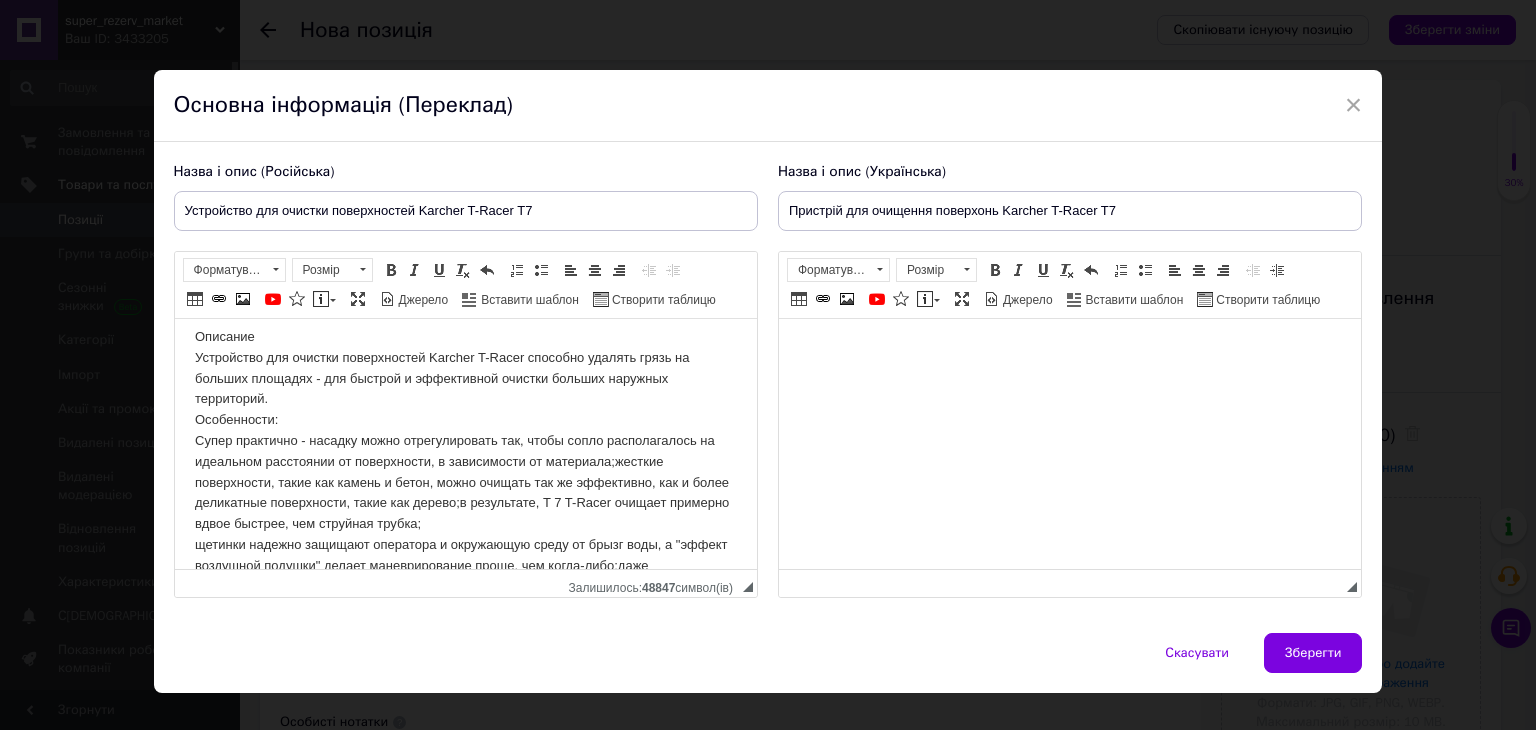 scroll, scrollTop: 0, scrollLeft: 0, axis: both 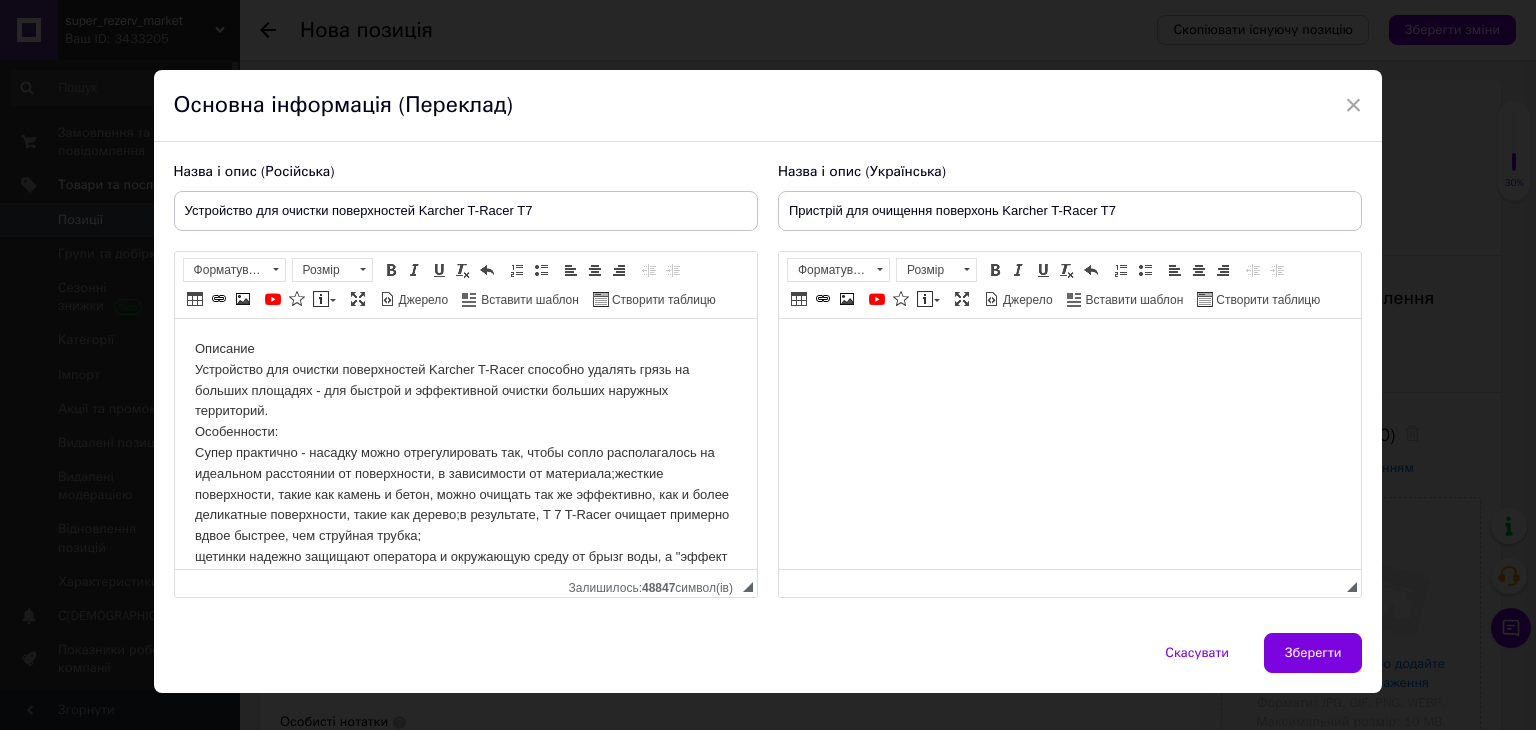 click at bounding box center [1069, 349] 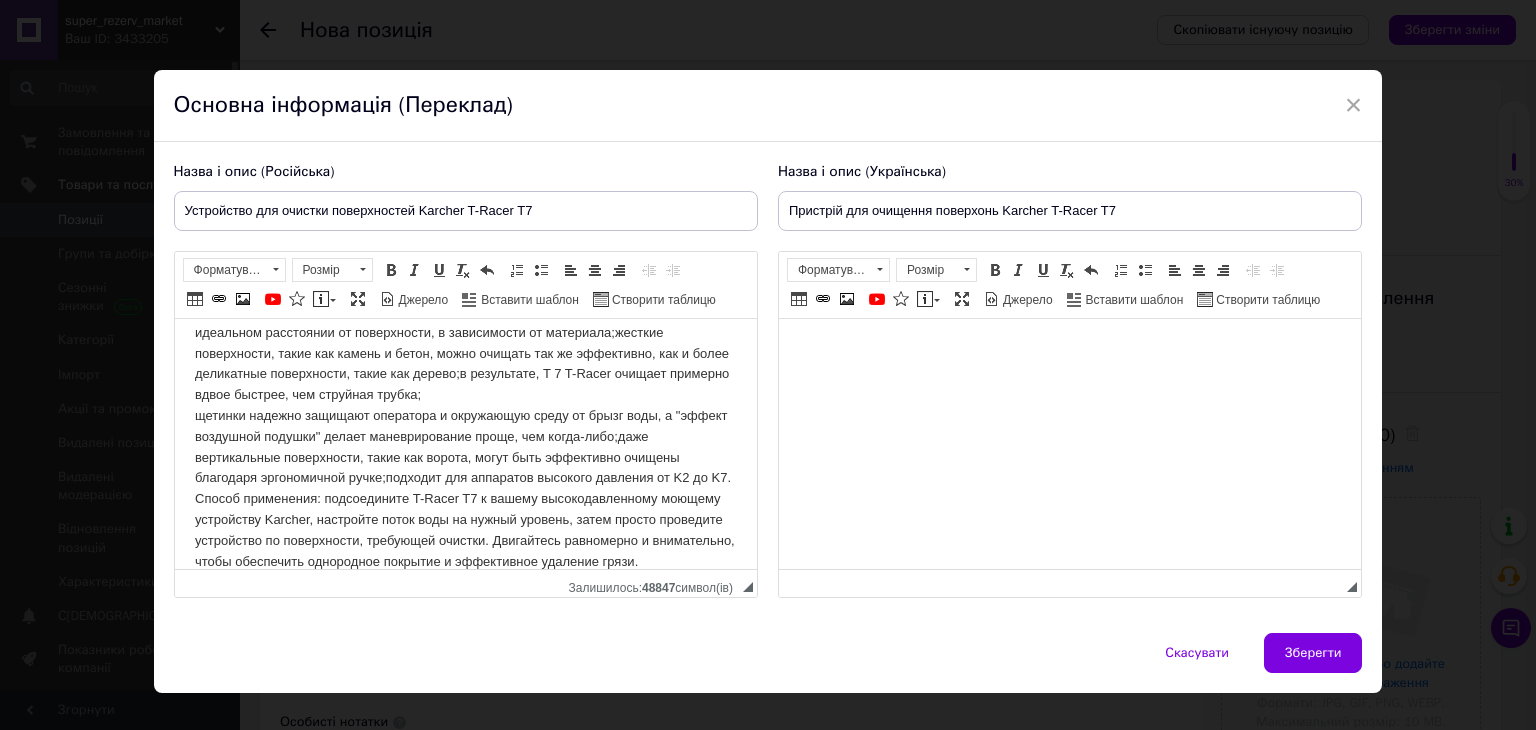scroll, scrollTop: 205, scrollLeft: 0, axis: vertical 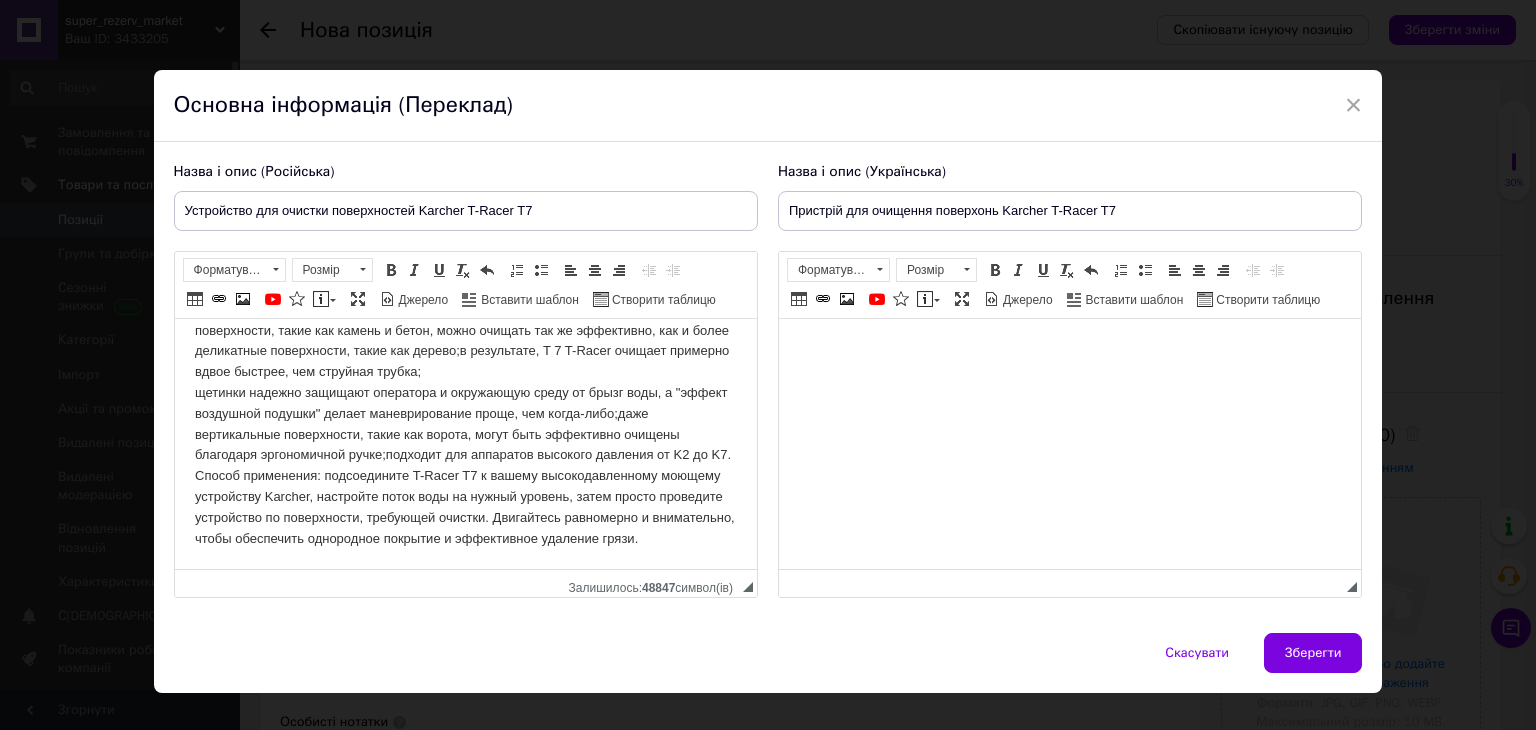 click on "Описание Устройство для очистки поверхностей Karcher T-Racer способно удалять грязь на больших площадях - для быстрой и эффективной очистки больших наружных территорий. Особенности: Супер практично - насадку можно отрегулировать так, чтобы сопло располагалось на идеальном расстоянии от поверхности, в зависимости от материала;жесткие поверхности, такие как камень и бетон, можно очищать так же эффективно, как и более деликатные поверхности, такие как дерево;в результате, T 7 T-Racer очищает примерно вдвое быстрее, чем струйная трубка;" at bounding box center [465, 362] 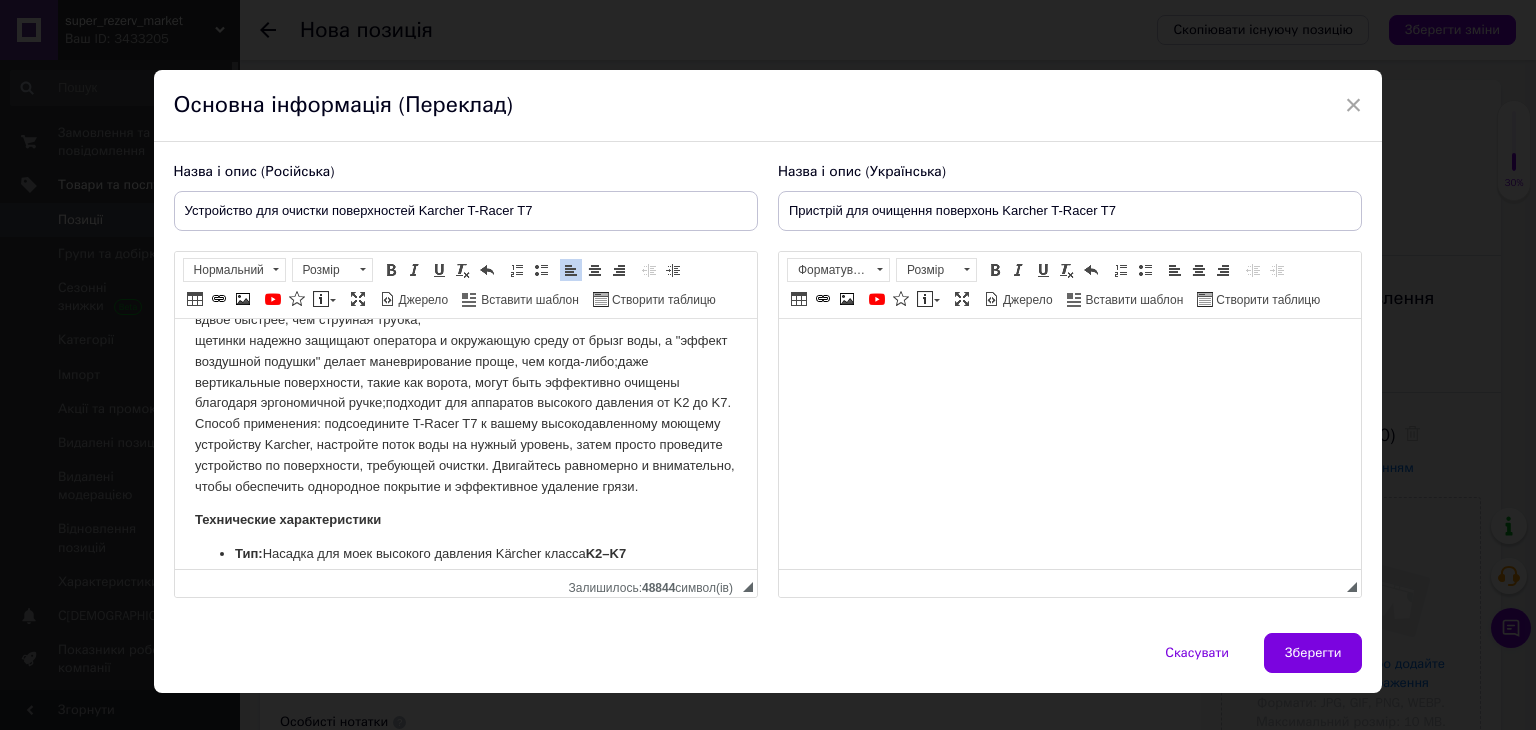 scroll, scrollTop: 945, scrollLeft: 0, axis: vertical 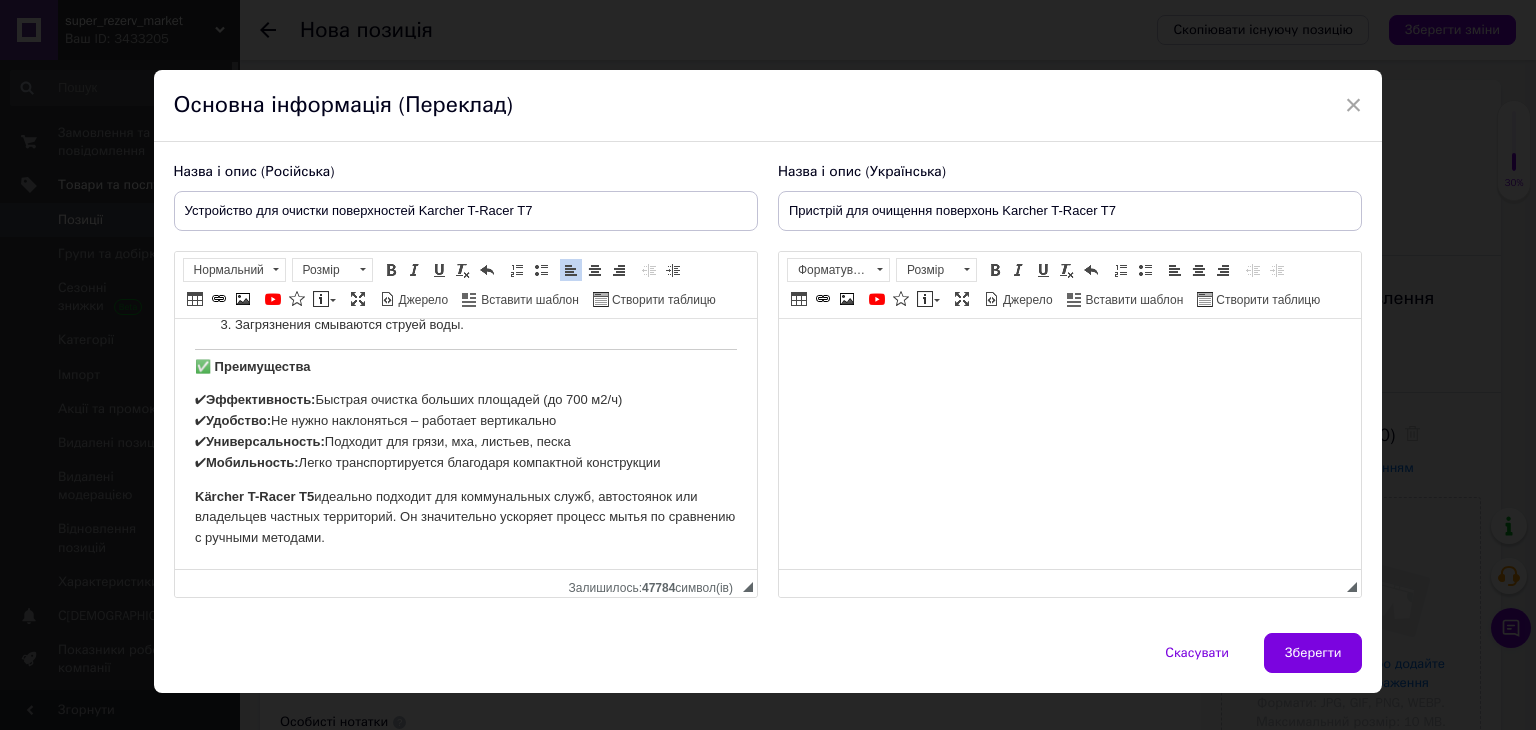 click on "Kärcher T-Racer T5  идеально подходит для коммунальных служб, автостоянок или владельцев частных территорий. Он значительно ускоряет процесс мытья по сравнению с ручными методами." at bounding box center [465, 518] 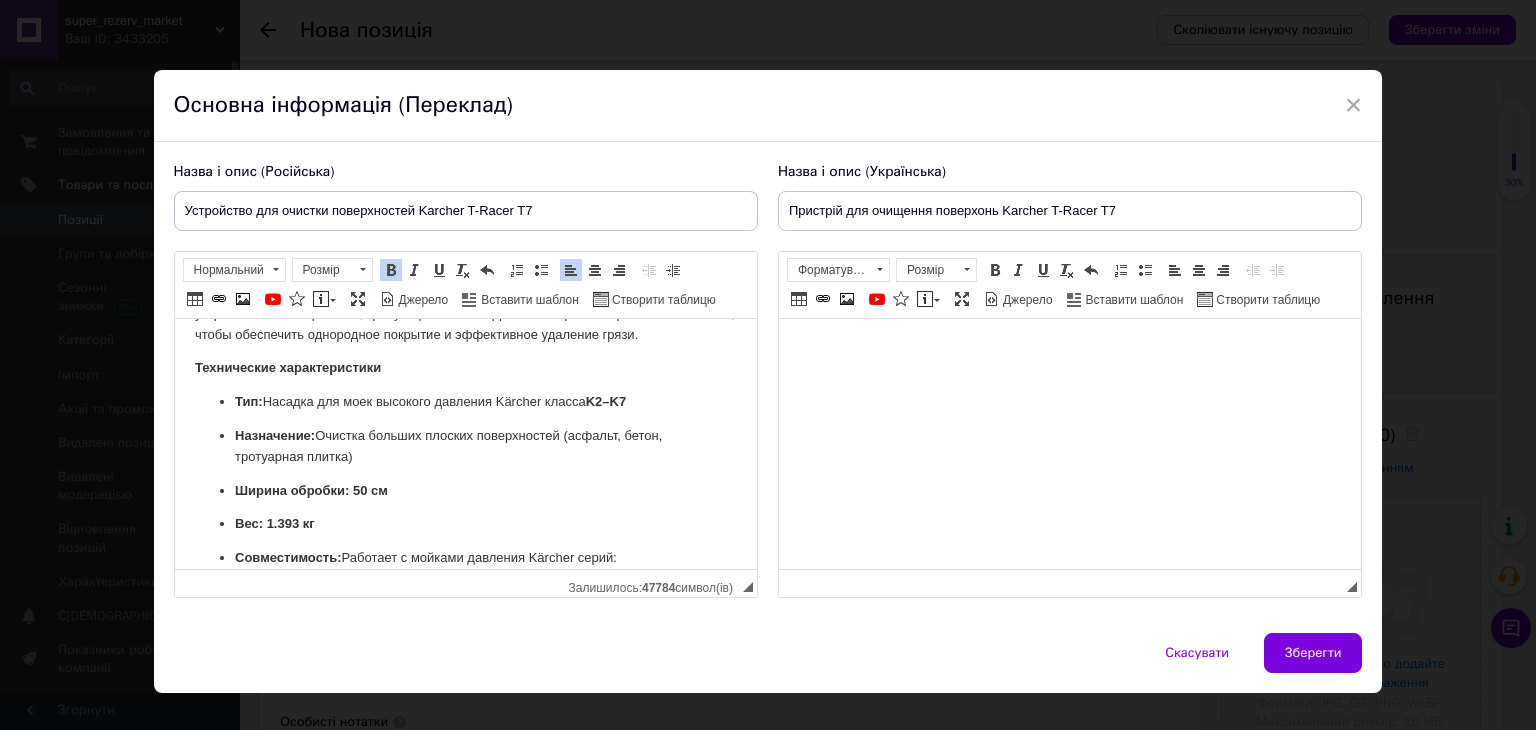 scroll, scrollTop: 364, scrollLeft: 0, axis: vertical 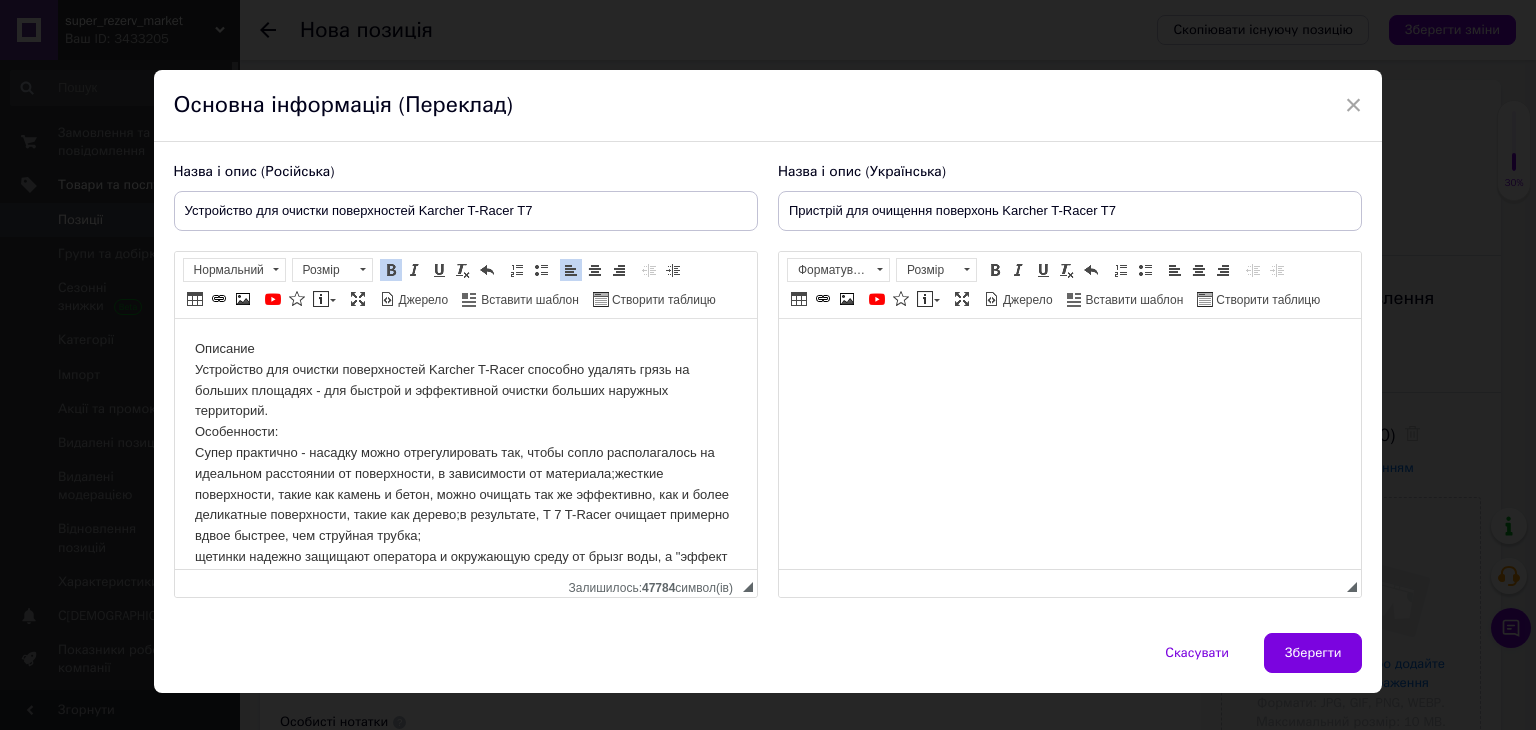 click at bounding box center (1069, 349) 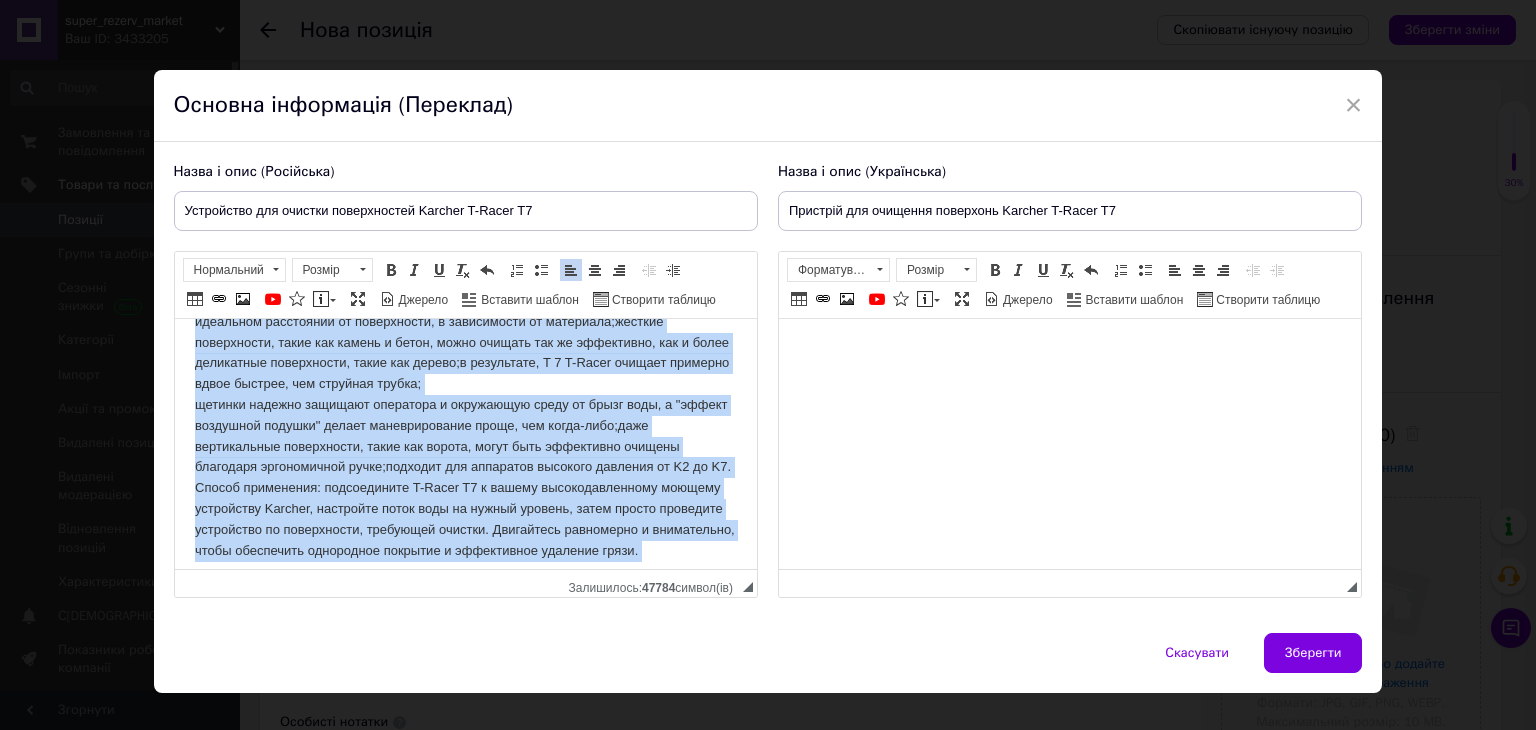 scroll, scrollTop: 968, scrollLeft: 0, axis: vertical 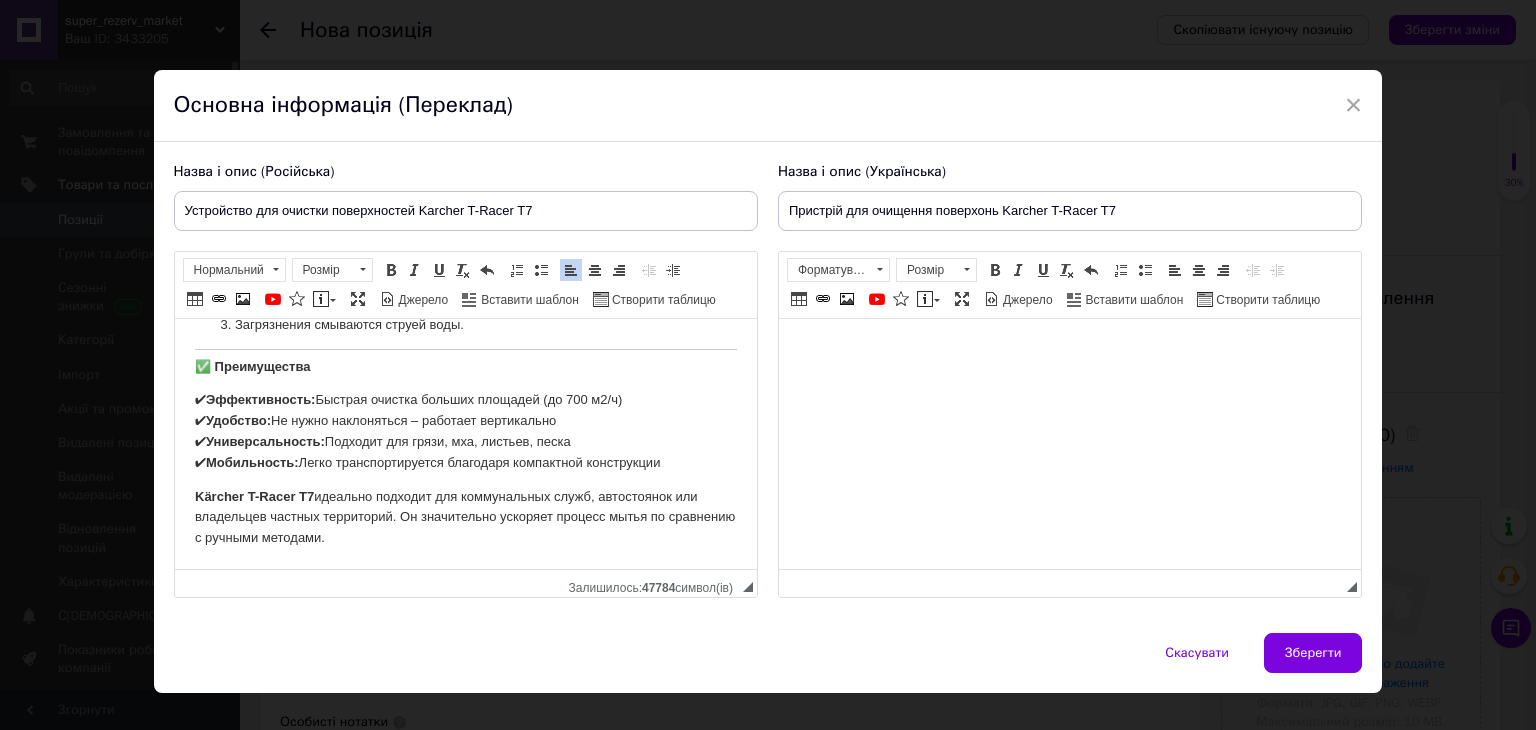 drag, startPoint x: 189, startPoint y: 338, endPoint x: 591, endPoint y: 976, distance: 754.0875 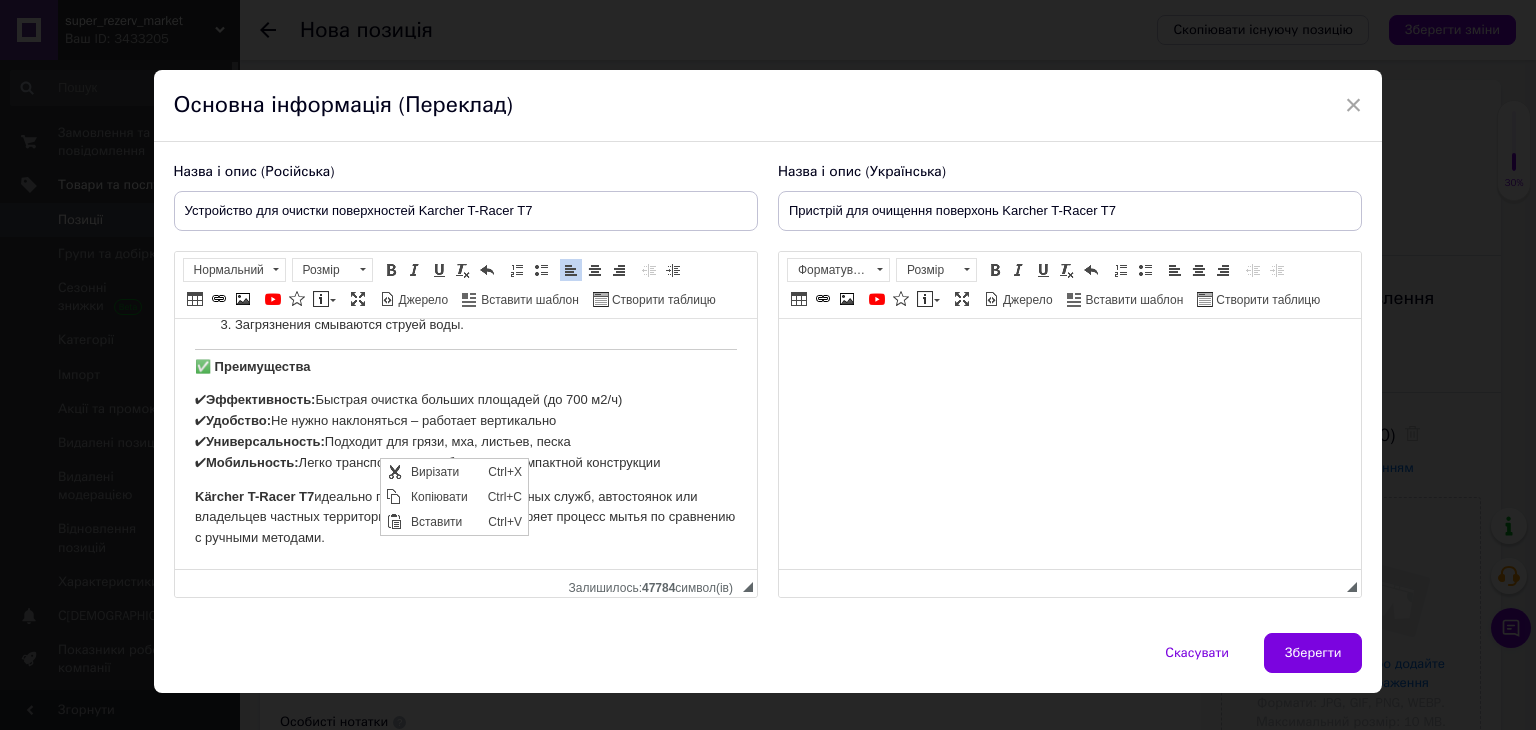 scroll, scrollTop: 0, scrollLeft: 0, axis: both 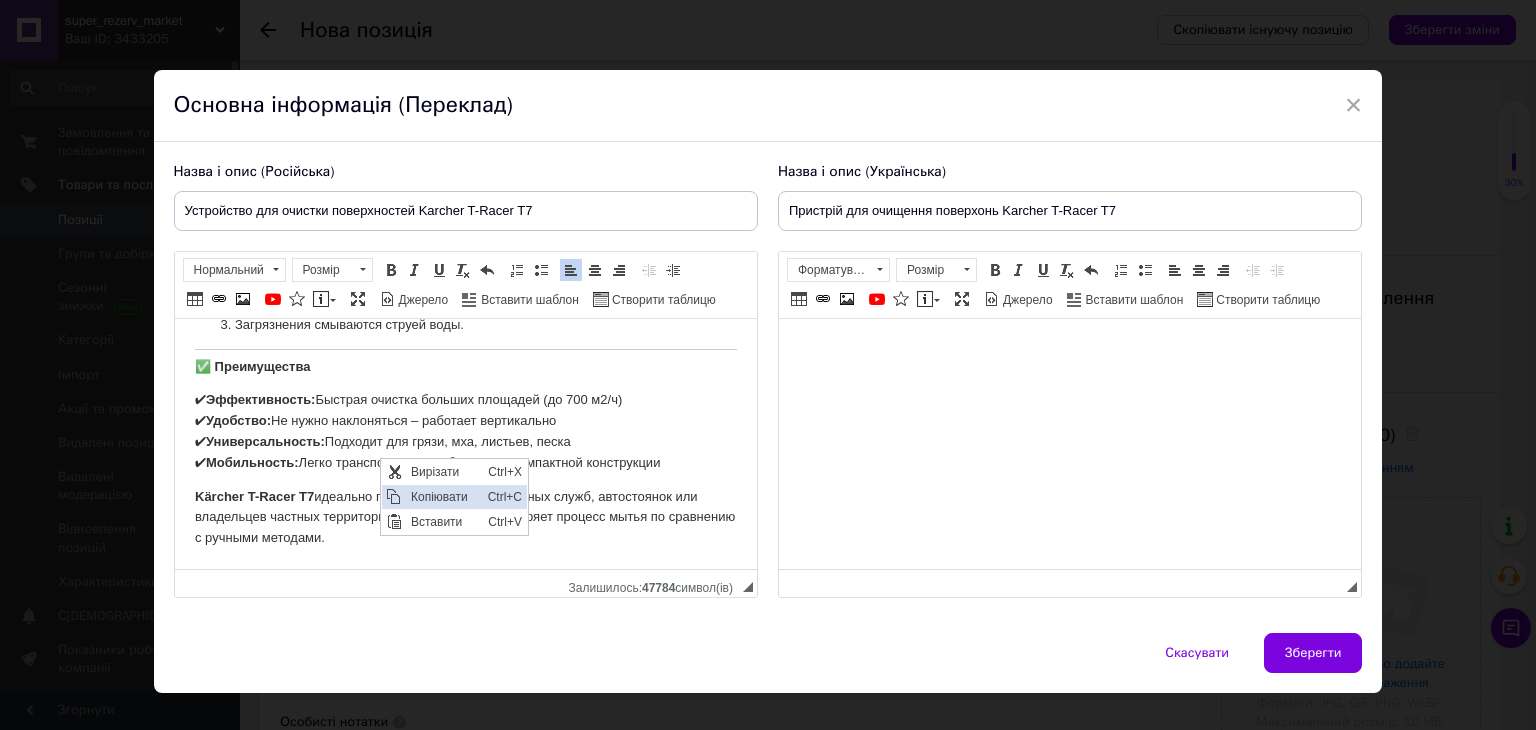 click on "Копіювати" at bounding box center [443, 496] 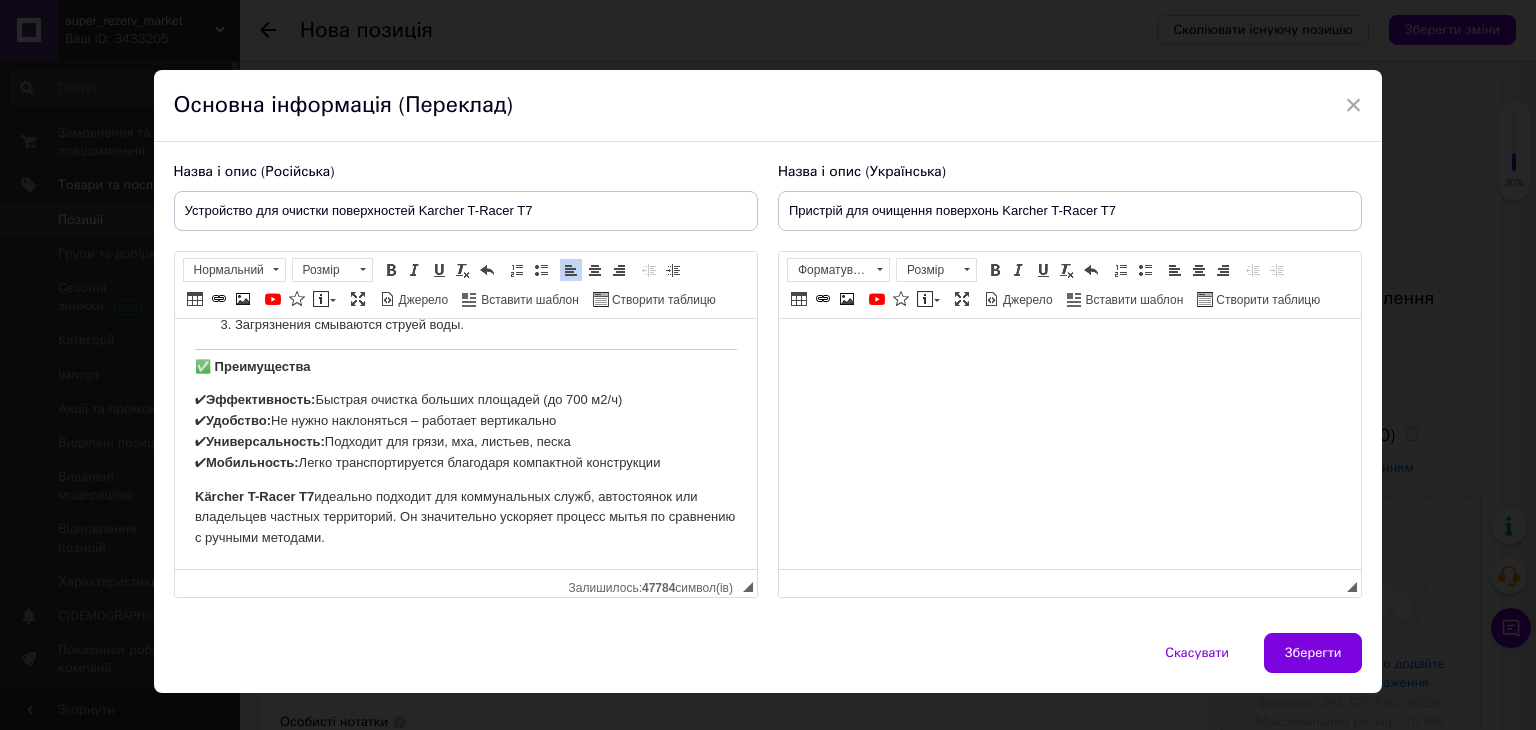 click at bounding box center [1069, 349] 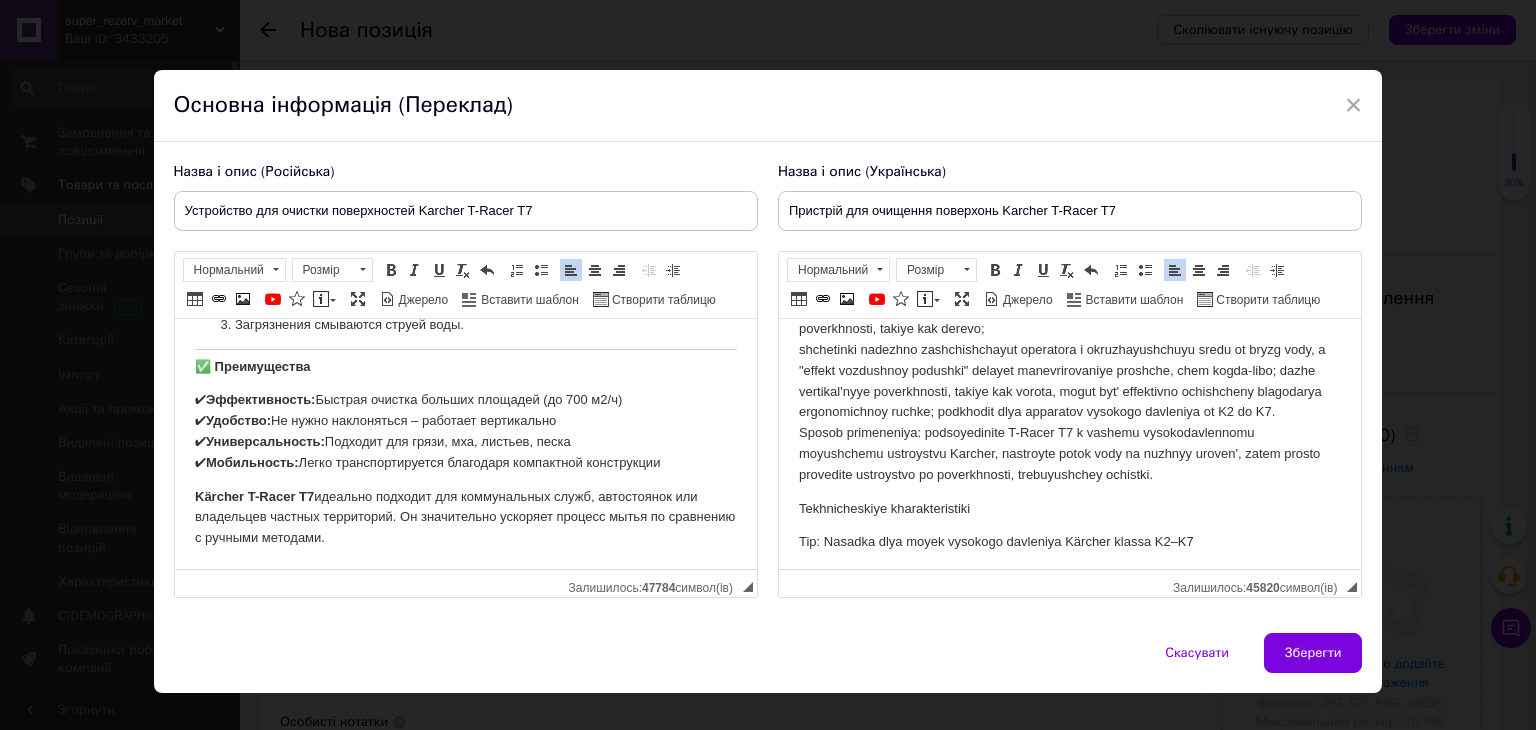 scroll, scrollTop: 1134, scrollLeft: 0, axis: vertical 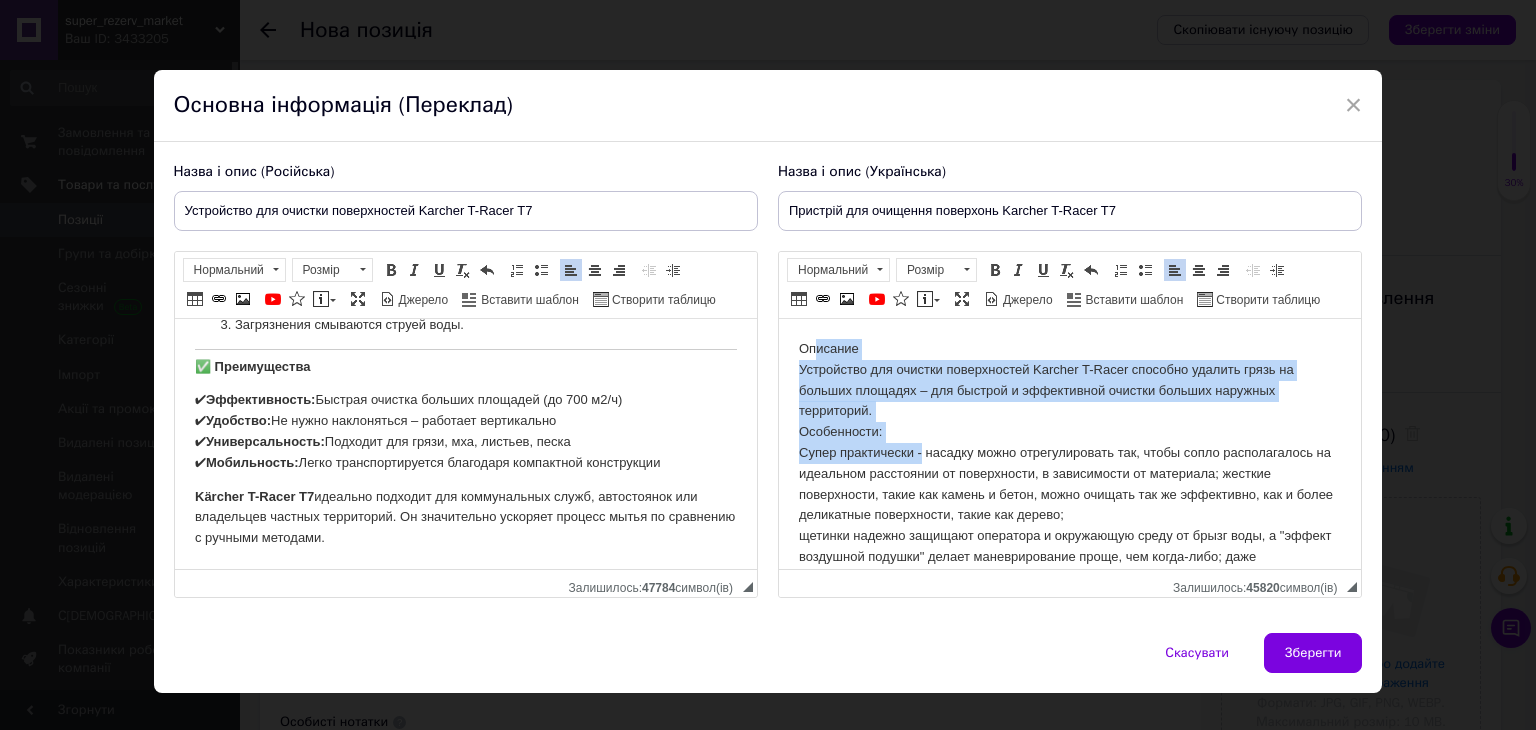 drag, startPoint x: 813, startPoint y: 333, endPoint x: 920, endPoint y: 463, distance: 168.37161 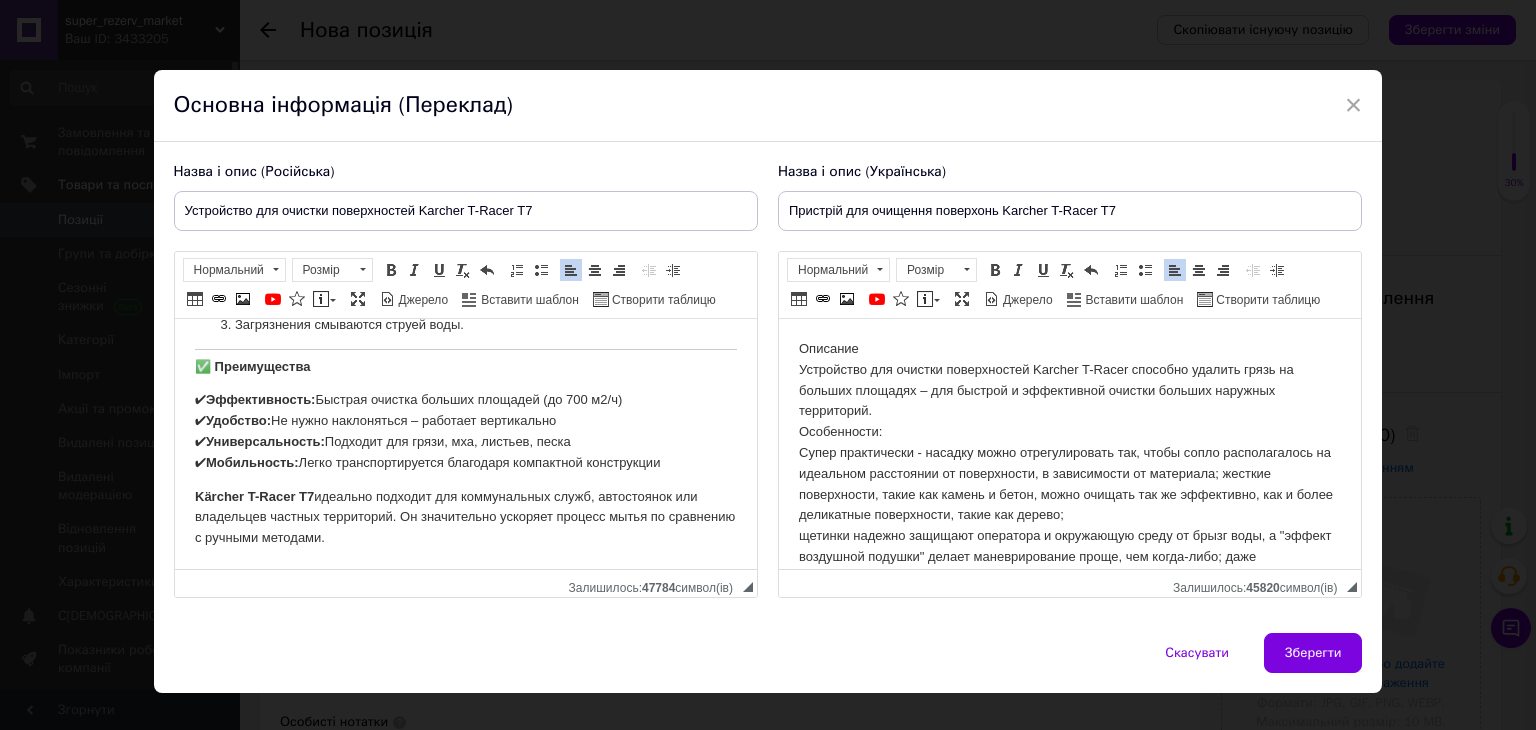 click on "Описание Устройство для очистки поверхностей Karcher T-Racer способно удалить грязь на больших площадях – для быстрой и эффективной очистки больших наружных территорий. Особенности: Супер практически - насадку можно отрегулировать так, чтобы сопло располагалось на идеальном расстоянии от поверхности, в зависимости от материала; жесткие поверхности, такие как камень и бетон, можно очищать так же эффективно, как и более деликатные поверхности, такие как дерево;" at bounding box center (1069, 505) 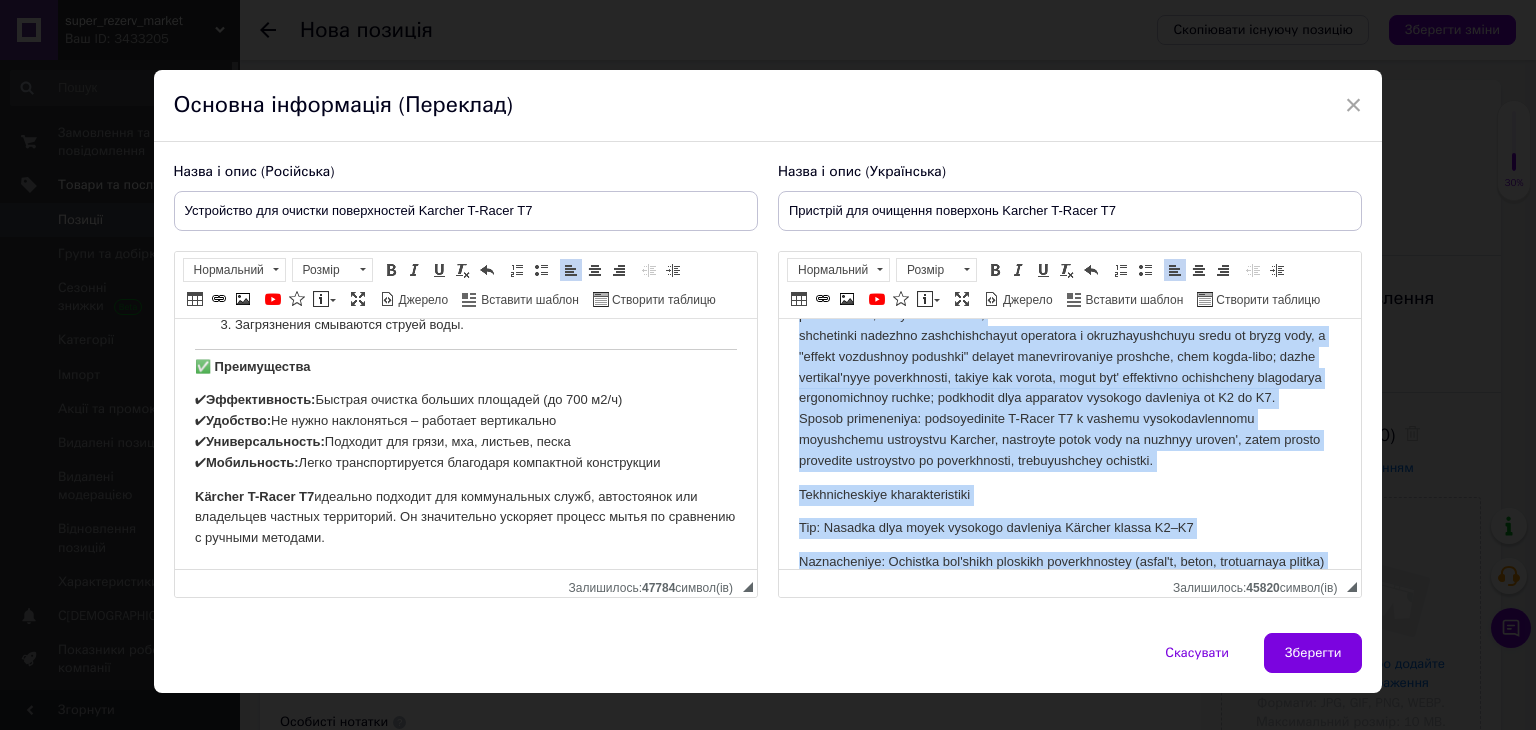 scroll, scrollTop: 1963, scrollLeft: 0, axis: vertical 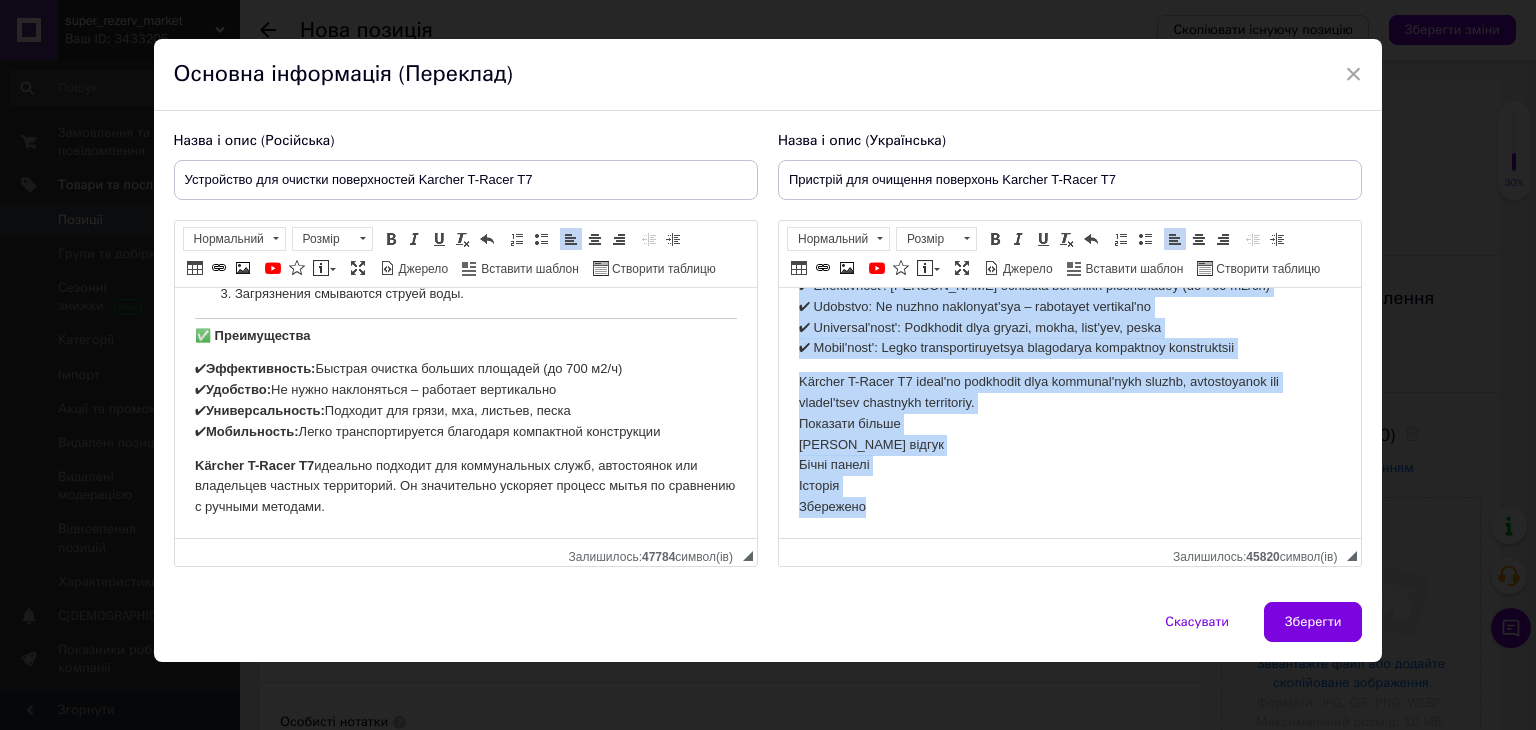 drag, startPoint x: 797, startPoint y: 321, endPoint x: 1082, endPoint y: 773, distance: 534.3491 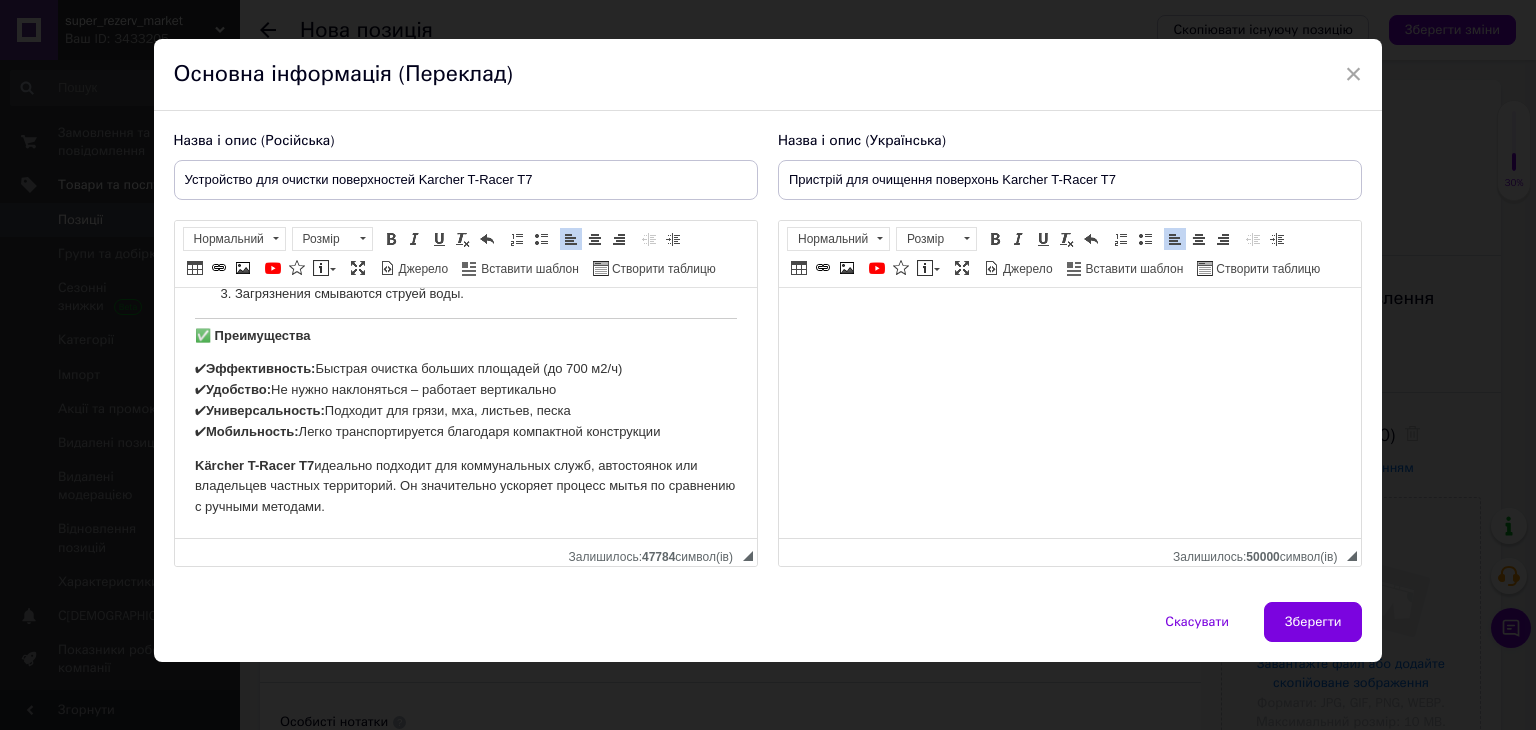 click at bounding box center [1069, 318] 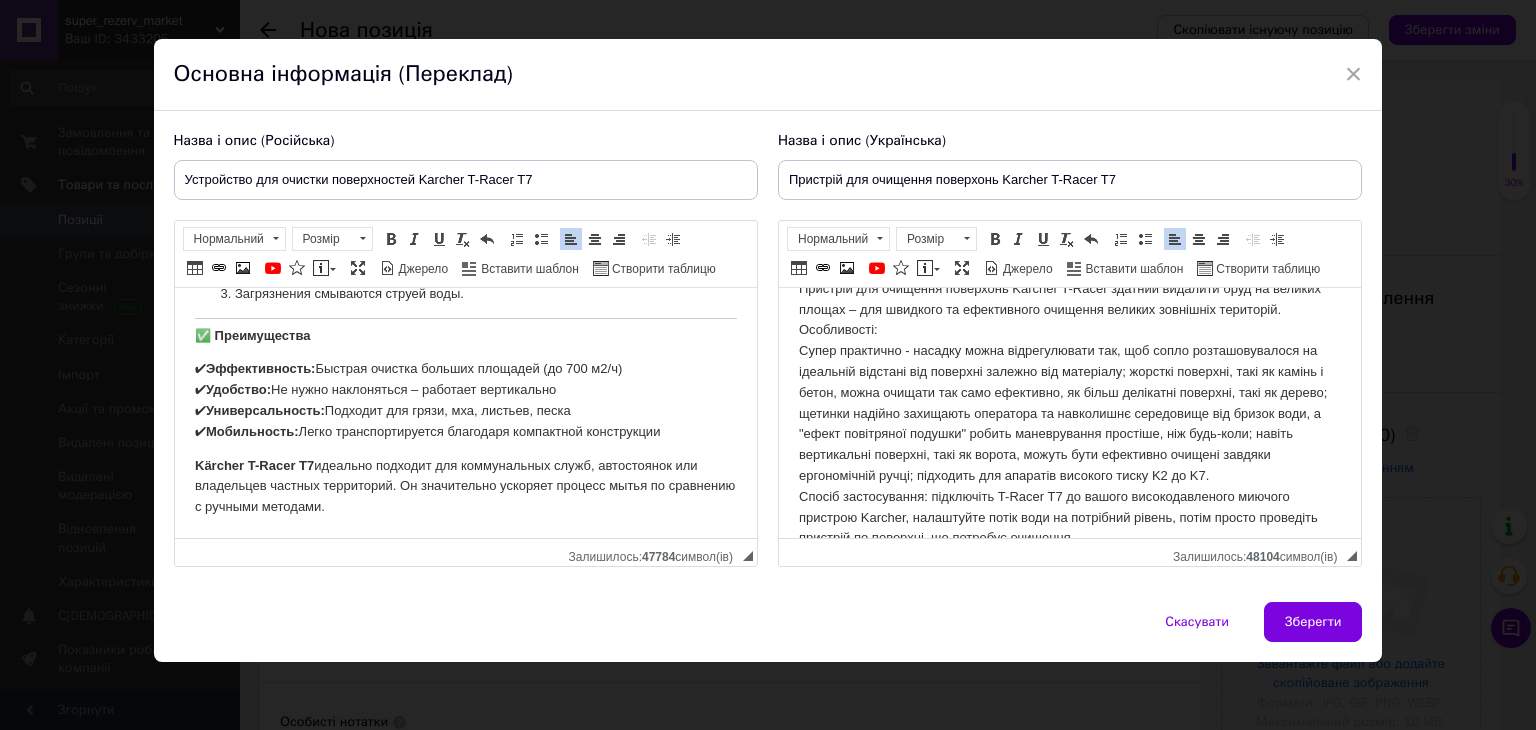 scroll, scrollTop: 19, scrollLeft: 0, axis: vertical 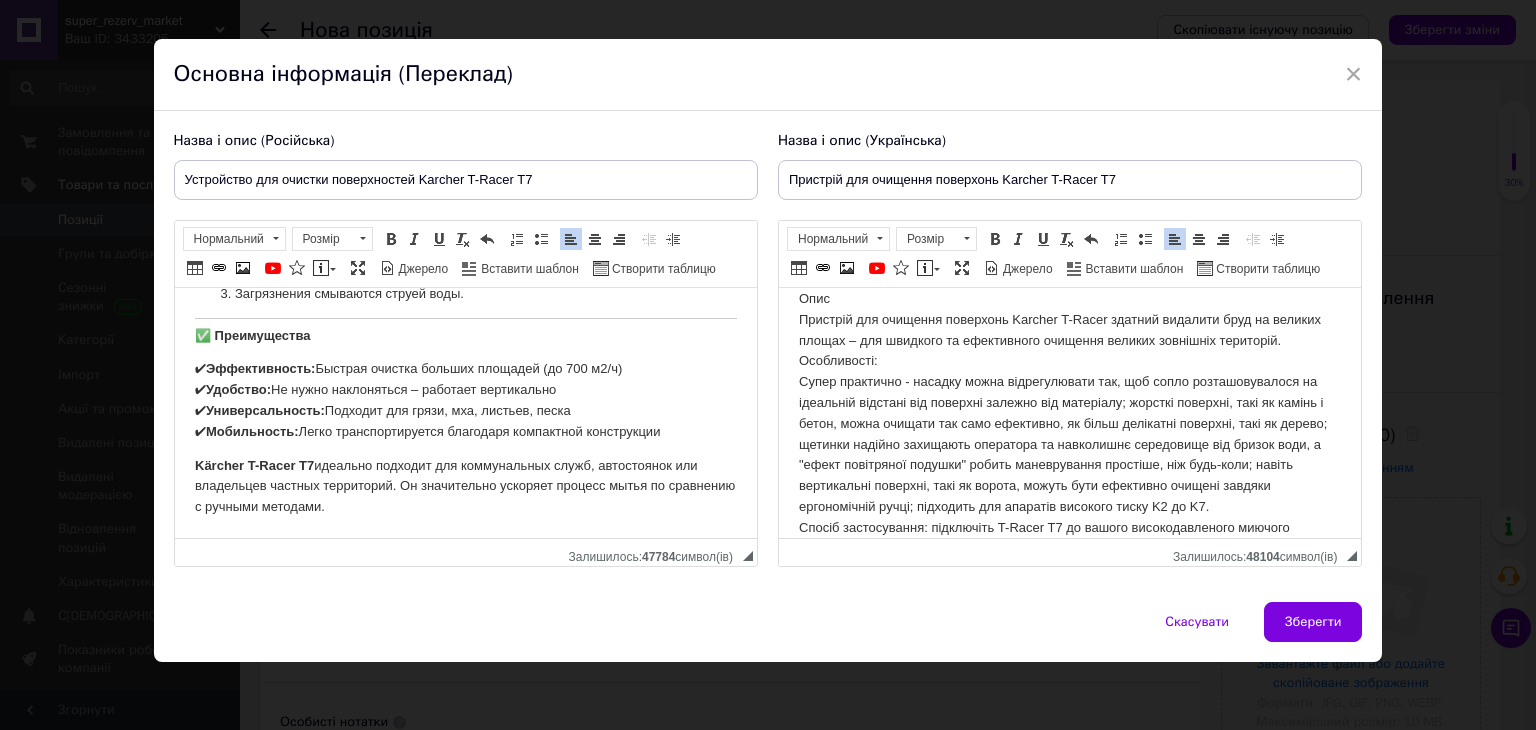 click on "Опис Пристрій для очищення поверхонь Karcher T-Racer здатний видалити бруд на великих площах – для швидкого та ефективного очищення великих зовнішніх територій. Особливості: Супер практично - насадку можна відрегулювати так, щоб сопло розташовувалося на ідеальній відстані від поверхні залежно від матеріалу; жорсткі поверхні, такі як камінь і бетон, можна очищати так само ефективно, як більш делікатні поверхні, такі як дерево;" at bounding box center [1069, 434] 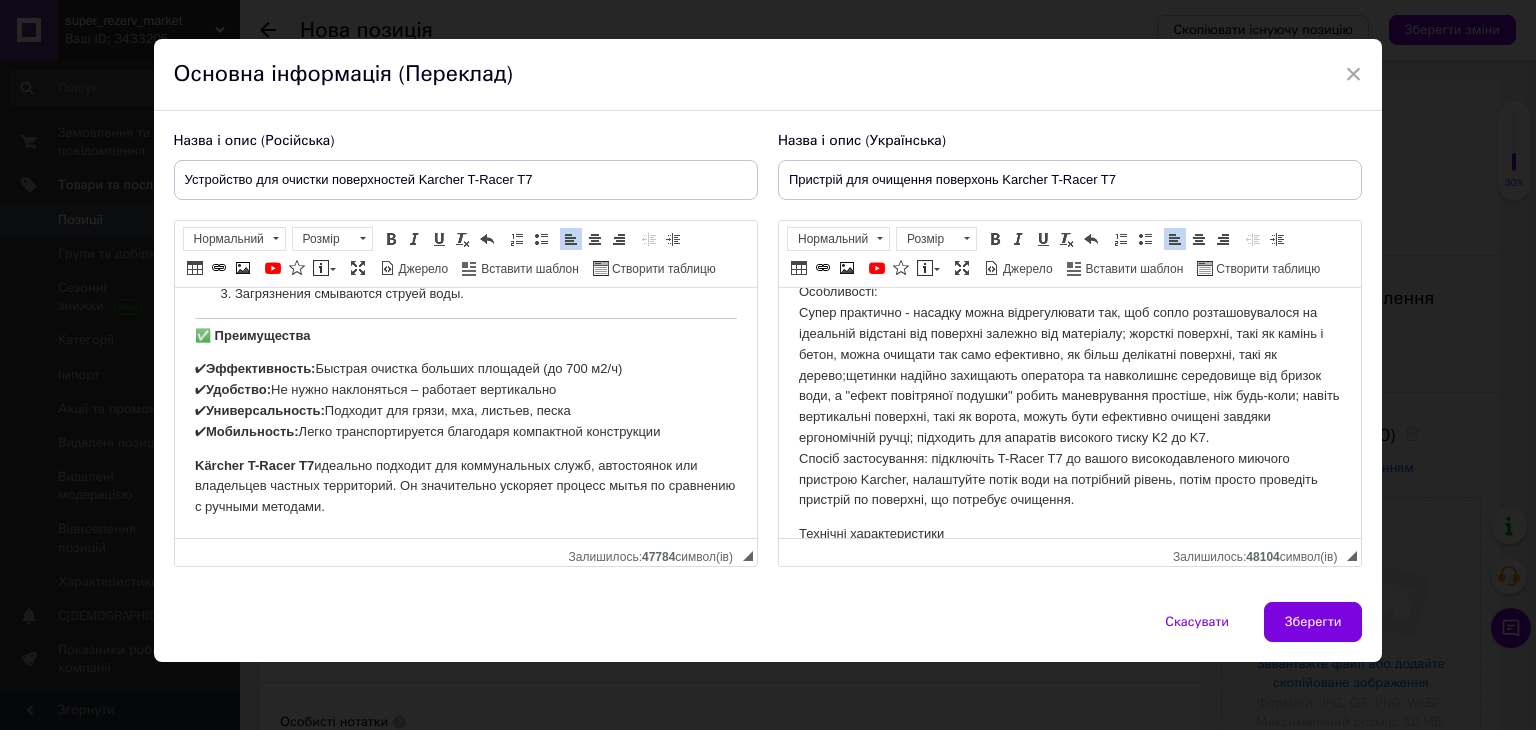 scroll, scrollTop: 0, scrollLeft: 0, axis: both 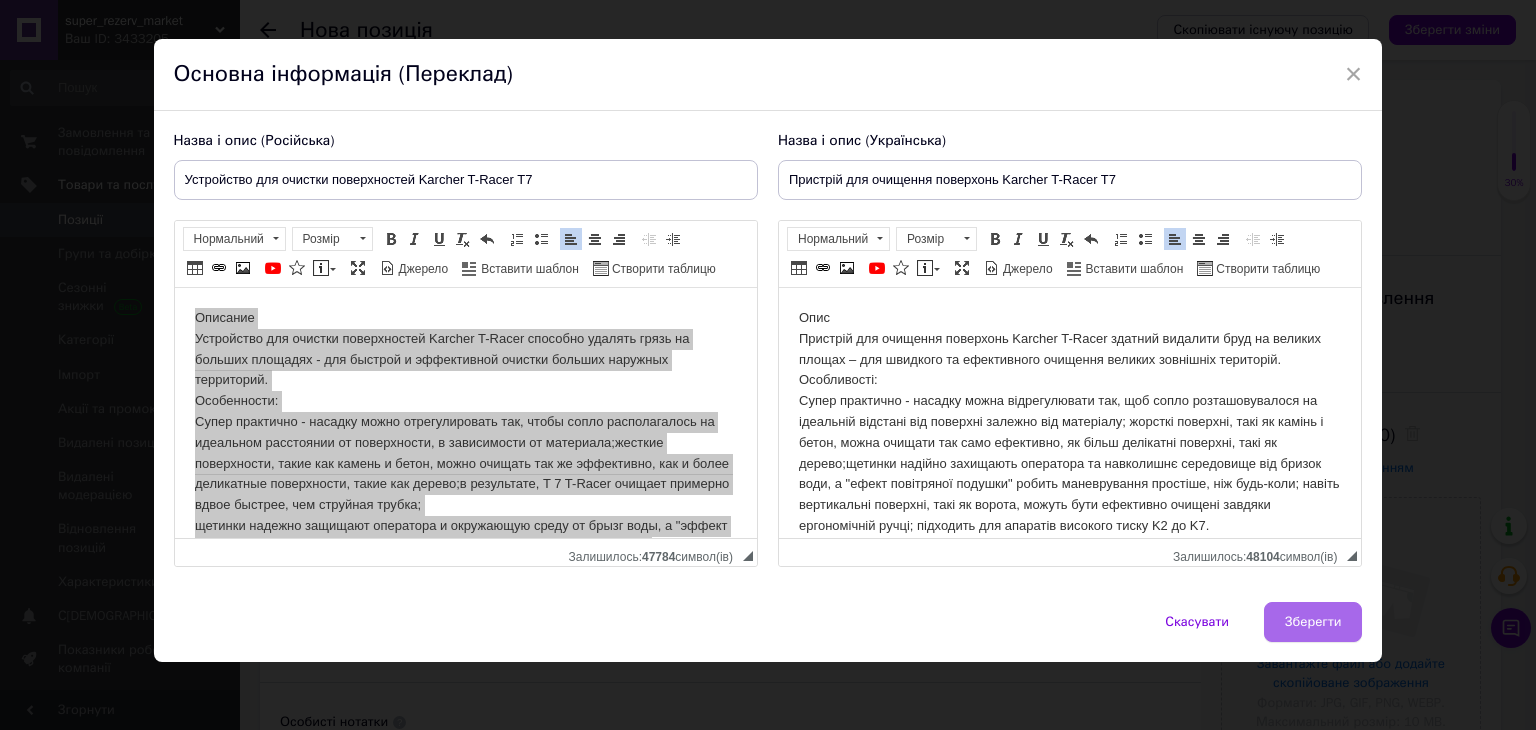 click on "Зберегти" at bounding box center [1313, 622] 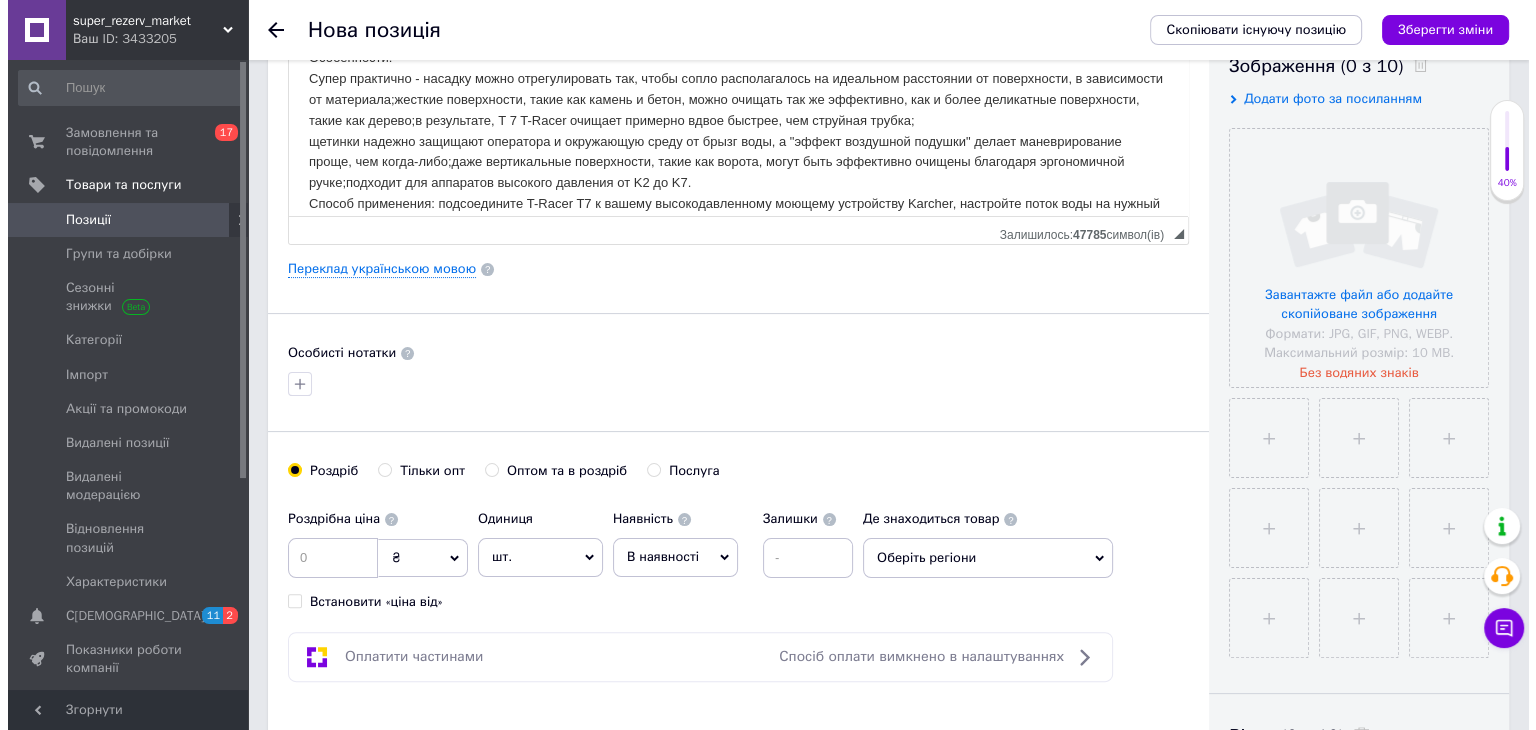 scroll, scrollTop: 463, scrollLeft: 0, axis: vertical 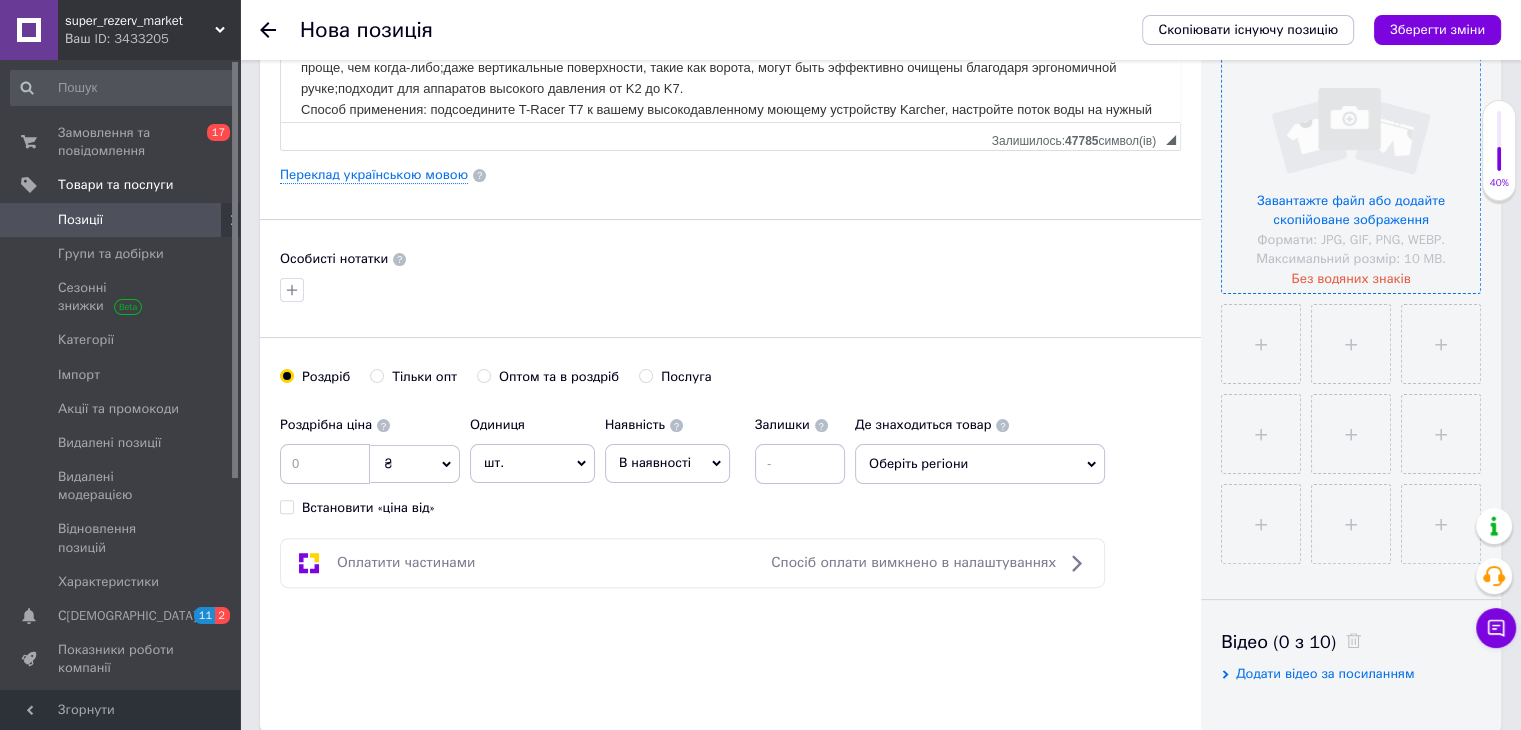 click at bounding box center [1351, 164] 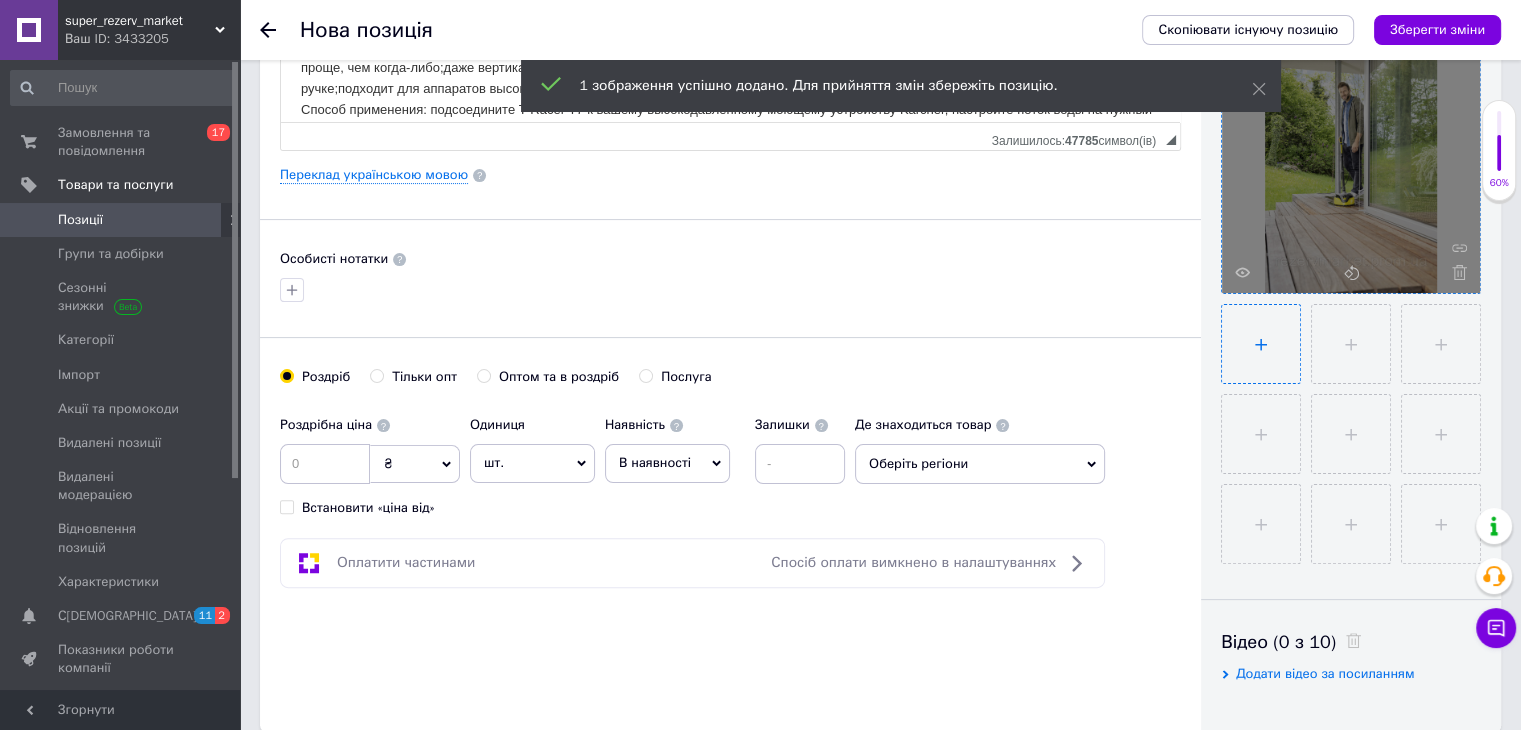 click at bounding box center [1261, 344] 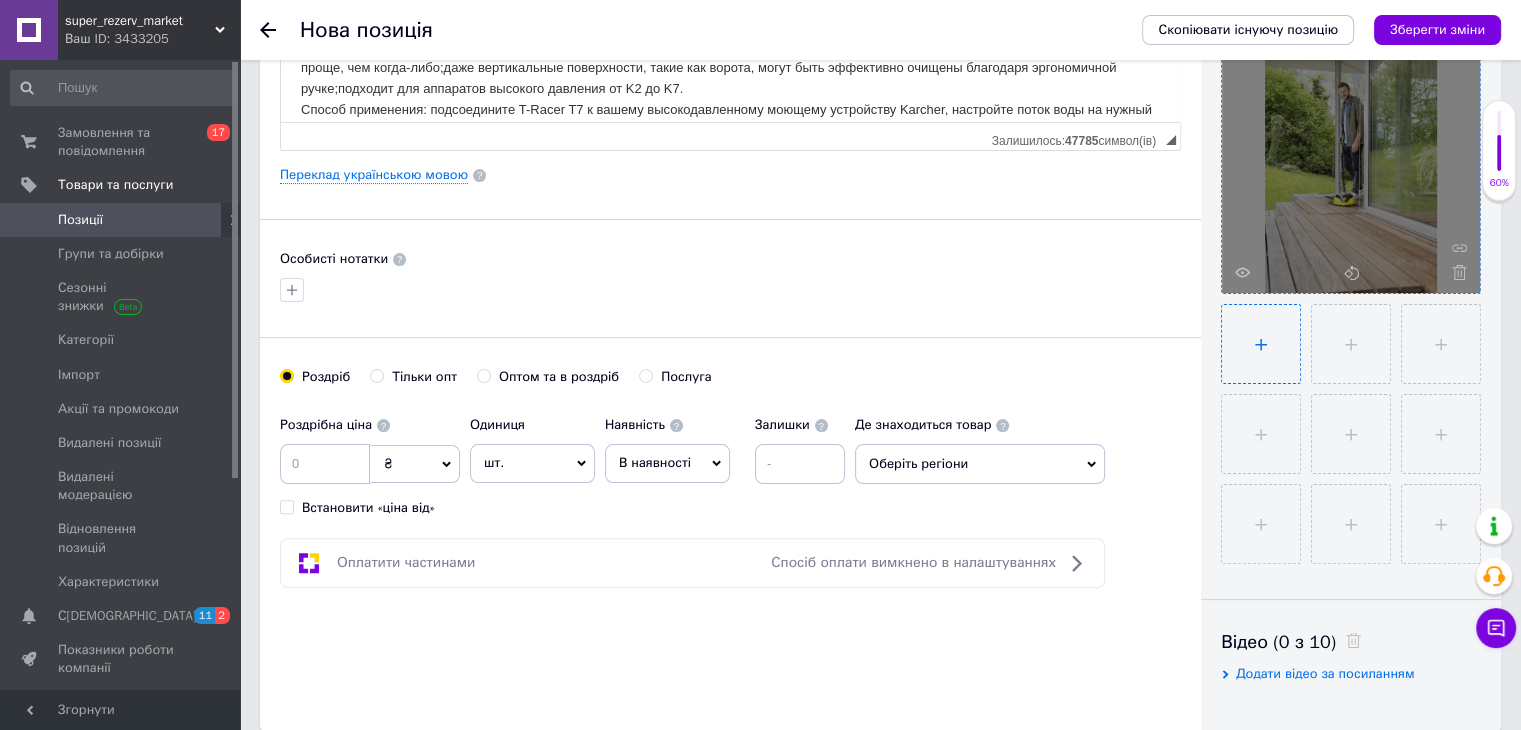 type on "C:\fakepath\d1 (4).jpg" 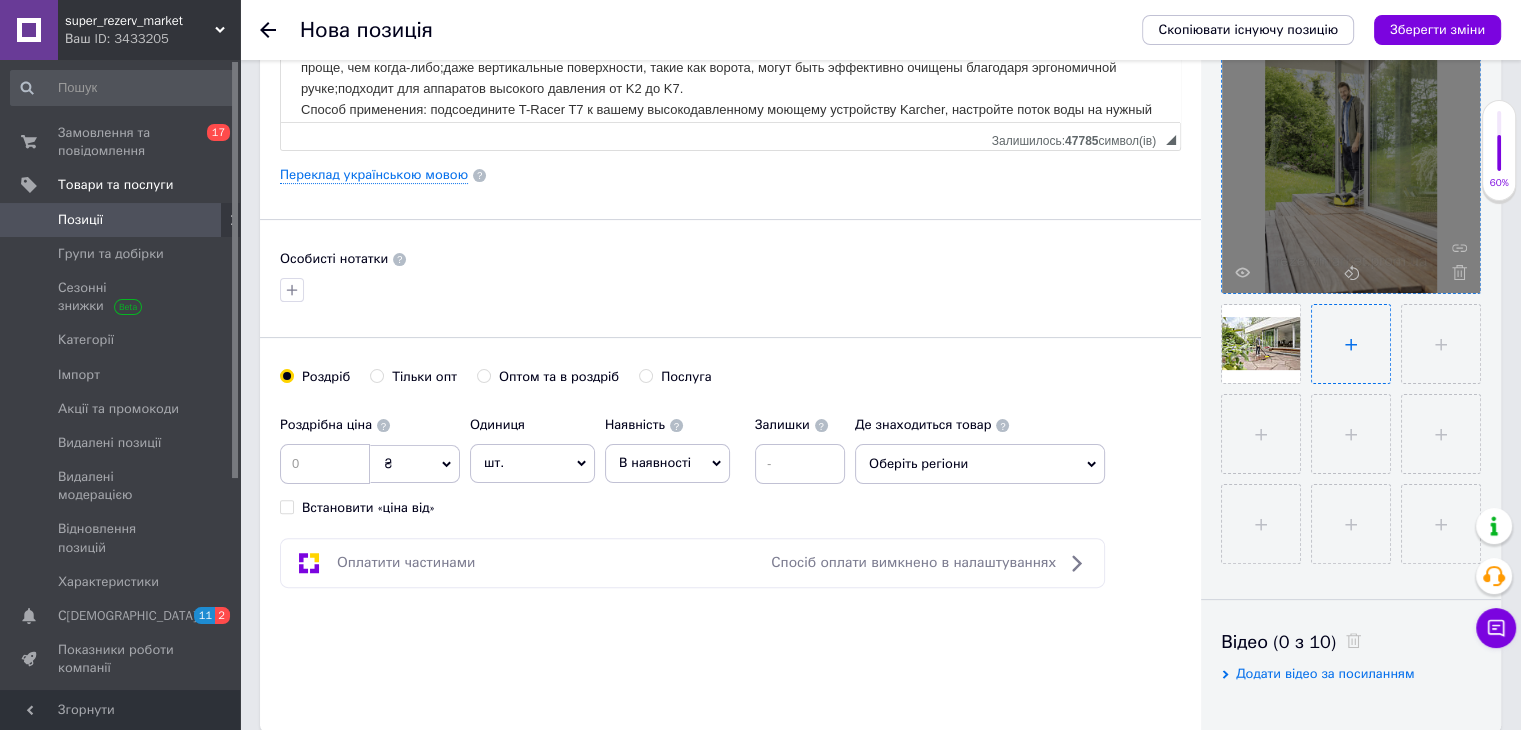 click at bounding box center (1351, 344) 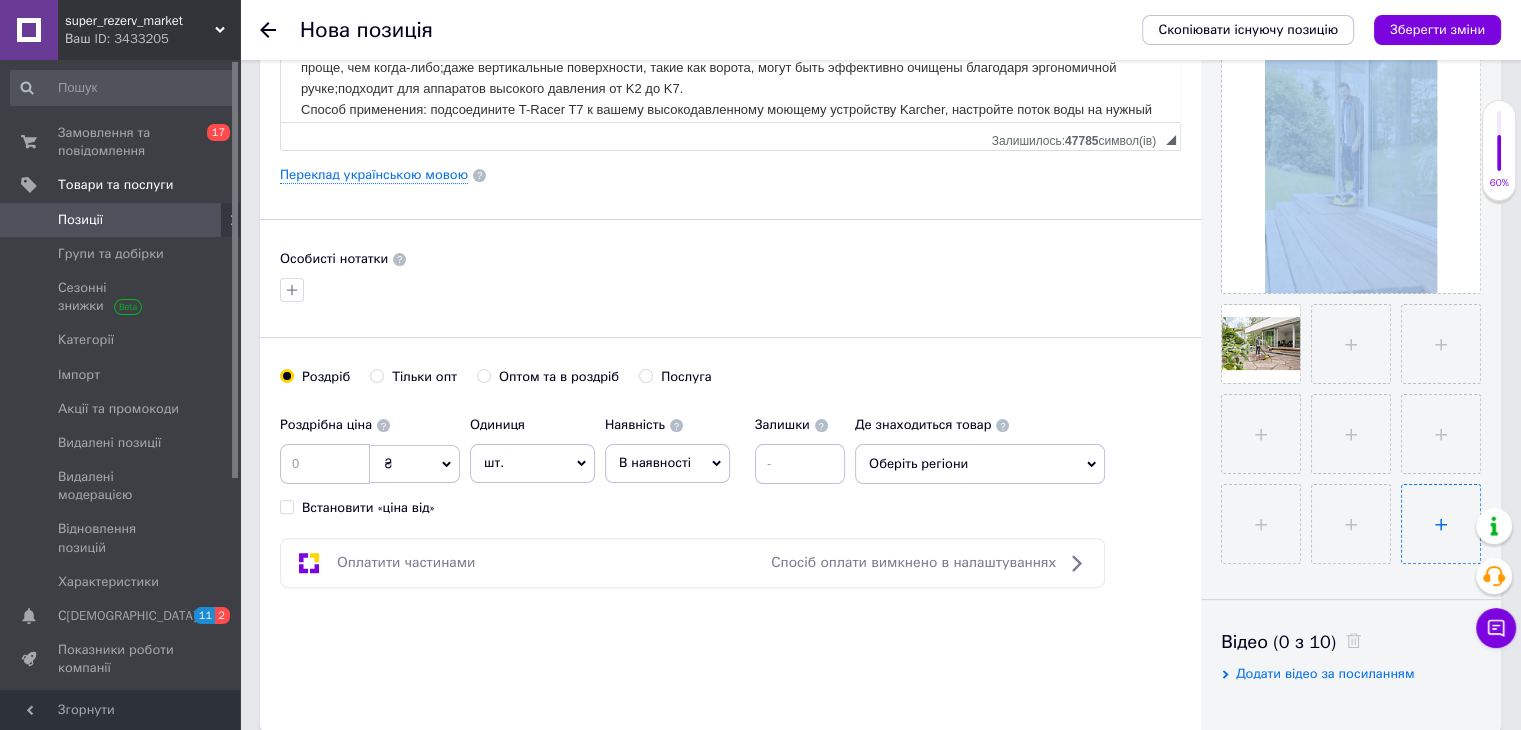 drag, startPoint x: 1318, startPoint y: 210, endPoint x: 1436, endPoint y: 533, distance: 343.87933 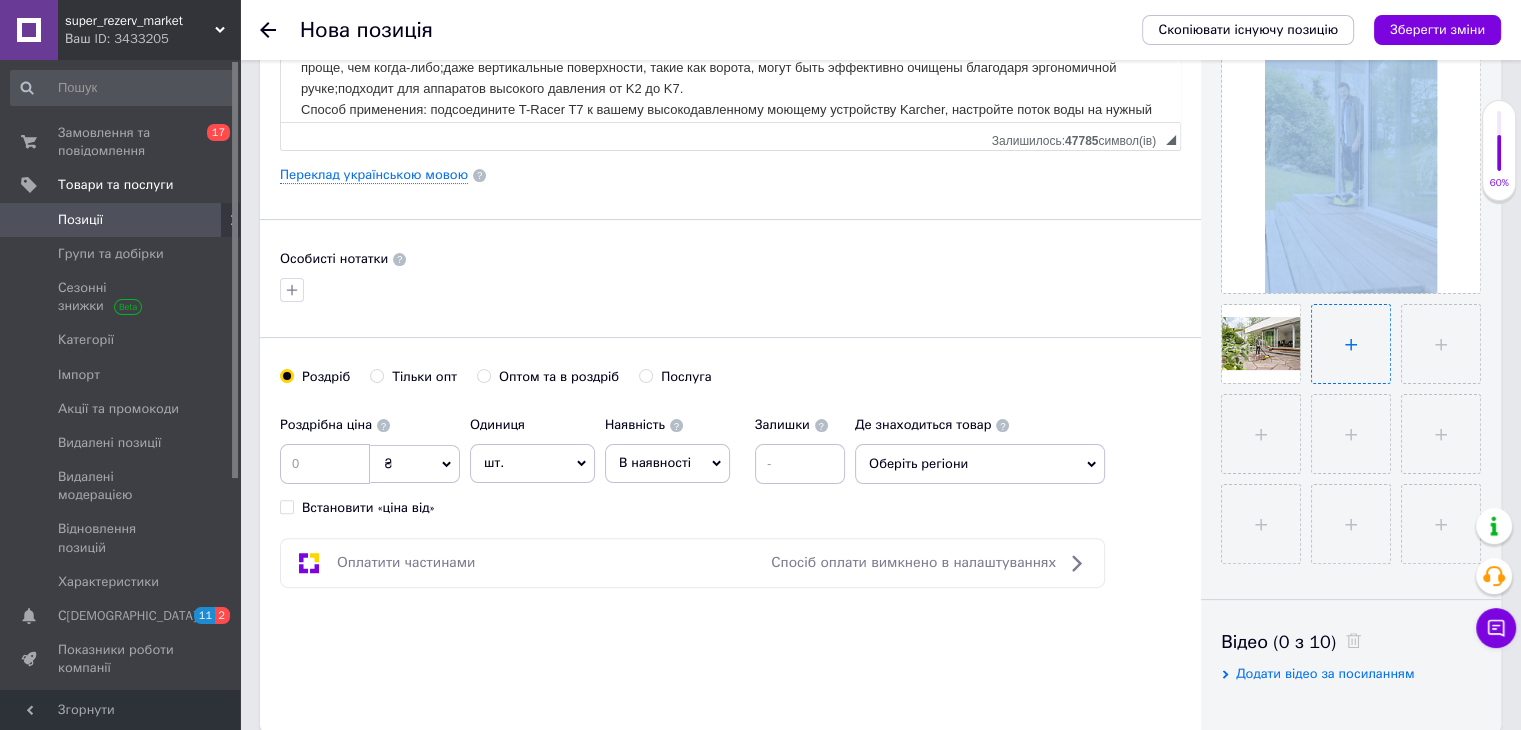 click at bounding box center [1351, 344] 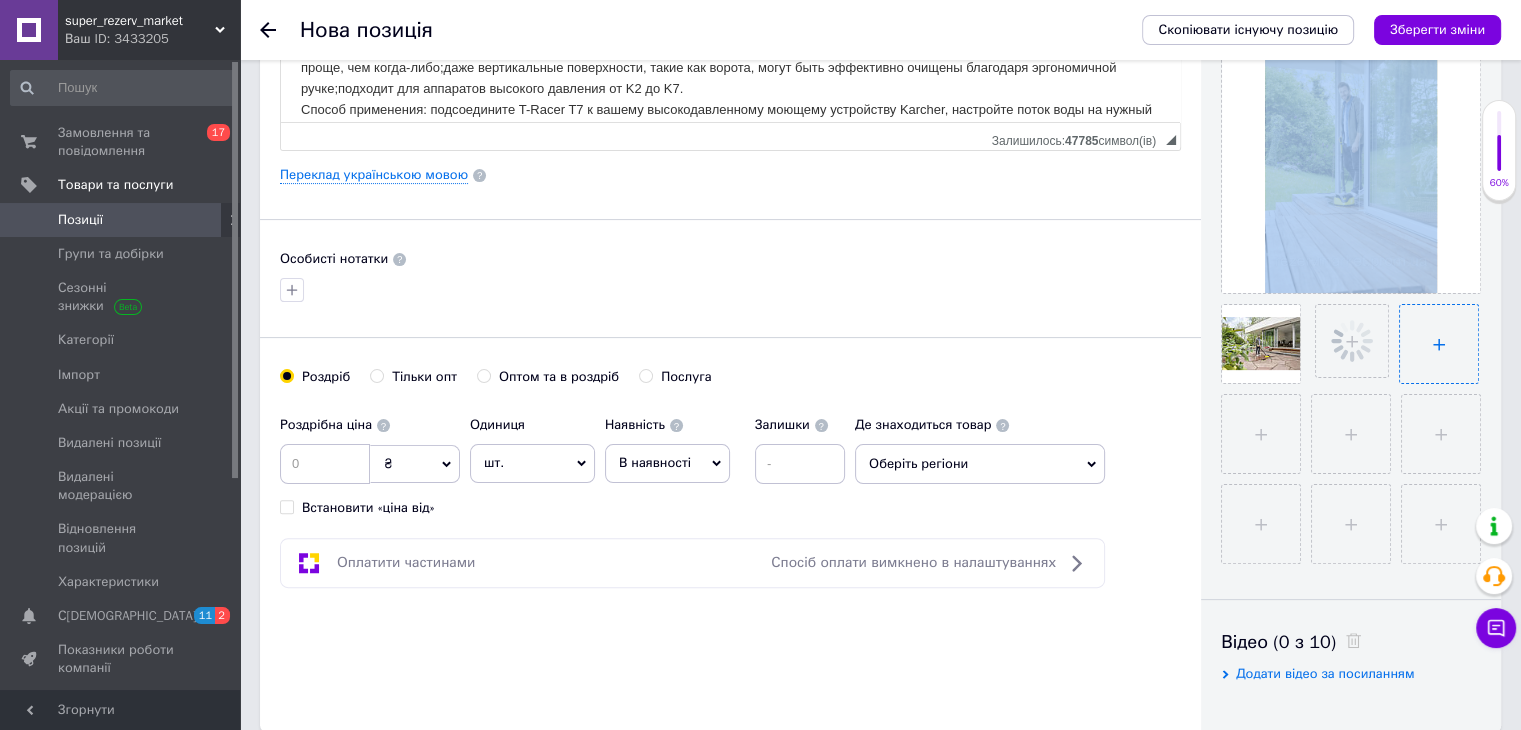 click at bounding box center [1439, 344] 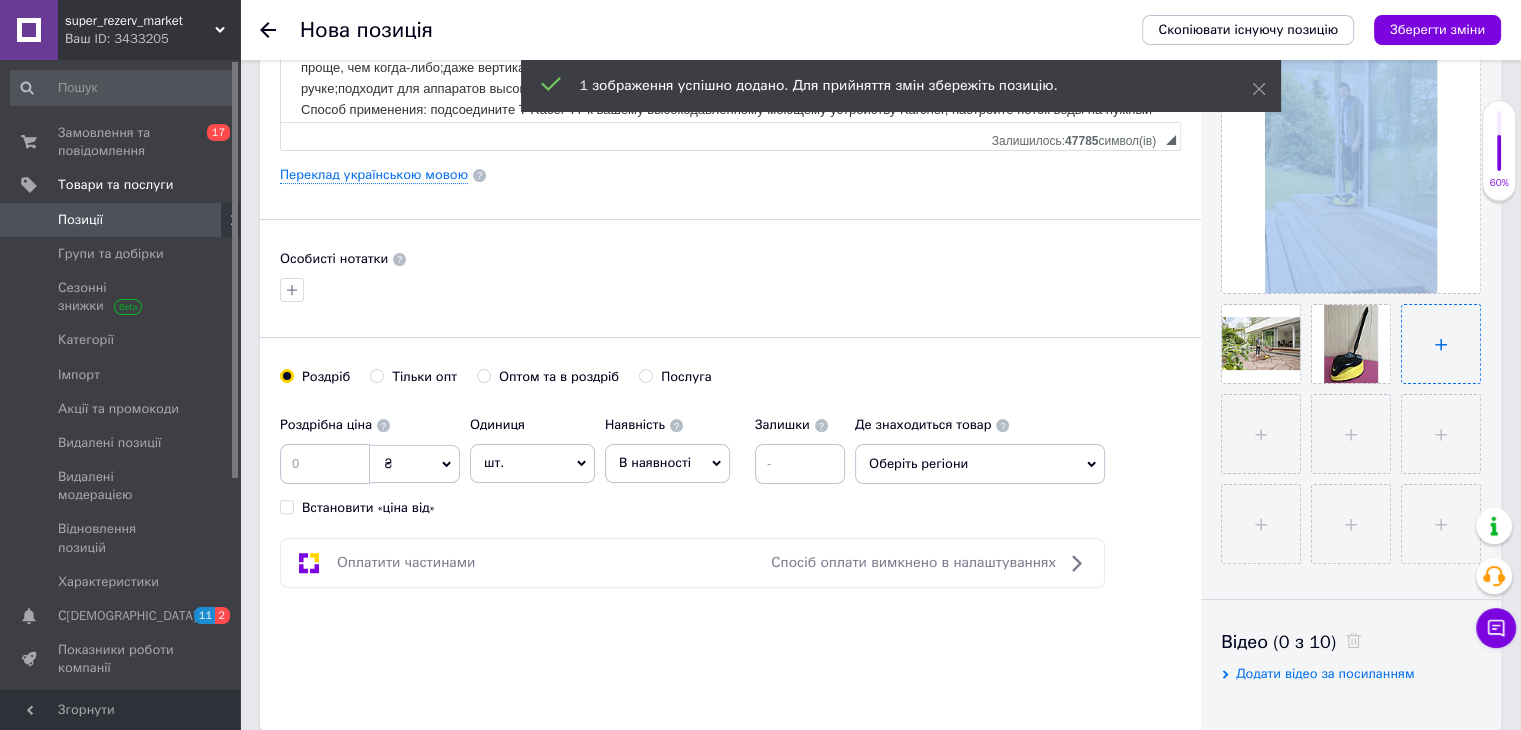 type on "C:\fakepath\IMG_2820.jpg" 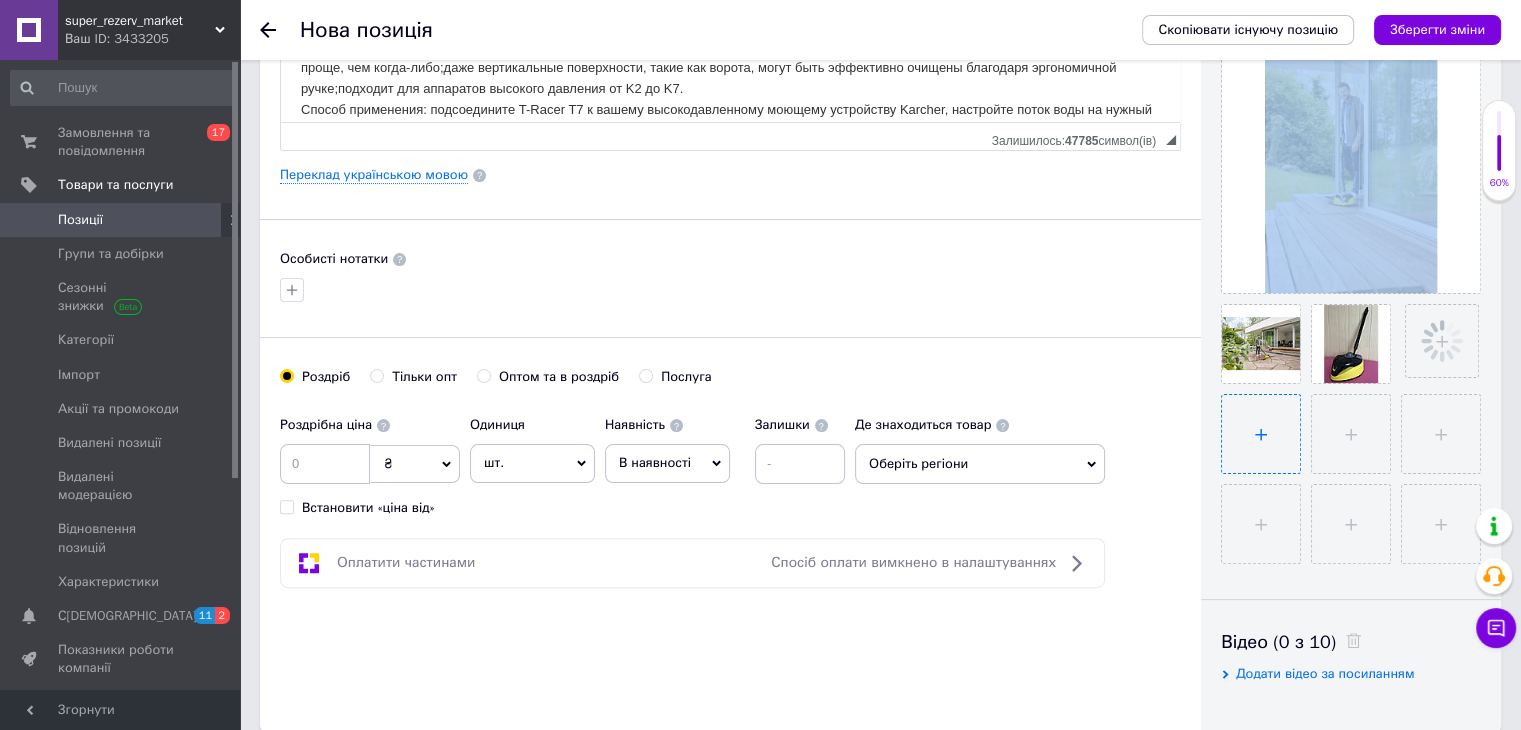 click at bounding box center (1261, 434) 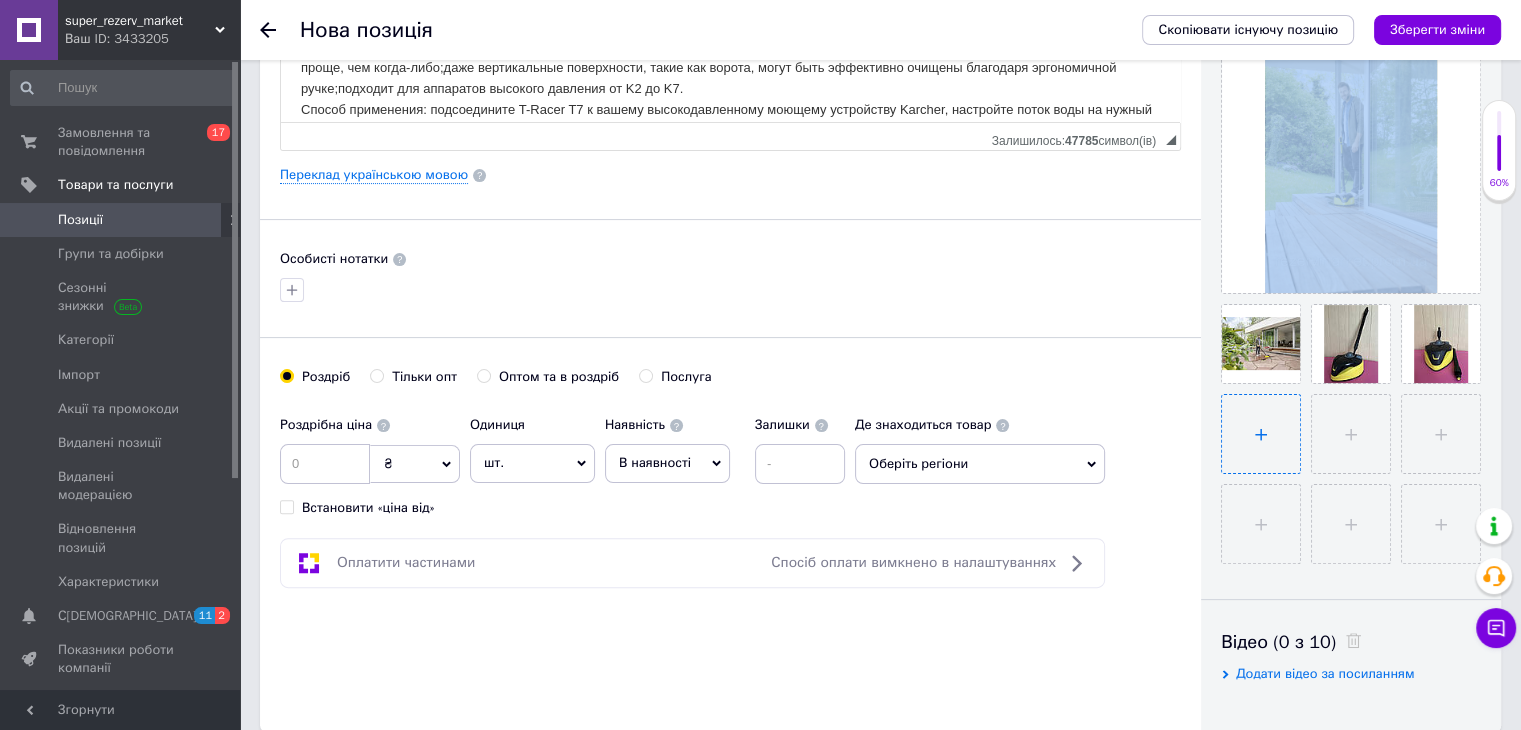 type on "C:\fakepath\IMG_2823.jpg" 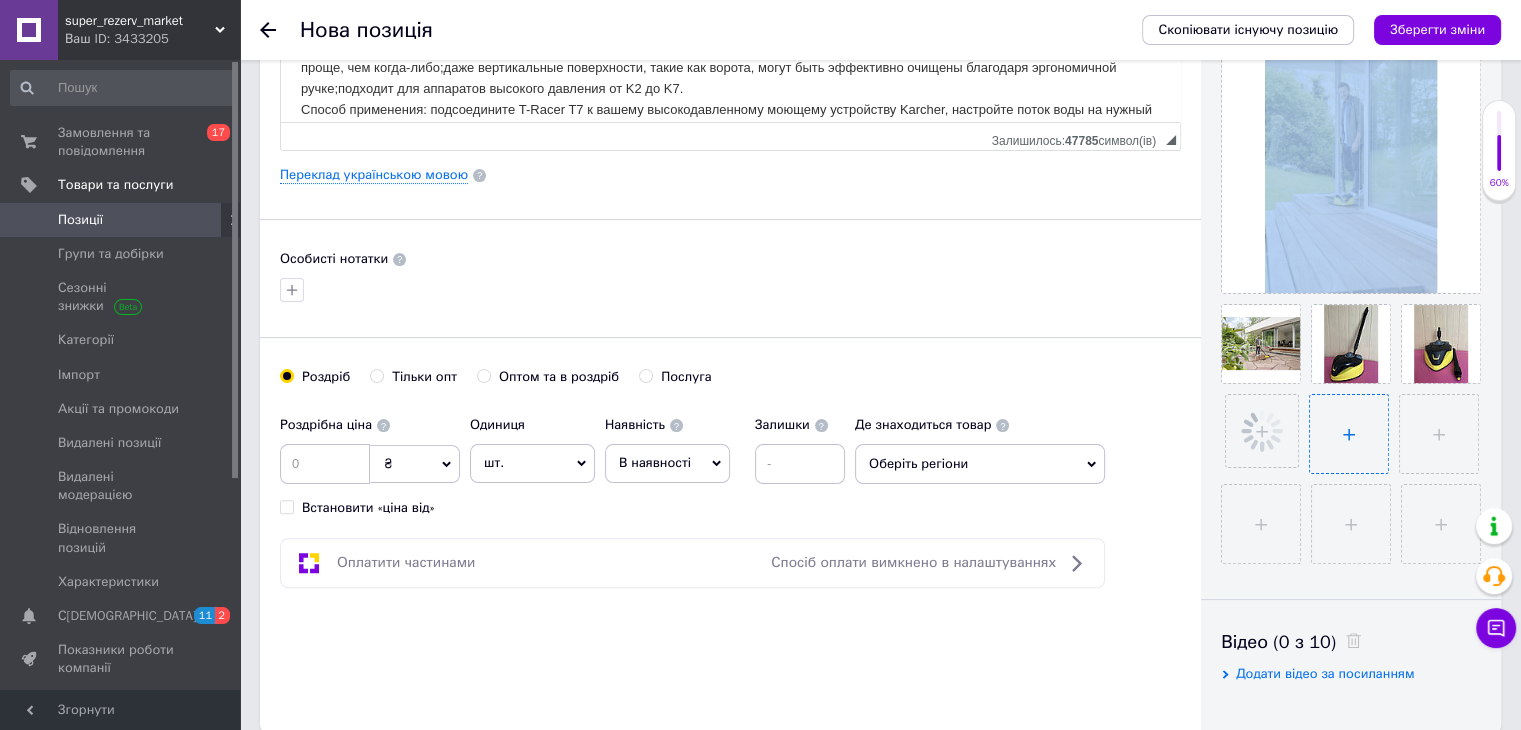 click at bounding box center [1349, 434] 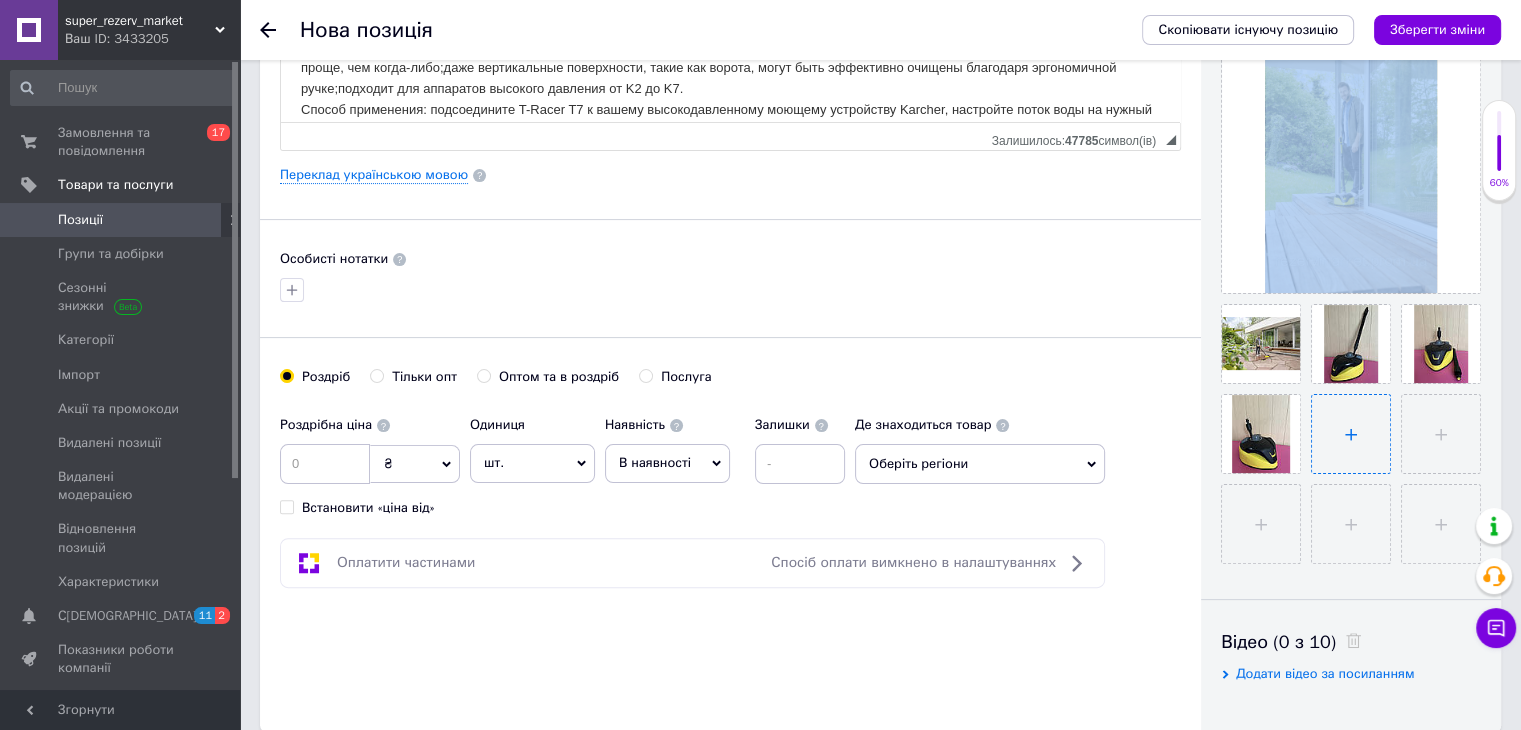 type on "C:\fakepath\IMG_2826.jpg" 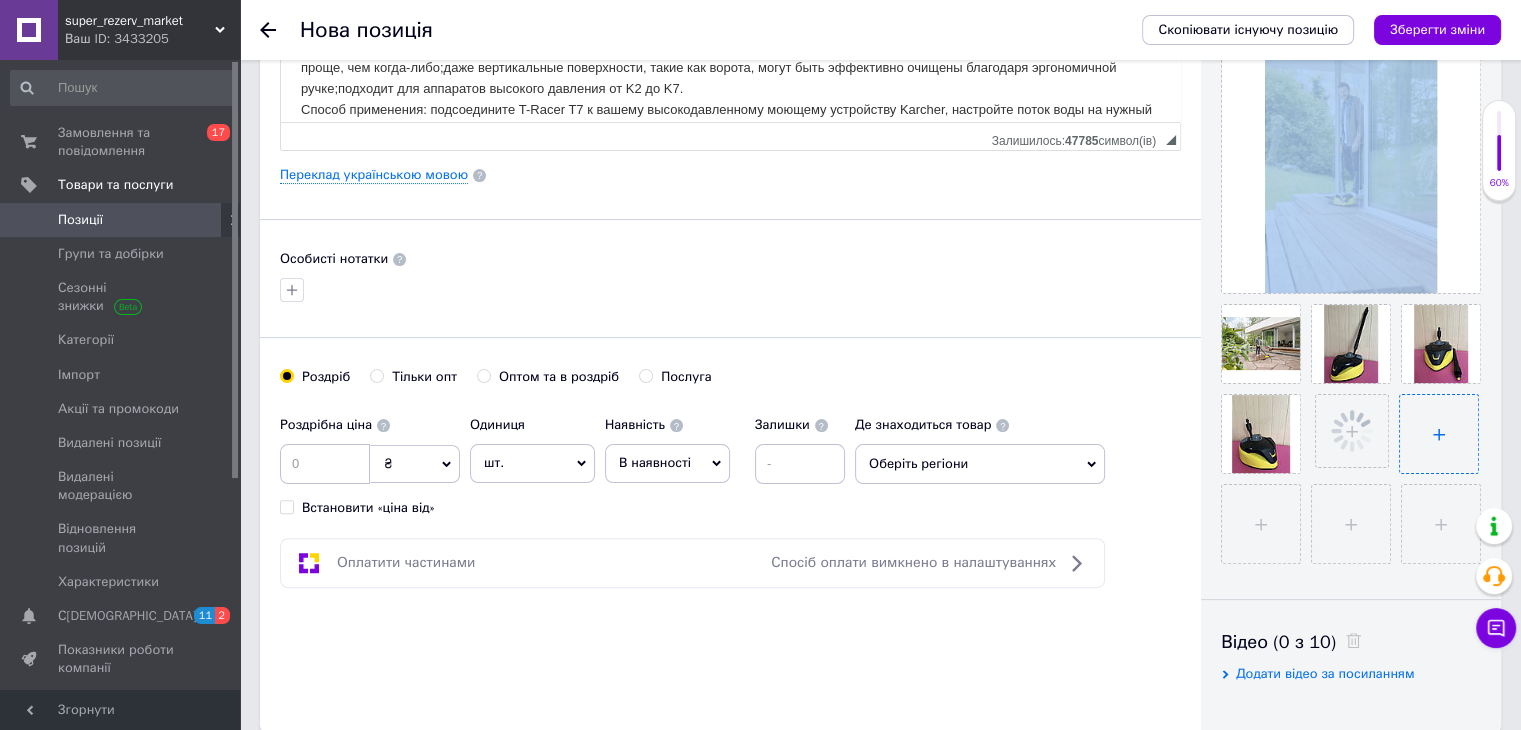 click at bounding box center (1439, 434) 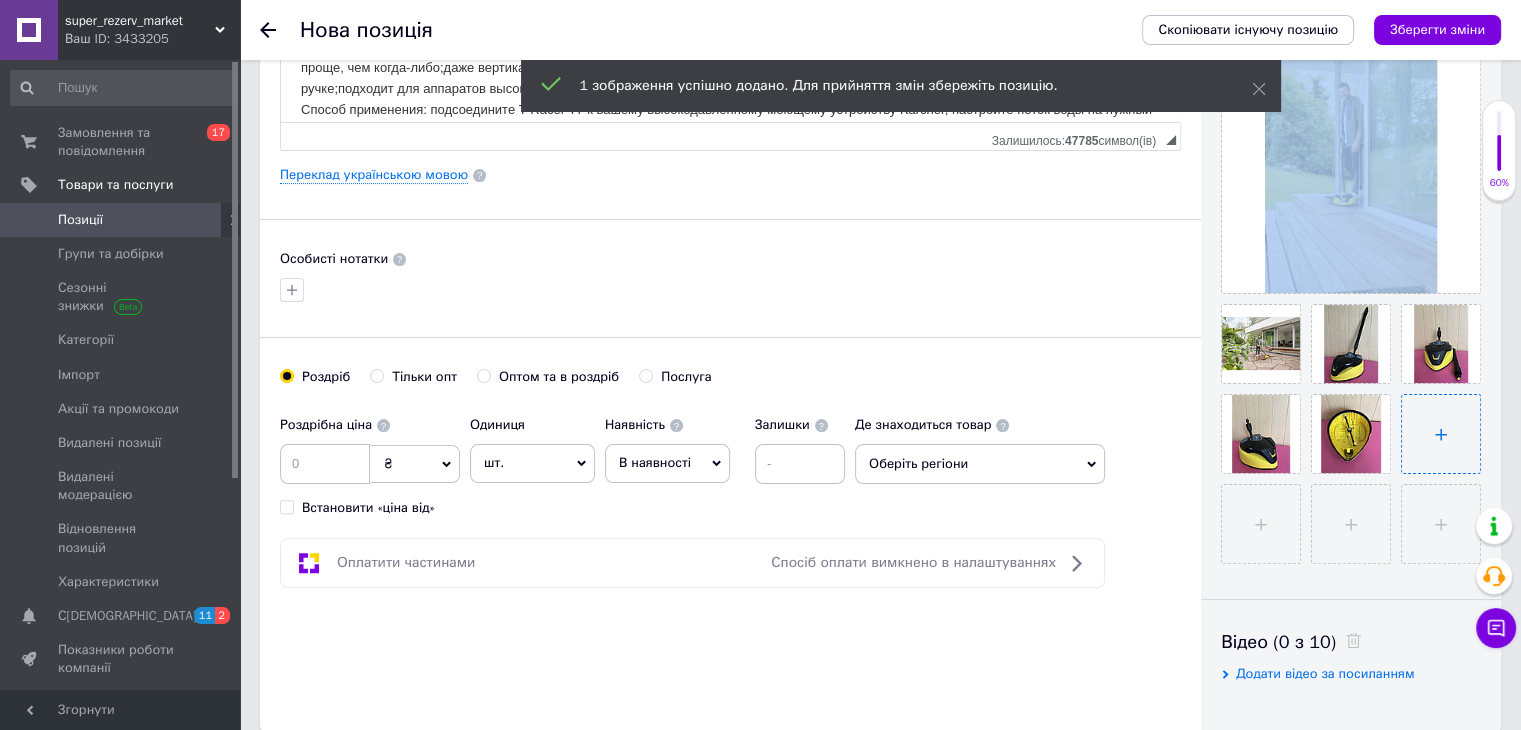 type on "C:\fakepath\IMG_2821.jpg" 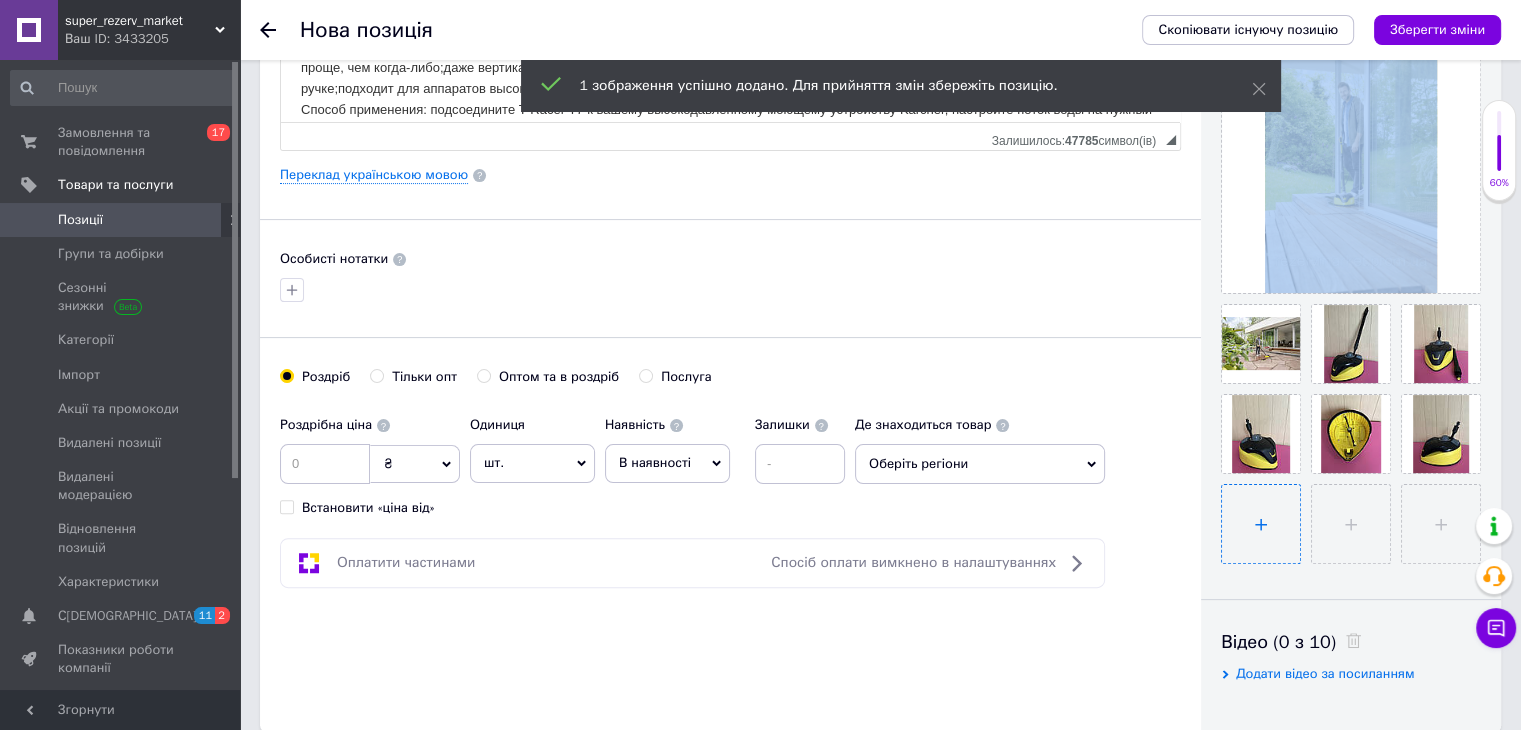 click at bounding box center (1261, 524) 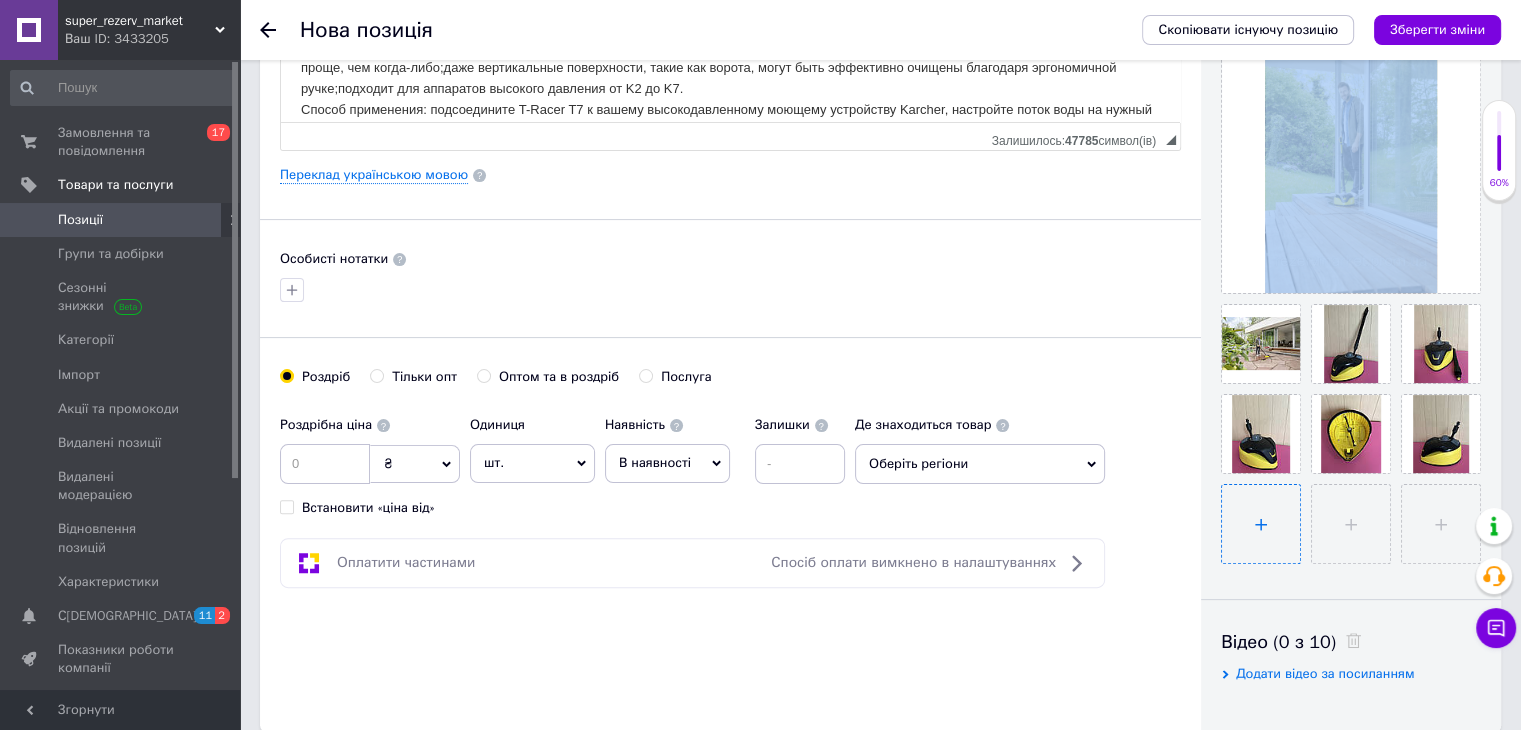 type on "C:\fakepath\IMG_2825 (1).jpg" 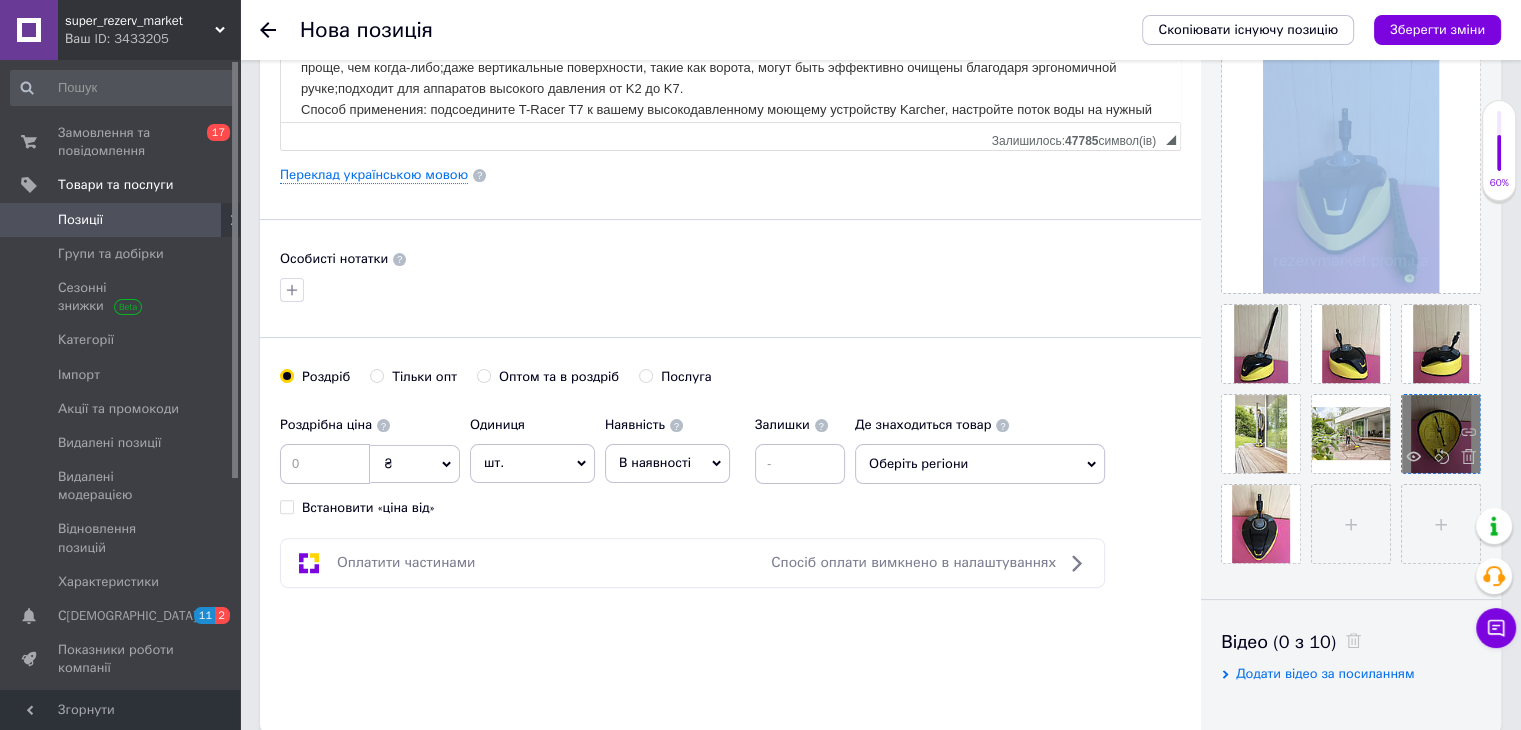 click at bounding box center [1441, 434] 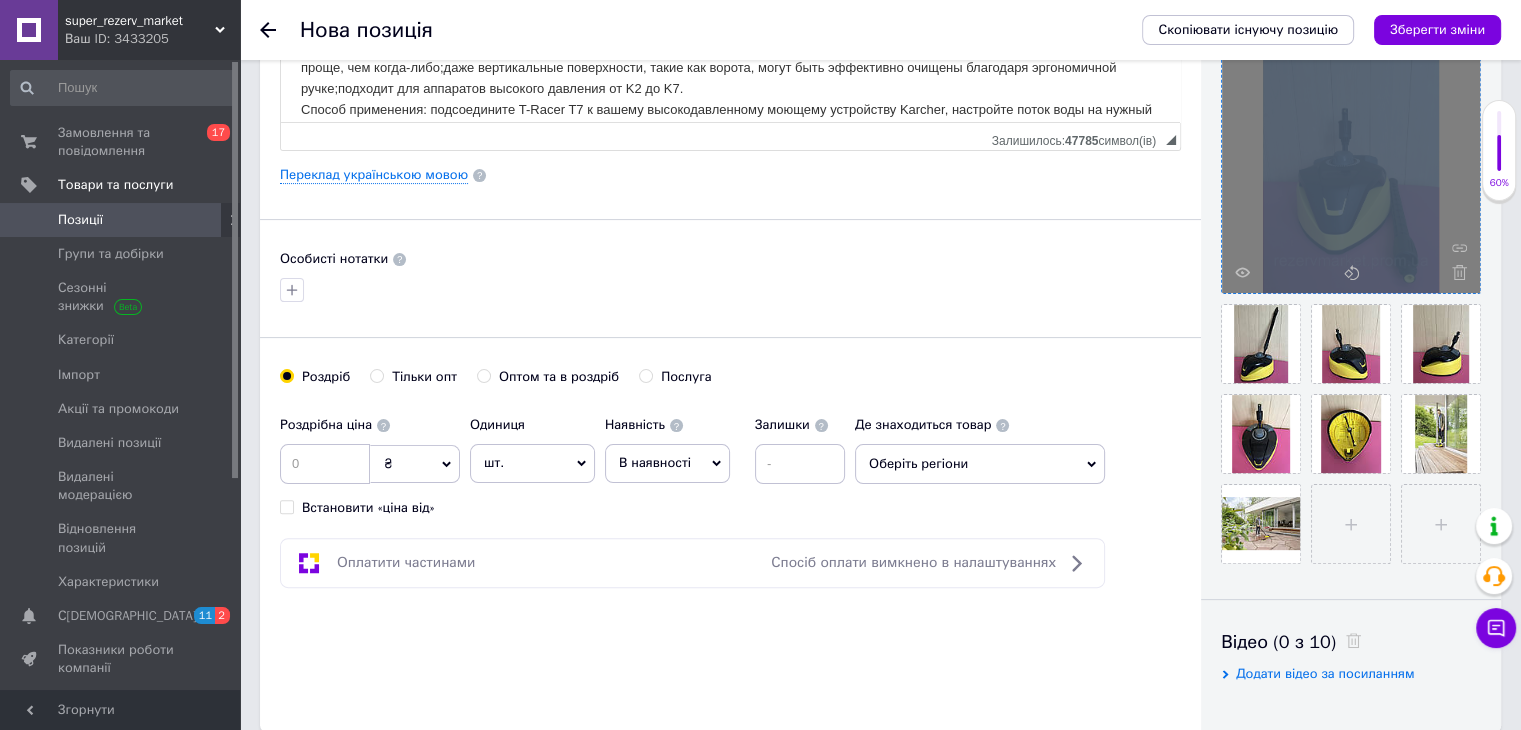click at bounding box center (1351, 164) 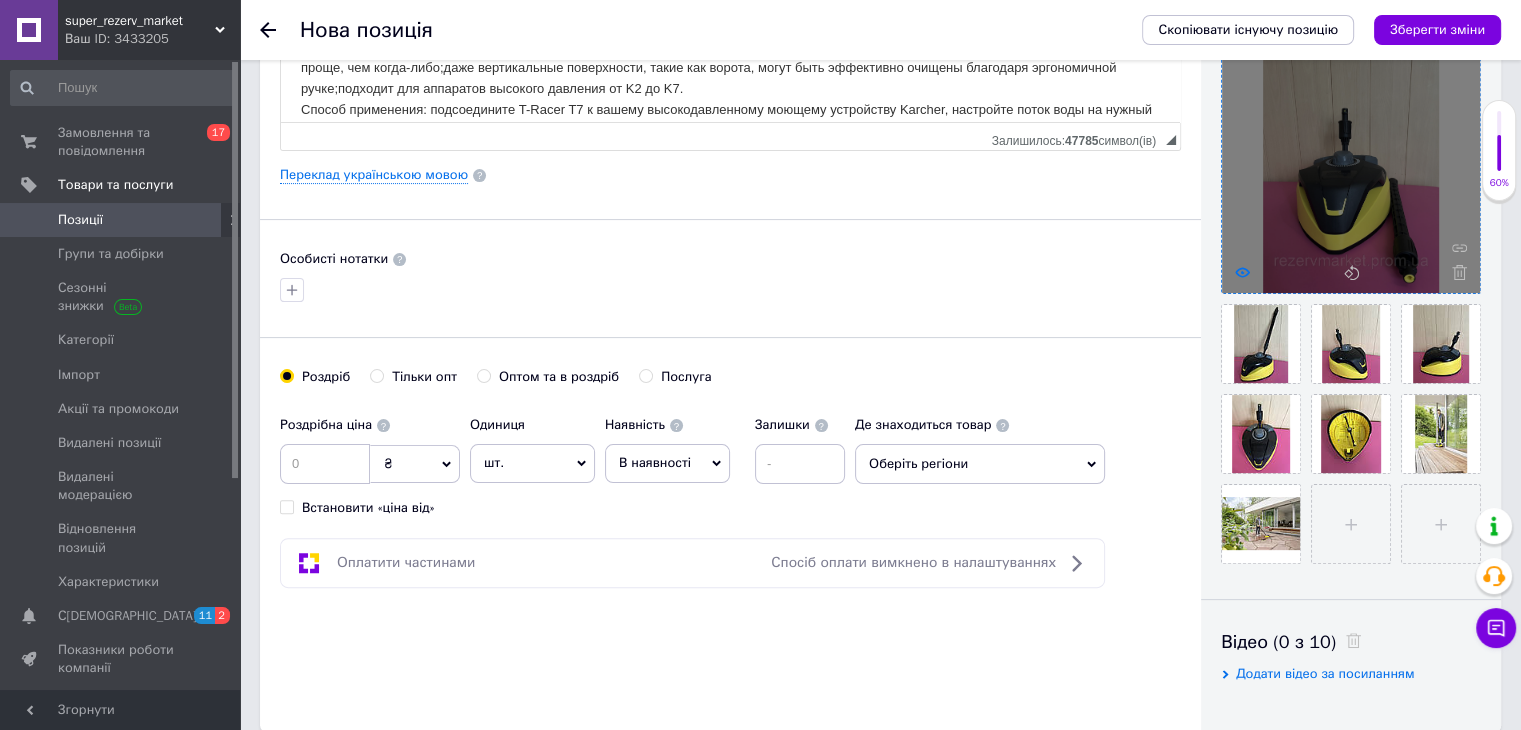 click 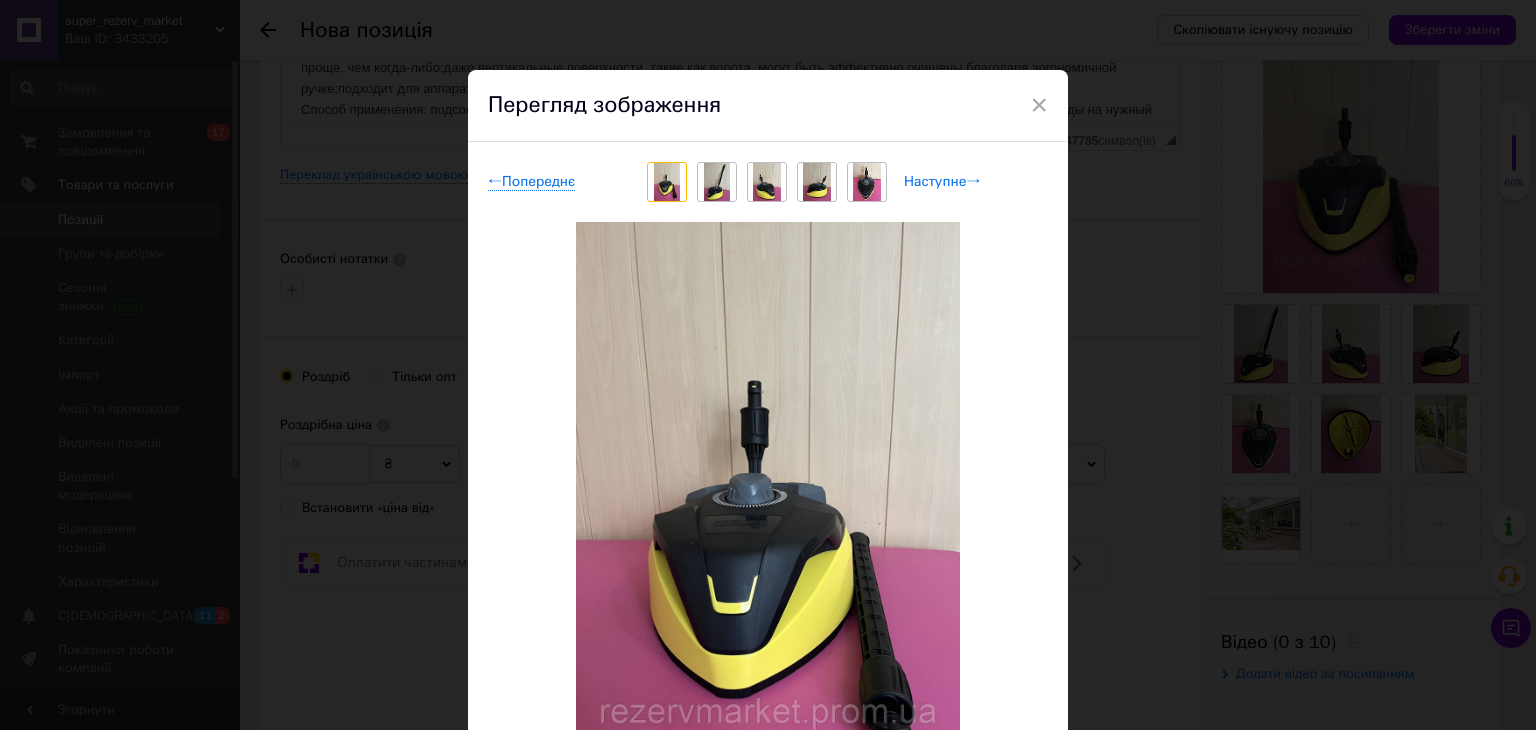 click on "Наступне →" at bounding box center [942, 182] 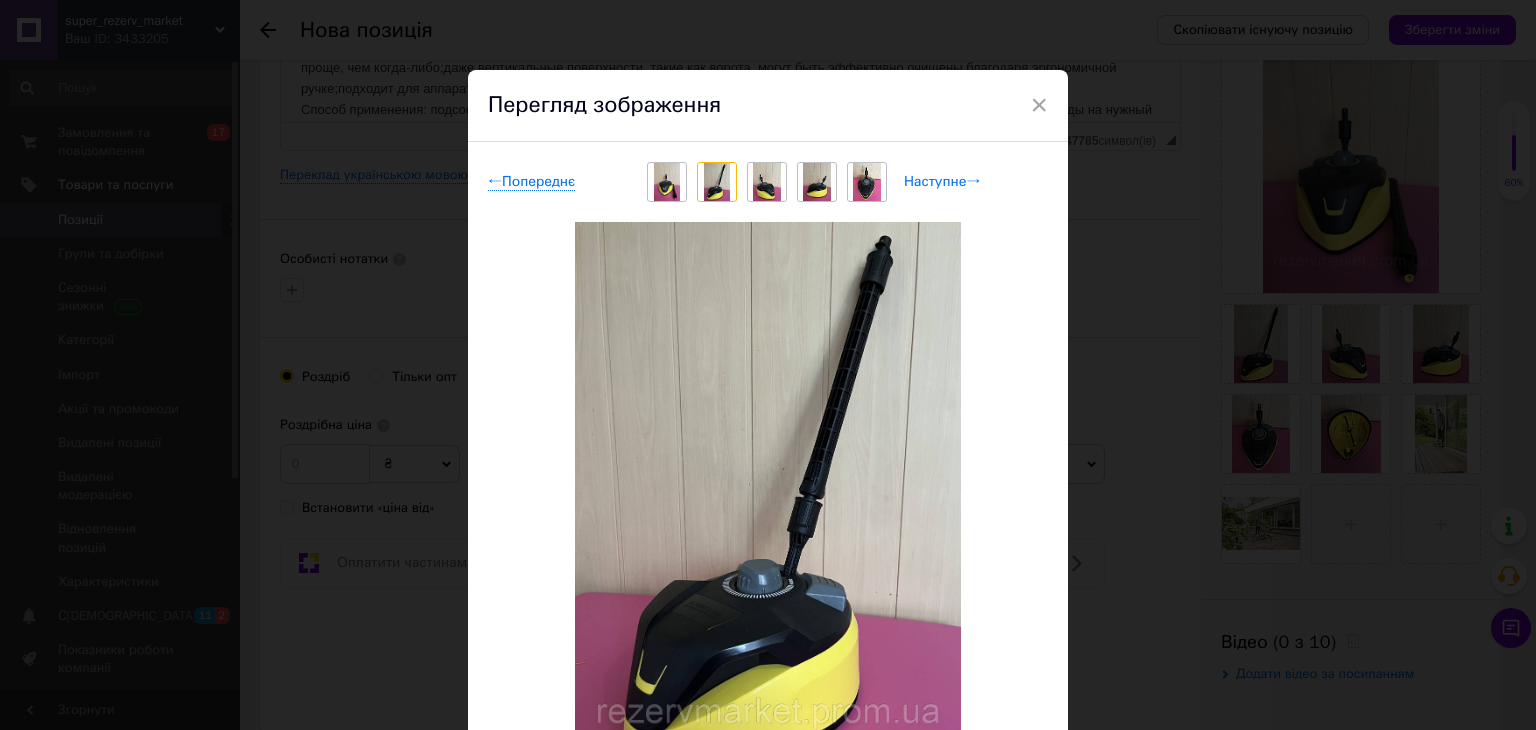 click on "Наступне →" at bounding box center [942, 182] 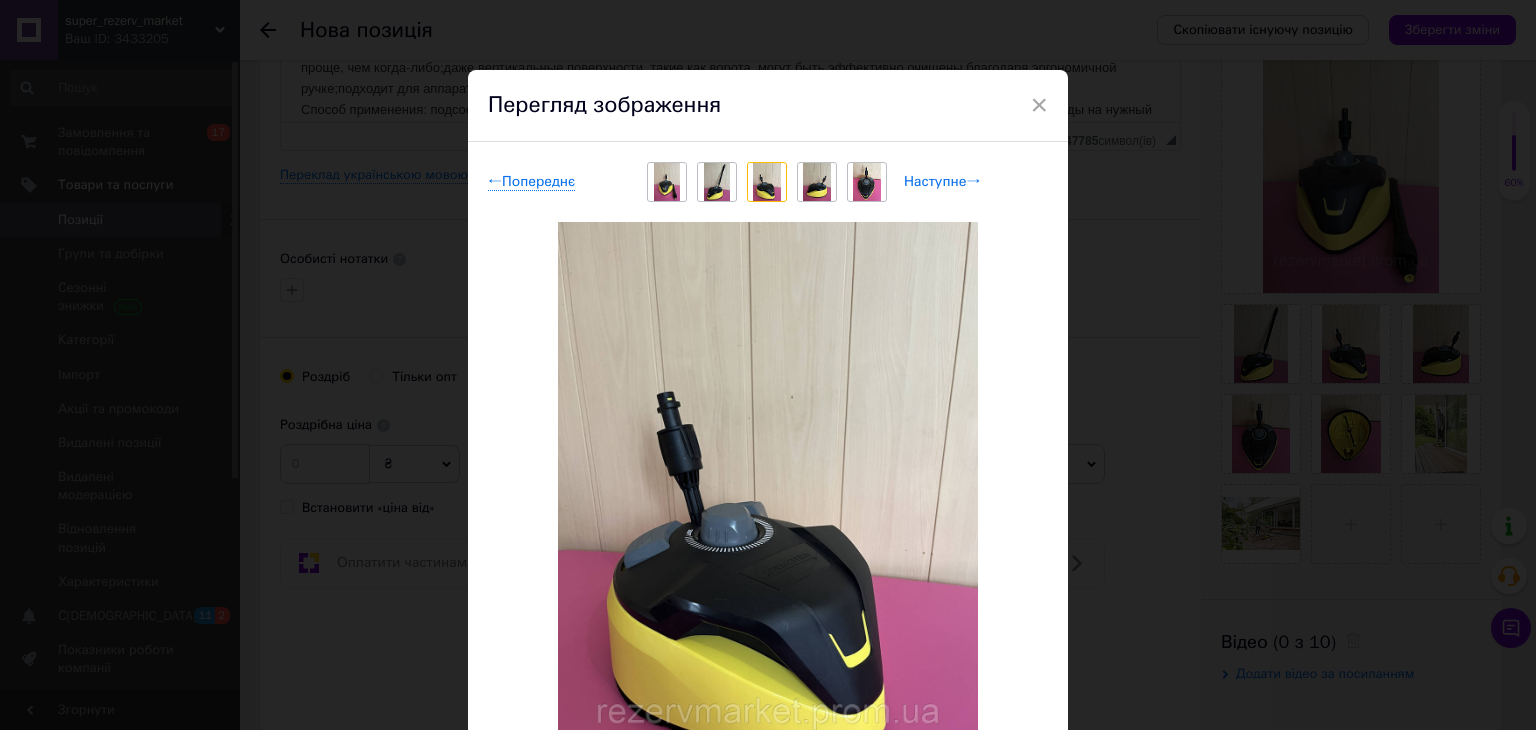 click on "Наступне →" at bounding box center [942, 182] 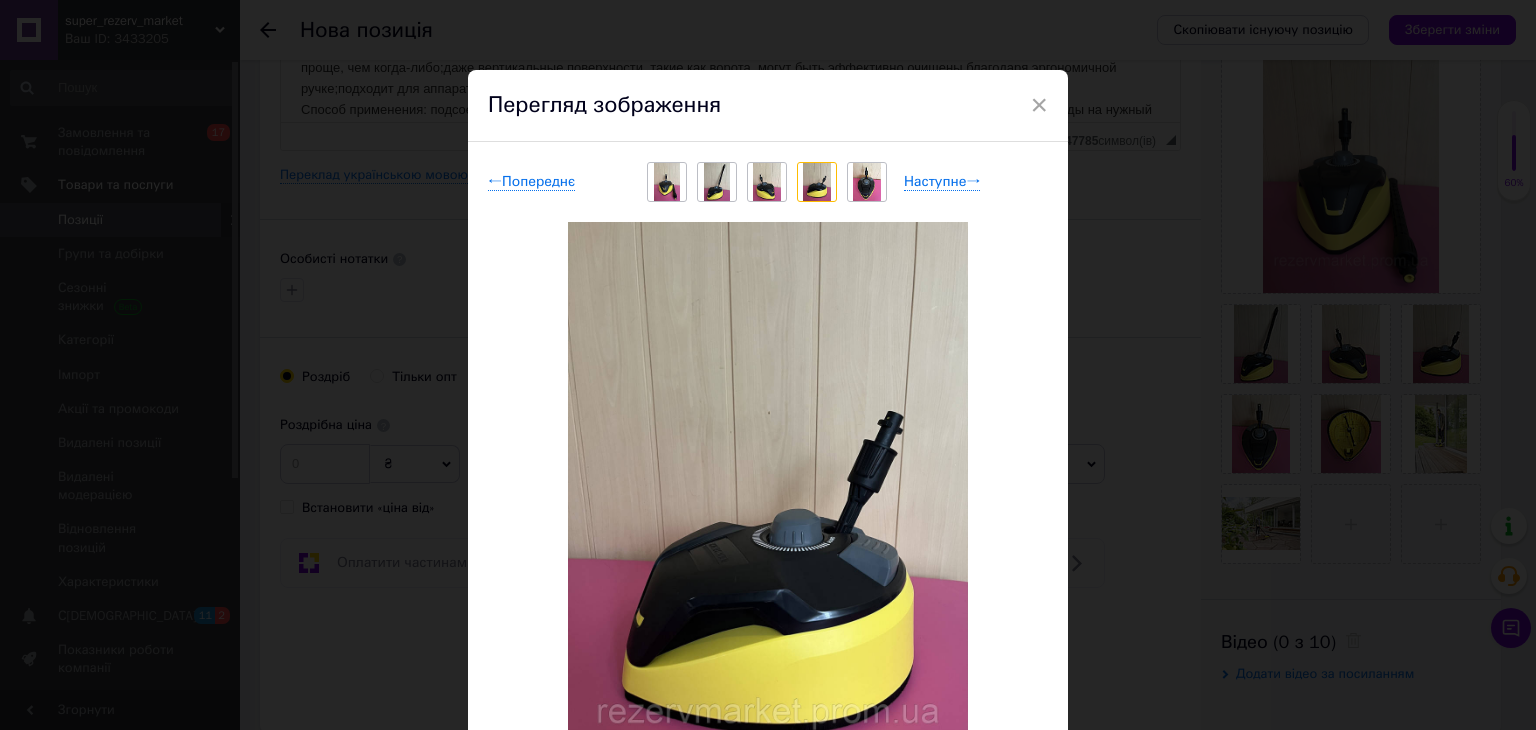 click at bounding box center (817, 182) 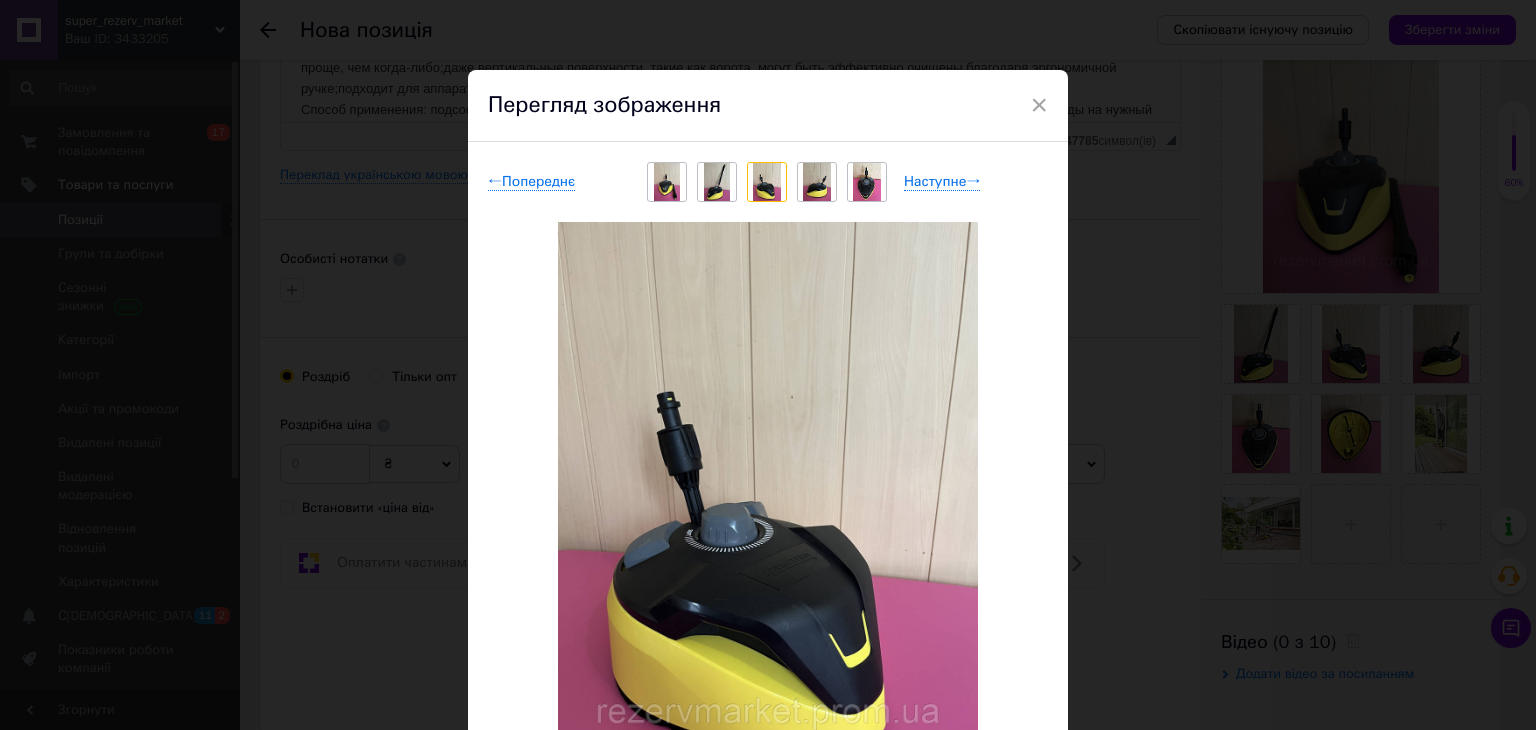 click at bounding box center [717, 182] 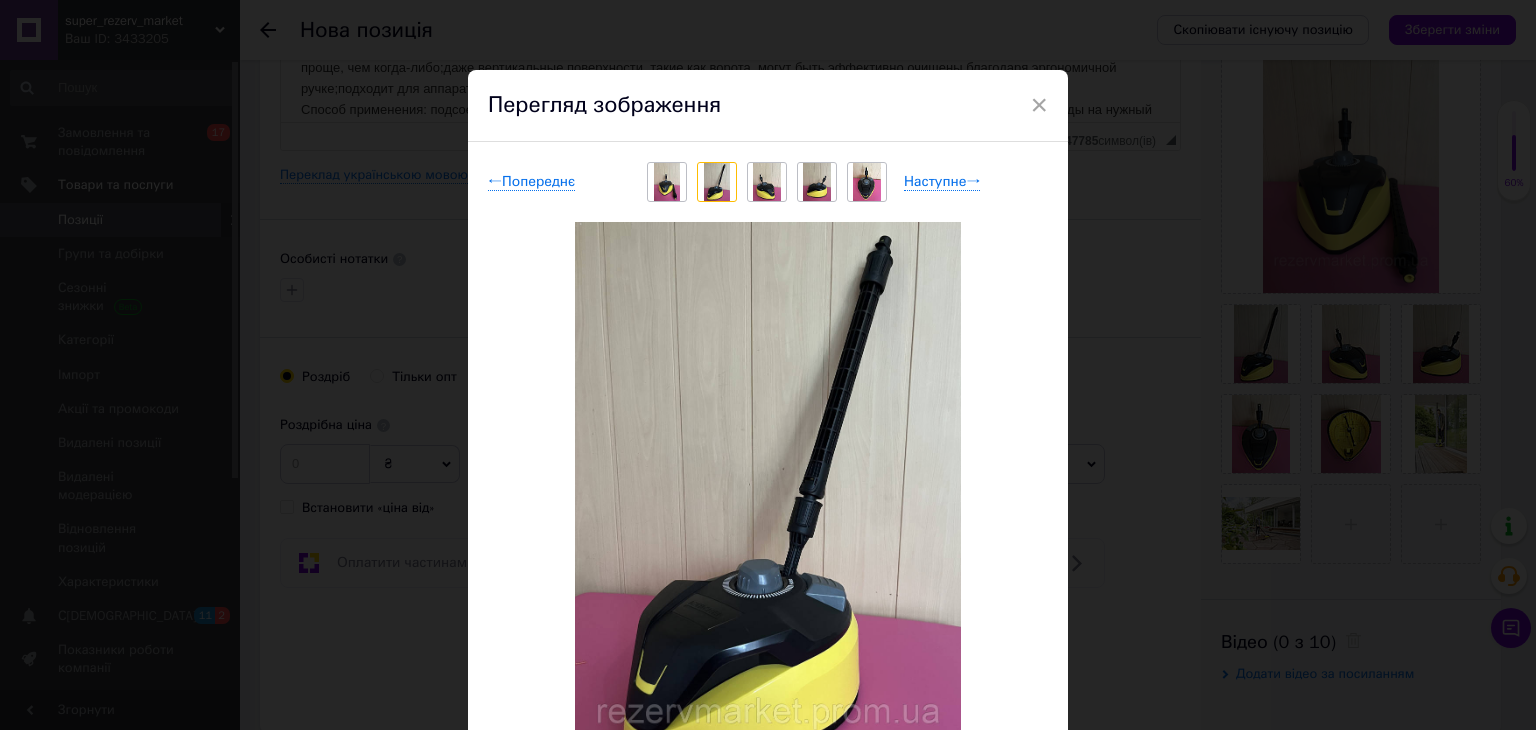 click on "← Попереднє Наступне →" at bounding box center (768, 182) 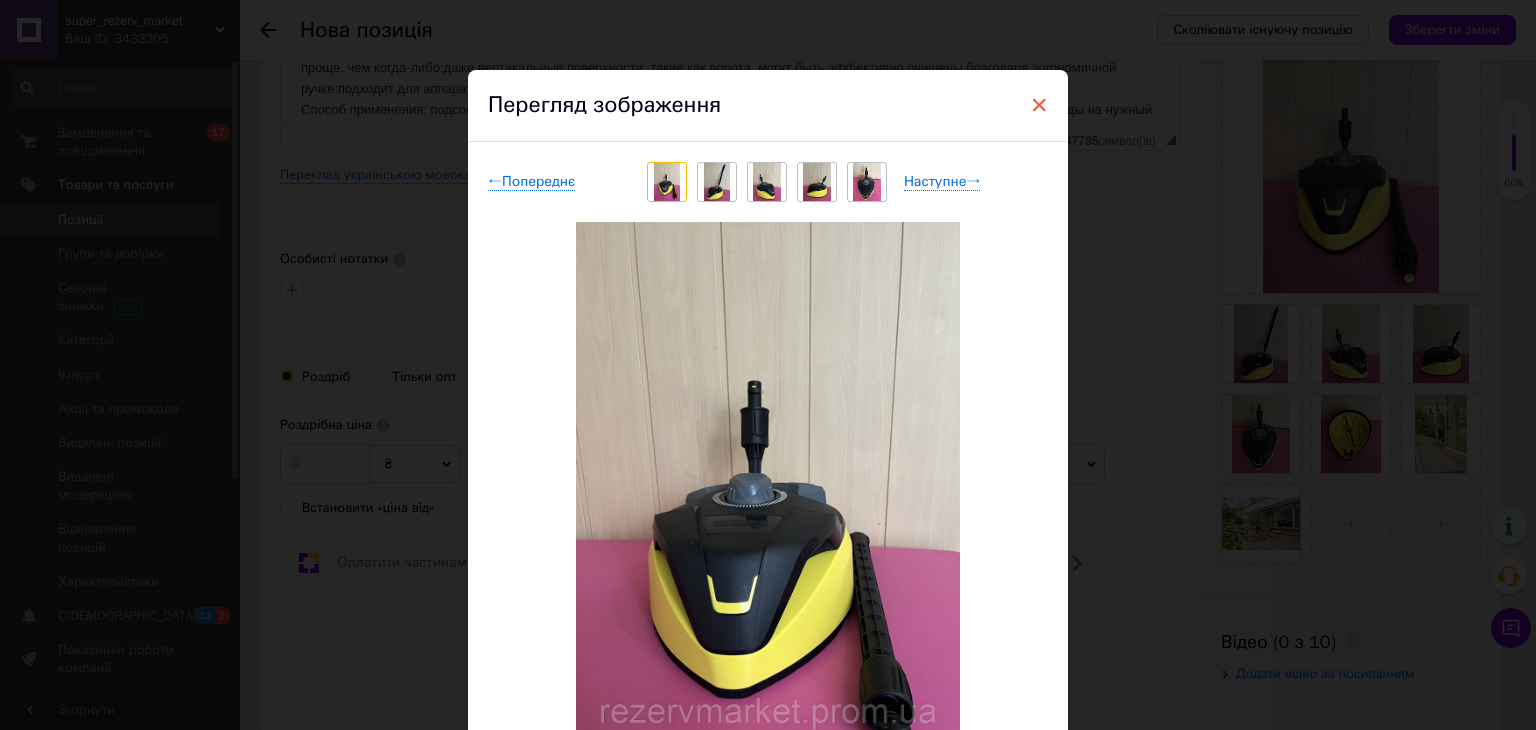 click on "×" at bounding box center [1039, 105] 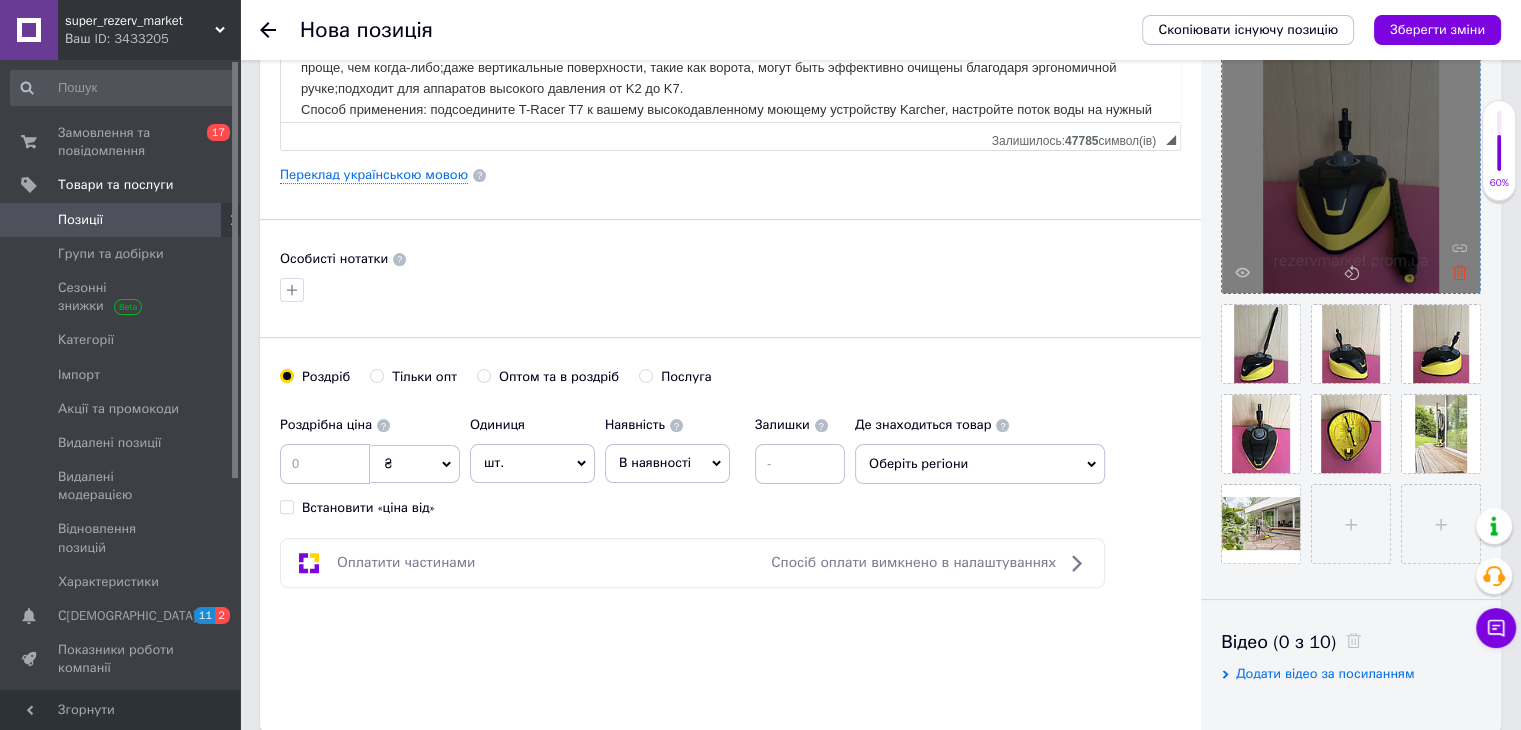 click 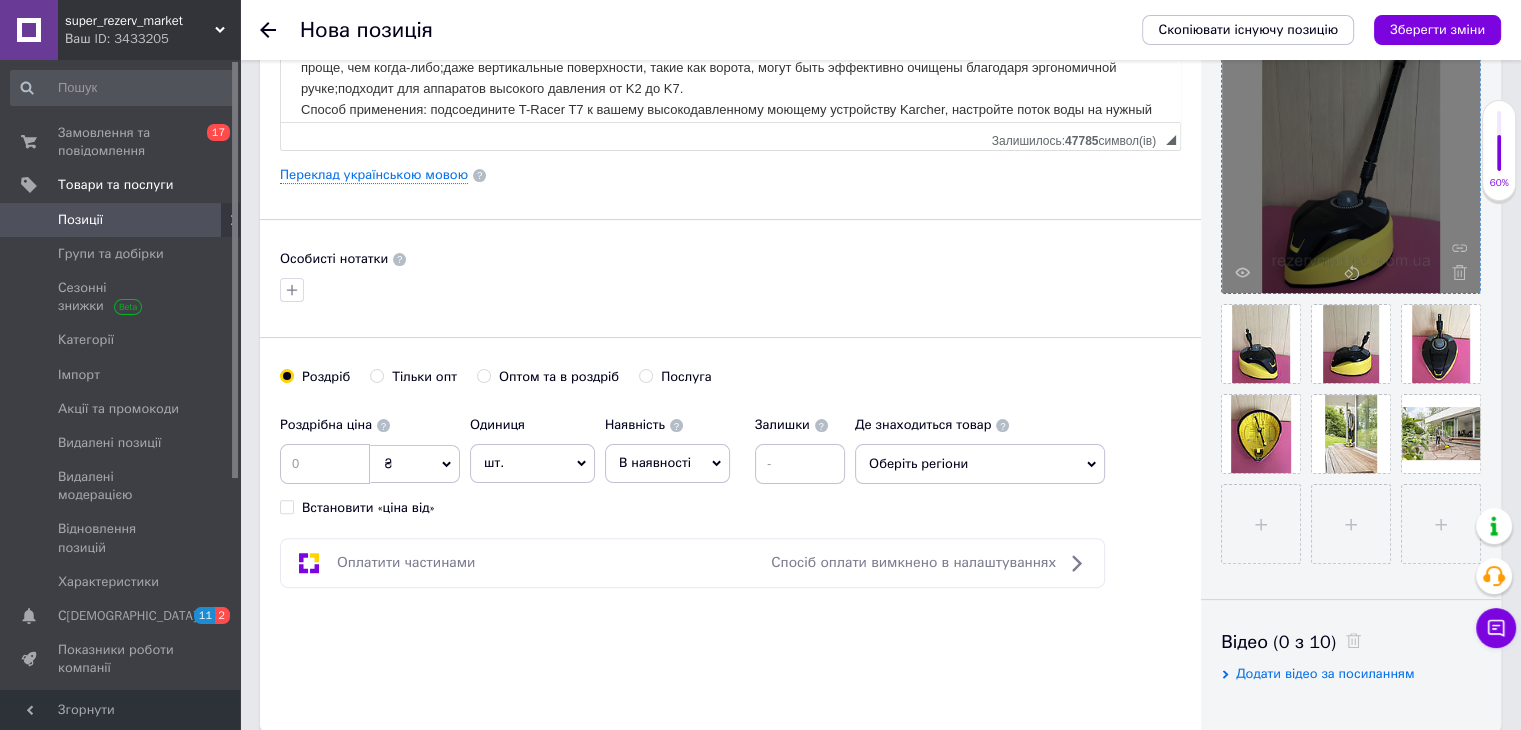 click 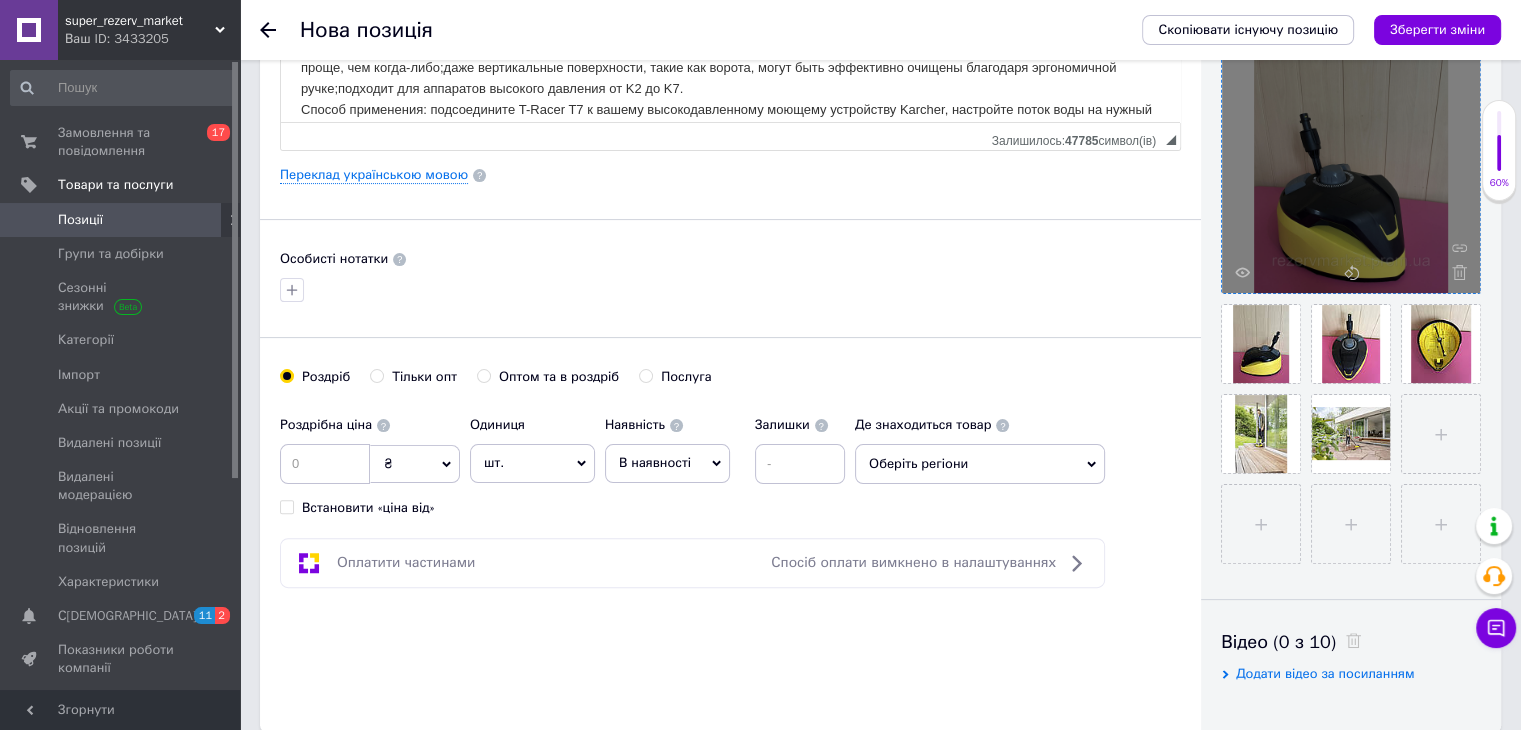 click 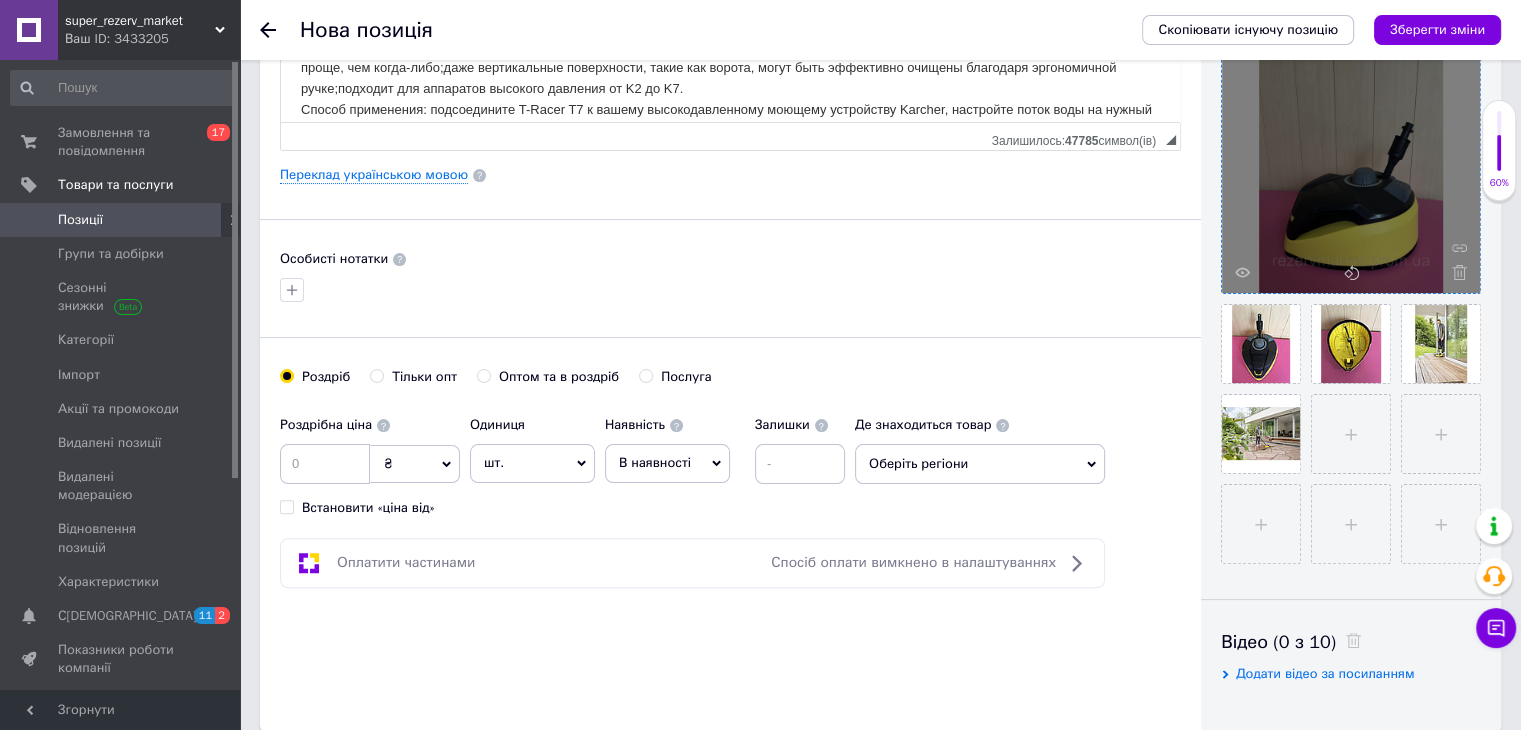 click 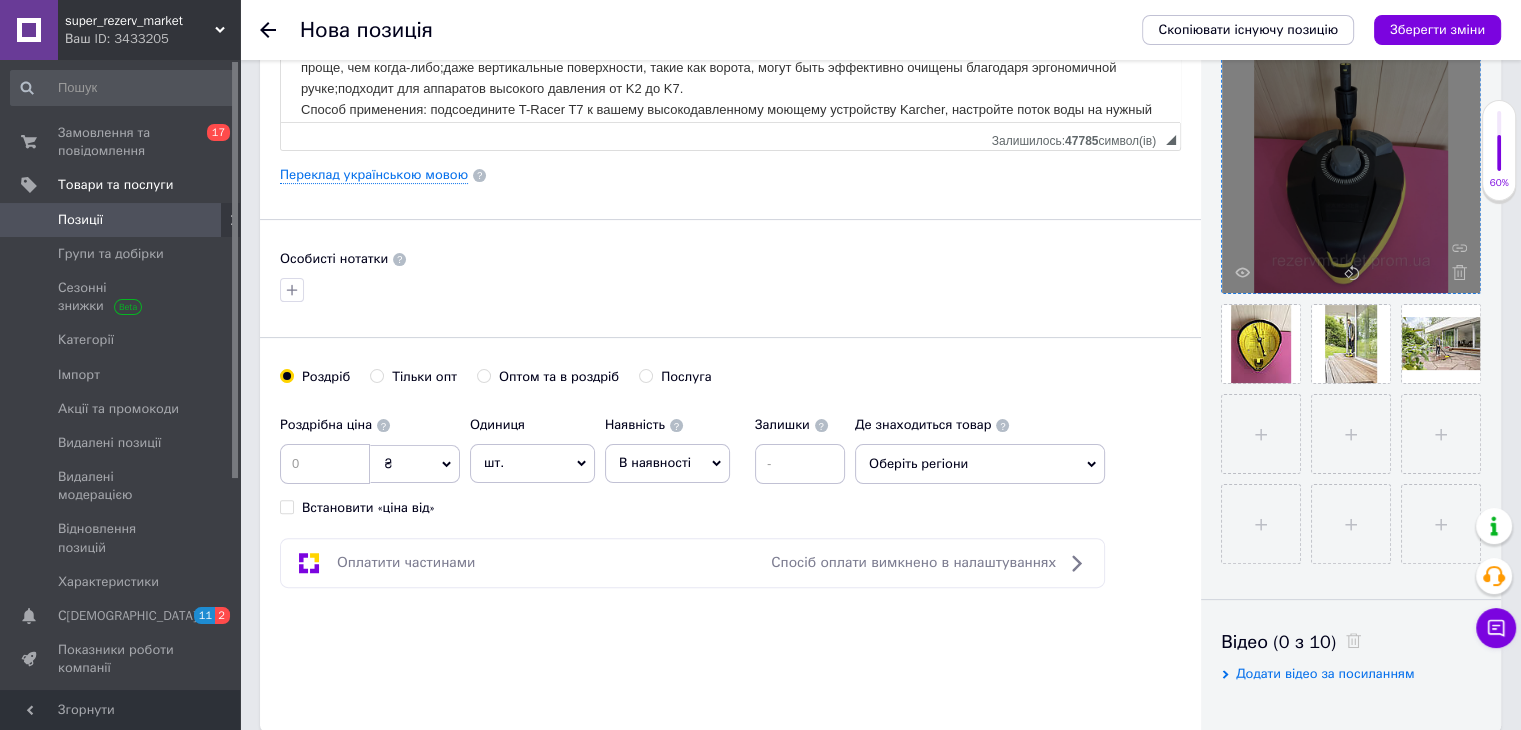 click 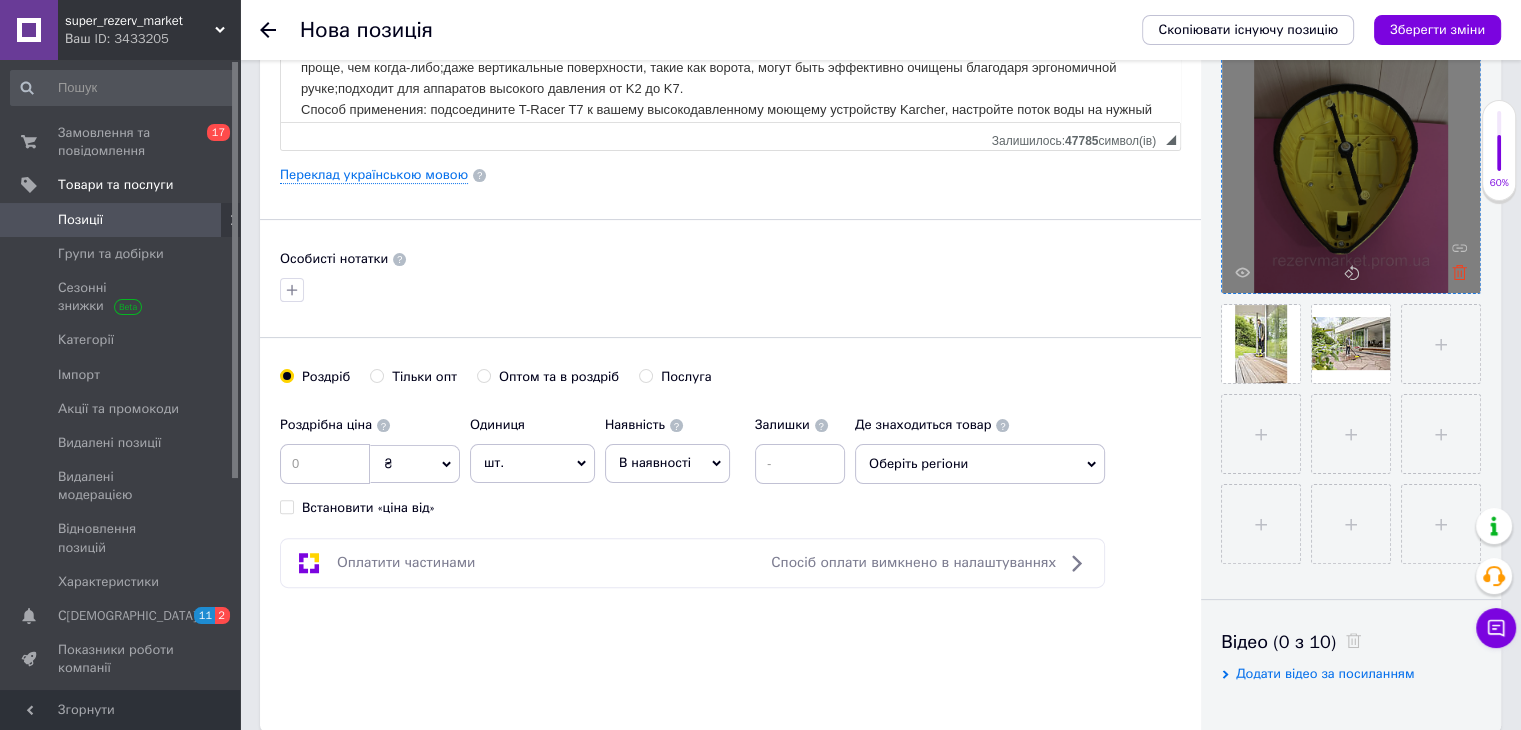 click 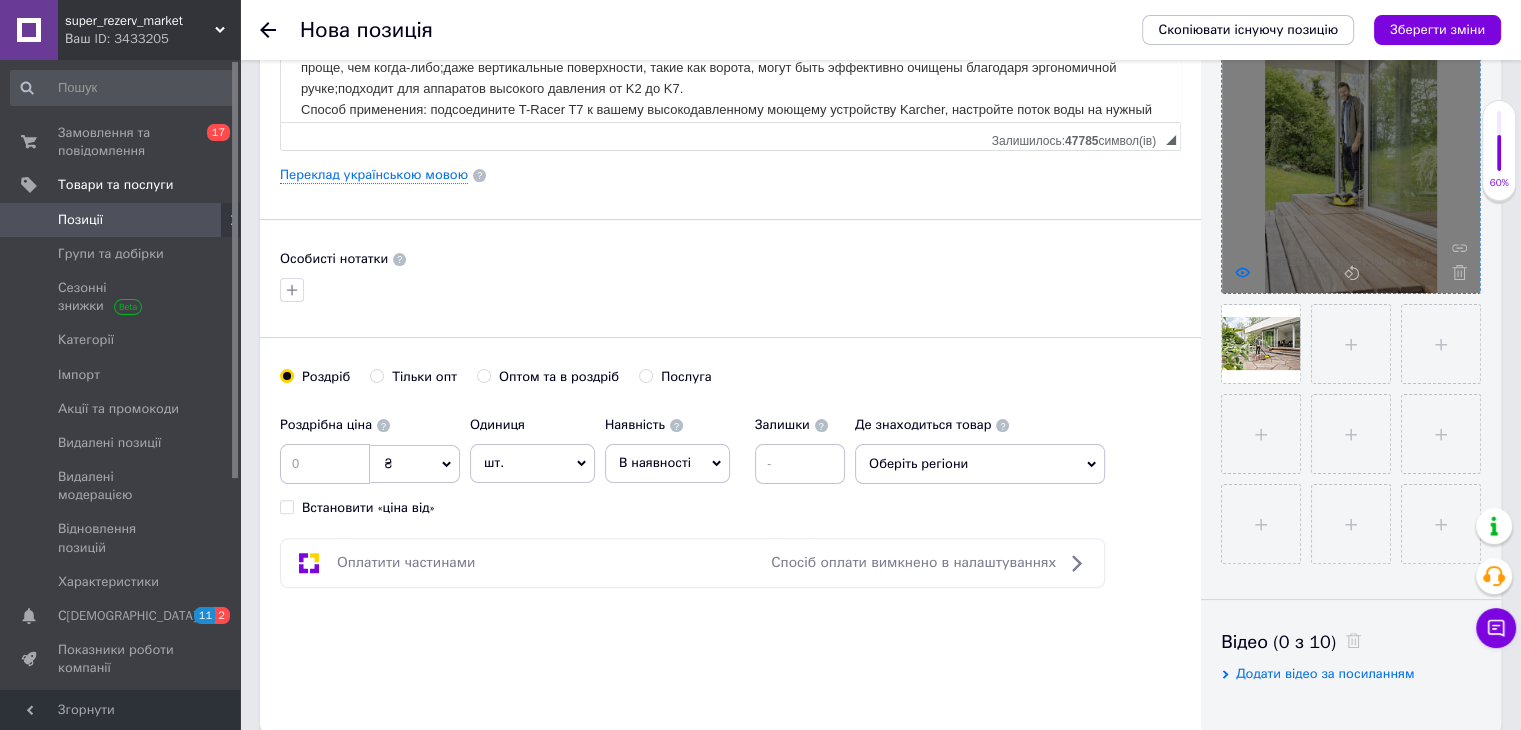 click 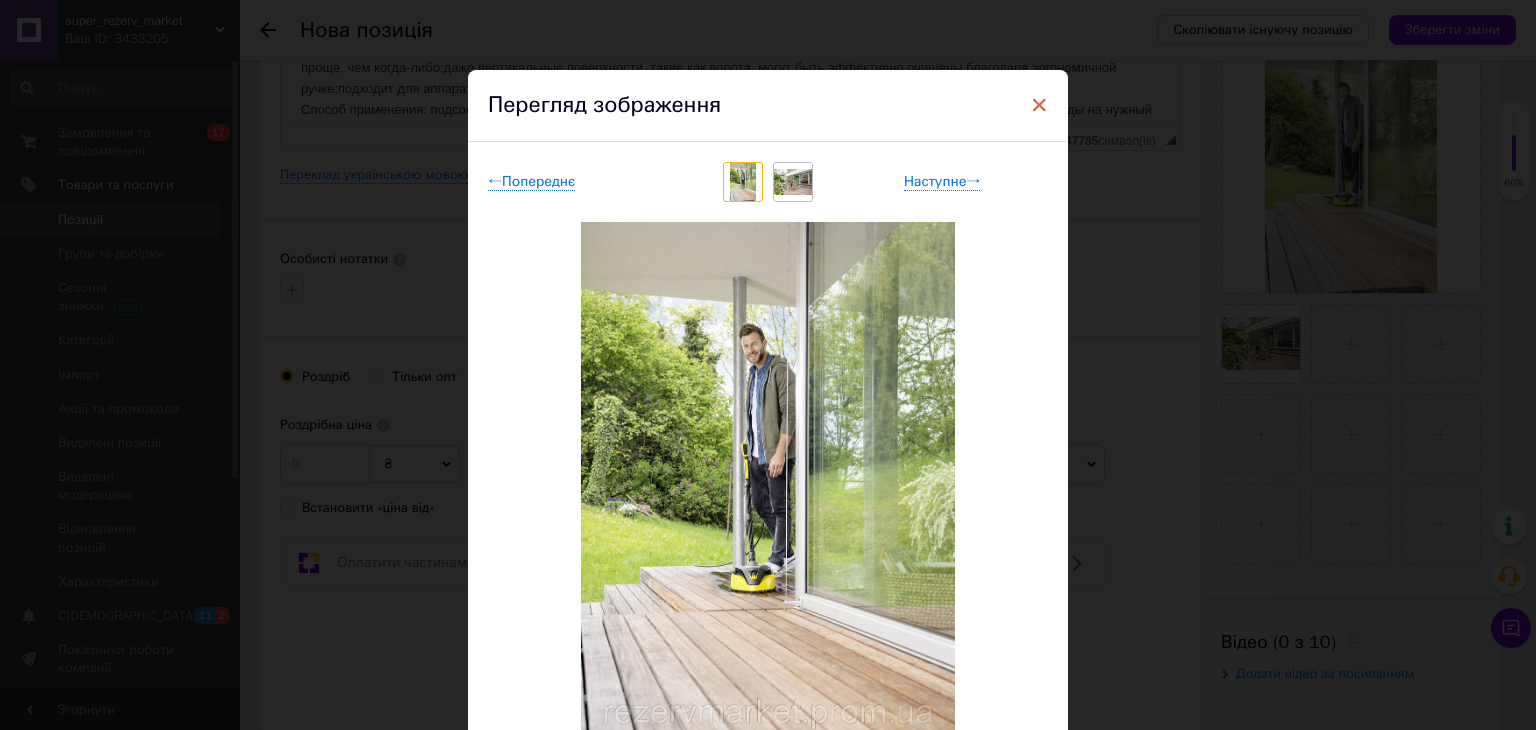 click on "×" at bounding box center (1039, 105) 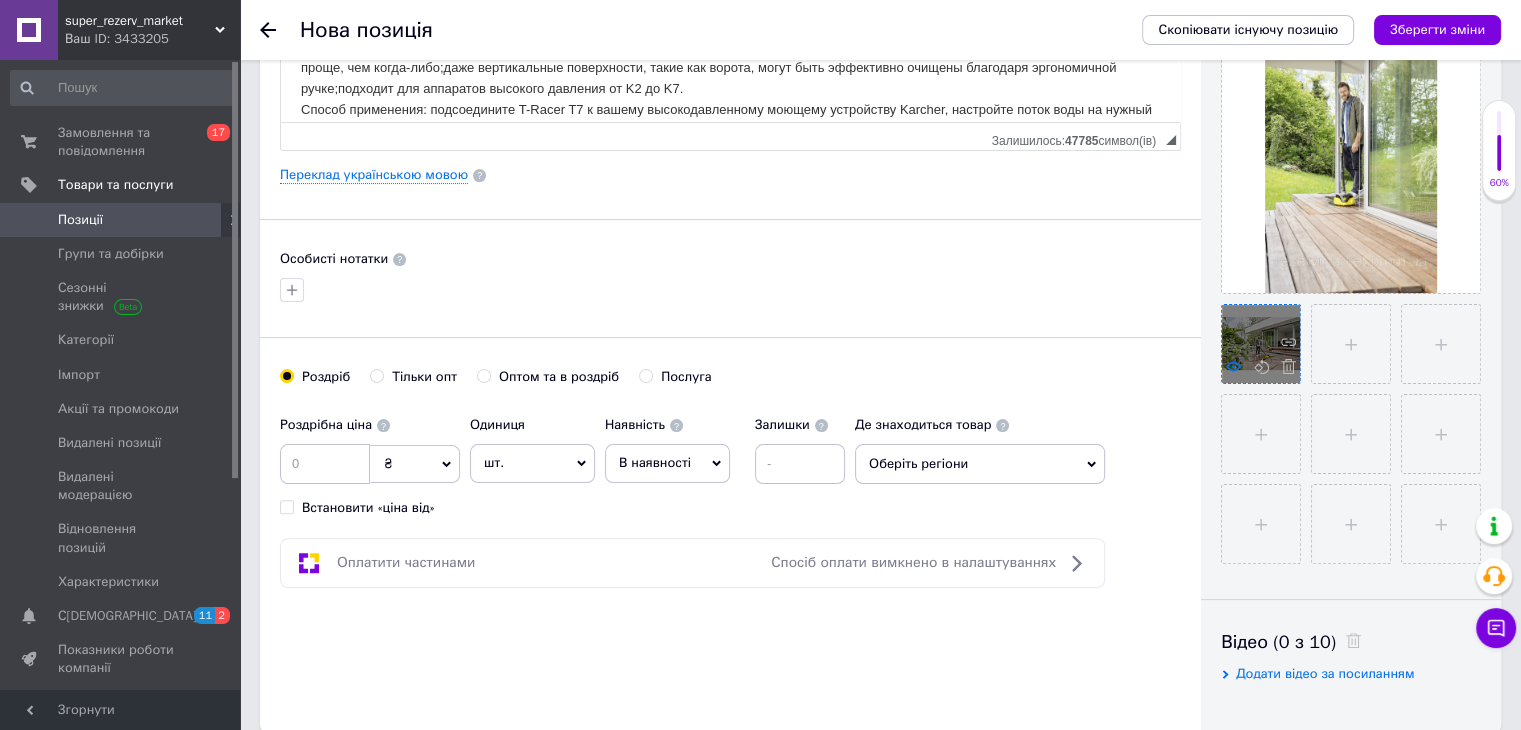 click 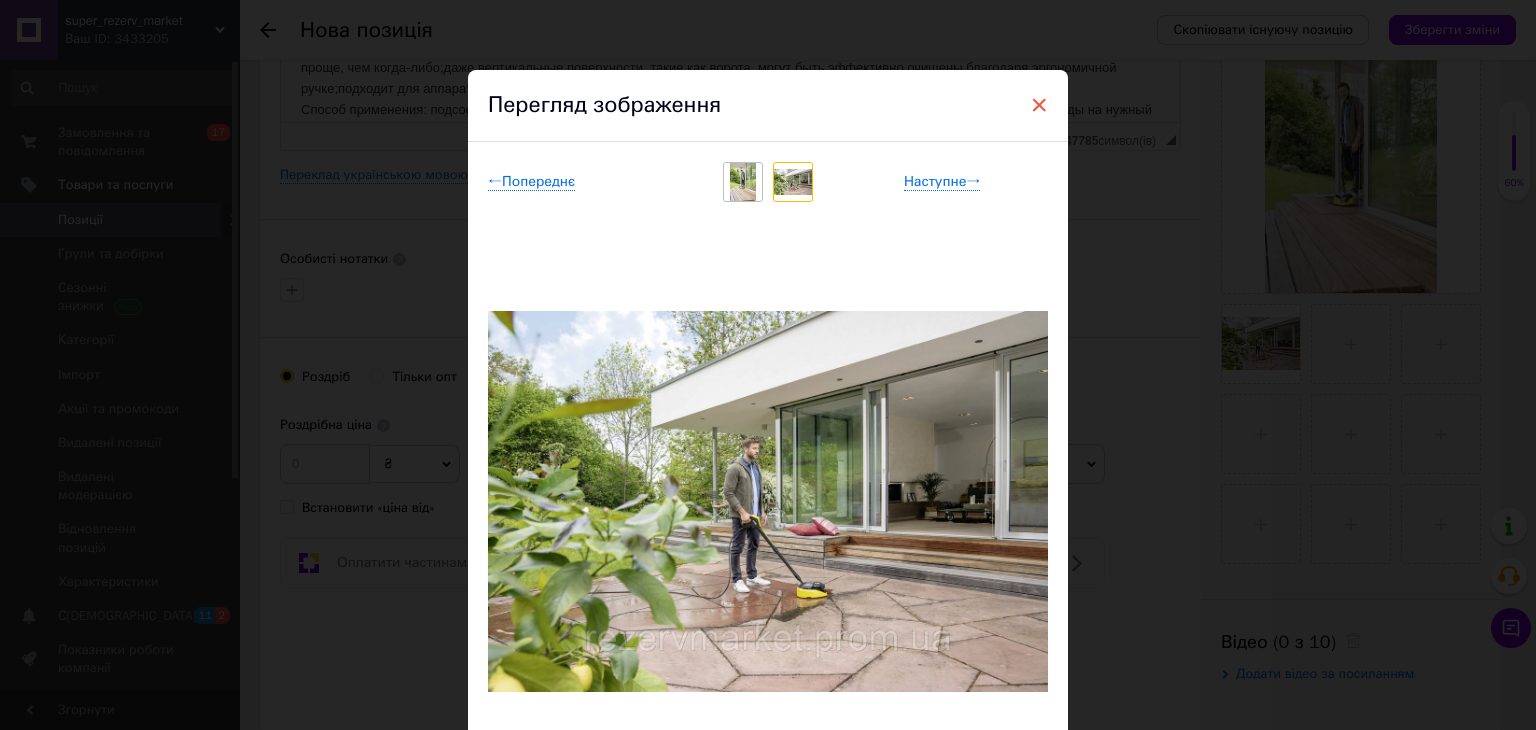 click on "×" at bounding box center [1039, 105] 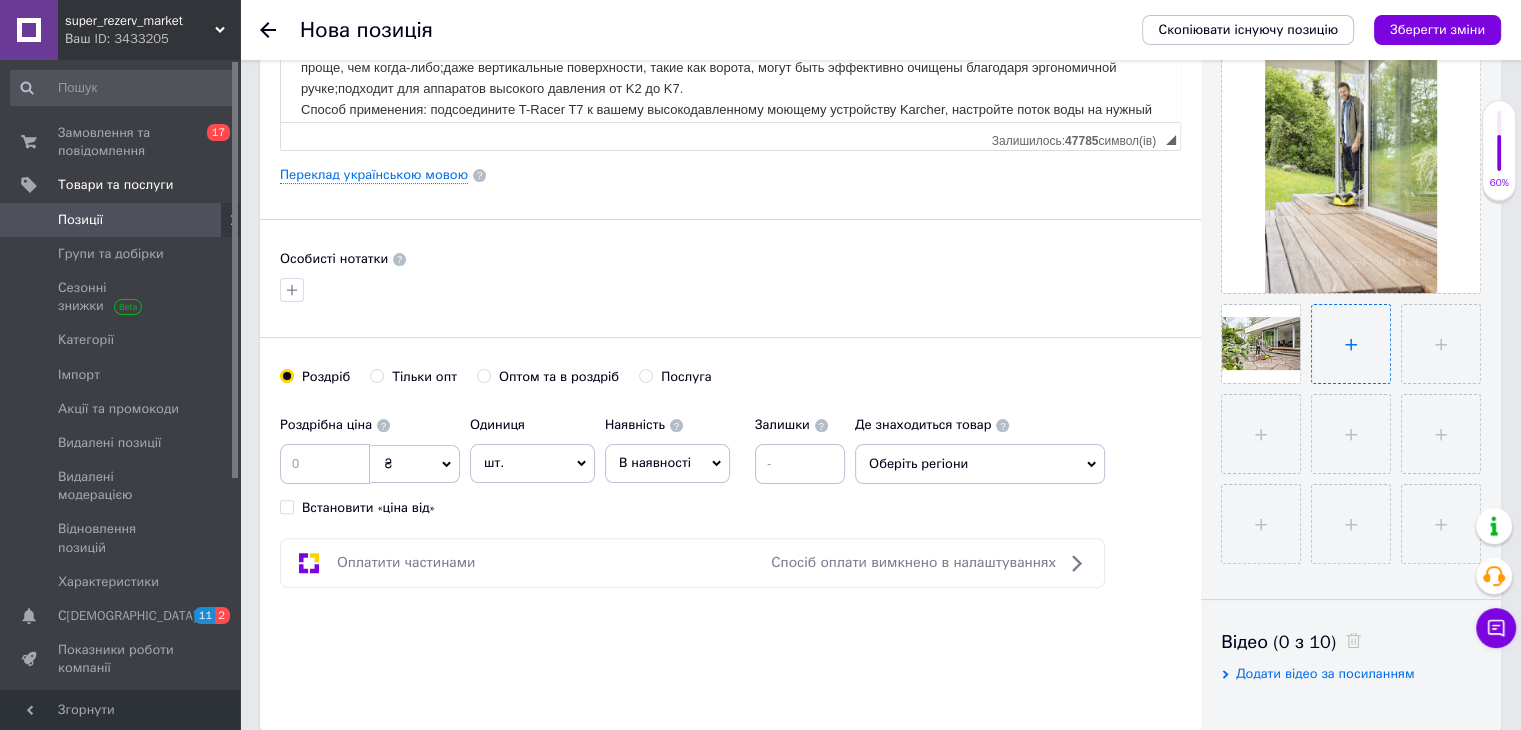click at bounding box center [1351, 344] 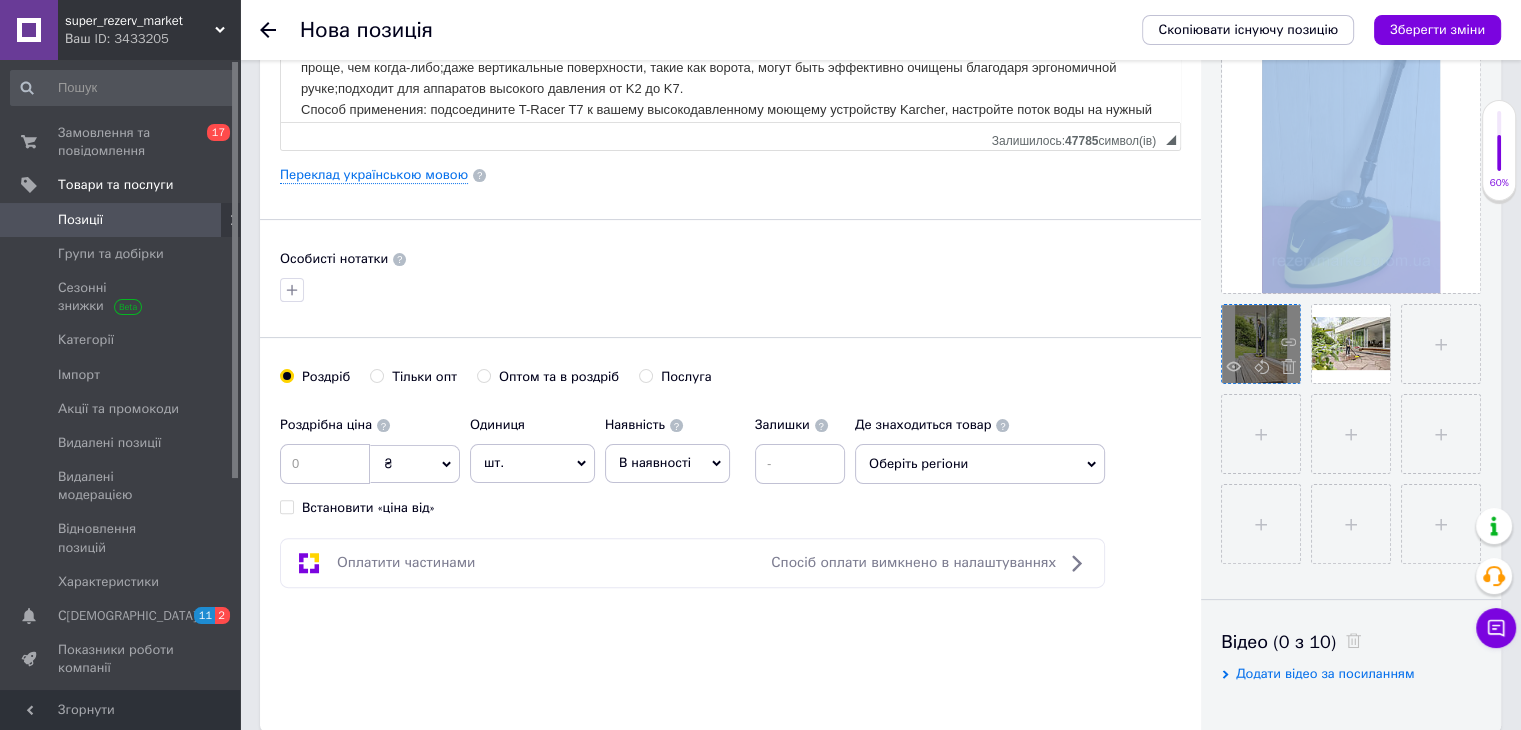 drag, startPoint x: 1328, startPoint y: 180, endPoint x: 1258, endPoint y: 316, distance: 152.9575 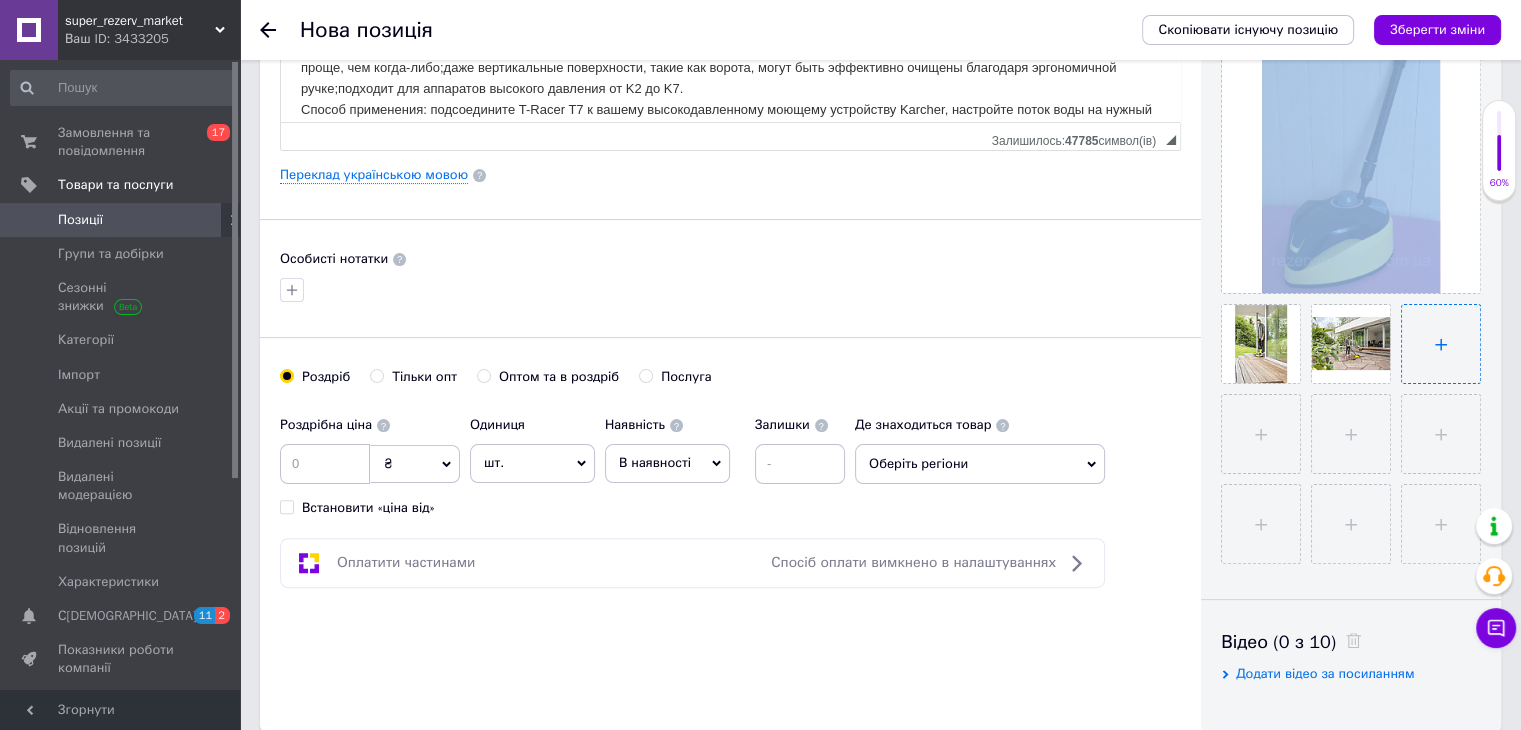 click at bounding box center (1441, 344) 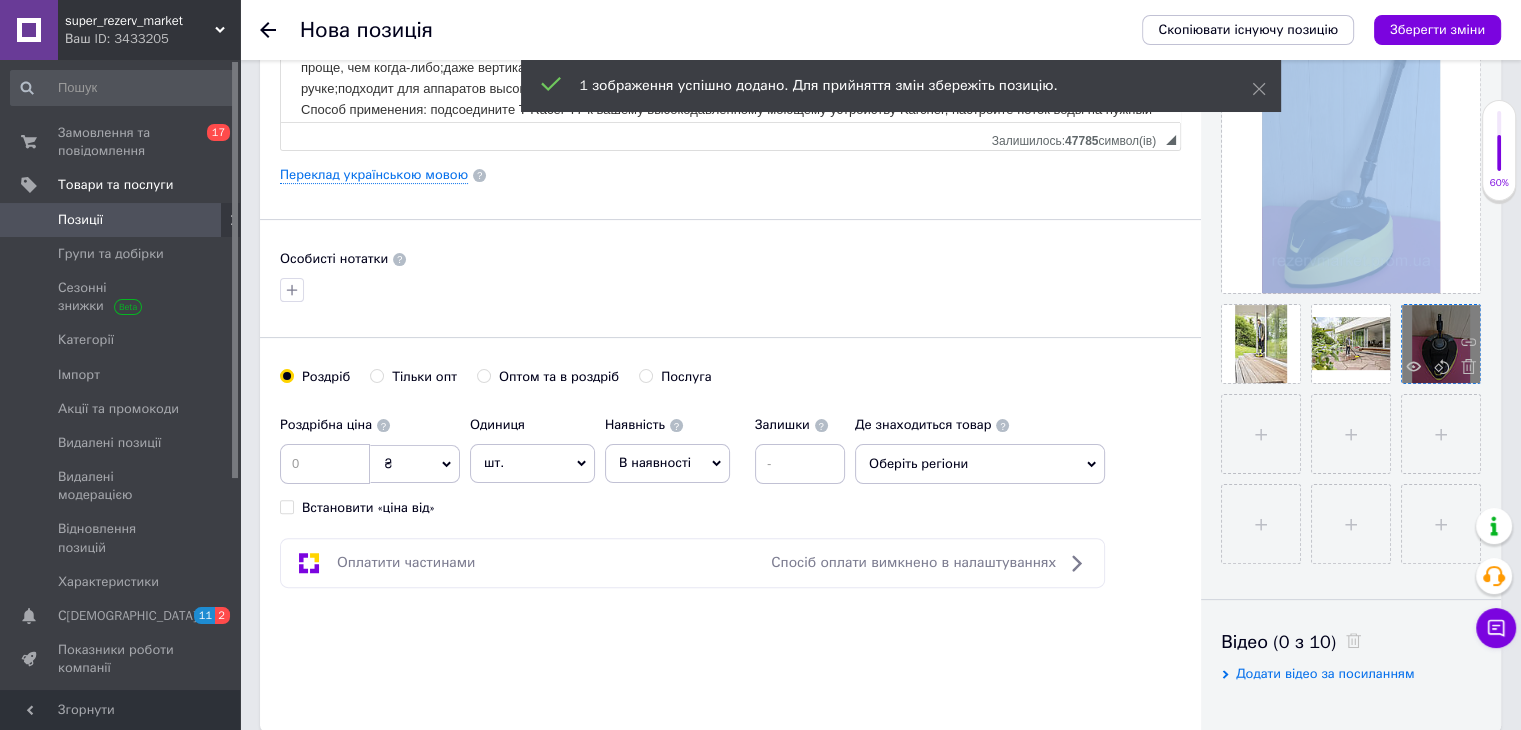 click at bounding box center (1441, 344) 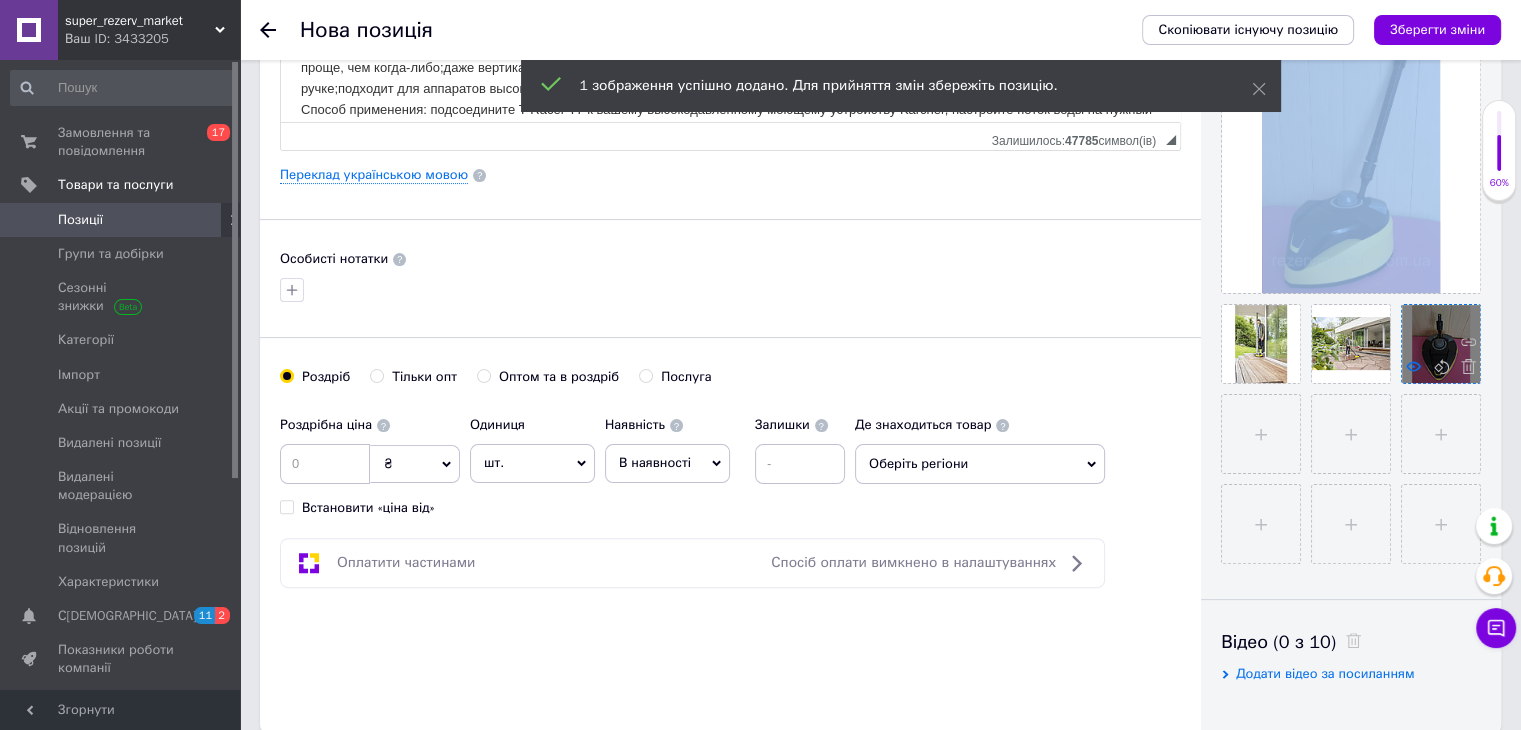 click 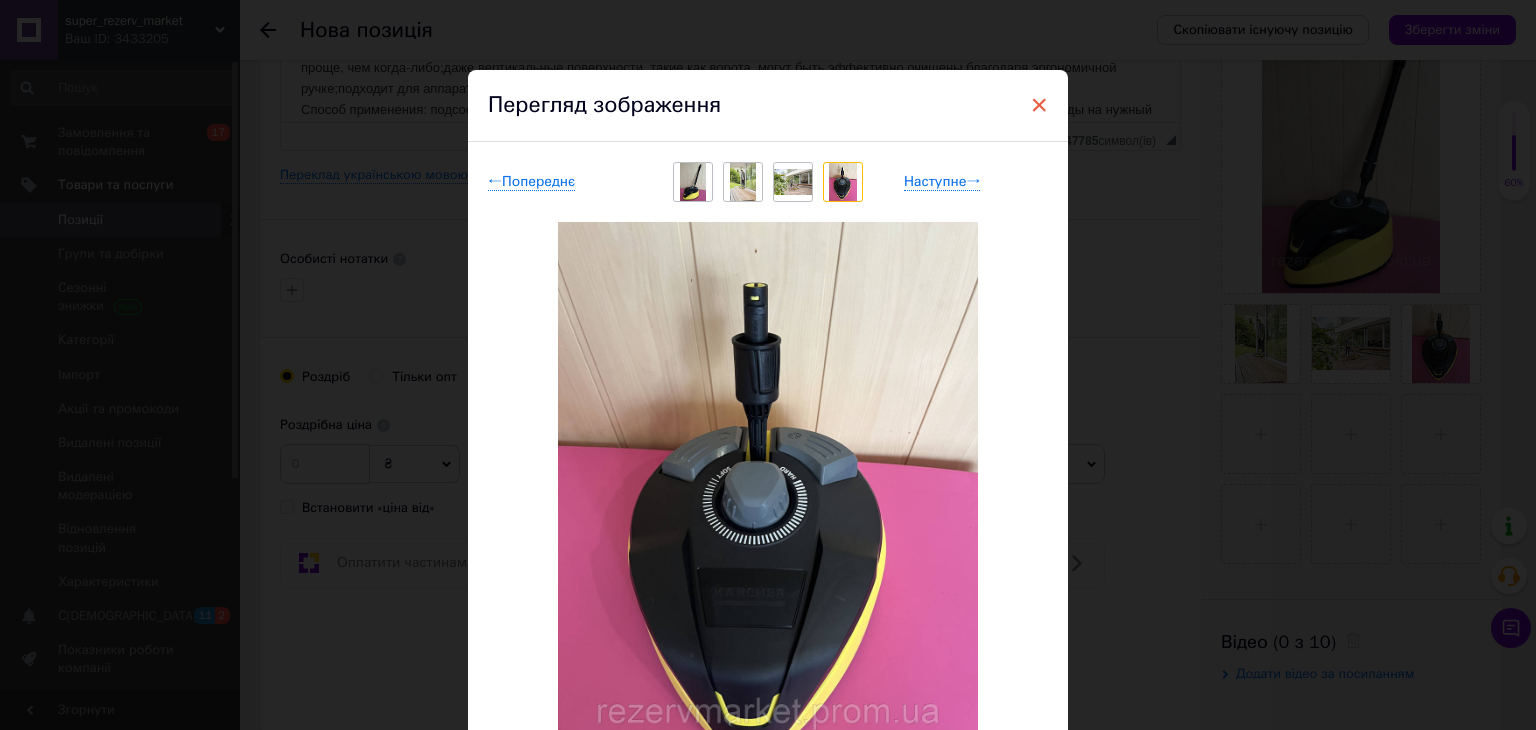 click on "×" at bounding box center [1039, 105] 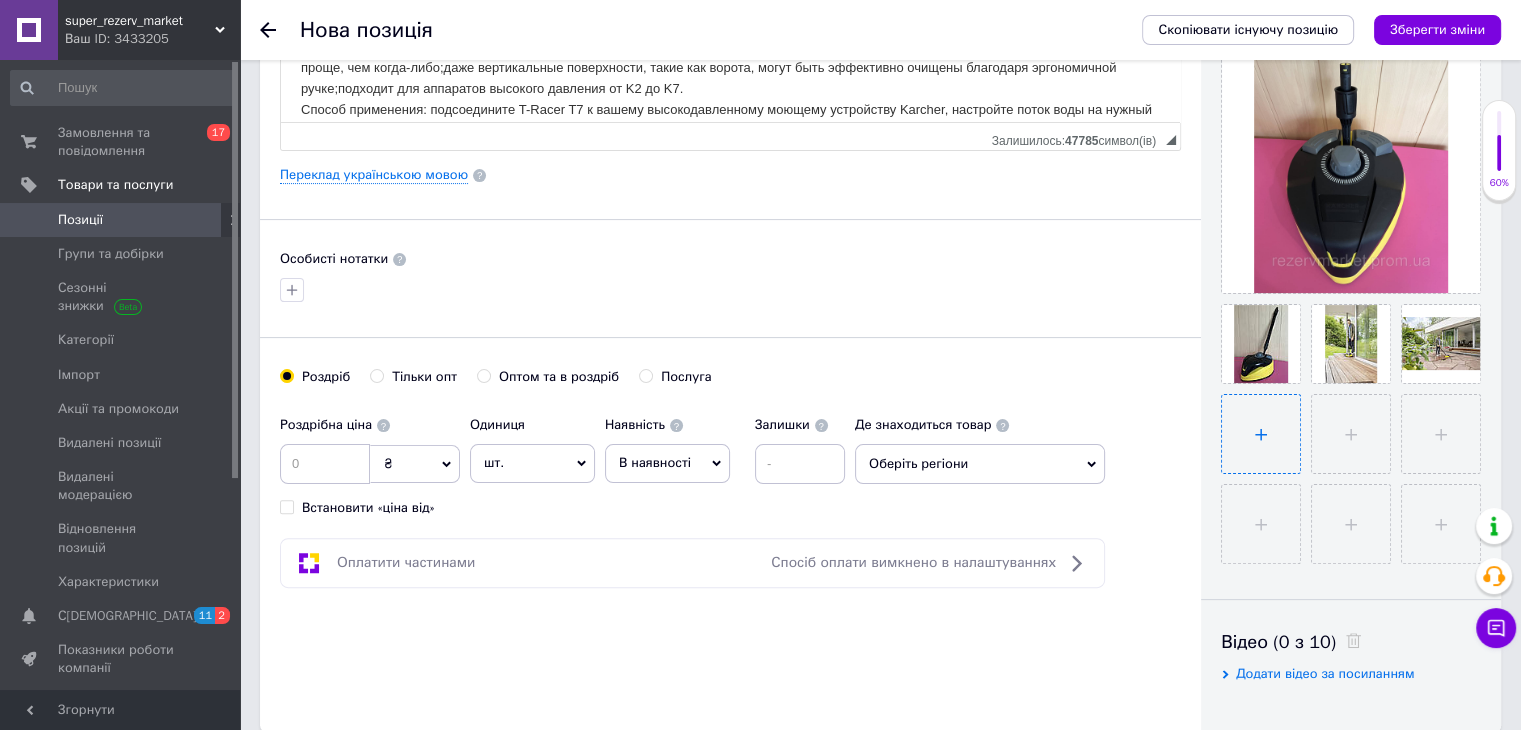type on "C:\fakepath\IMG_2820.jpg" 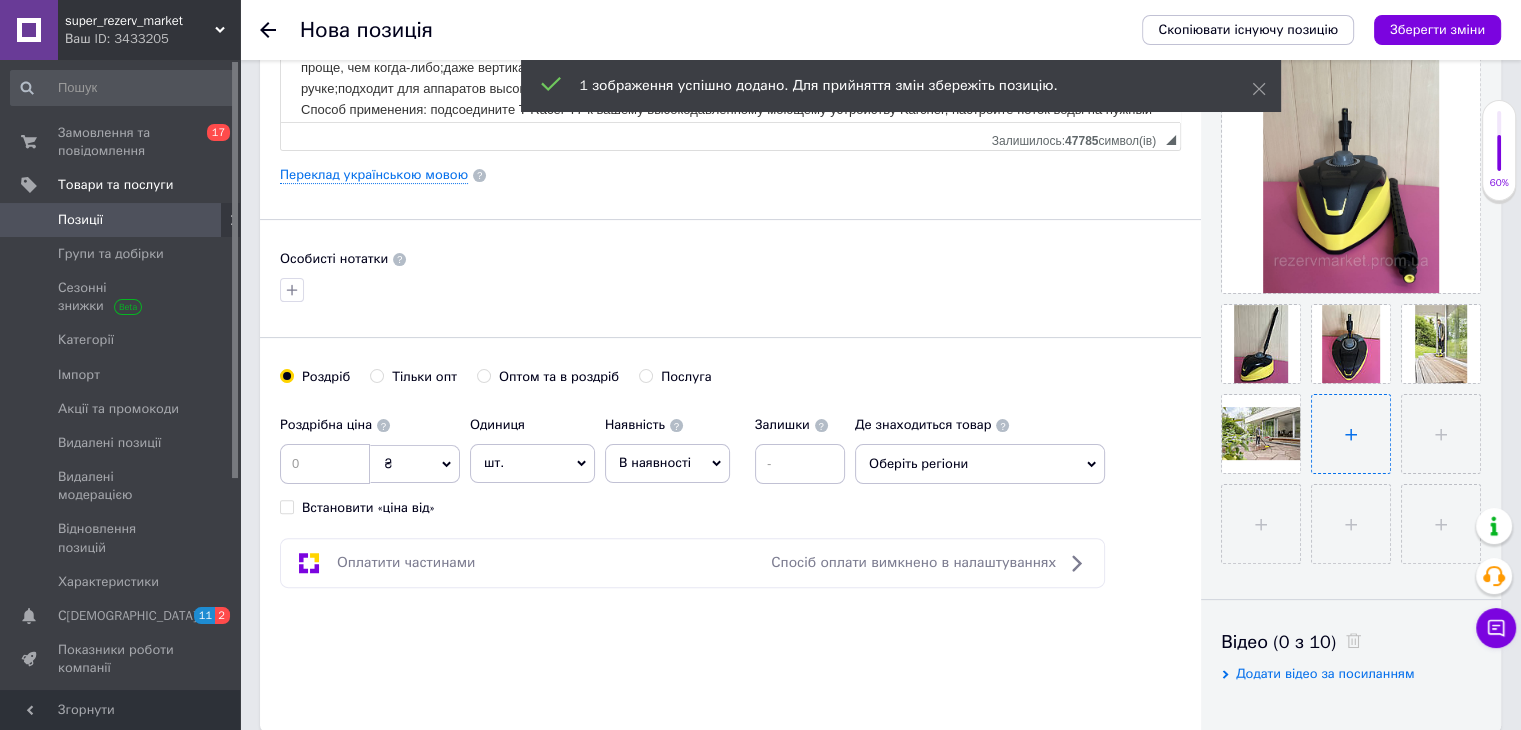 click at bounding box center (1351, 434) 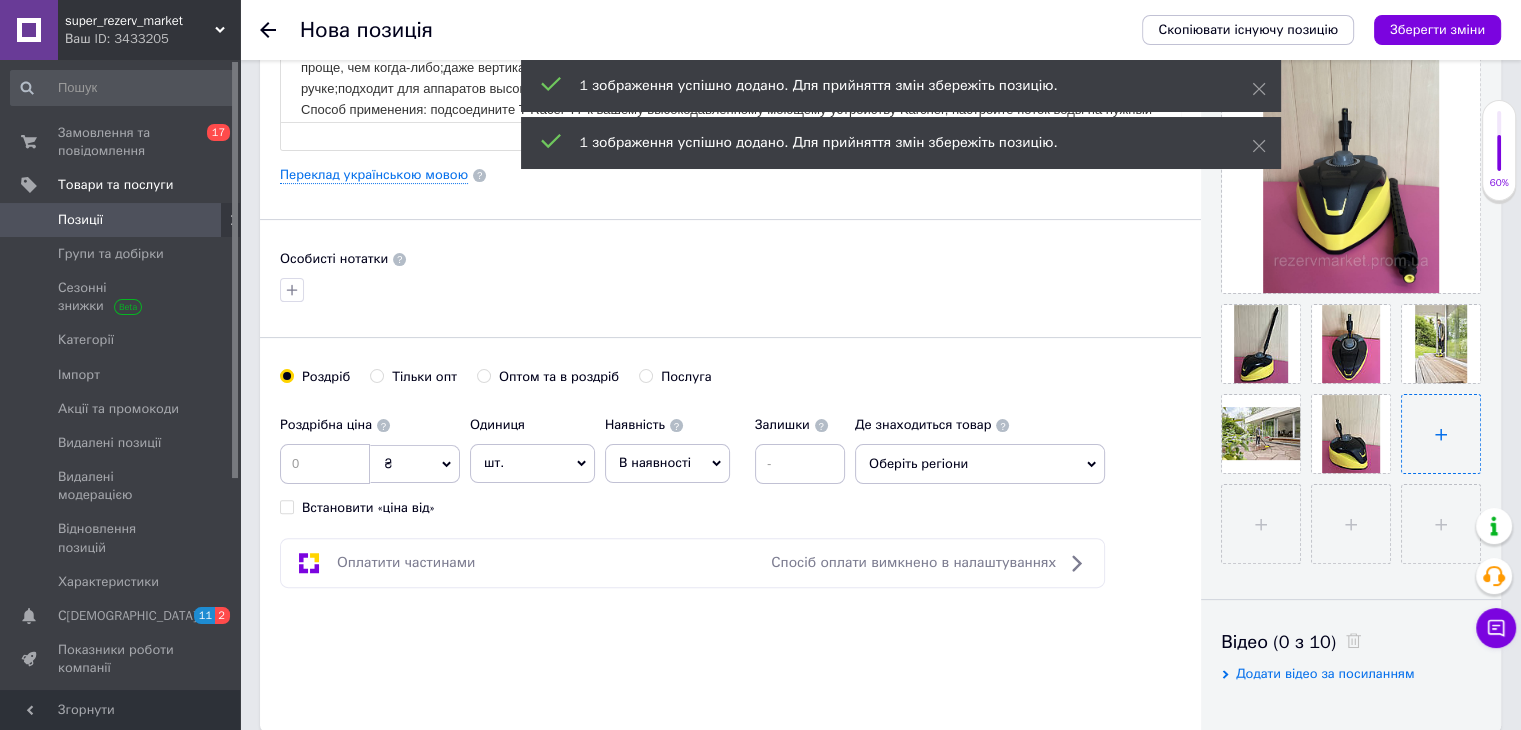 click at bounding box center [1441, 434] 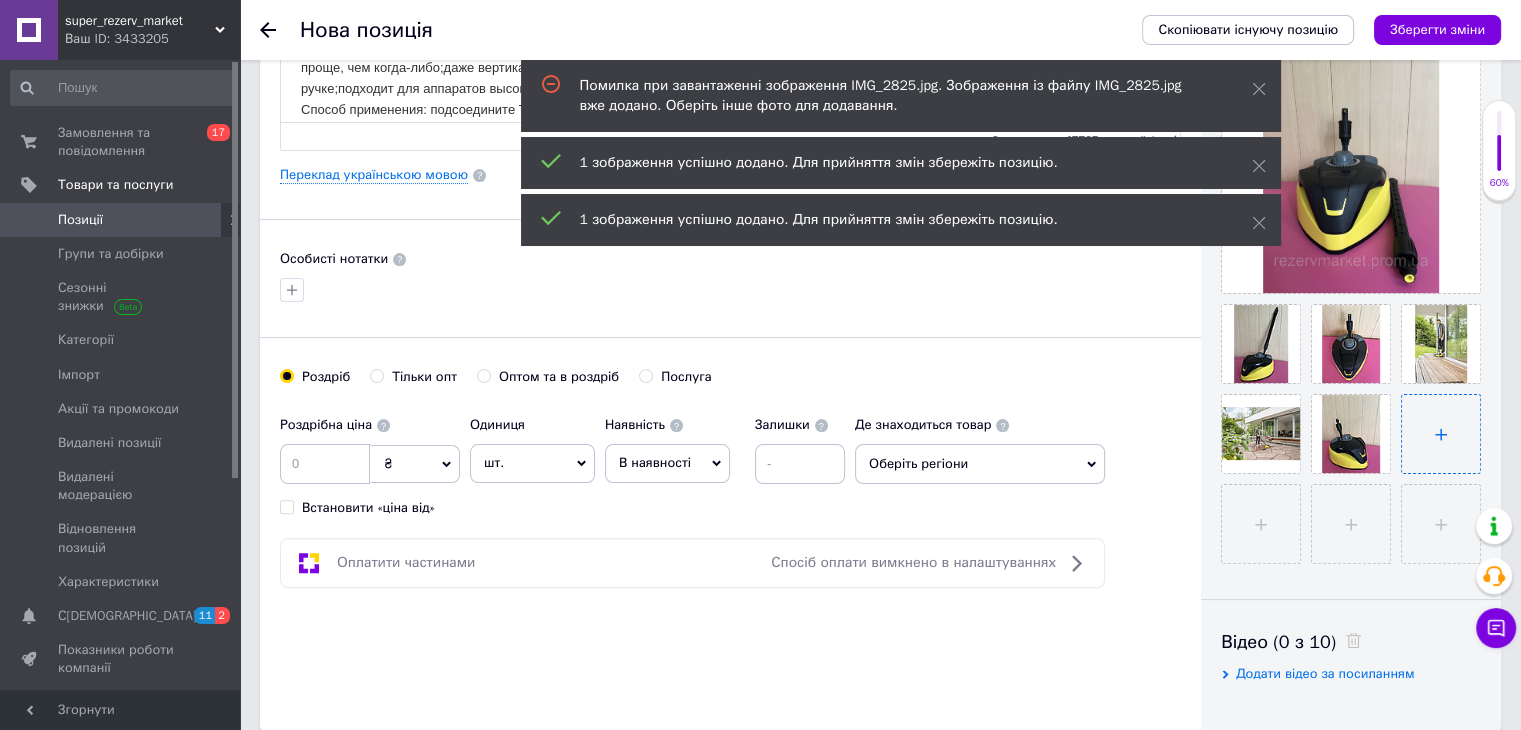 click at bounding box center (1441, 434) 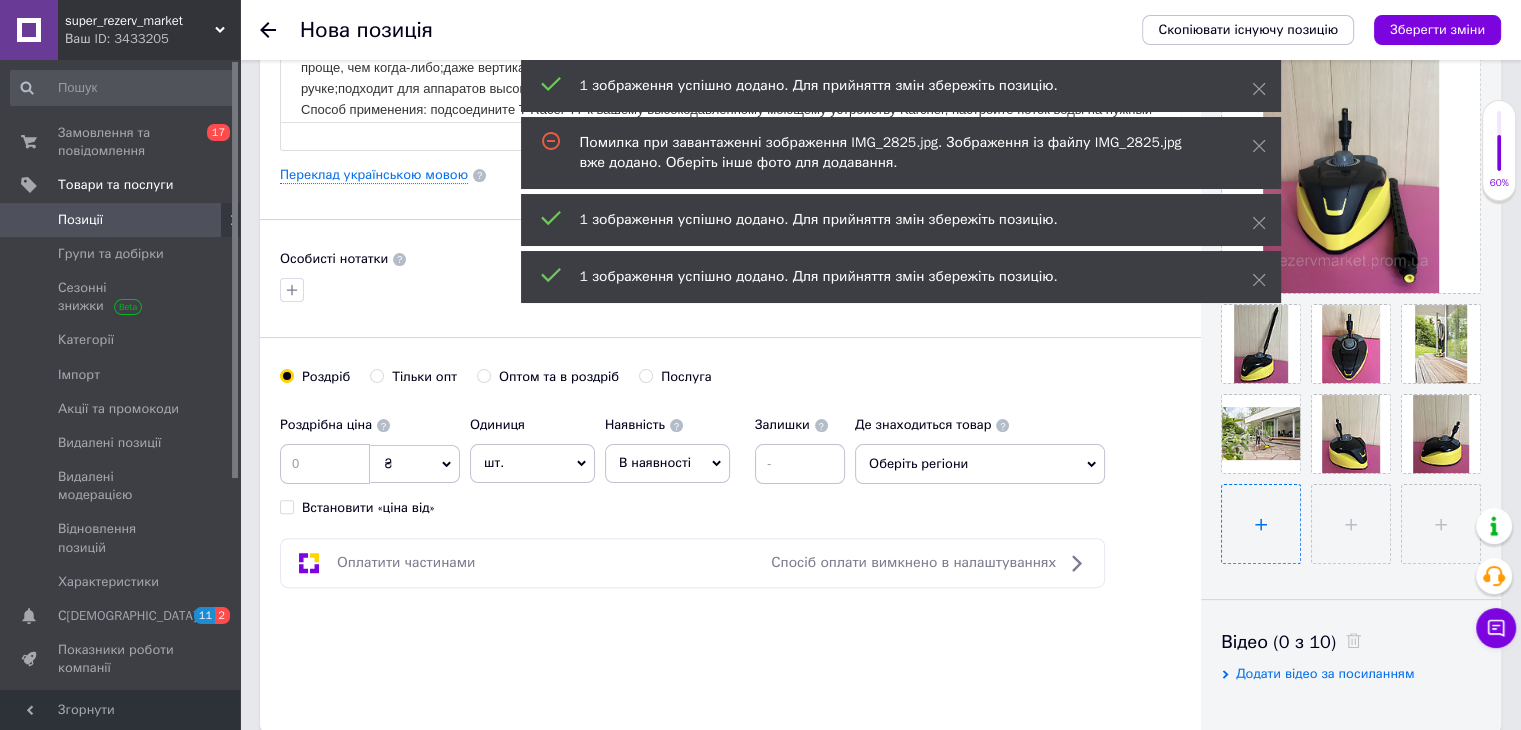 click at bounding box center (1261, 524) 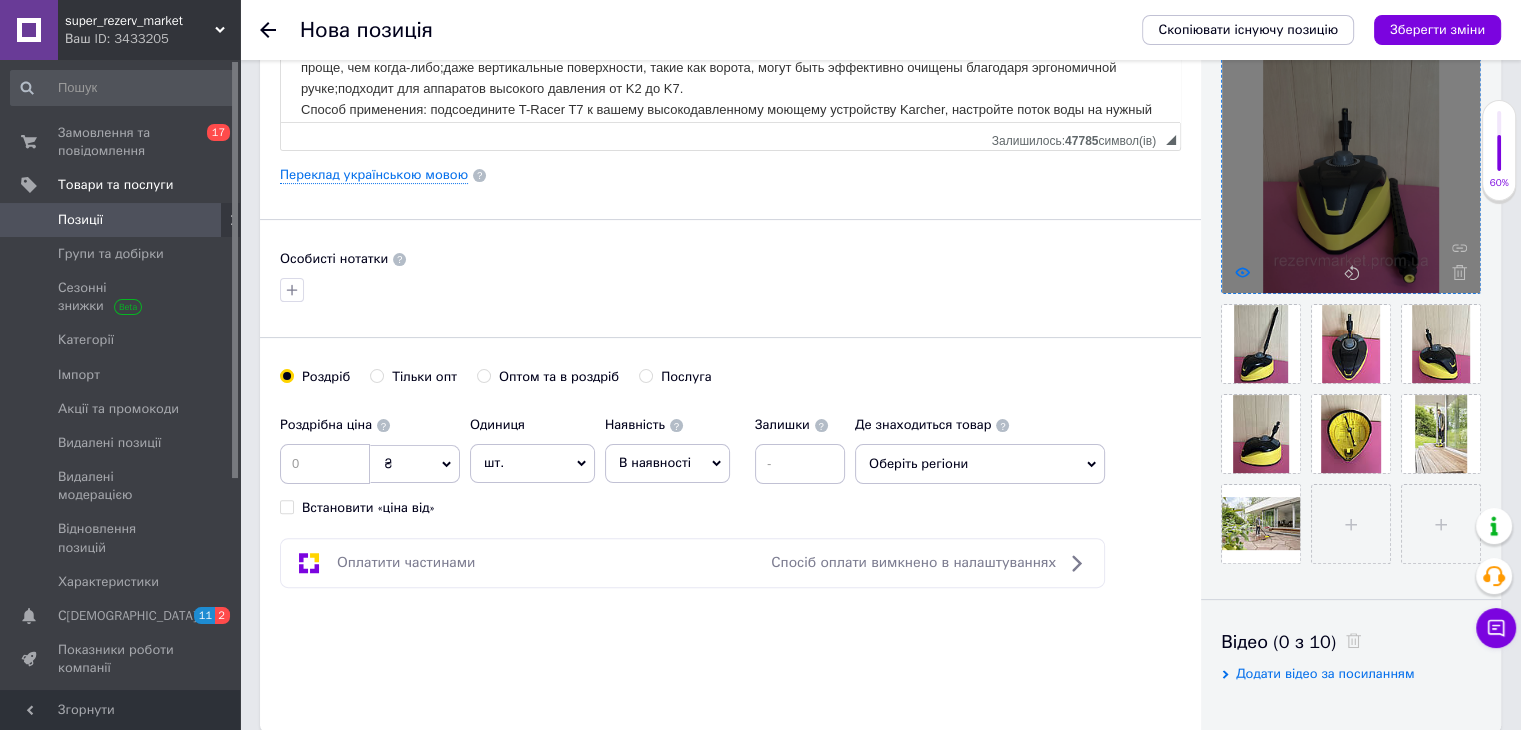 click 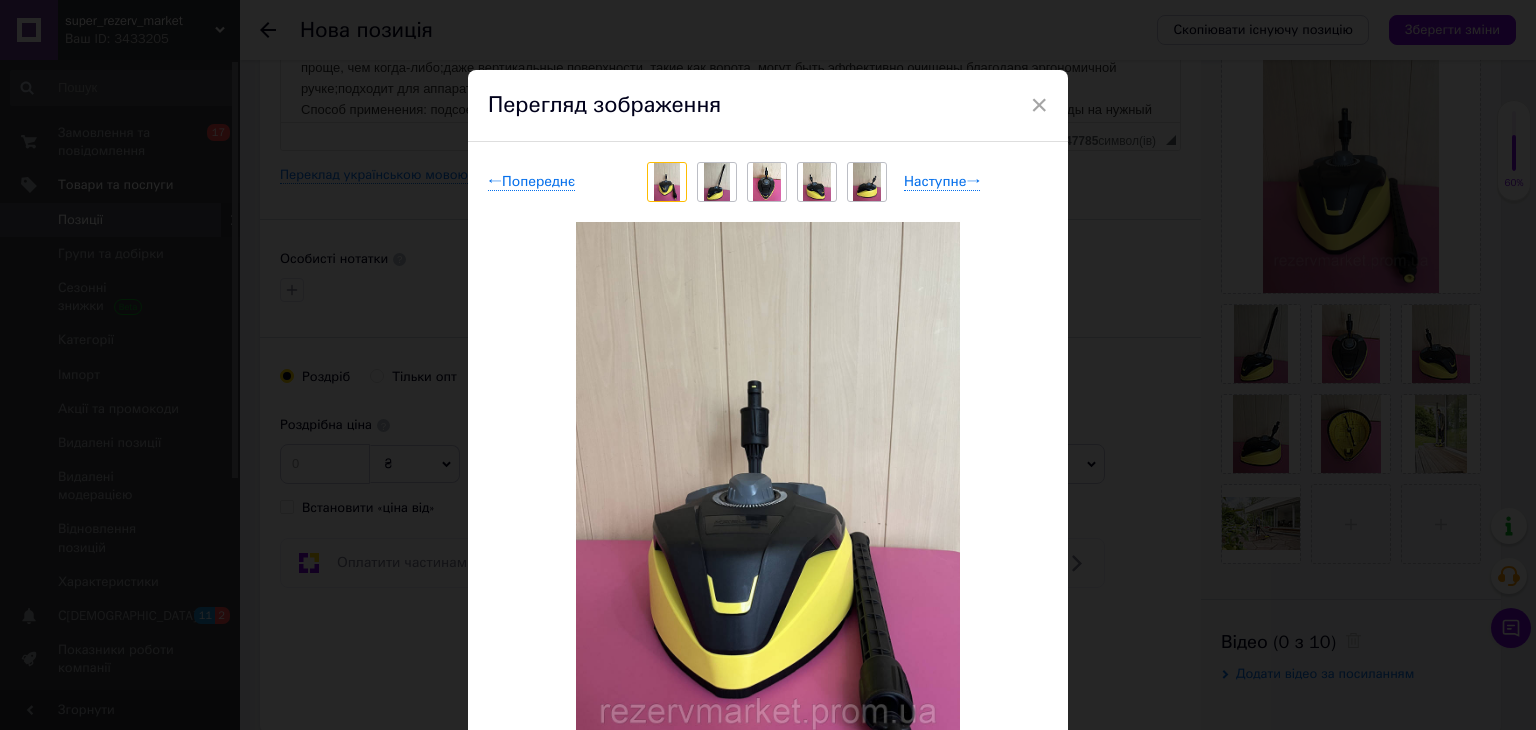 click at bounding box center (768, 502) 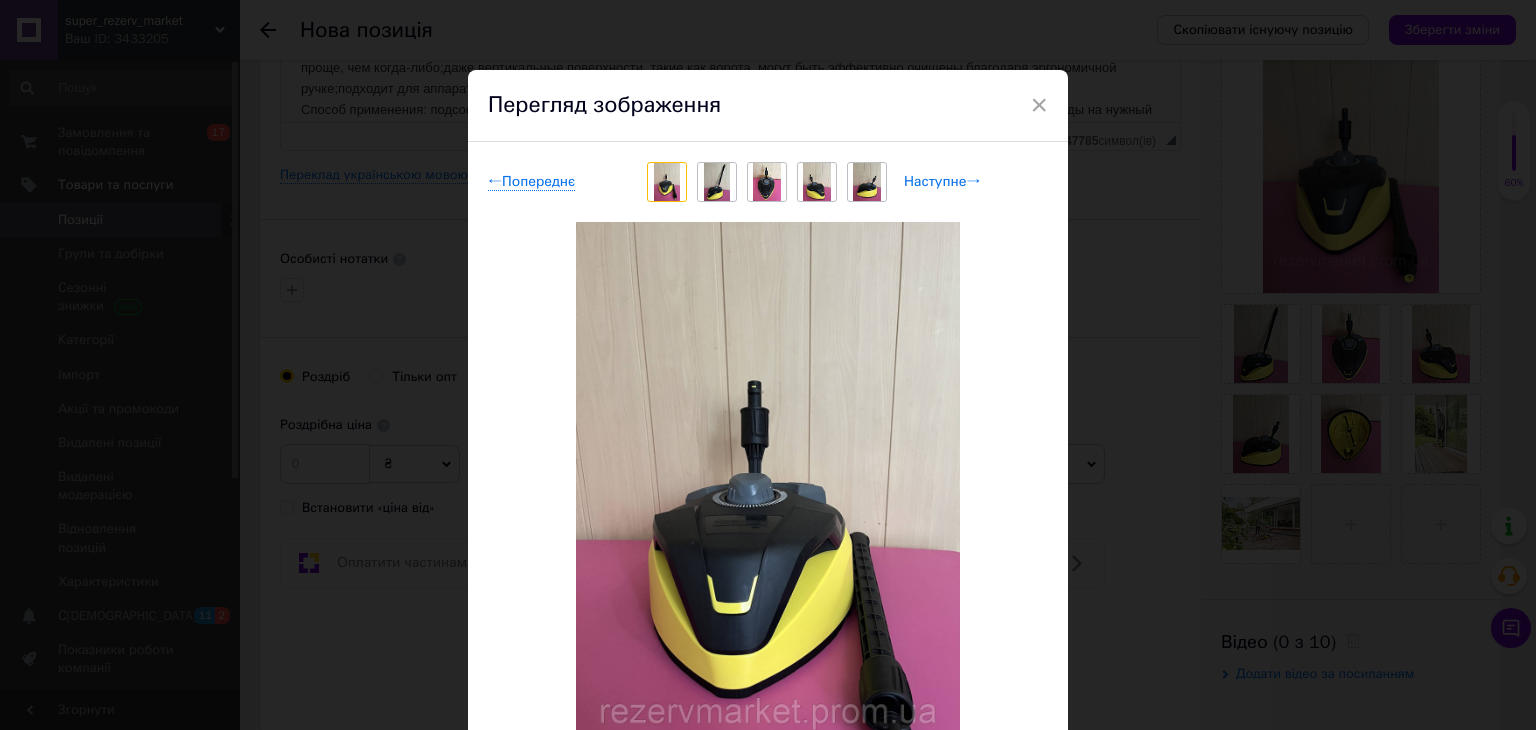 click on "Наступне →" at bounding box center [942, 182] 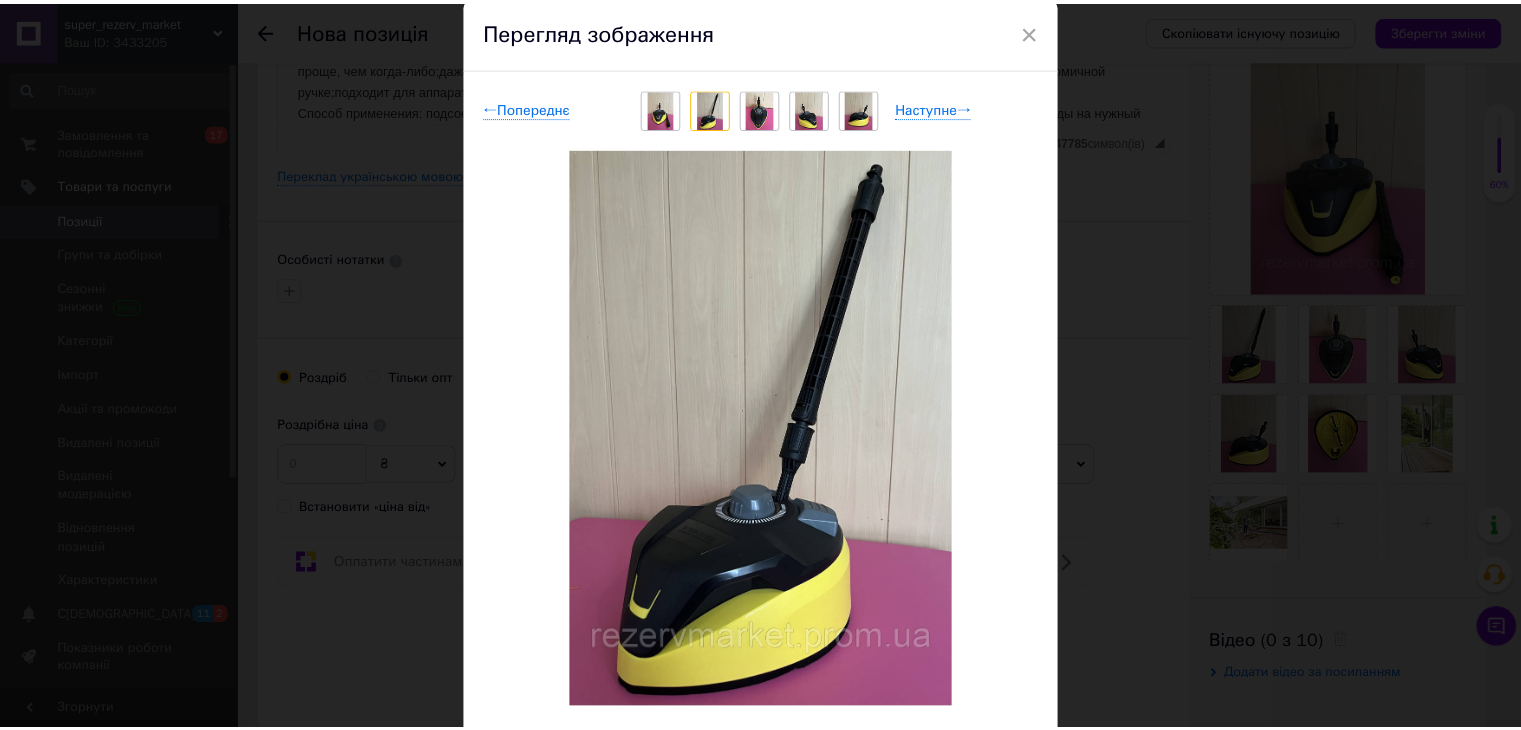 scroll, scrollTop: 69, scrollLeft: 0, axis: vertical 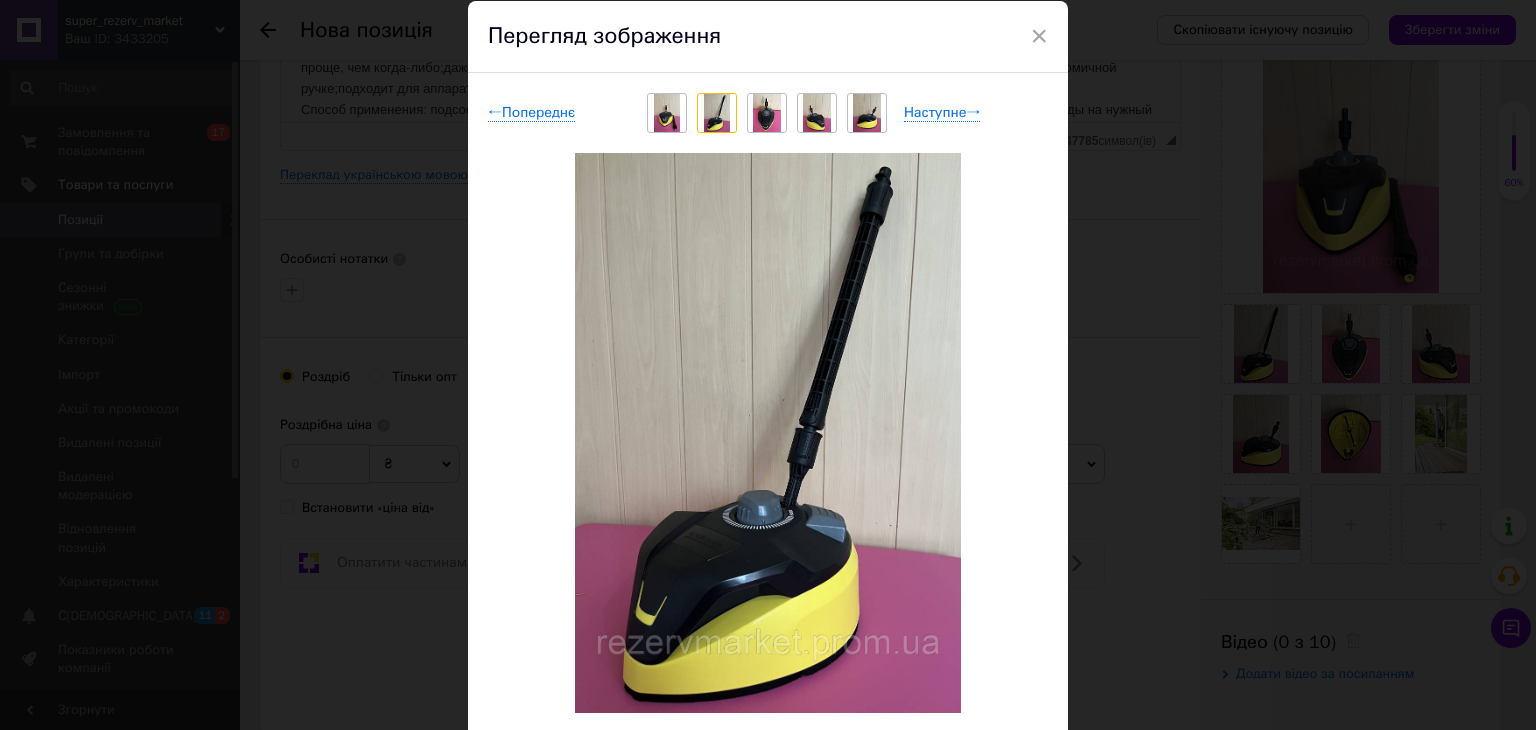 click at bounding box center (767, 113) 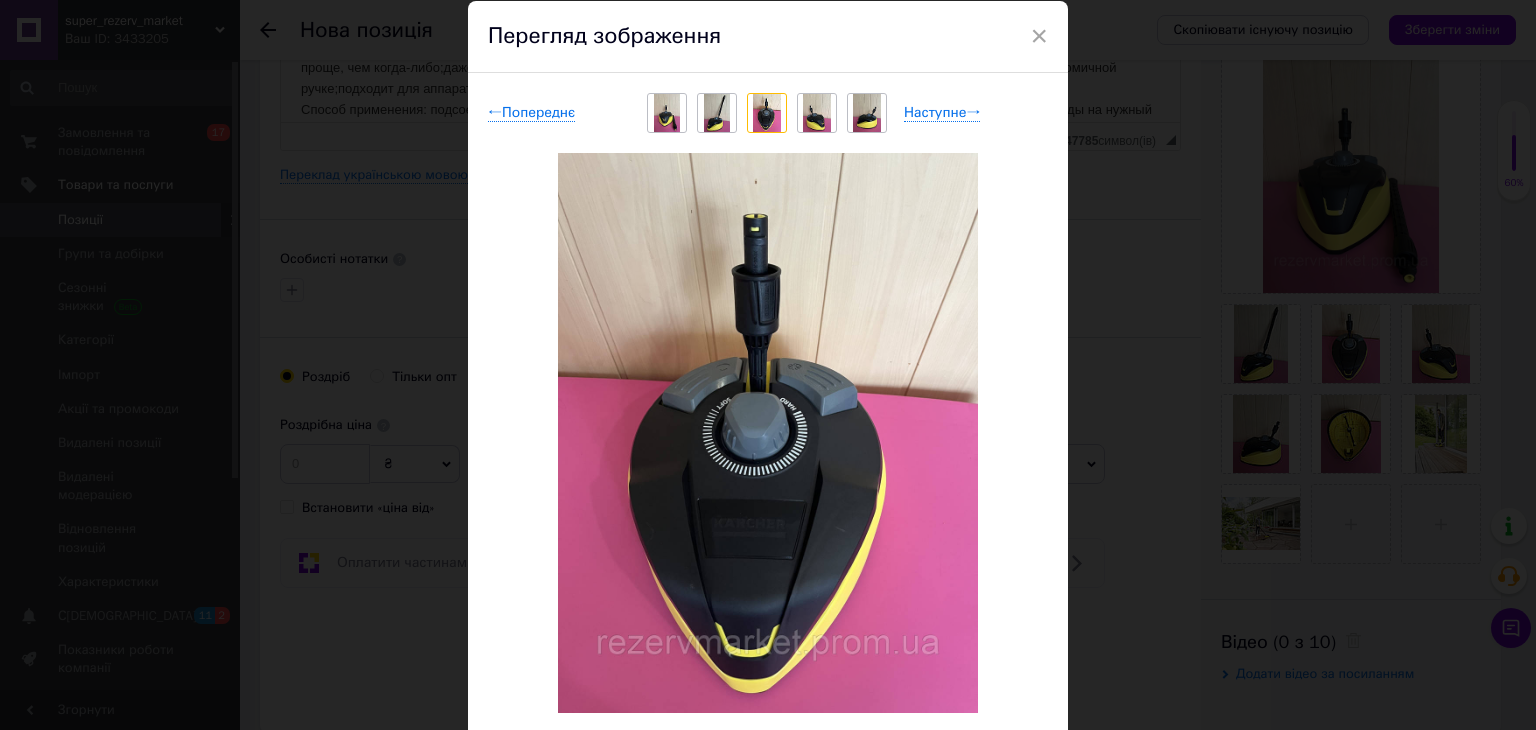 click at bounding box center (817, 113) 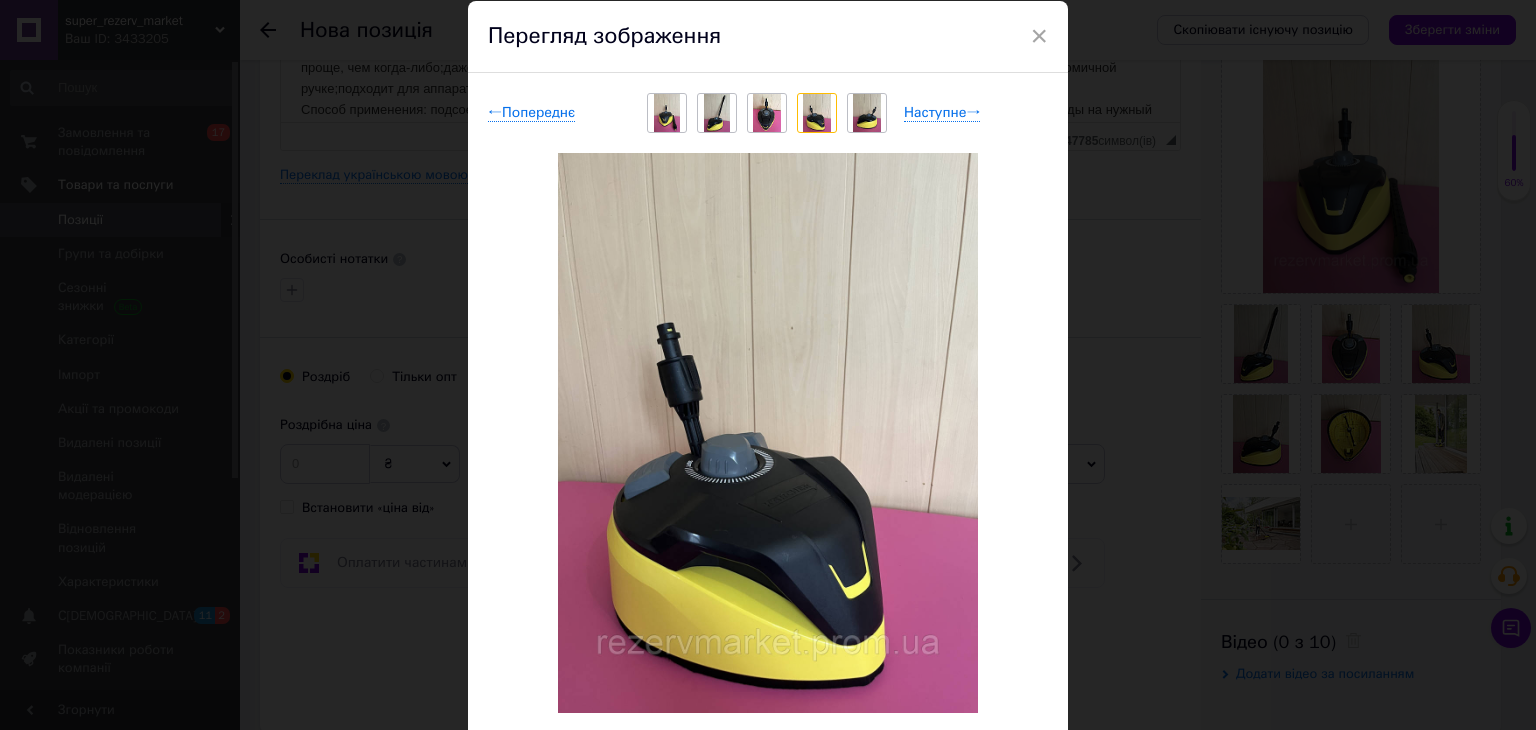 click at bounding box center [867, 113] 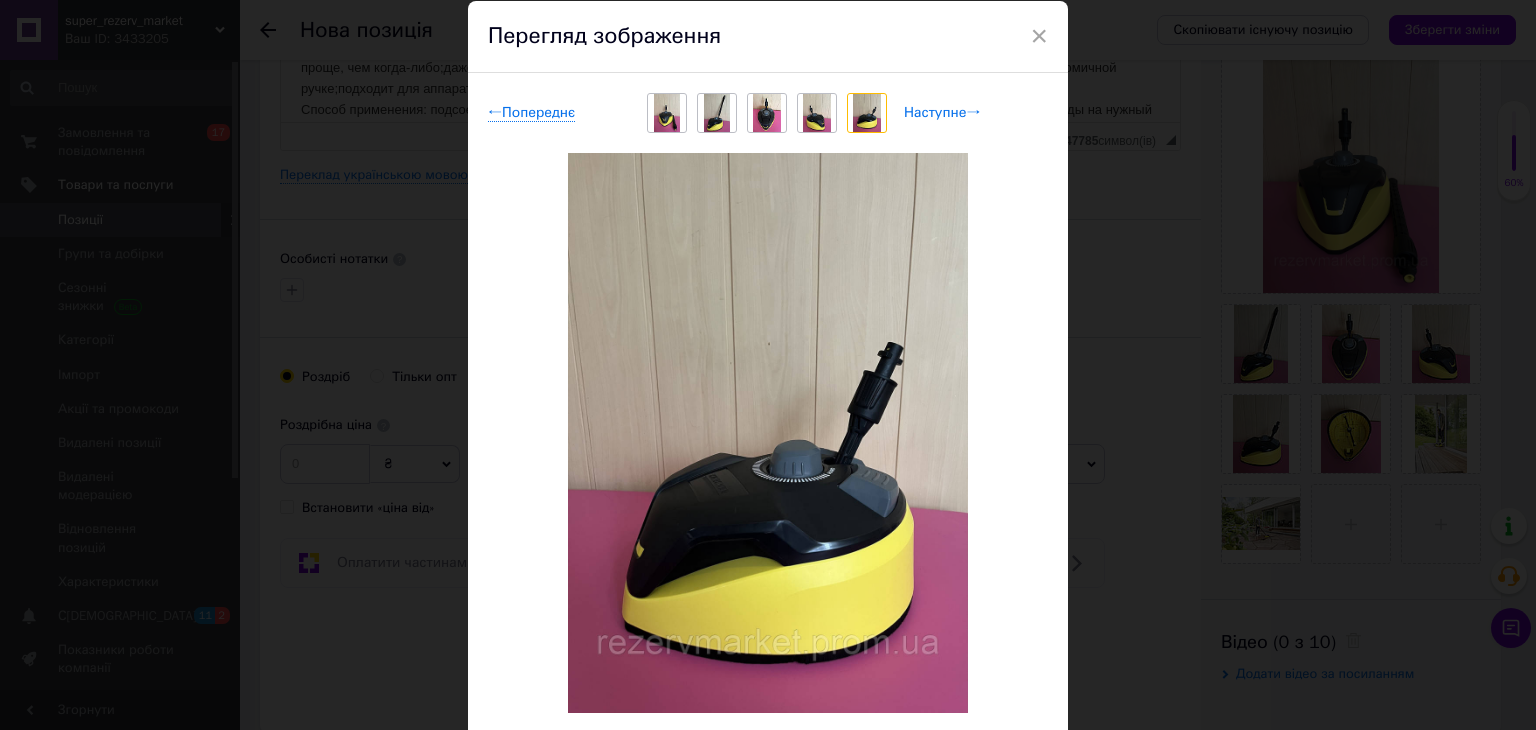 click on "Наступне →" at bounding box center [942, 113] 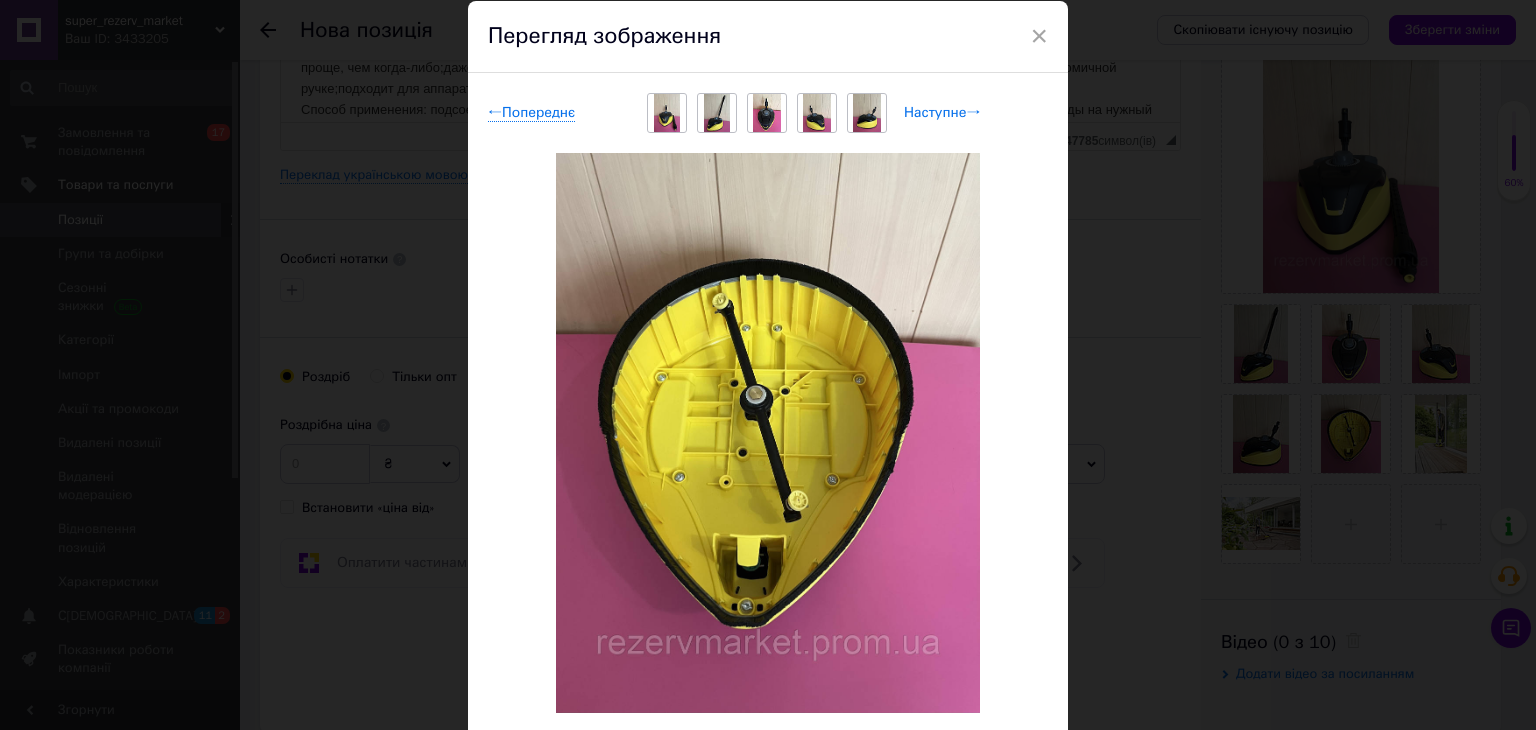 click on "Наступне →" at bounding box center [942, 113] 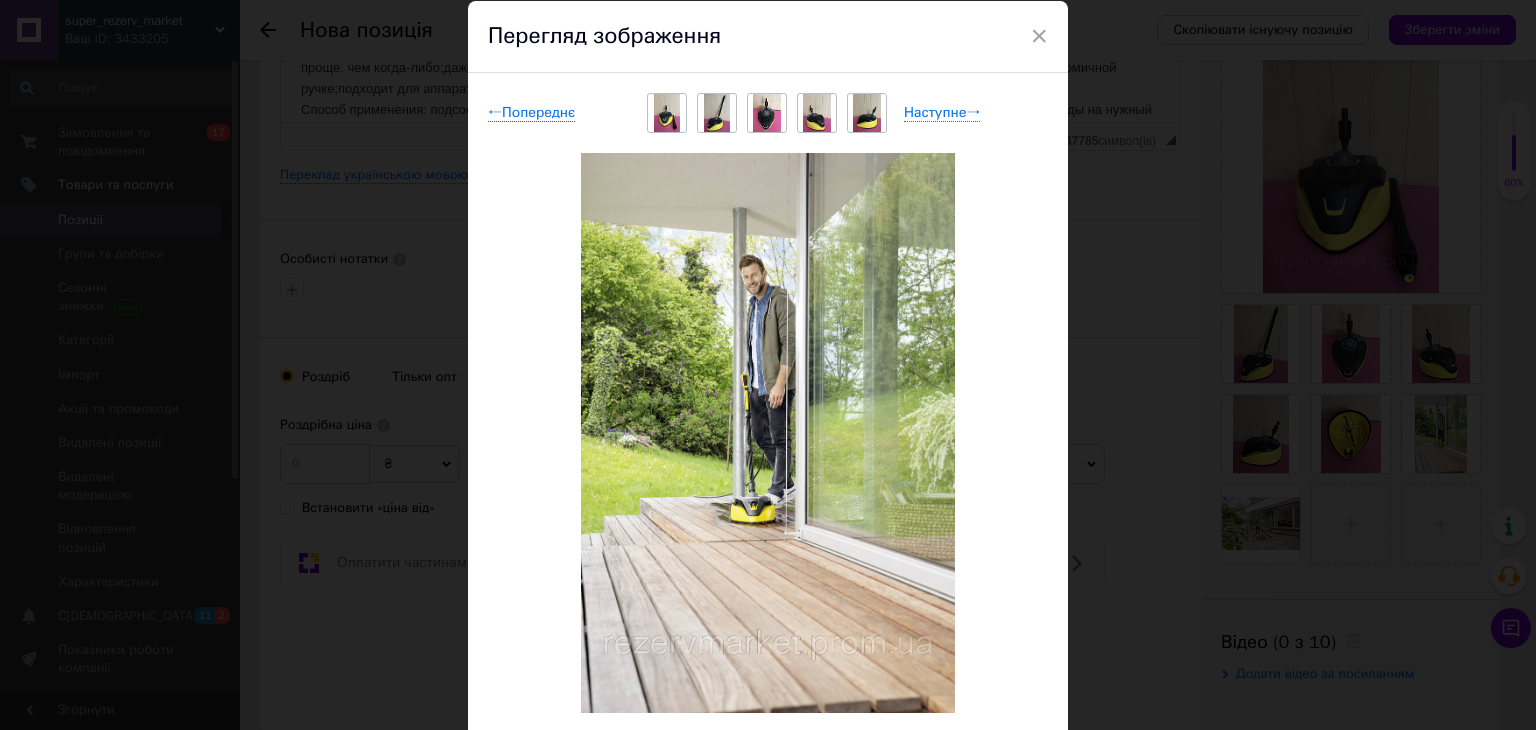 click on "Перегляд зображення" at bounding box center (768, 37) 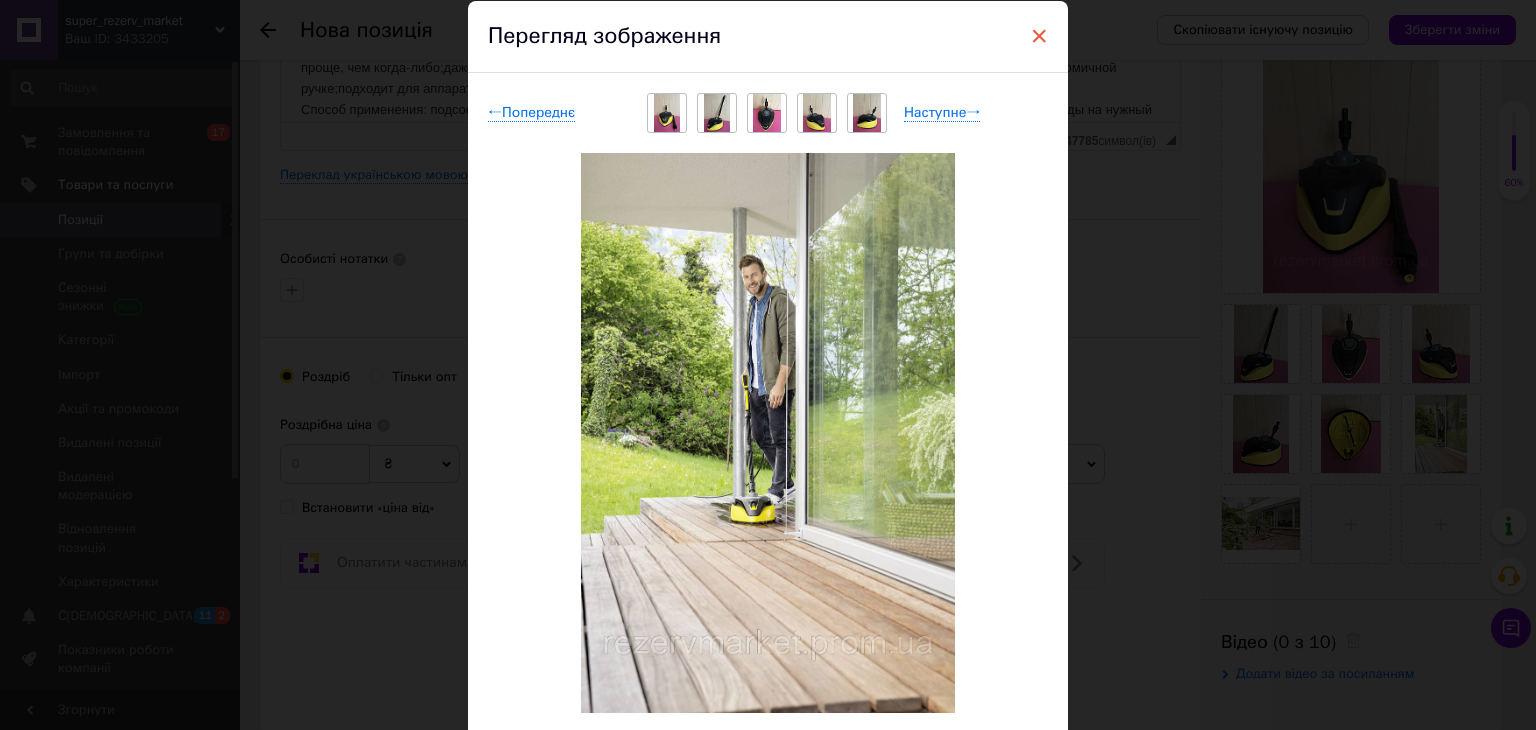 click on "×" at bounding box center (1039, 36) 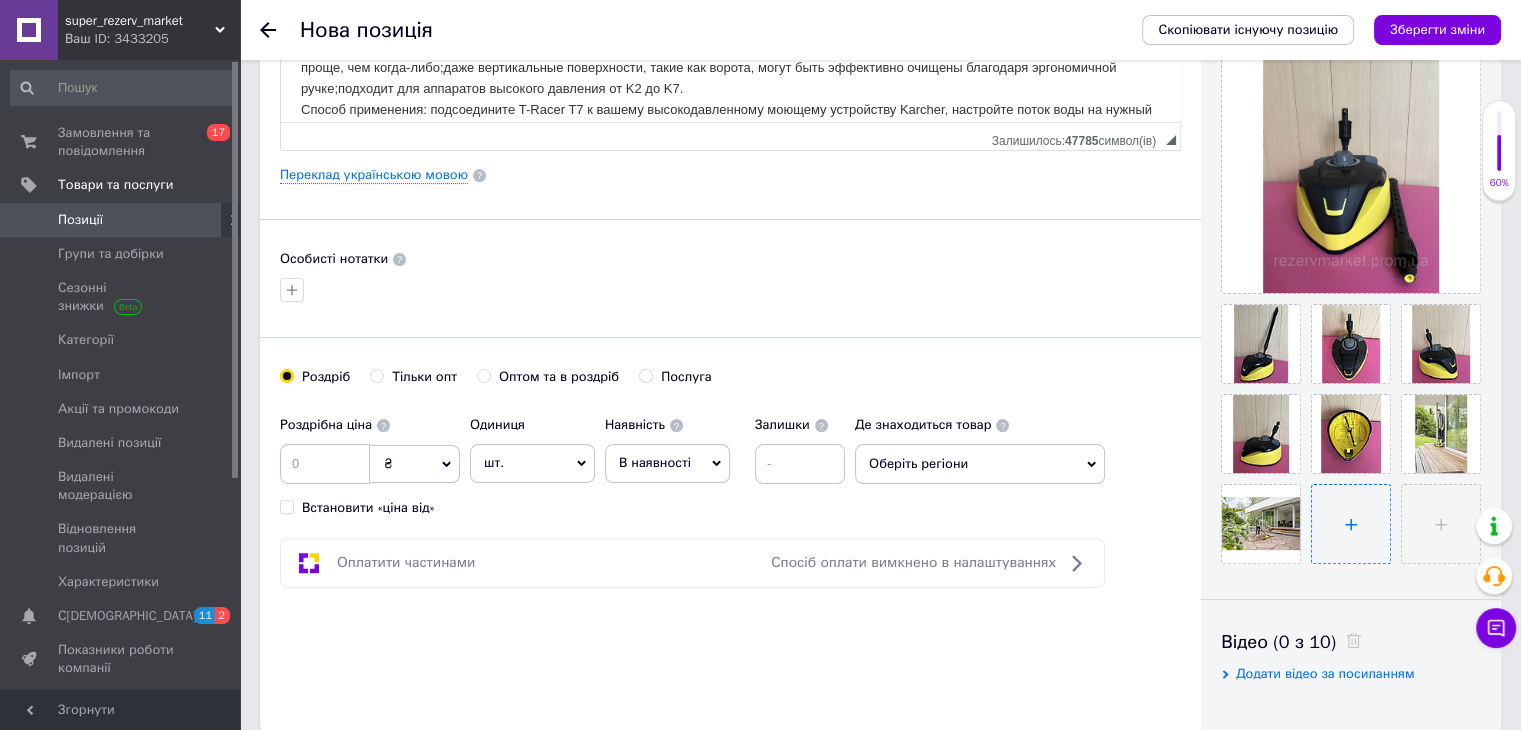 click at bounding box center (1351, 524) 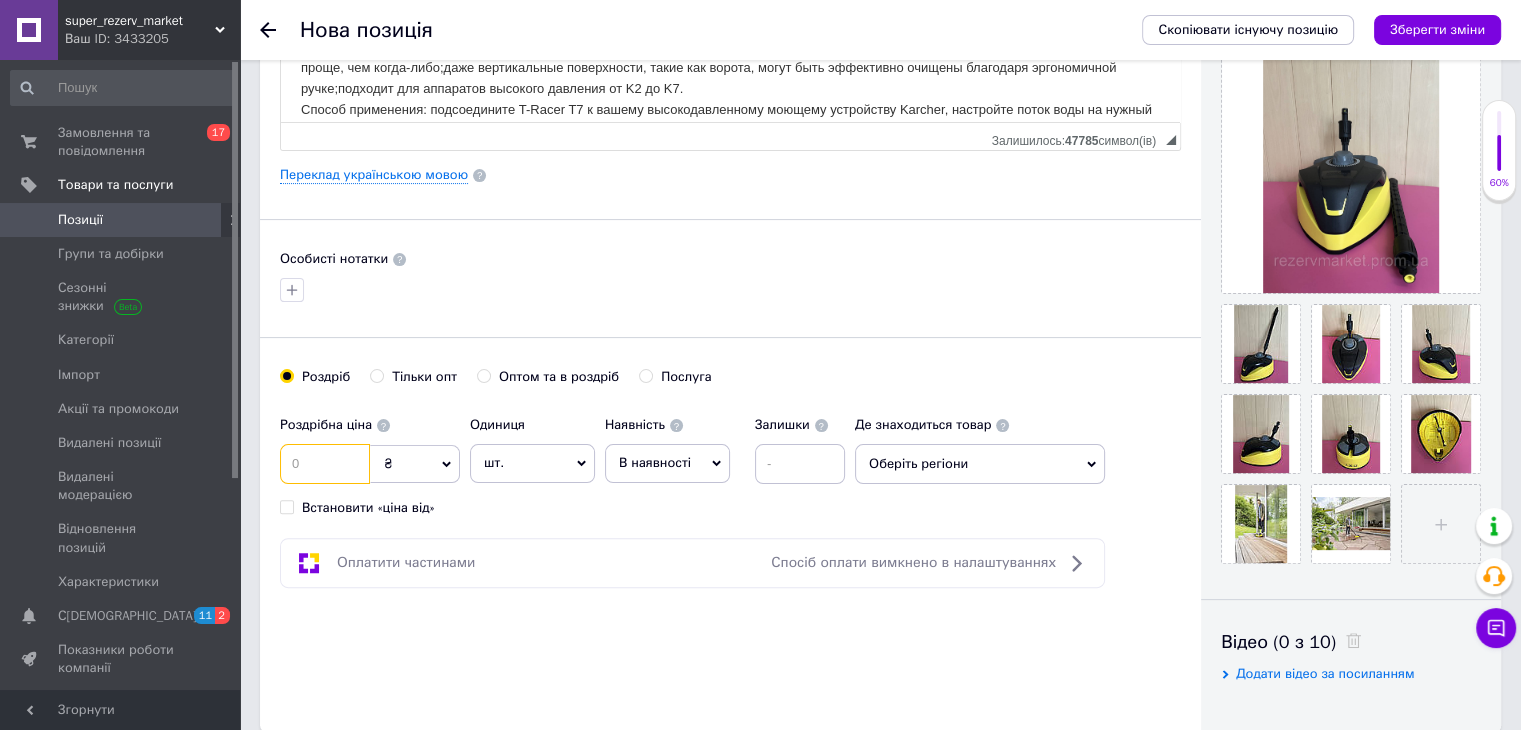 click at bounding box center [325, 464] 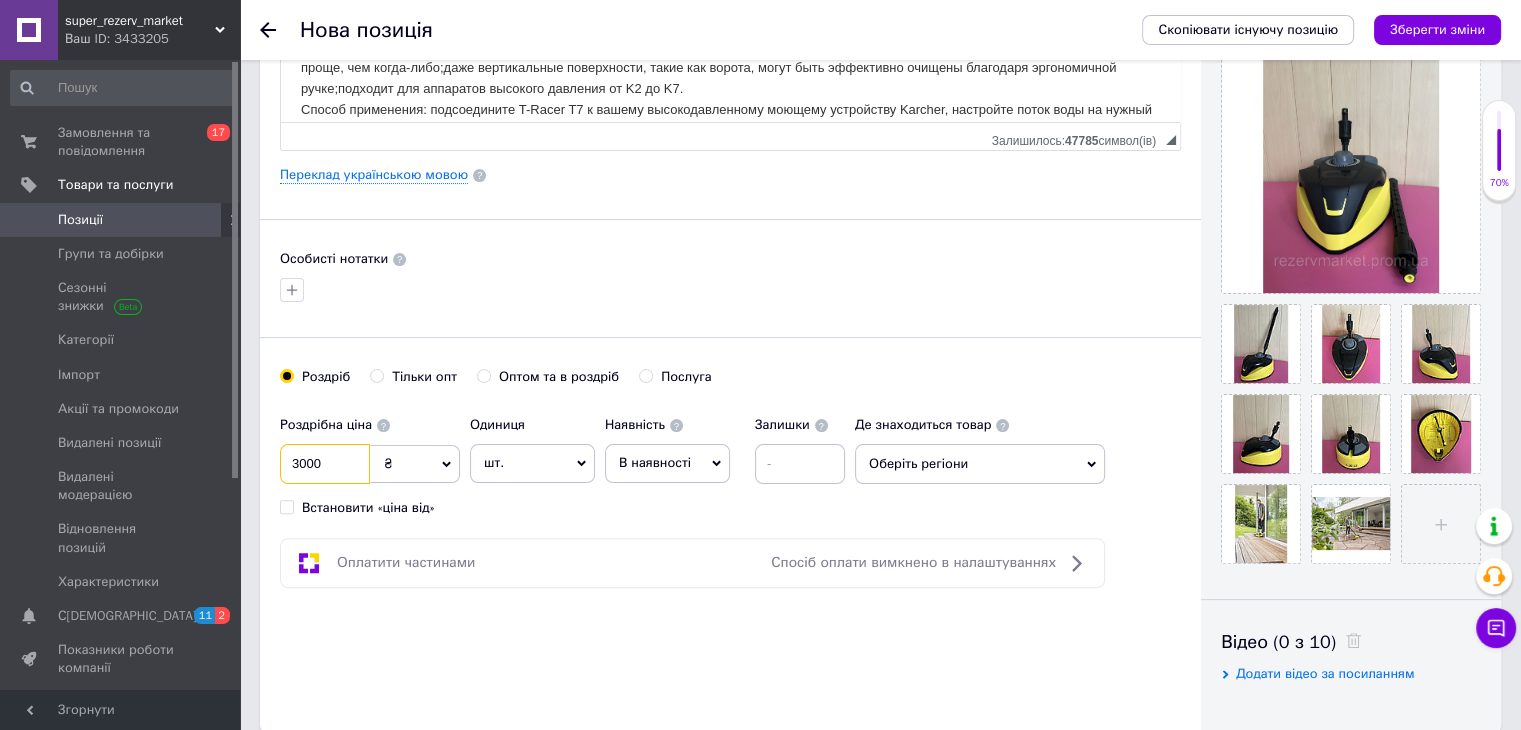 type on "3000" 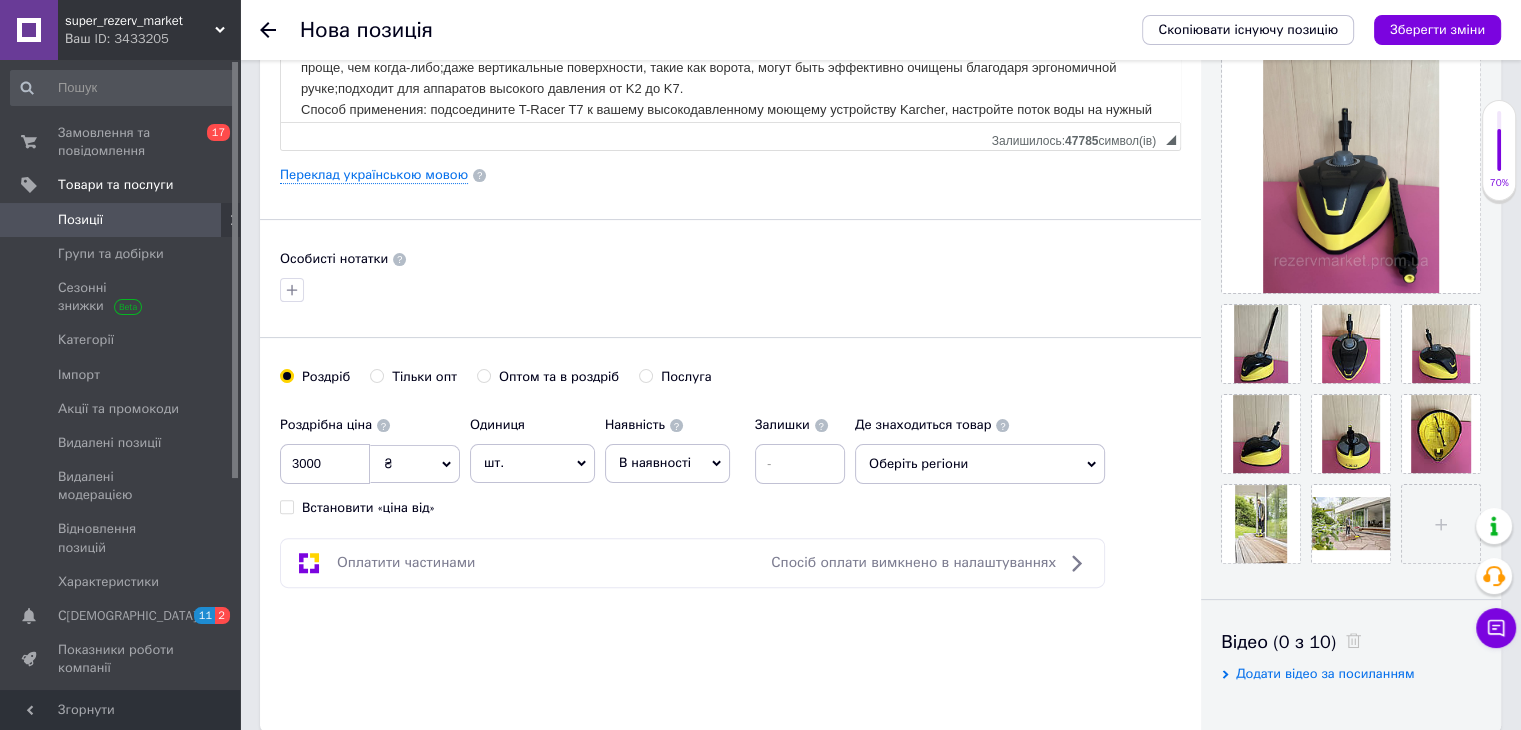 click on "В наявності" at bounding box center (667, 463) 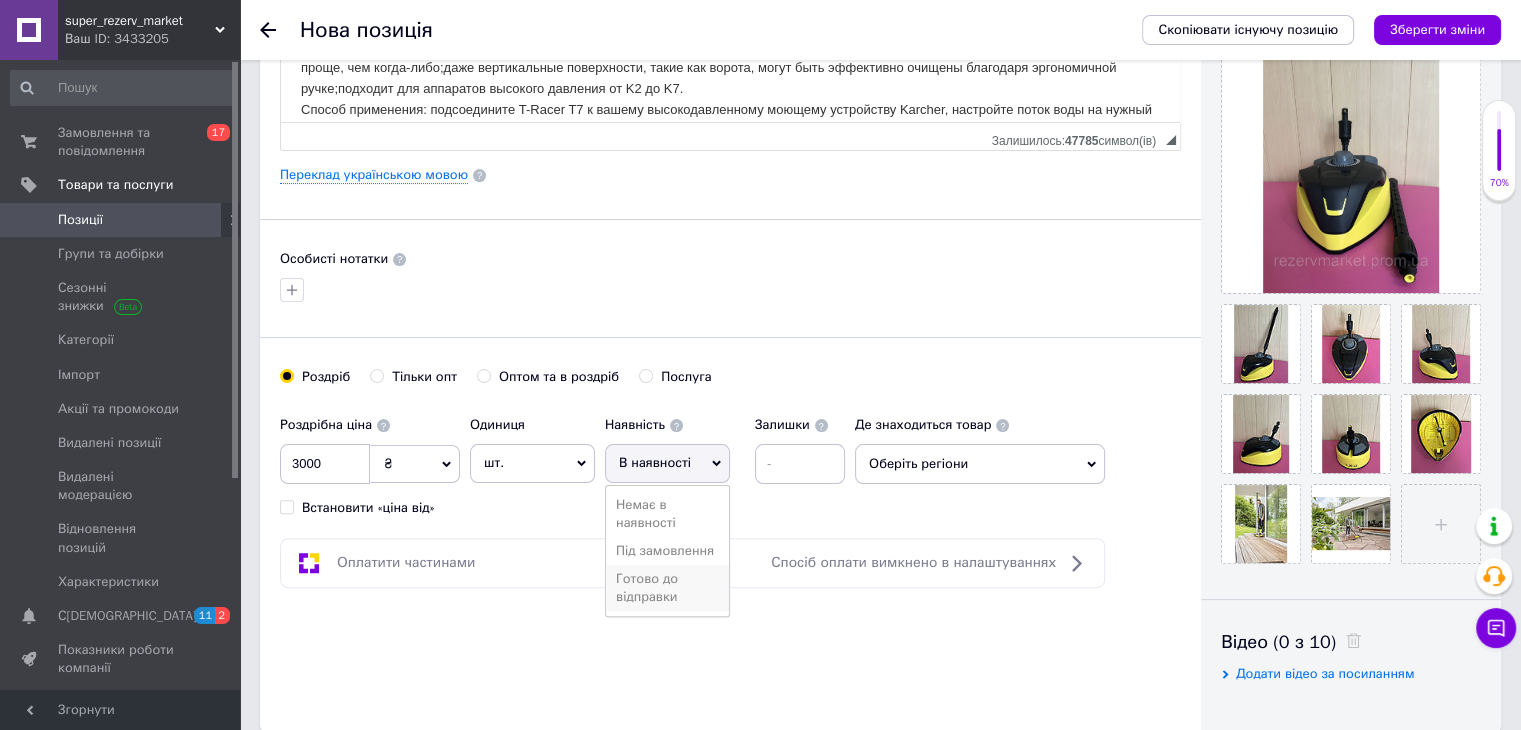 click on "Готово до відправки" at bounding box center (667, 588) 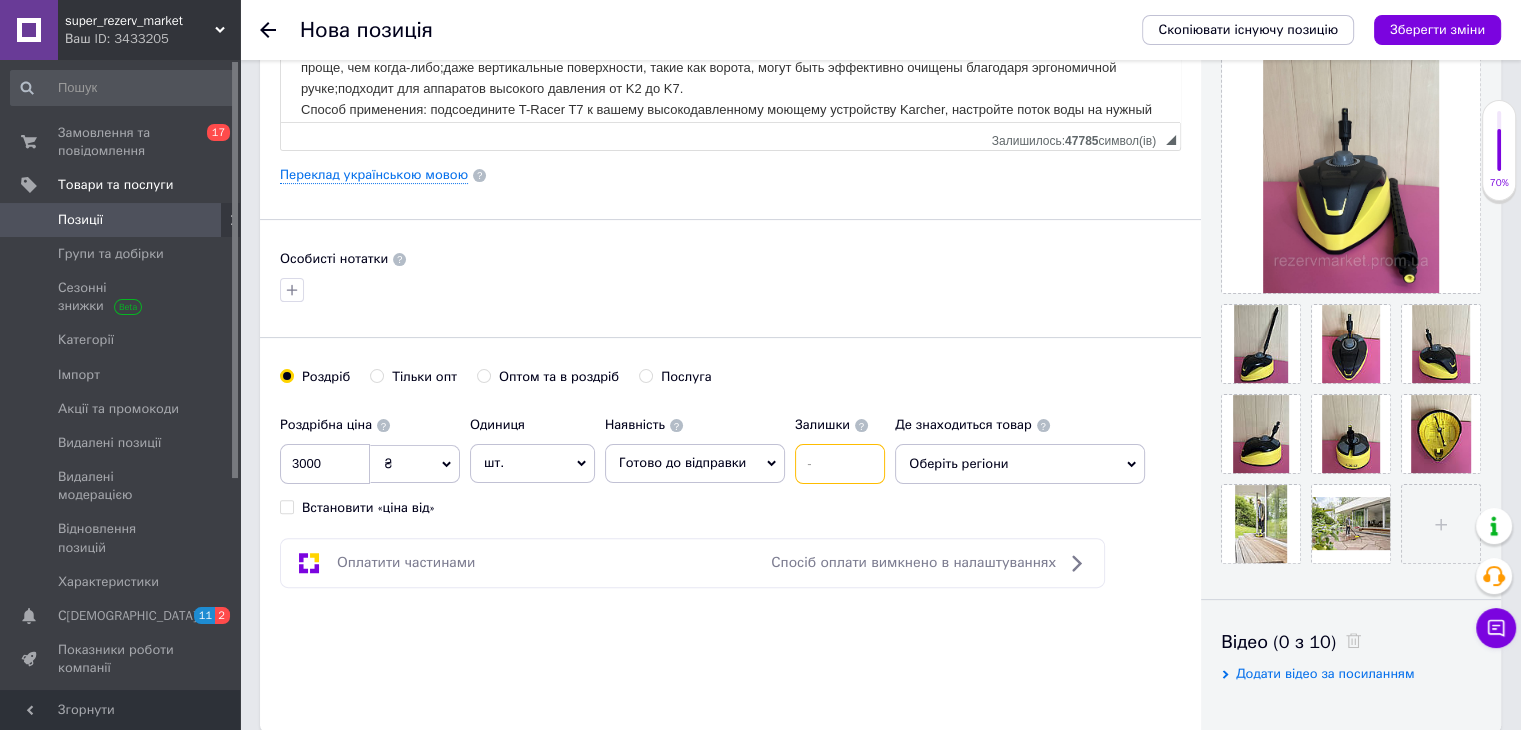 click at bounding box center [840, 464] 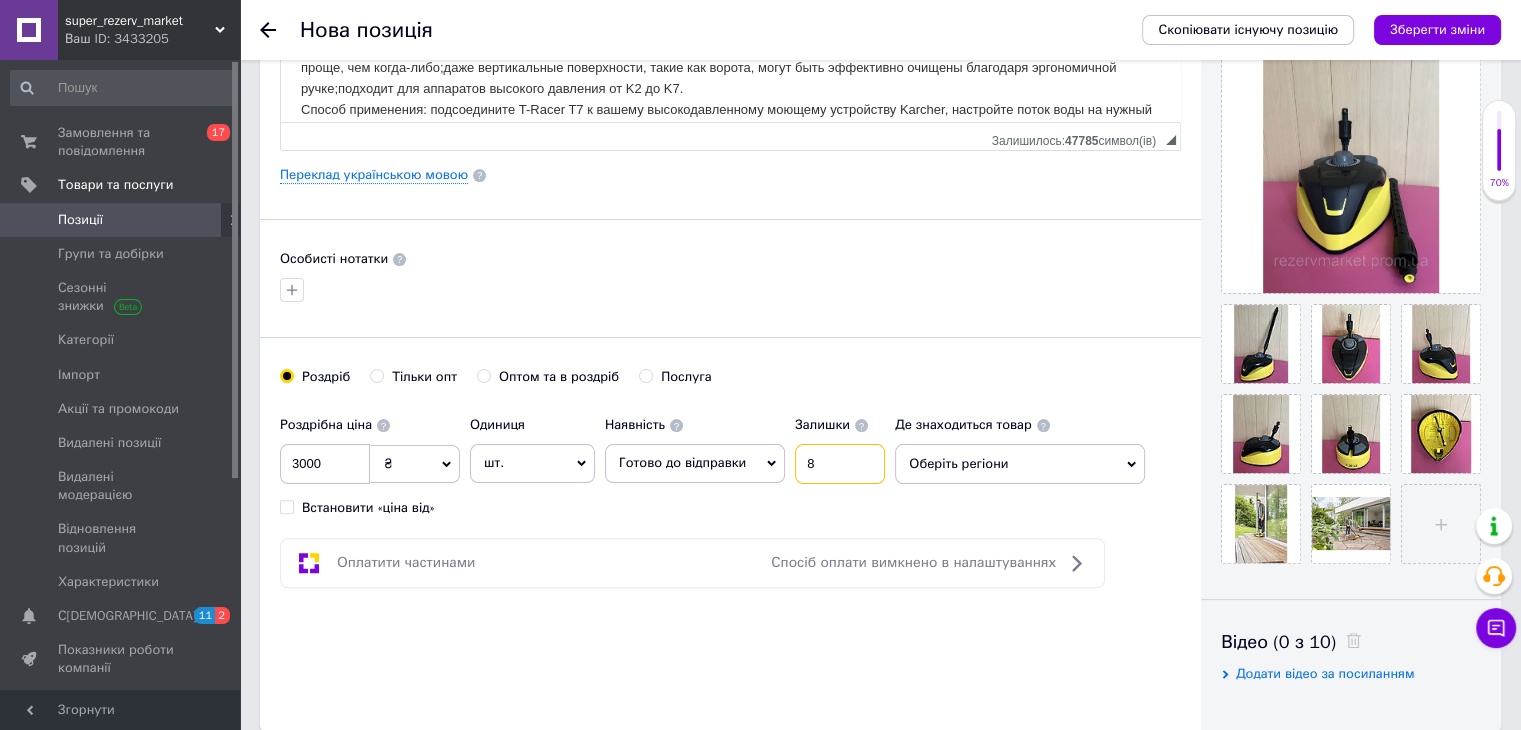 type on "8" 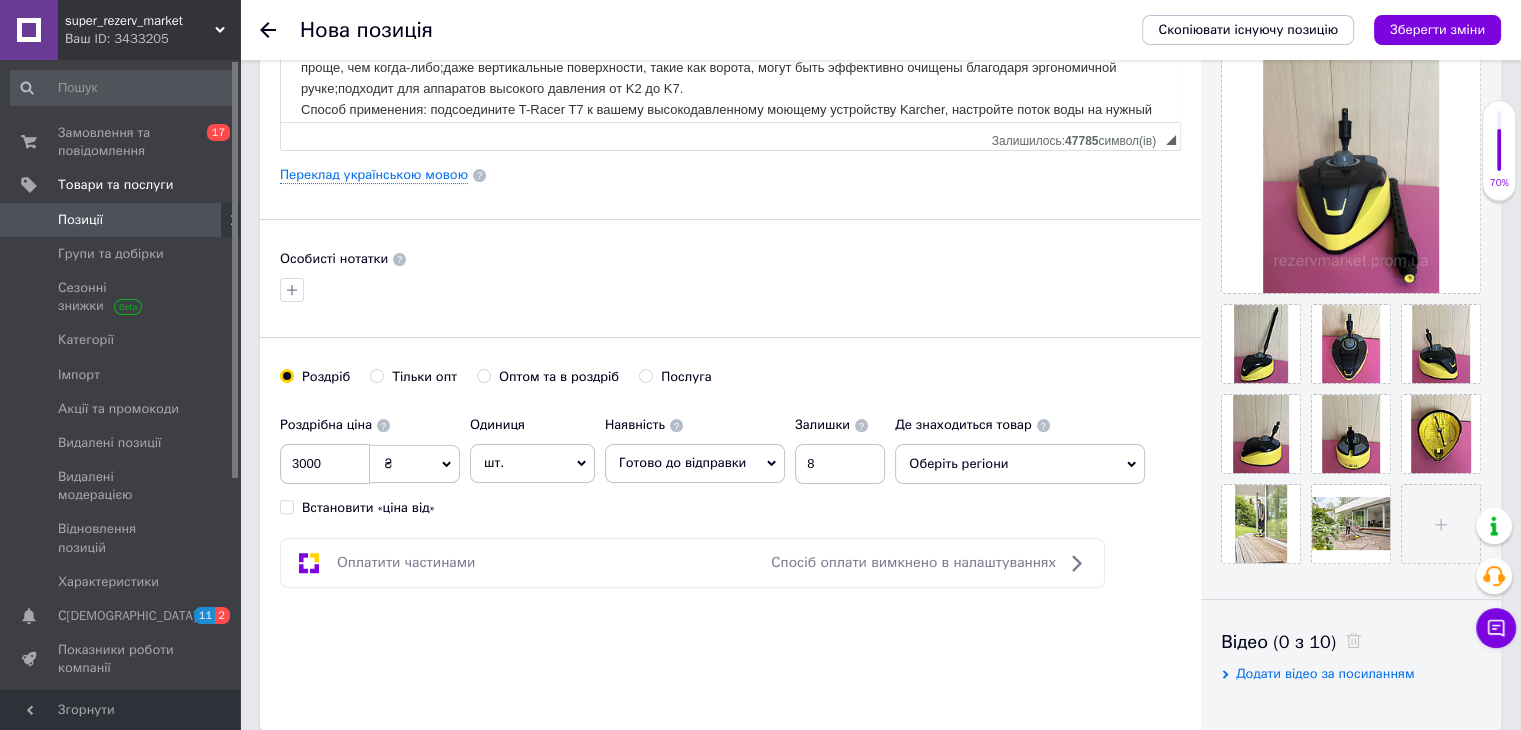 click on "Оберіть регіони" at bounding box center [1020, 464] 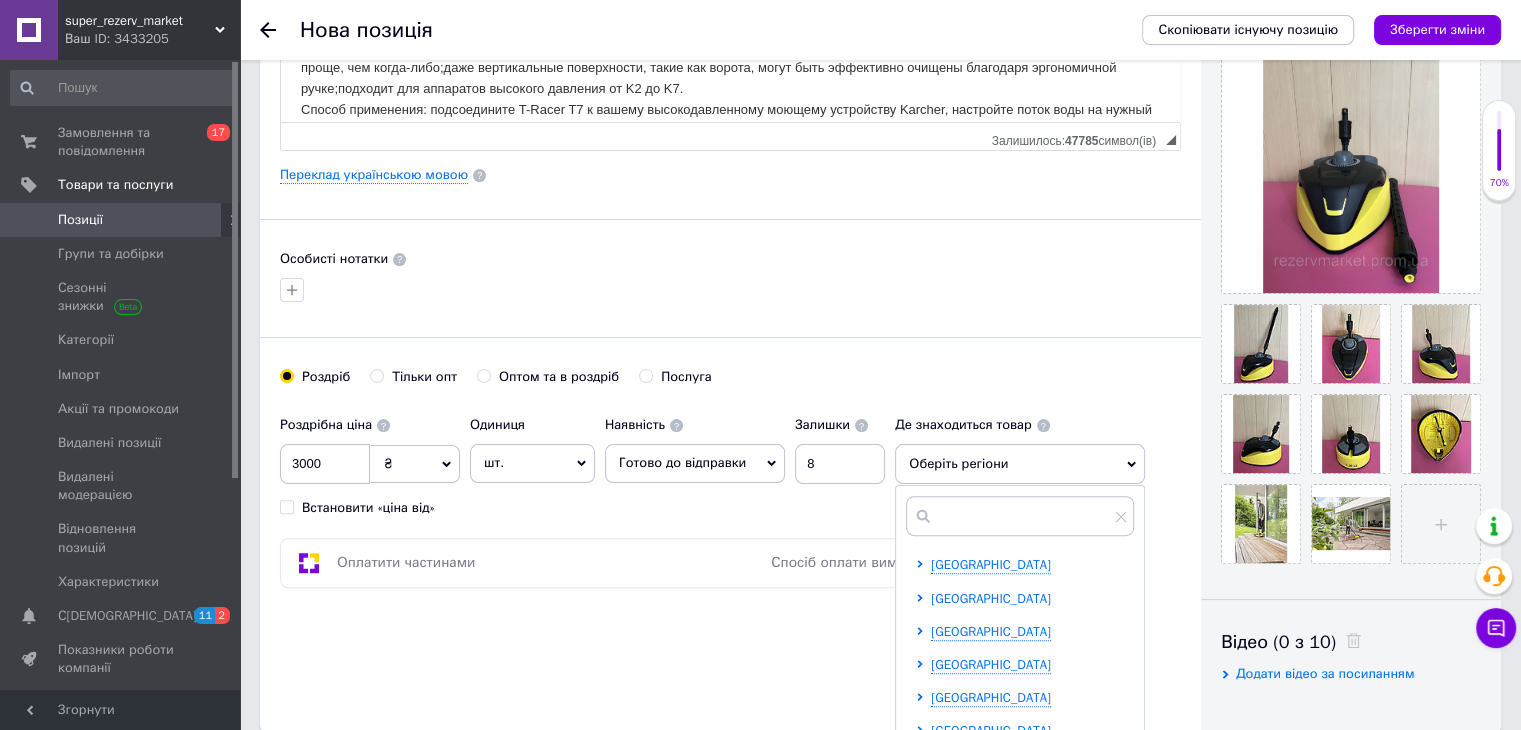 click on "[GEOGRAPHIC_DATA]" at bounding box center (991, 598) 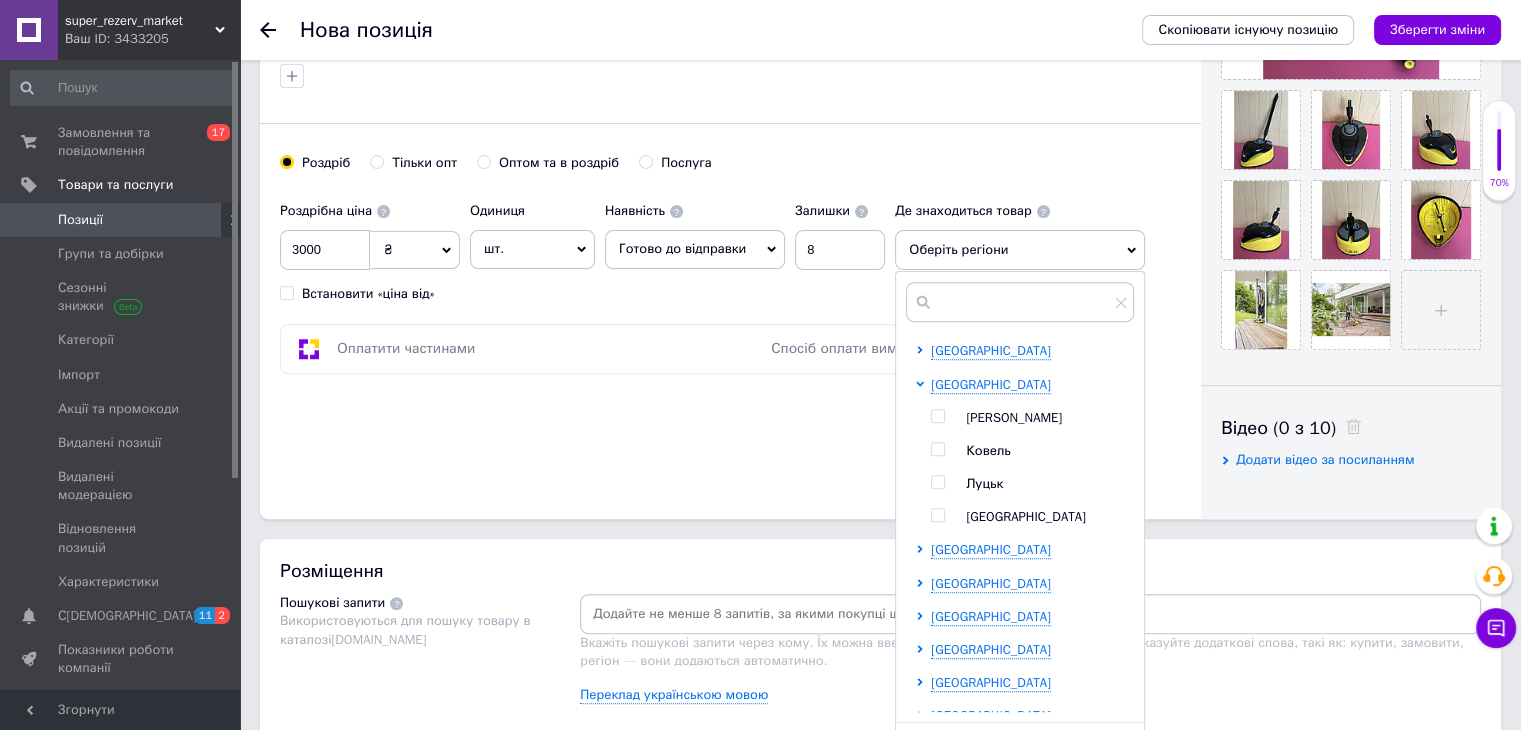 scroll, scrollTop: 800, scrollLeft: 0, axis: vertical 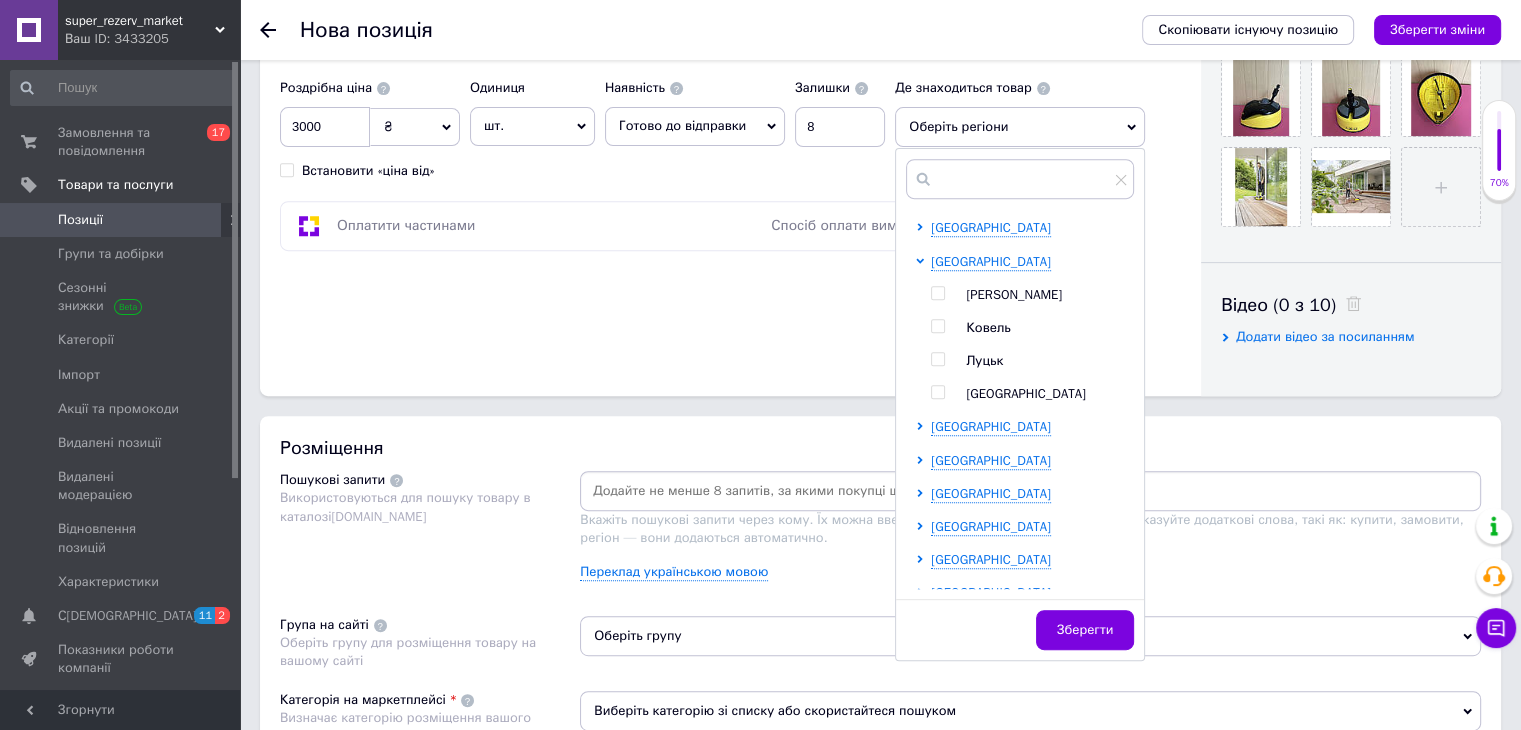 click at bounding box center (937, 326) 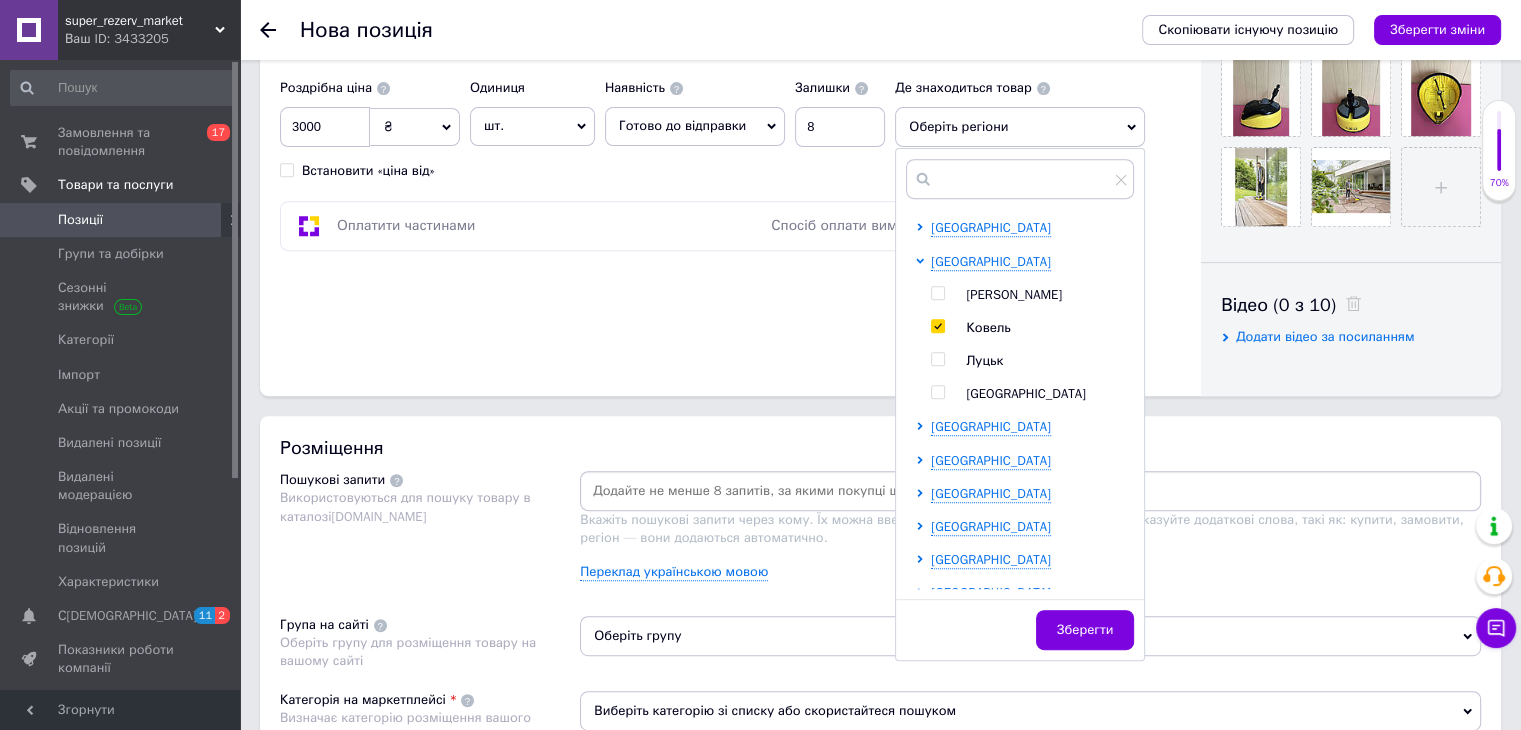 checkbox on "true" 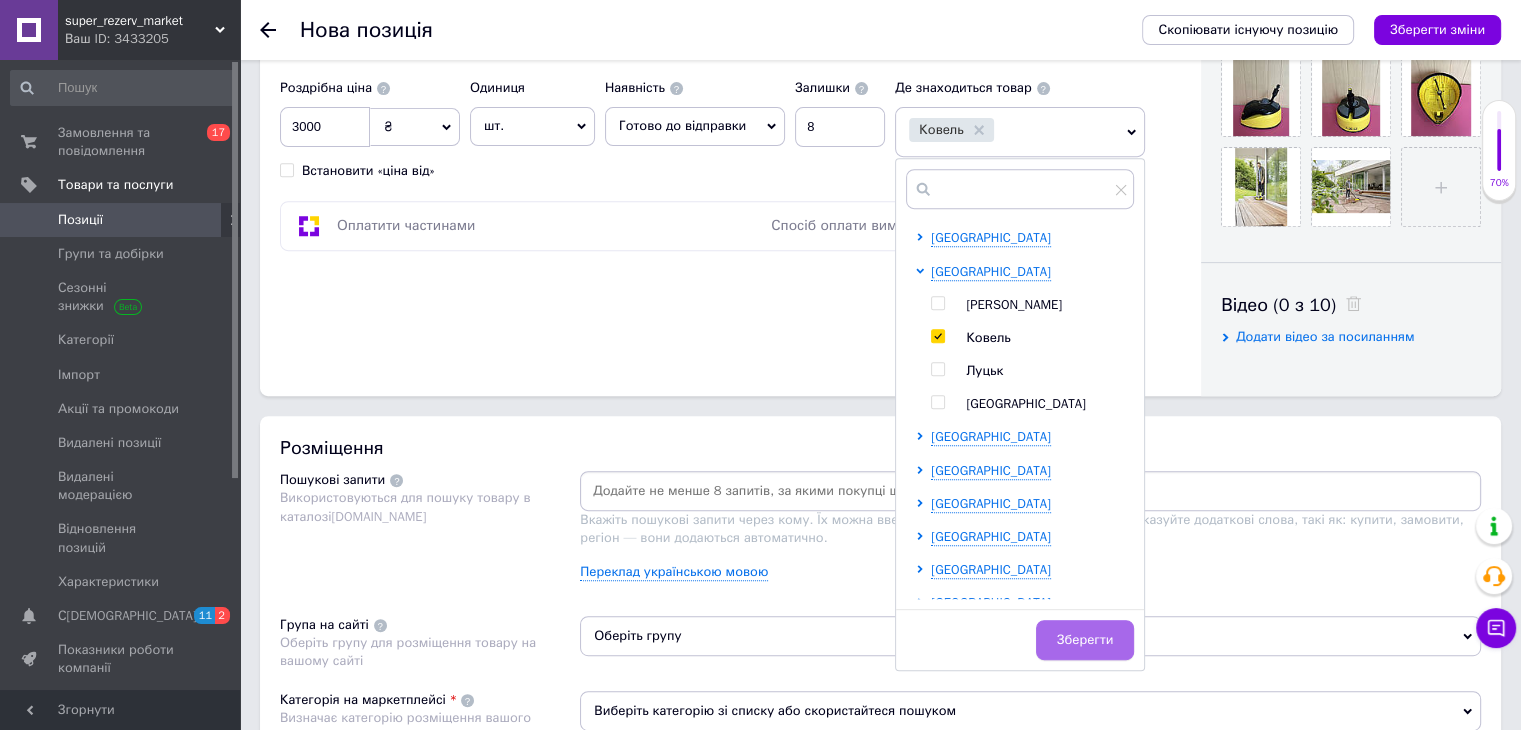 click on "Зберегти" at bounding box center [1085, 640] 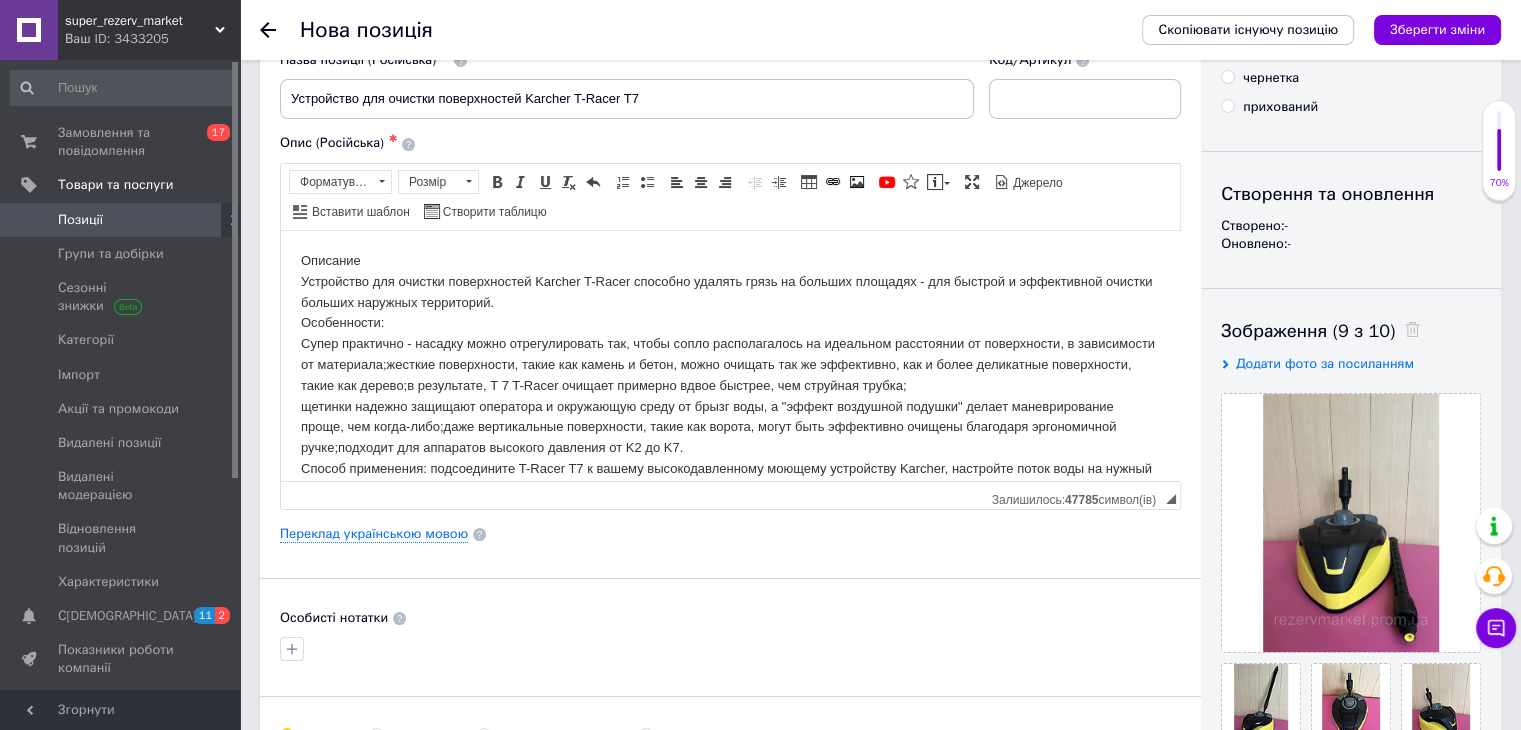 scroll, scrollTop: 49, scrollLeft: 0, axis: vertical 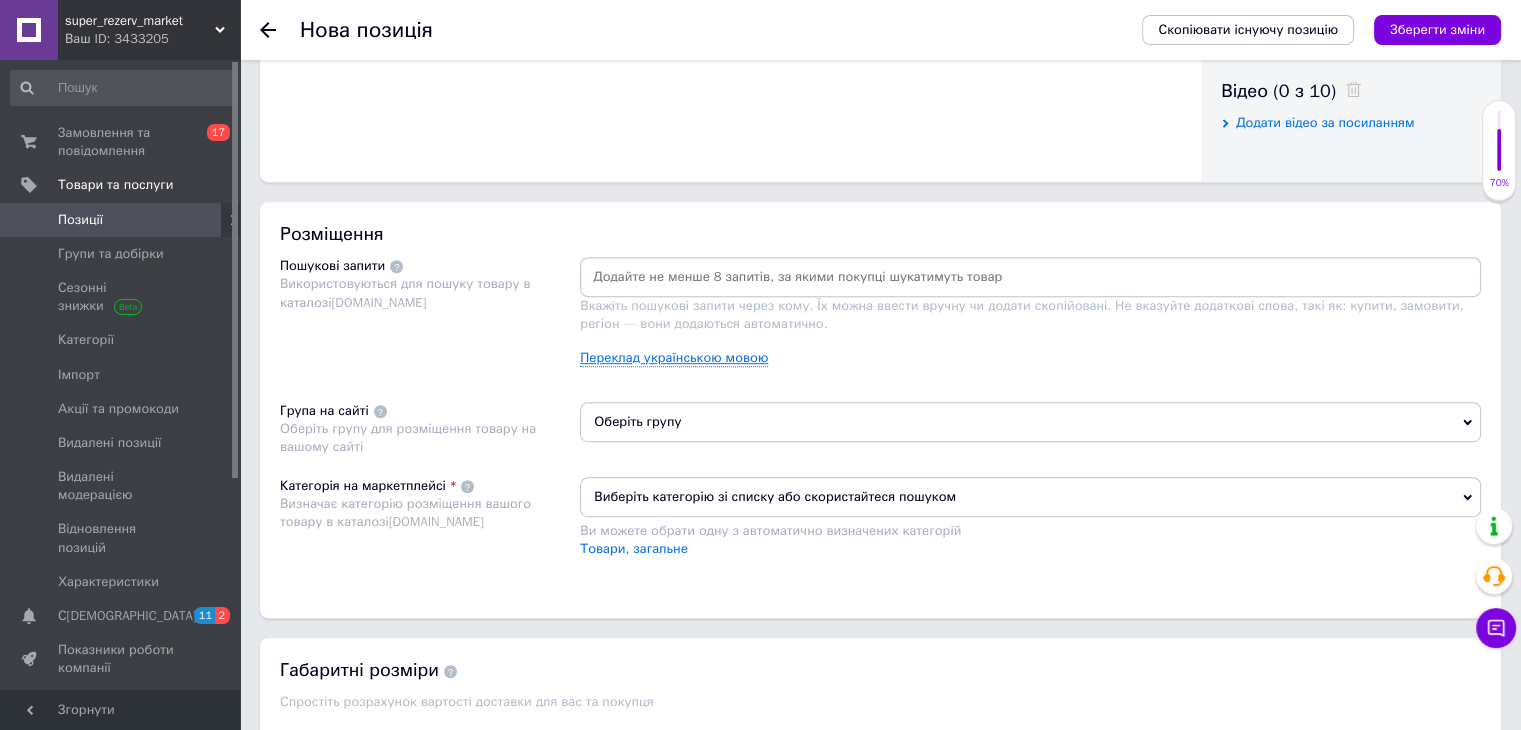 click on "Переклад українською мовою" at bounding box center (674, 358) 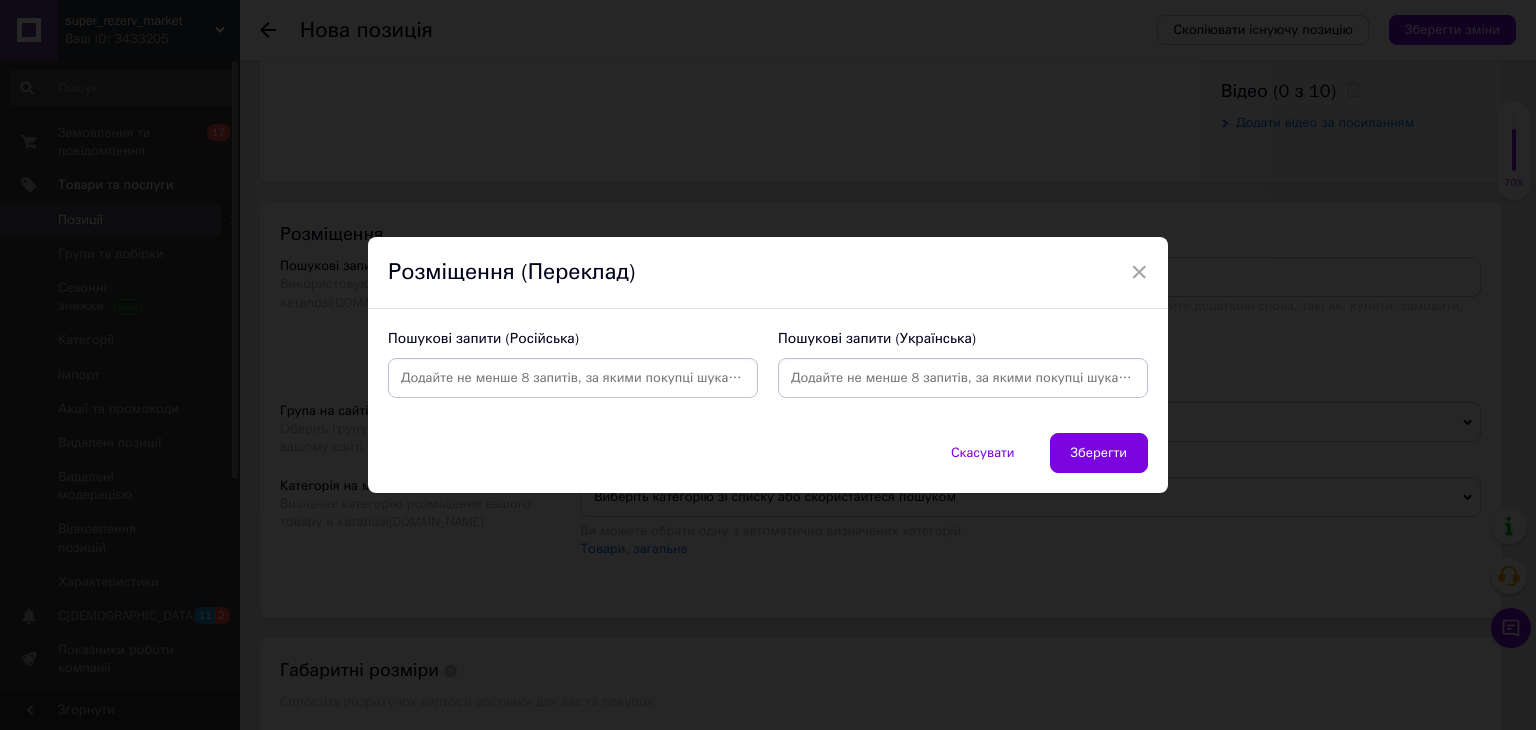 click at bounding box center [573, 378] 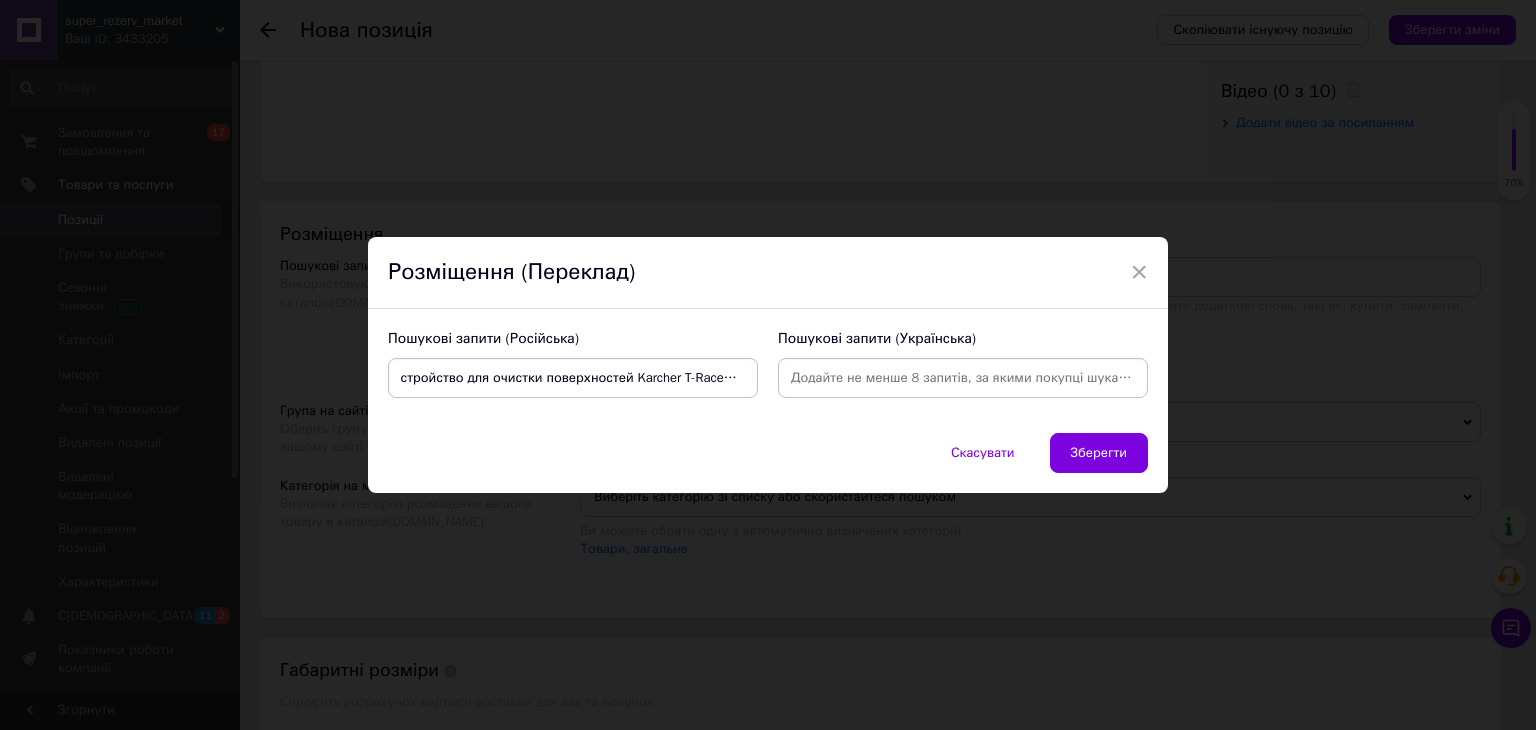 scroll, scrollTop: 0, scrollLeft: 5, axis: horizontal 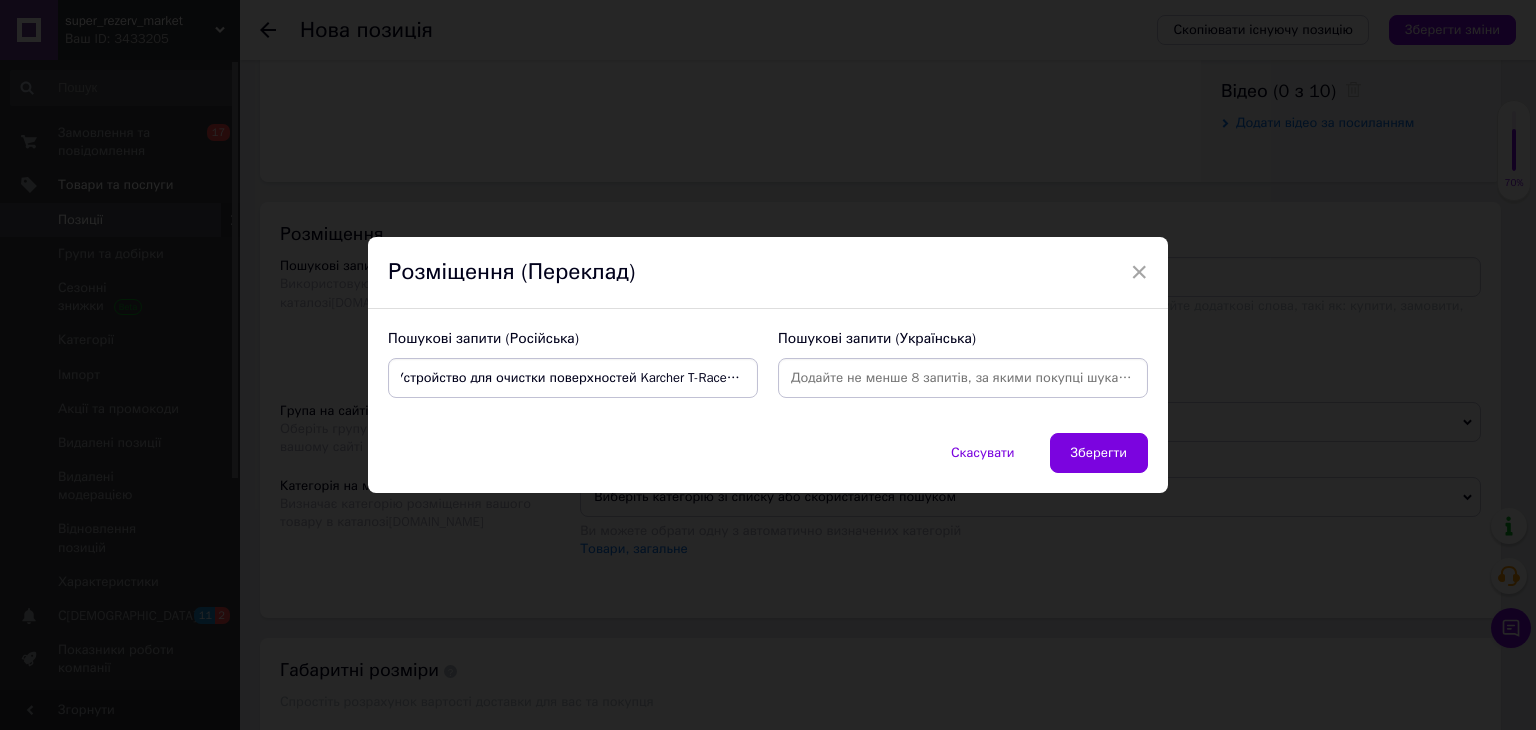 type on "Устройство для очистки поверхностей Karcher T-Racer T7" 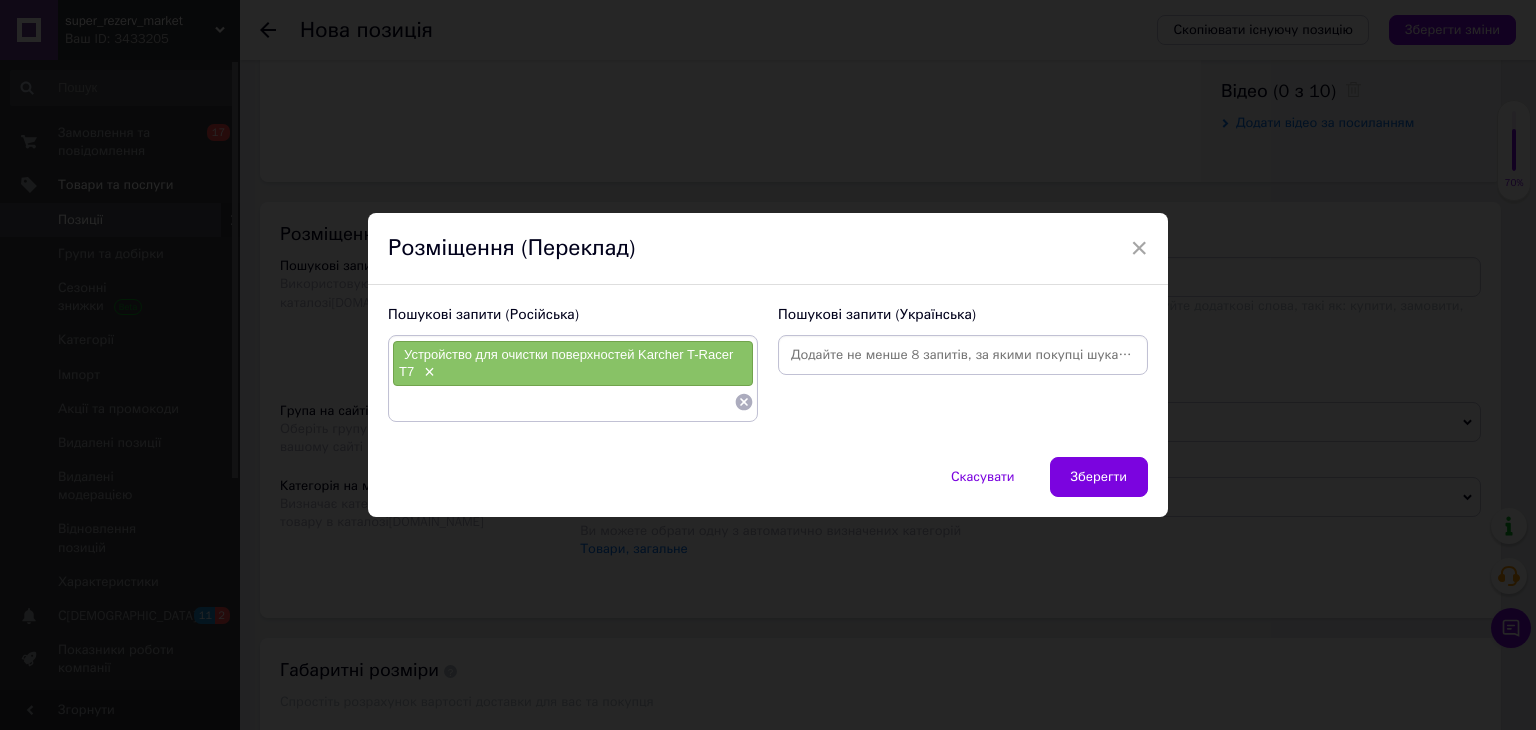 paste on "Устройство для очистки поверхностей Karcher T-Racer T7× Щетка для брусчатки Karcher T-Racer T7× Щетка для чистки брусчатки Karcher T-Racer T7×" 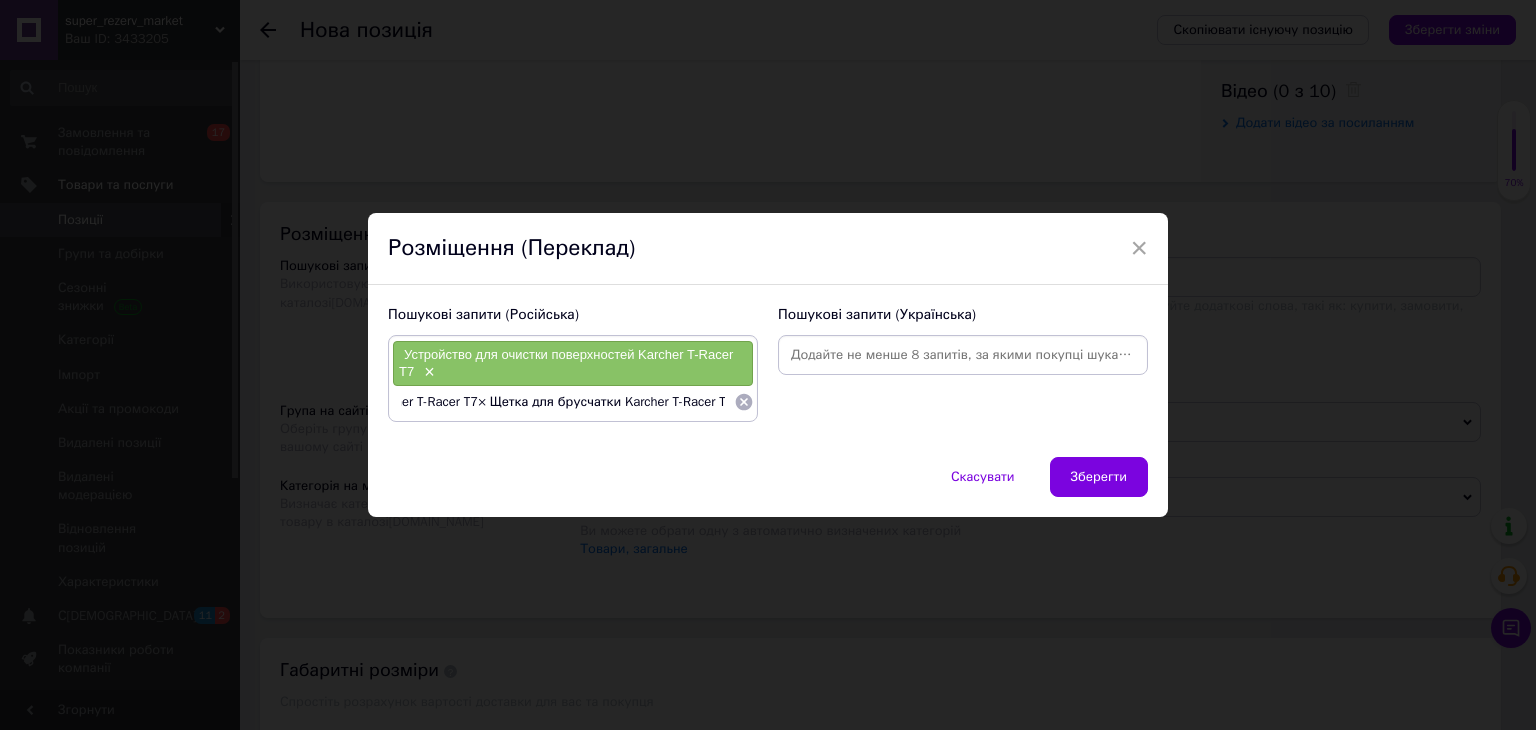 scroll, scrollTop: 0, scrollLeft: 267, axis: horizontal 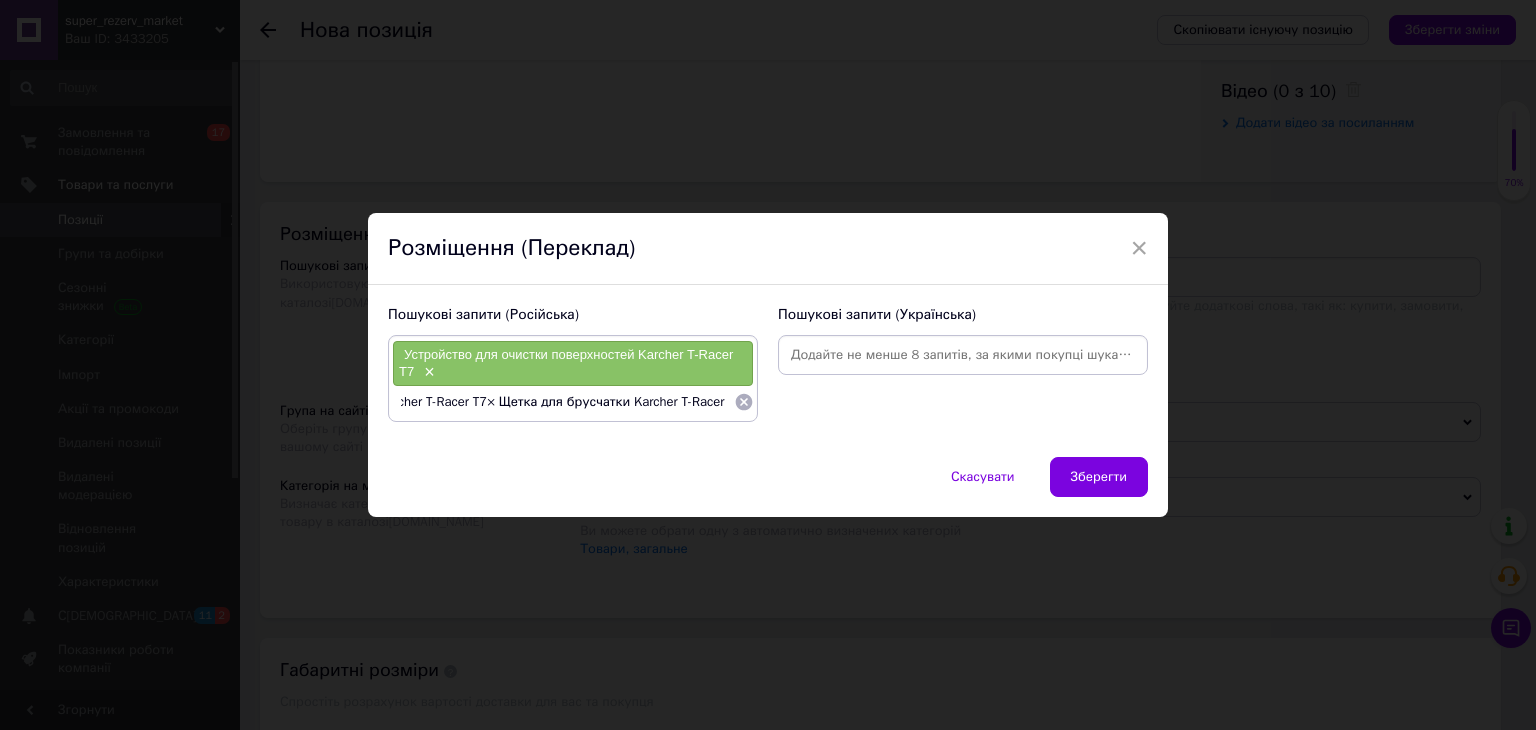 click on "Устройство для очистки поверхностей Karcher T-Racer T7× Щетка для брусчатки Karcher T-Racer T7" at bounding box center [563, 402] 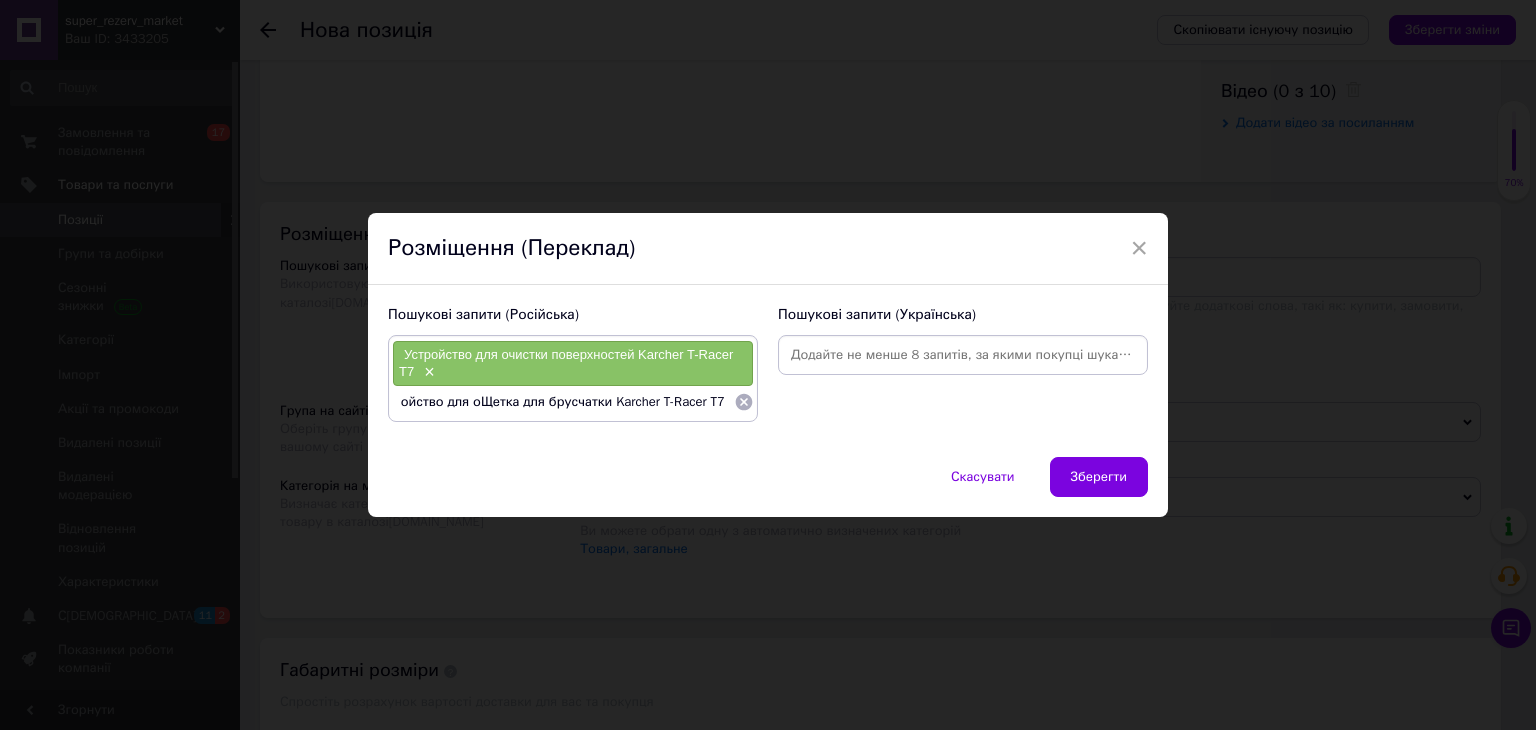 scroll, scrollTop: 0, scrollLeft: 0, axis: both 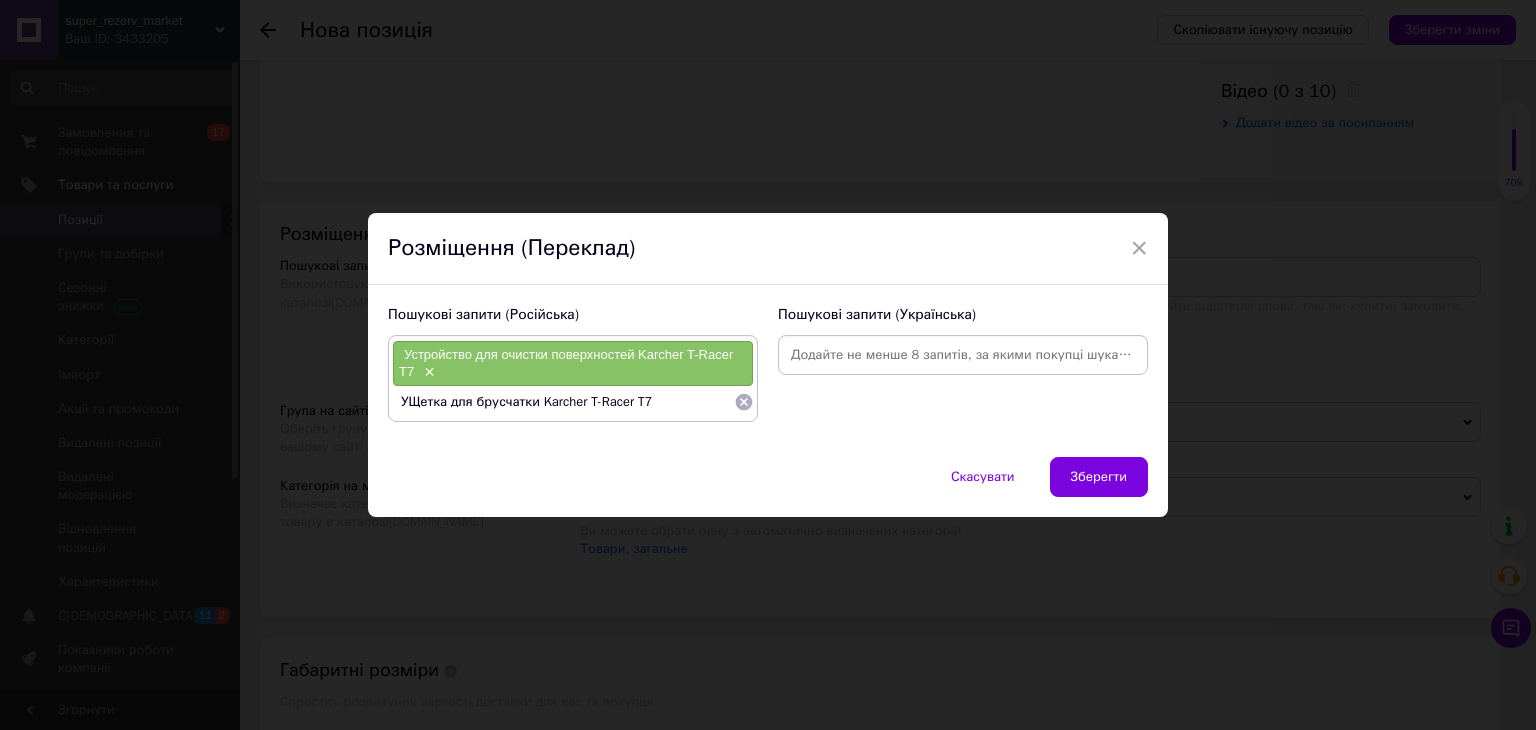 type on "Щетка для брусчатки Karcher T-Racer T7" 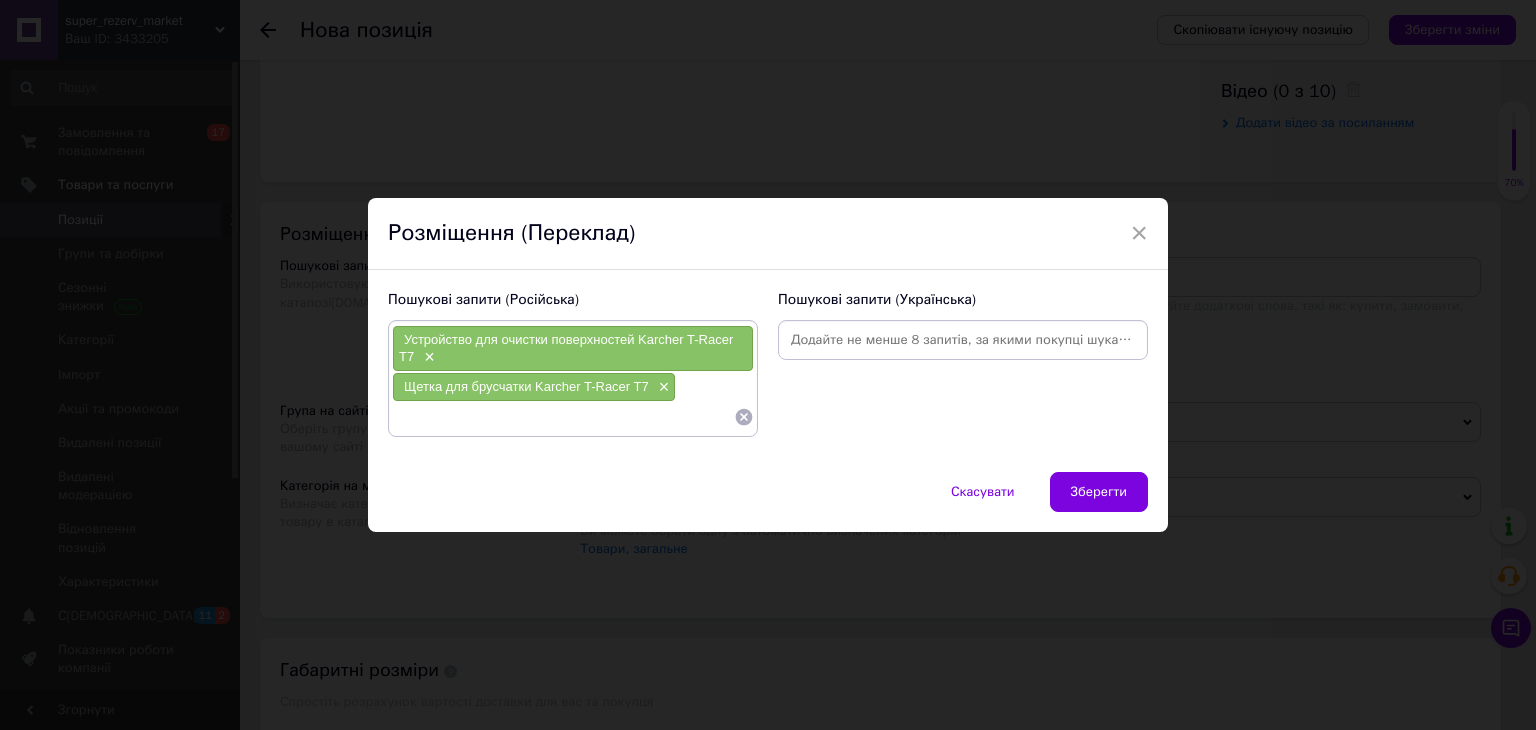 paste on "Устройство для очистки поверхностей Karcher T-Racer T7× Щетка для брусчатки Karcher T-Racer T7× Щетка для чистки брусчатки Karcher T-Racer T7×" 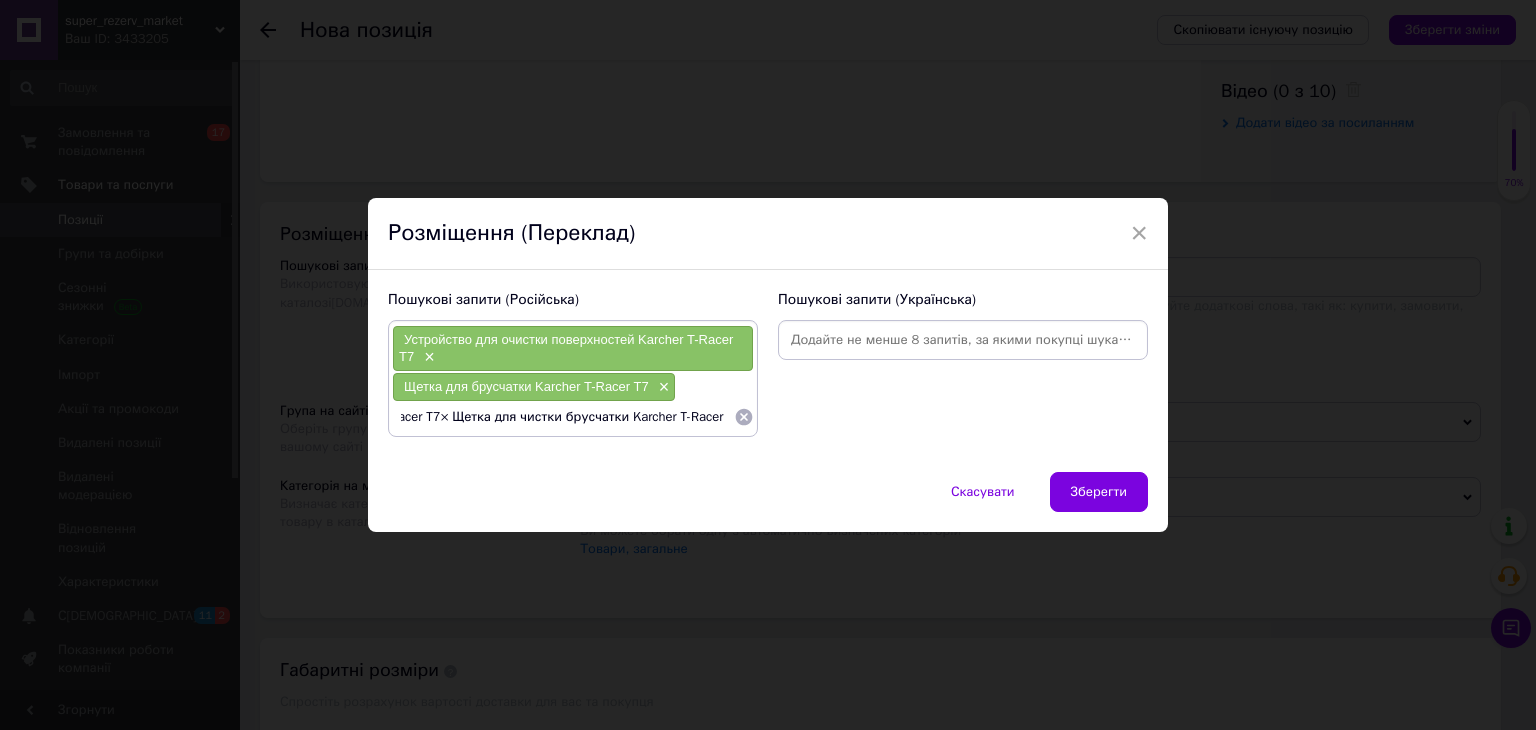 scroll, scrollTop: 0, scrollLeft: 560, axis: horizontal 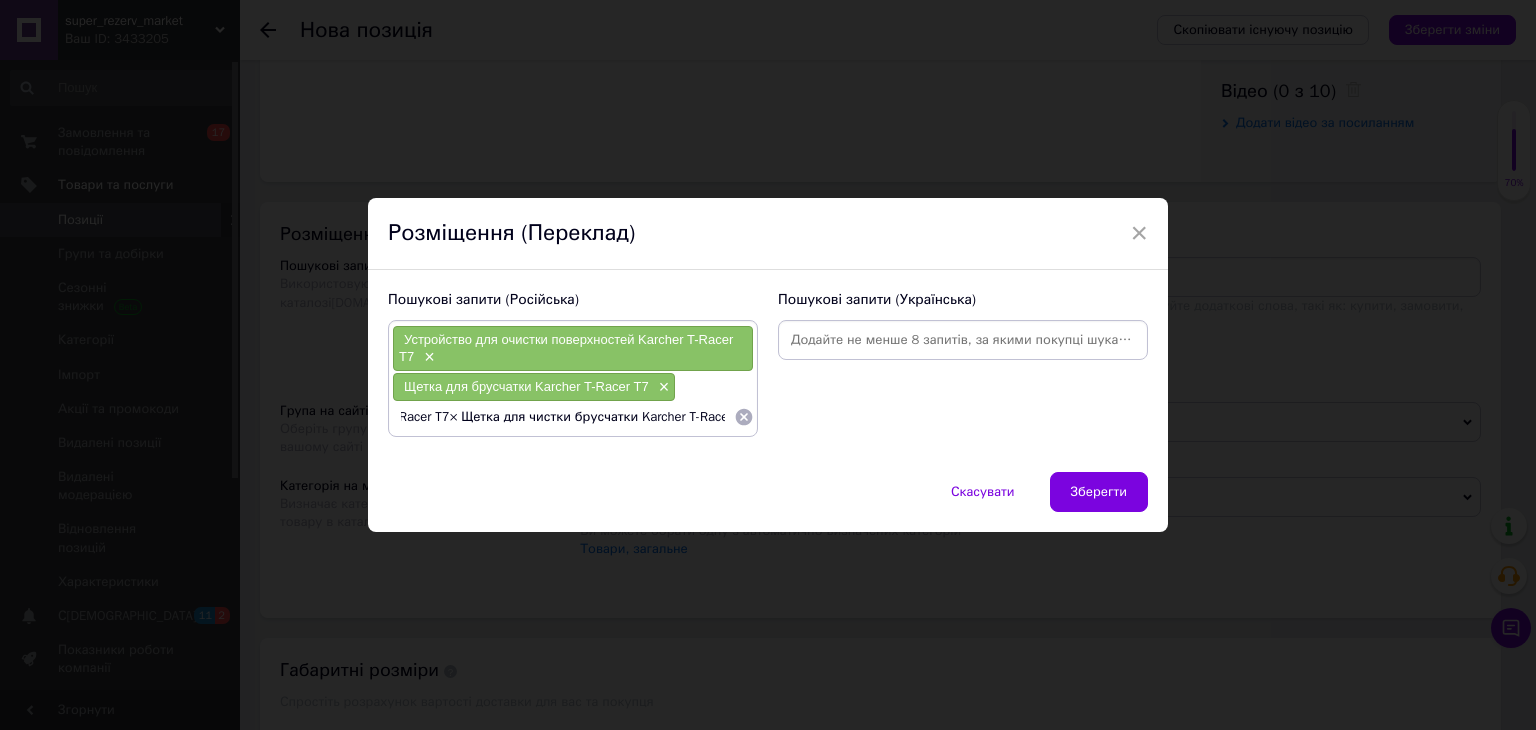 click on "Устройство для очистки поверхностей Karcher T-Racer T7× Щетка для брусчатки Karcher T-Racer T7× Щетка для чистки брусчатки Karcher T-Racer T7" at bounding box center [563, 417] 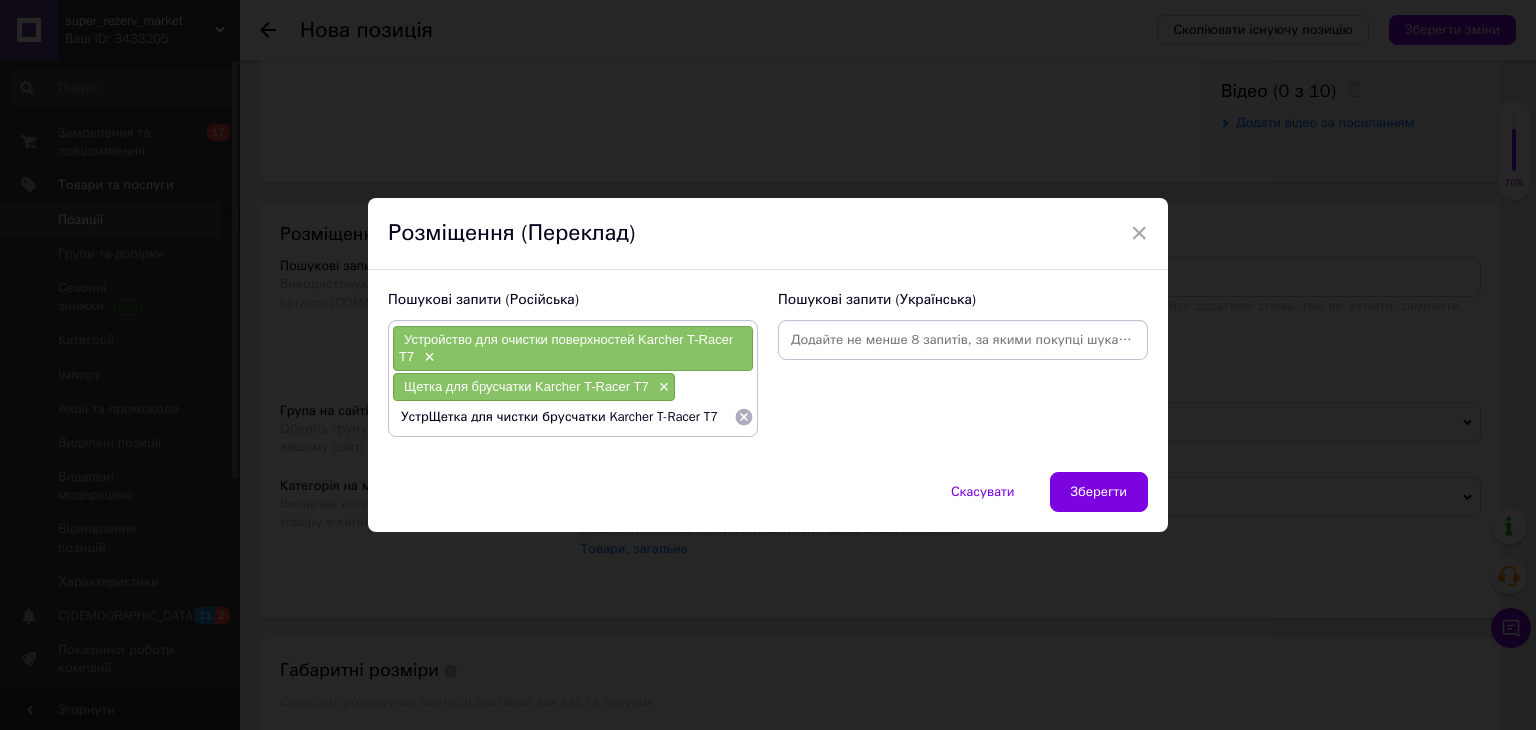 scroll, scrollTop: 0, scrollLeft: 0, axis: both 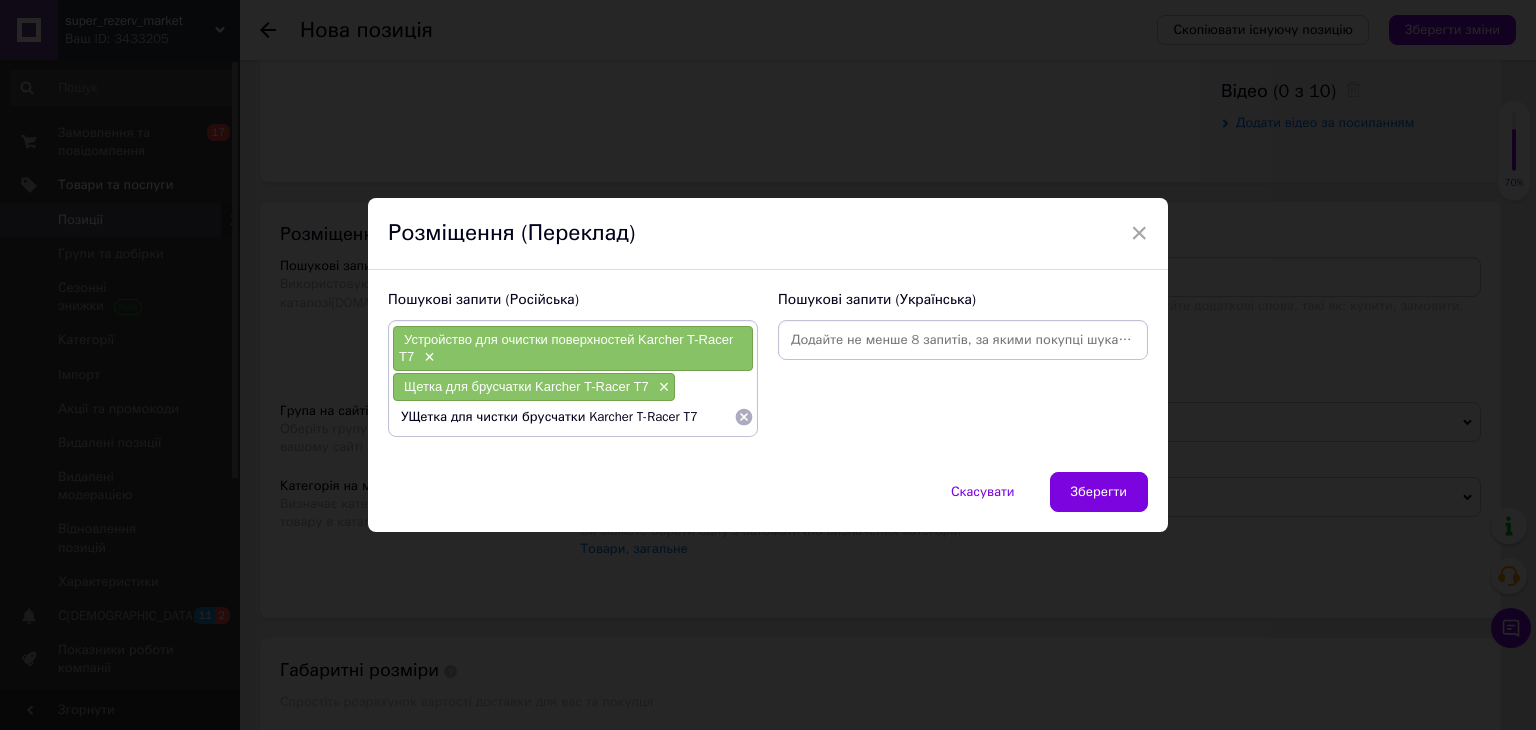 type on "Щетка для чистки брусчатки Karcher T-Racer T7" 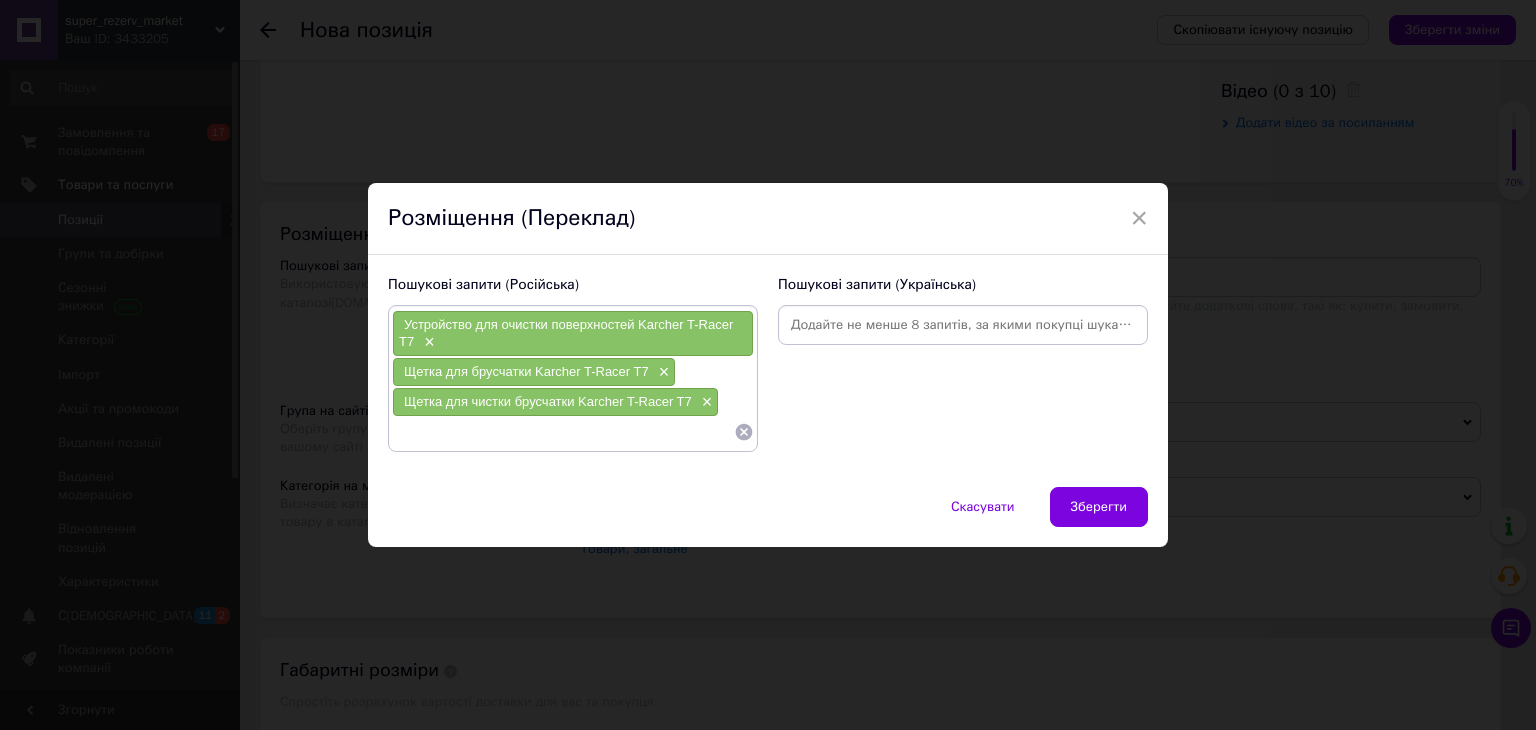 click at bounding box center [563, 432] 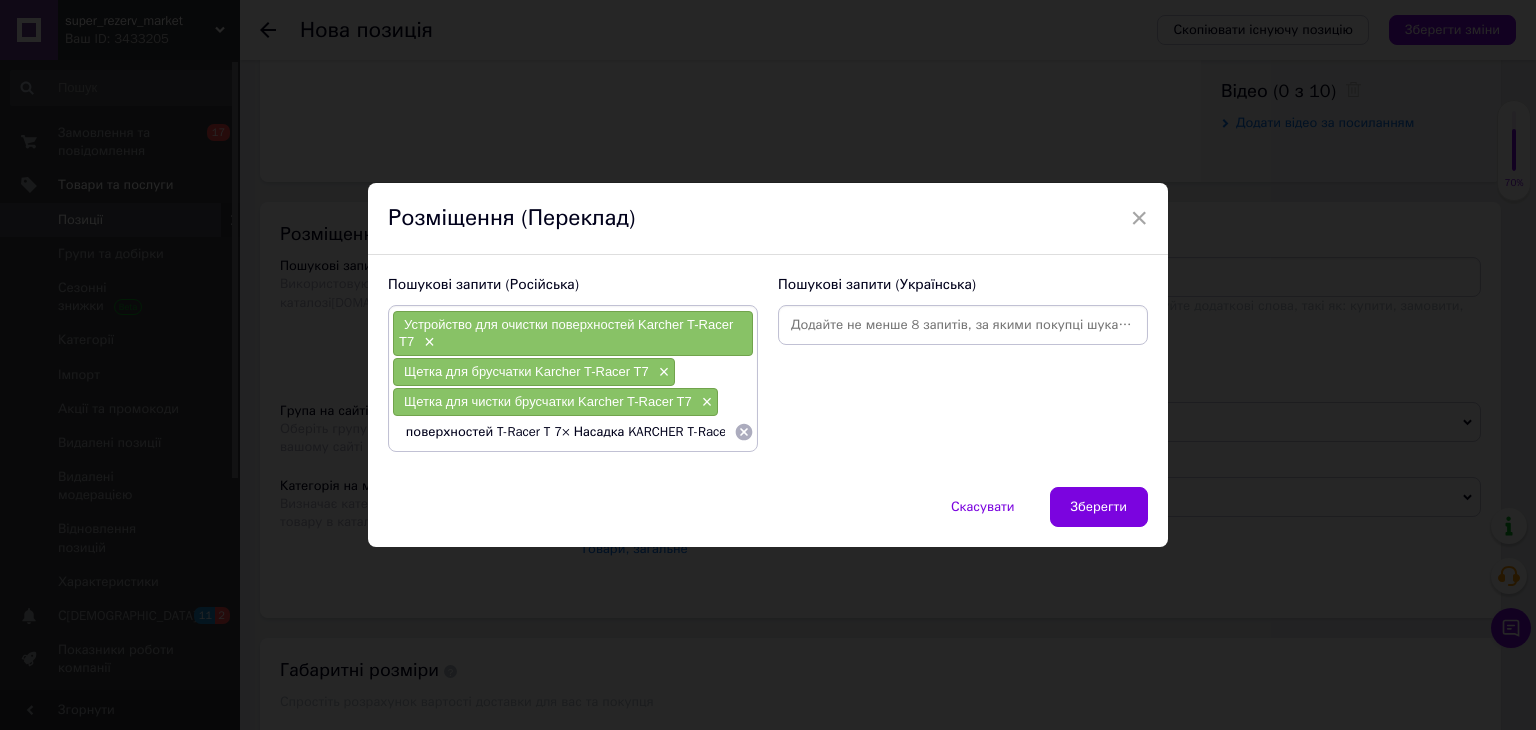 scroll, scrollTop: 0, scrollLeft: 893, axis: horizontal 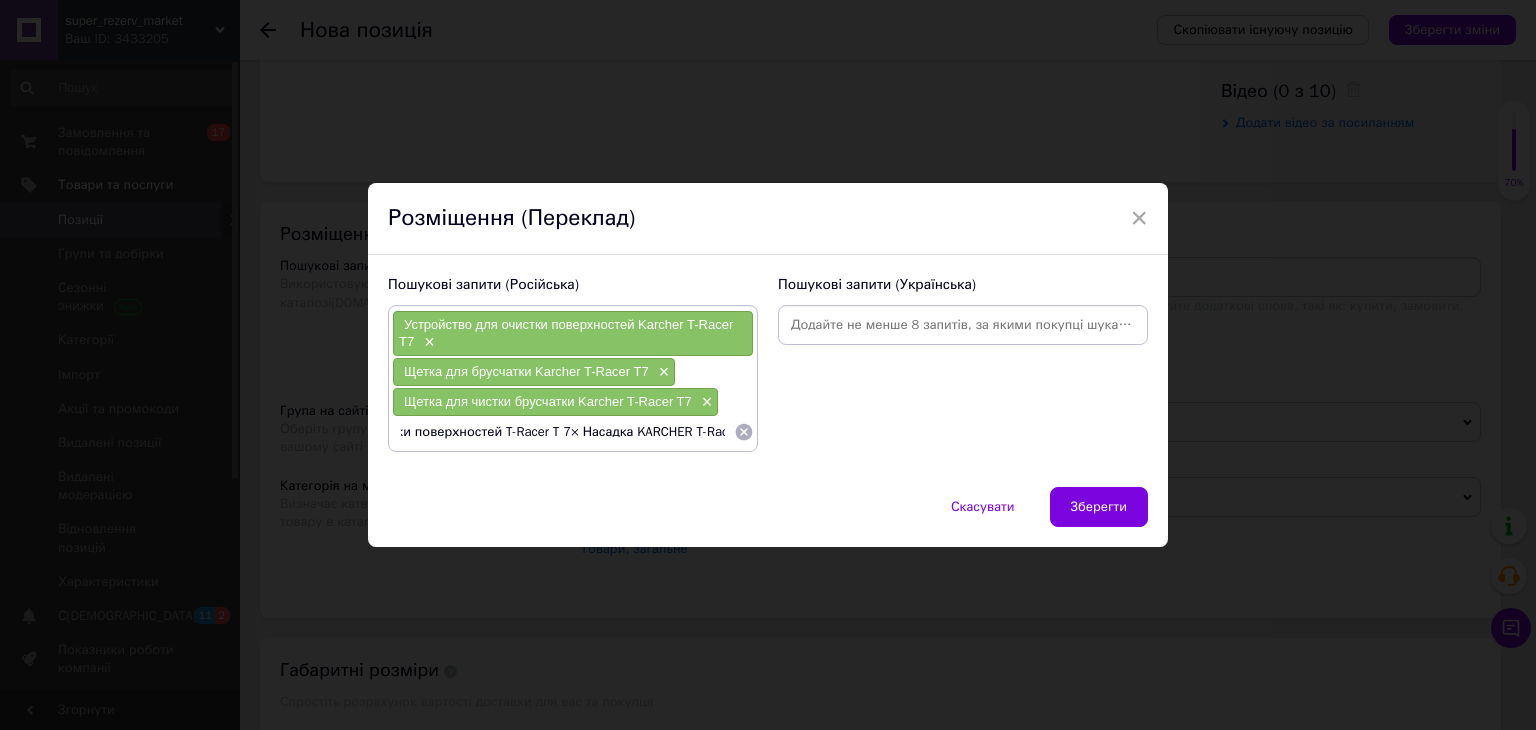 click on "Щетка Karcher T-Racer T7× Устройство для чистки поверхностей Karcher T-Racer T 7 (для аппаратов класса K 2-K7)× Karcher Устройство для чистки поверхностей T-Racer T 7× Насадка KARCHER T-Racer T 7" at bounding box center (563, 432) 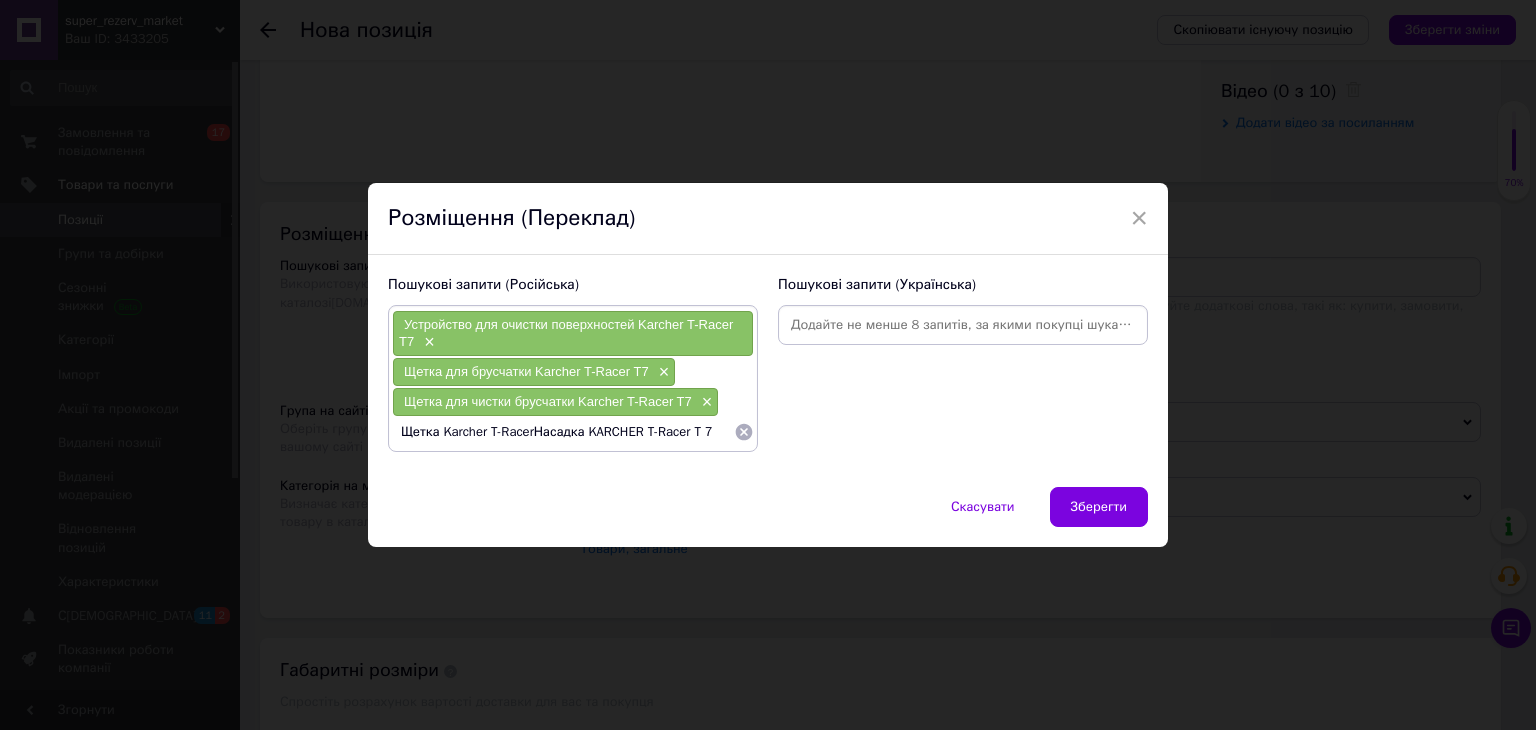 scroll, scrollTop: 0, scrollLeft: 0, axis: both 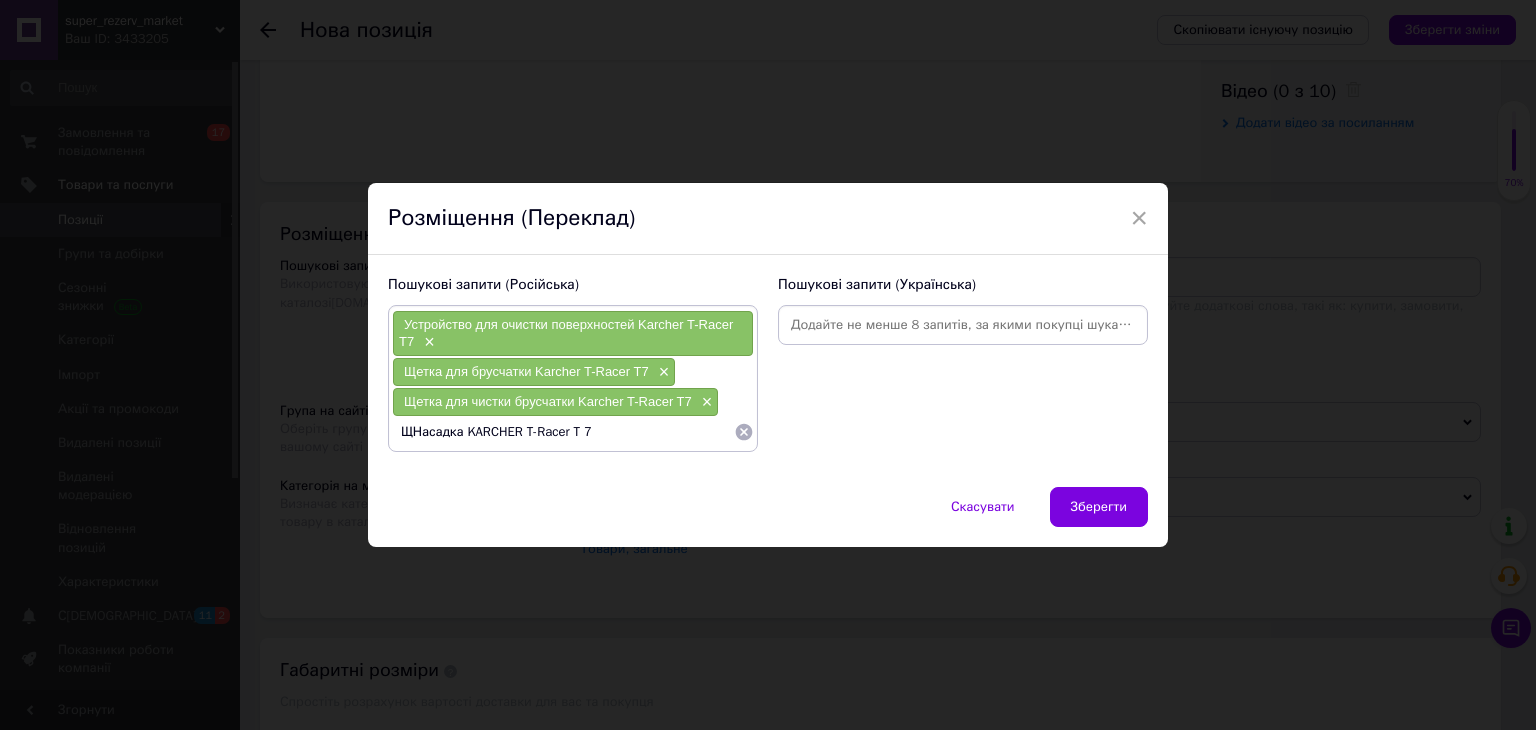 type on "Насадка KARCHER T-Racer T 7" 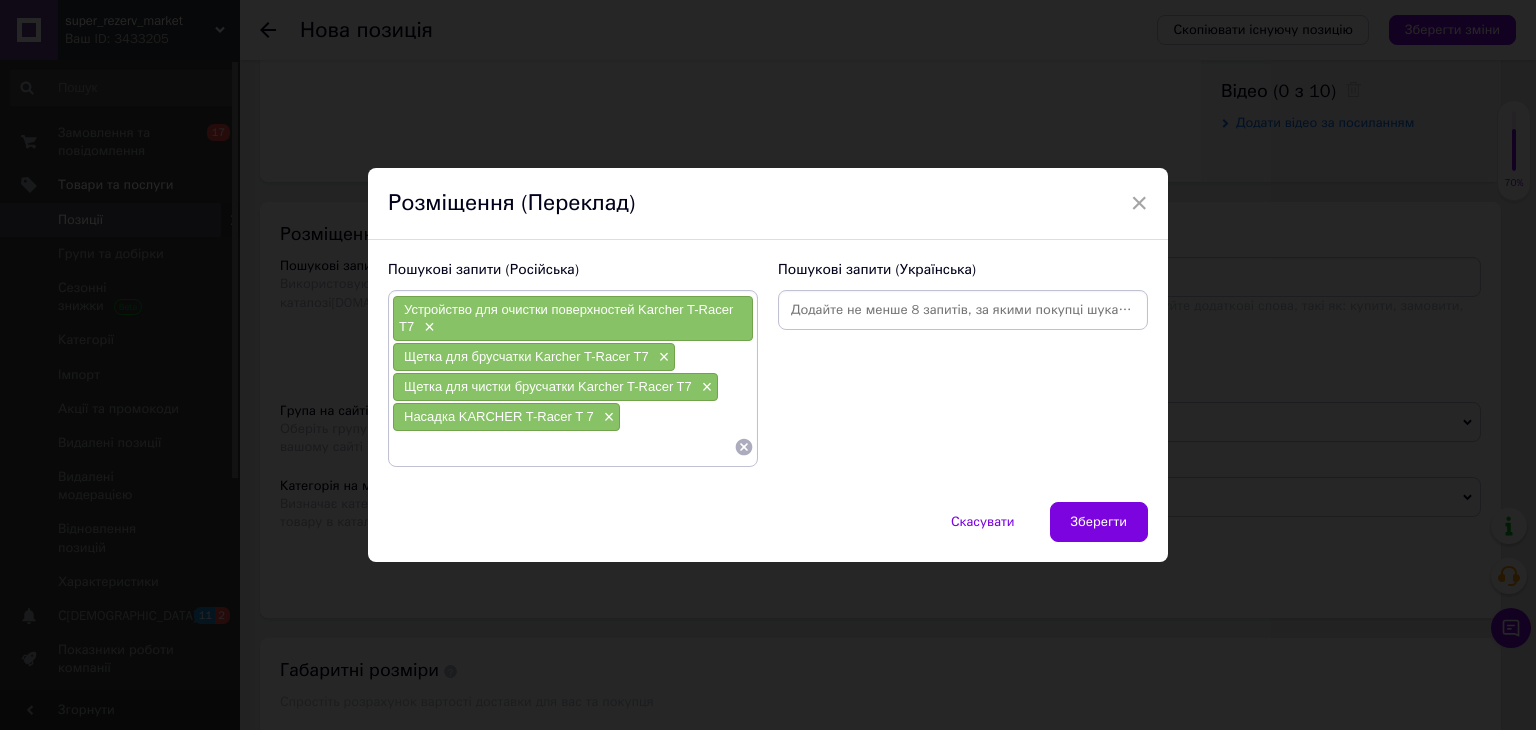 paste on "Щетка Karcher T-Racer T7× Устройство для чистки поверхностей Karcher T-Racer T 7 (для аппаратов класса K 2-K7)× Karcher Устройство для чистки поверхностей T-Racer T 7× Насадка KARCHER T-Racer T 7×" 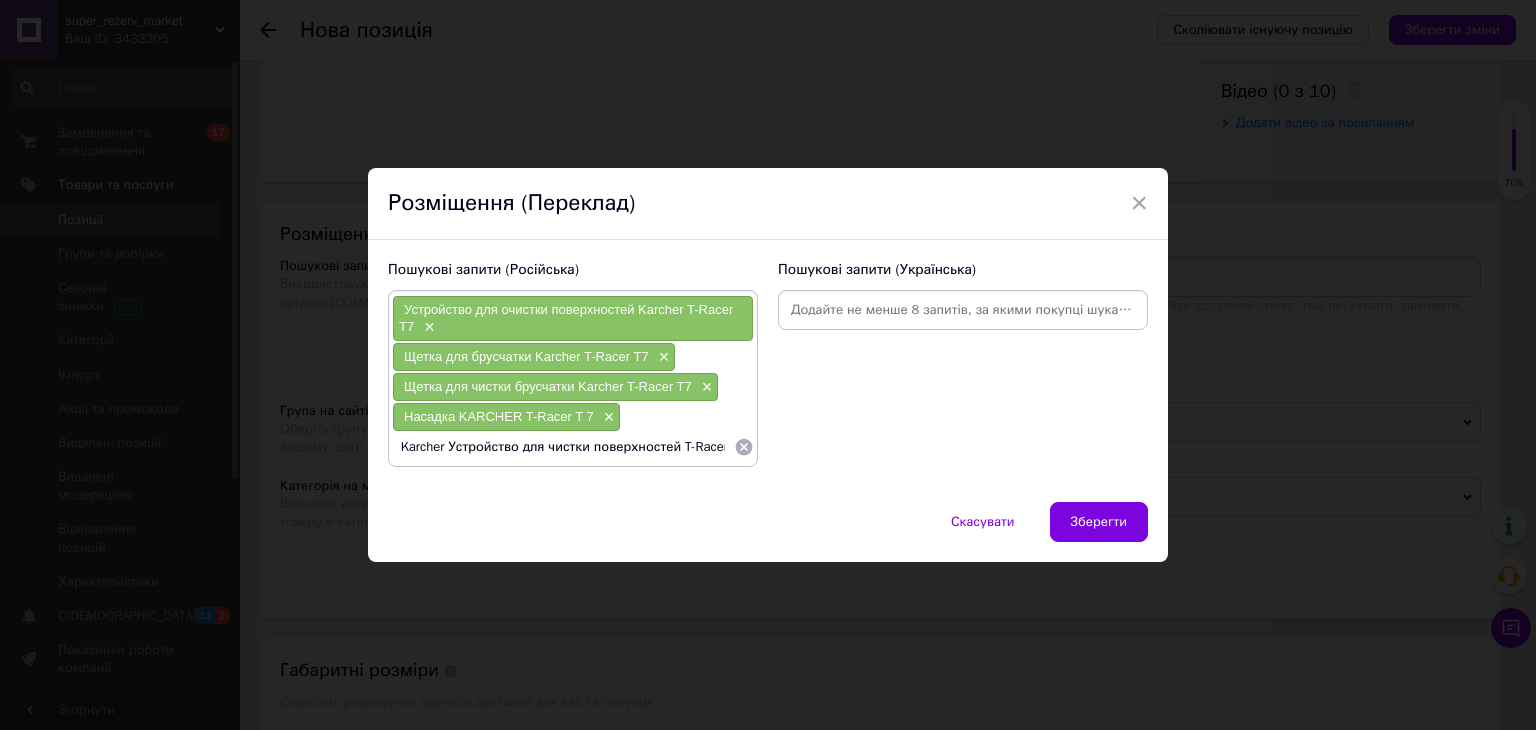 scroll, scrollTop: 0, scrollLeft: 705, axis: horizontal 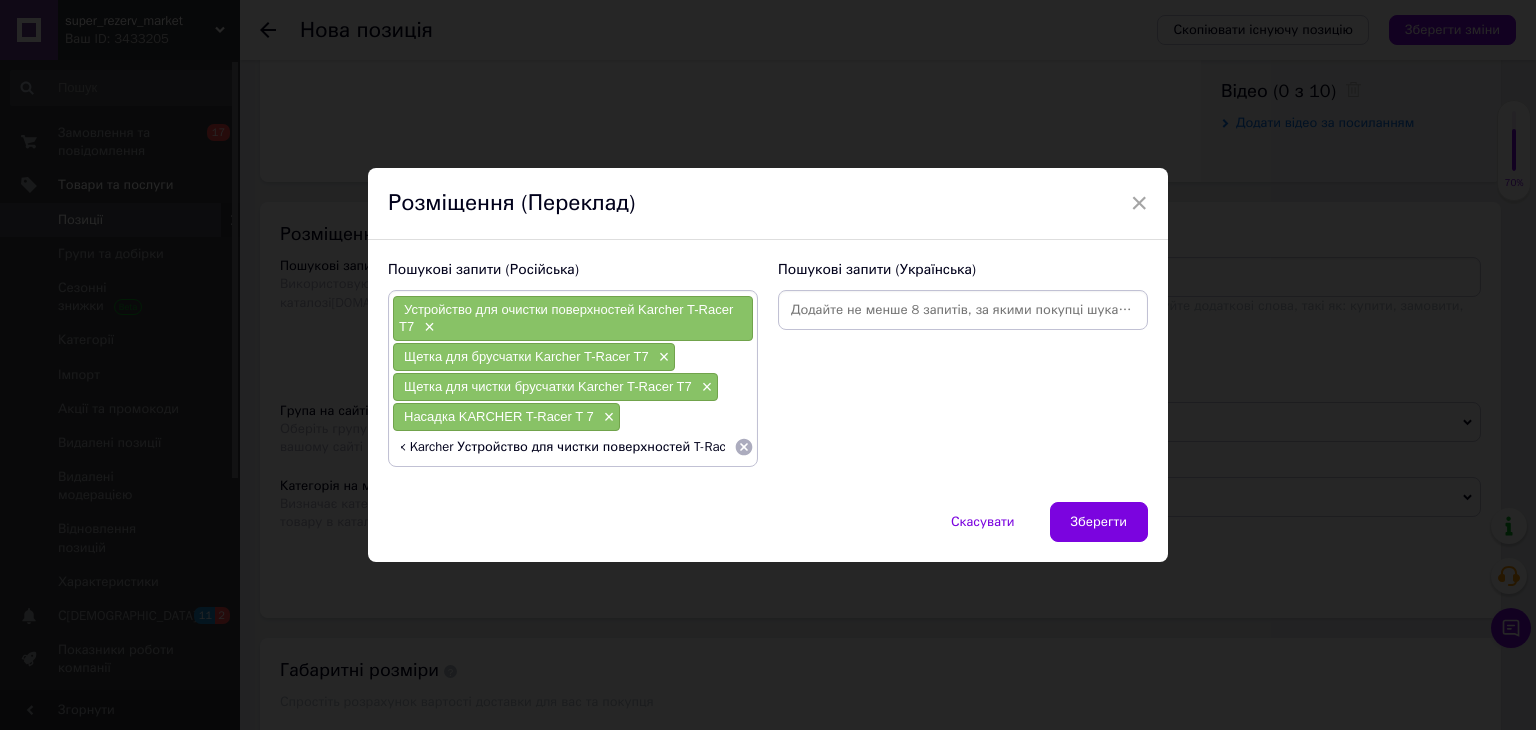 click on "Щетка Karcher T-Racer T7× Устройство для чистки поверхностей Karcher T-Racer T 7 (для аппаратов класса K 2-K7)× Karcher Устройство для чистки поверхностей T-Racer T 7" at bounding box center [563, 447] 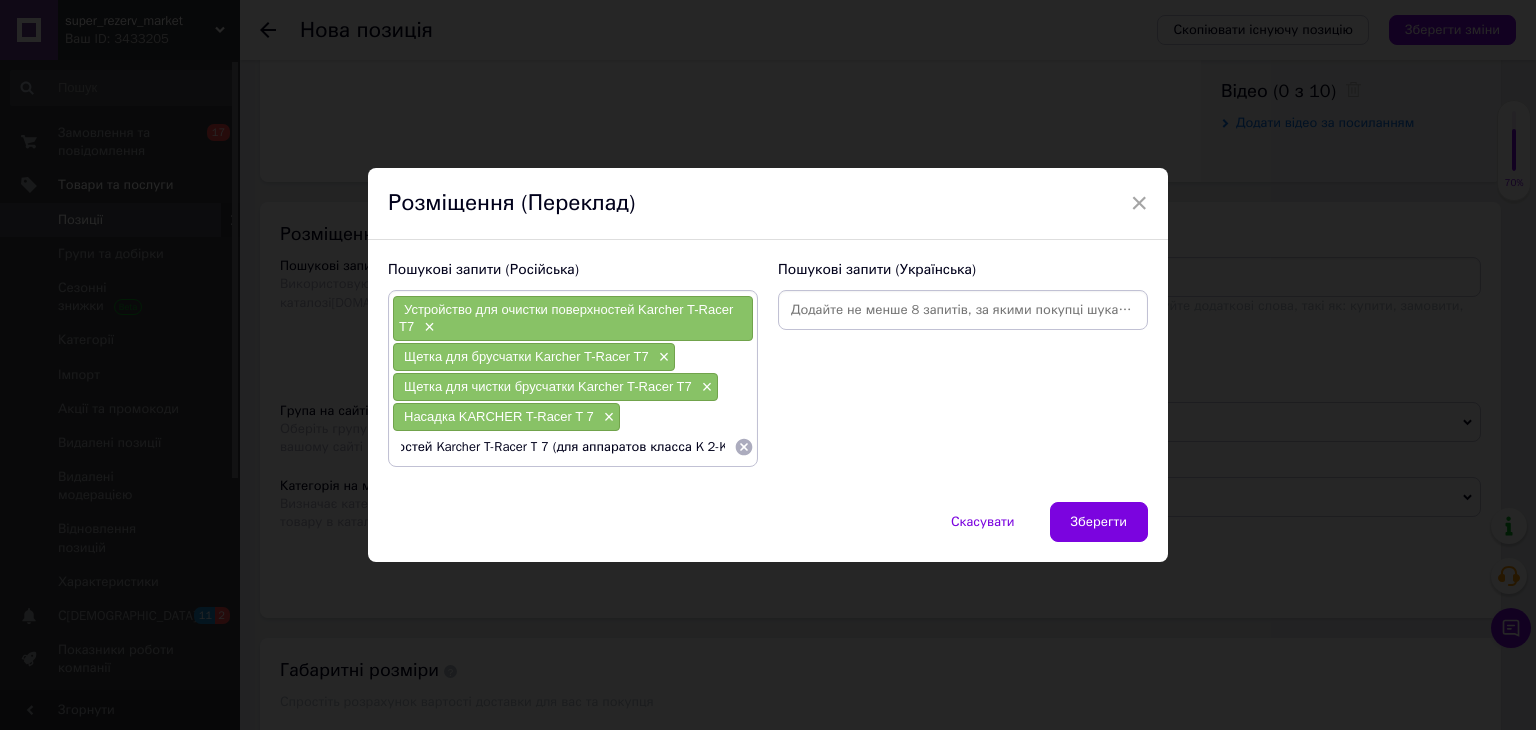 type on "Щетка Karcher T-Racer T7× Устройство для чистки поверхностей Karcher T-Racer T 7 (для аппаратов класса K 2-K7)" 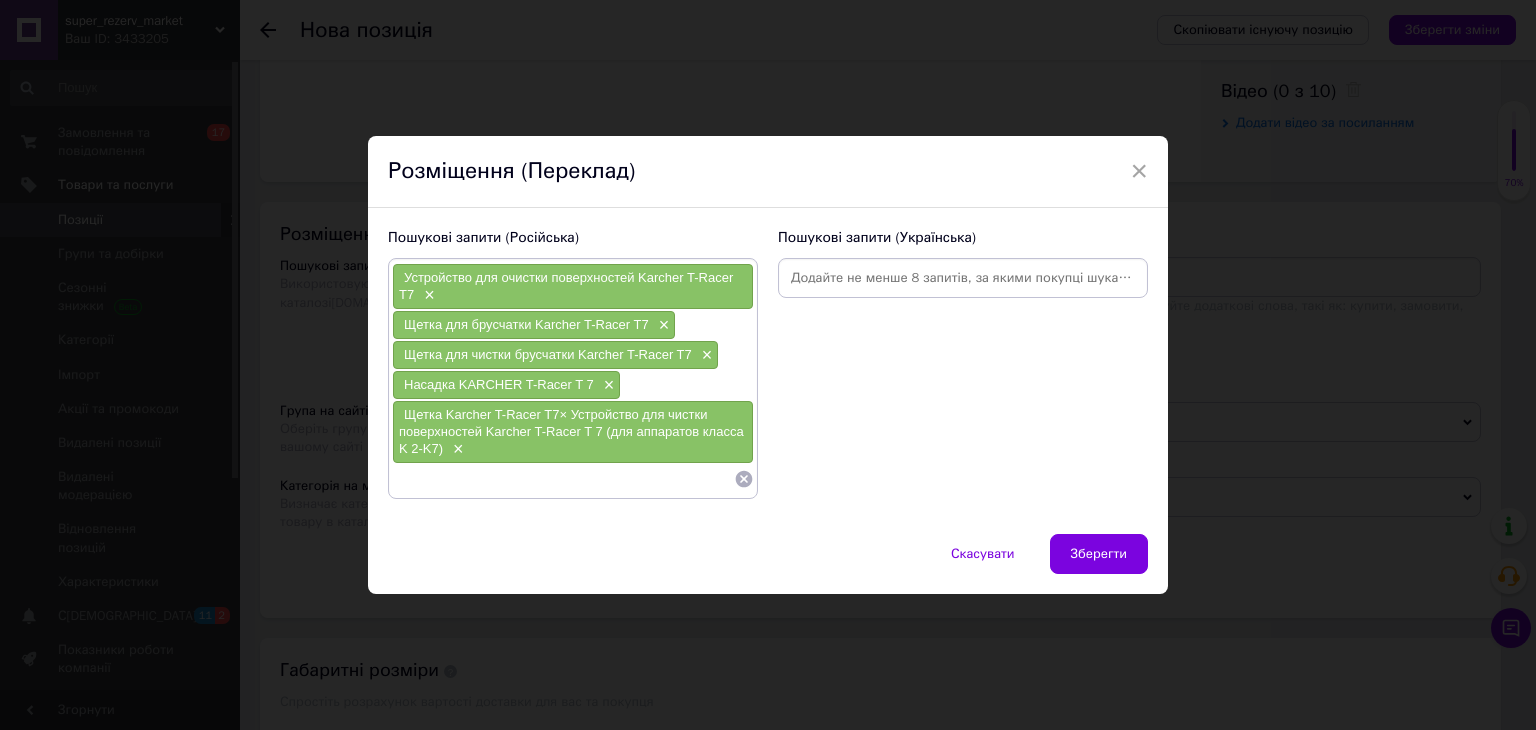 scroll, scrollTop: 0, scrollLeft: 0, axis: both 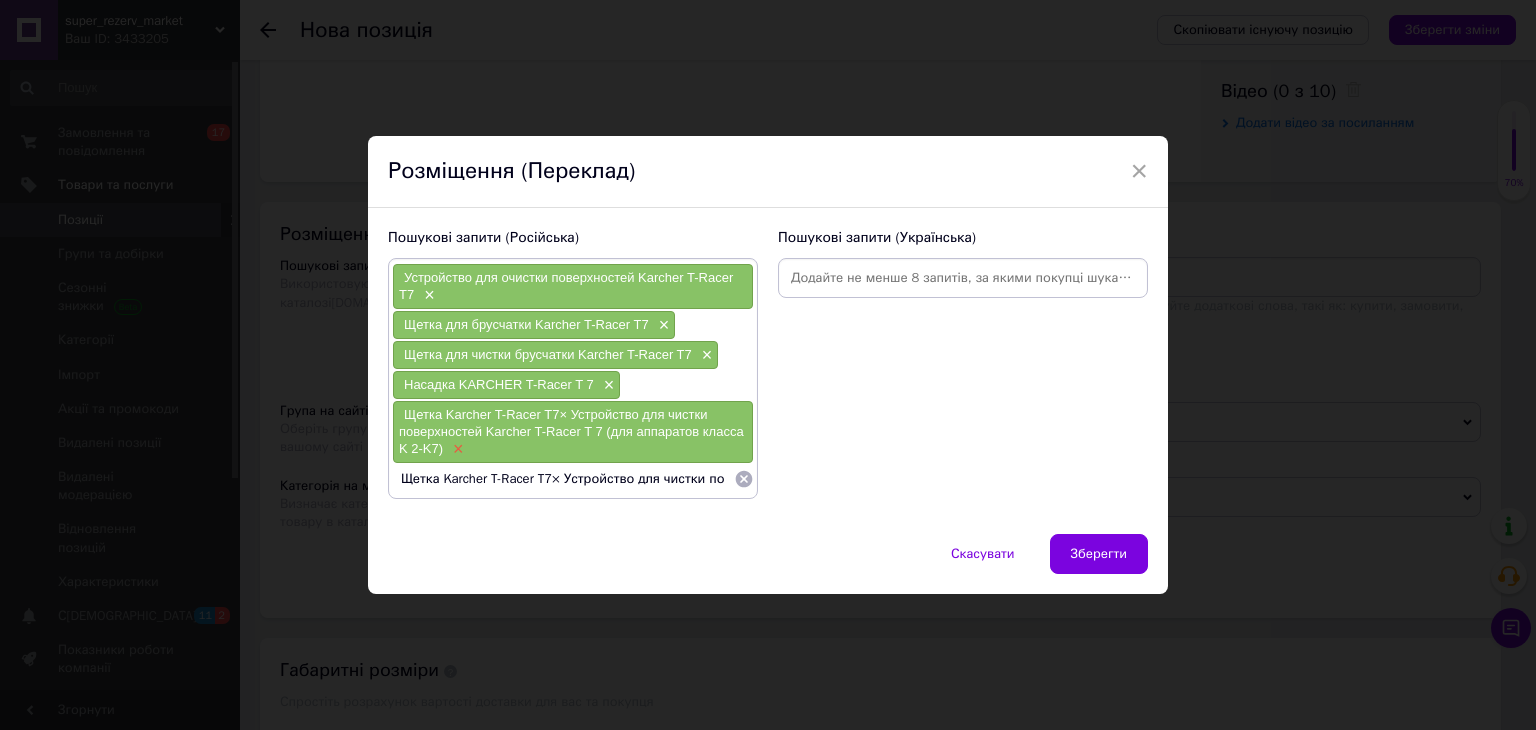 click on "×" at bounding box center (456, 449) 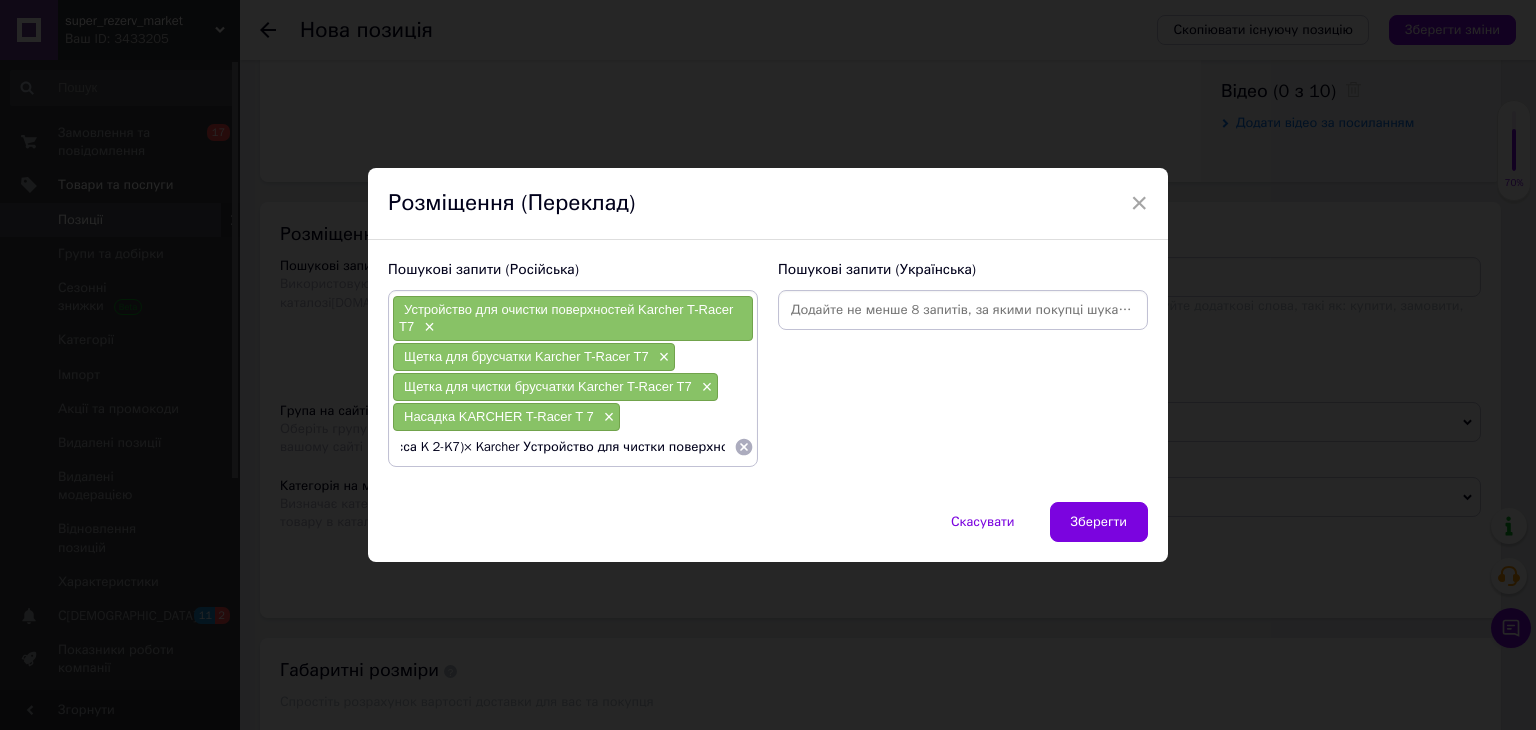 scroll, scrollTop: 0, scrollLeft: 705, axis: horizontal 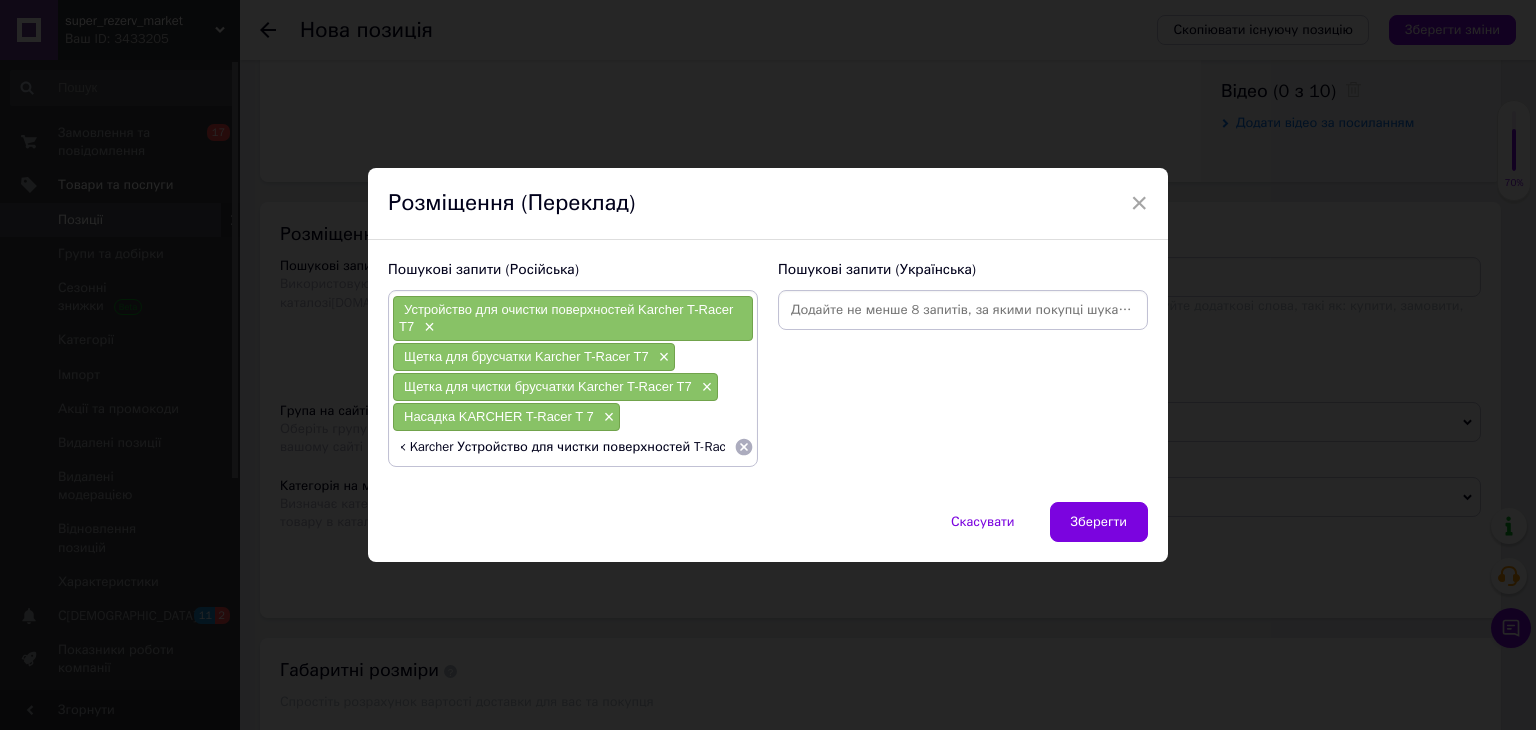 drag, startPoint x: 548, startPoint y: 450, endPoint x: 729, endPoint y: 469, distance: 181.9945 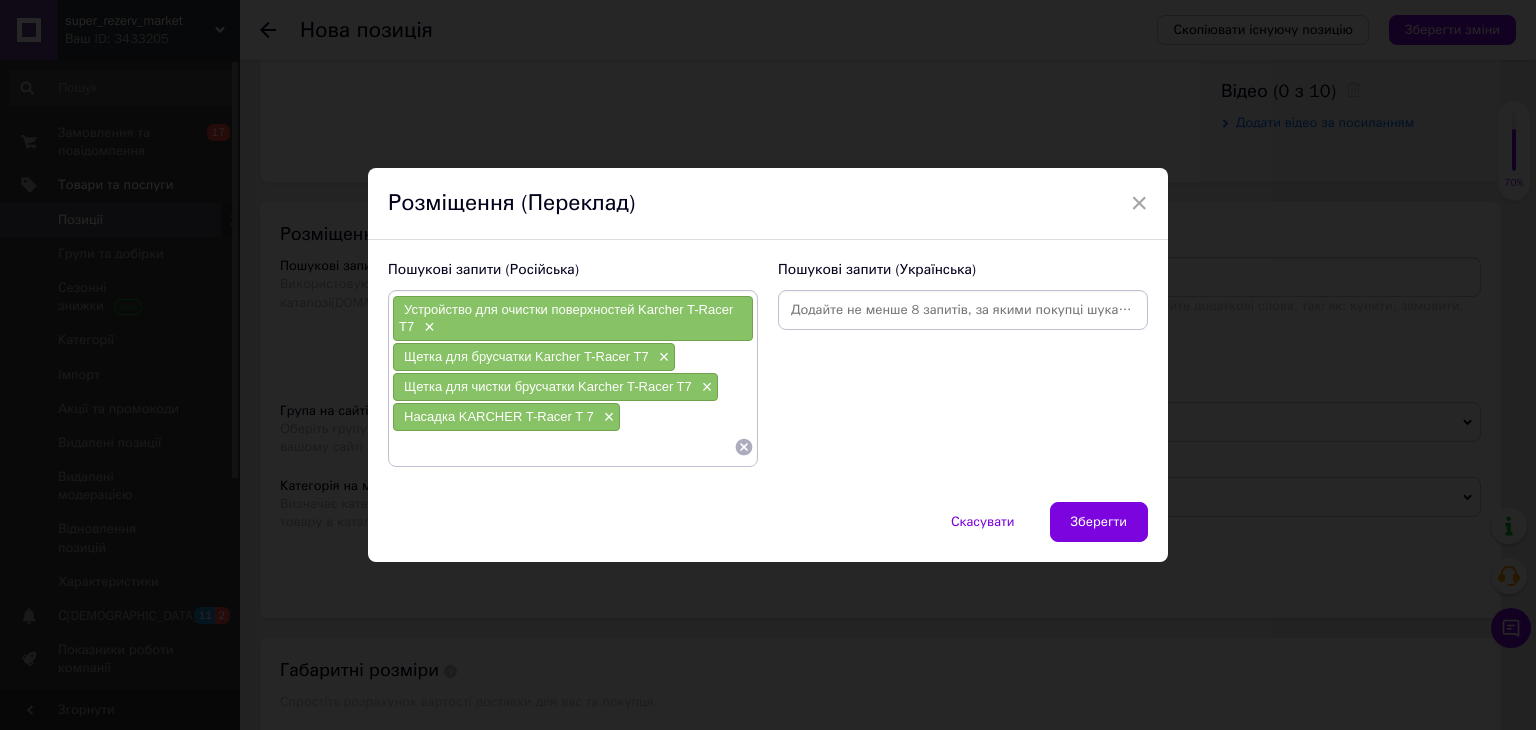 scroll, scrollTop: 0, scrollLeft: 0, axis: both 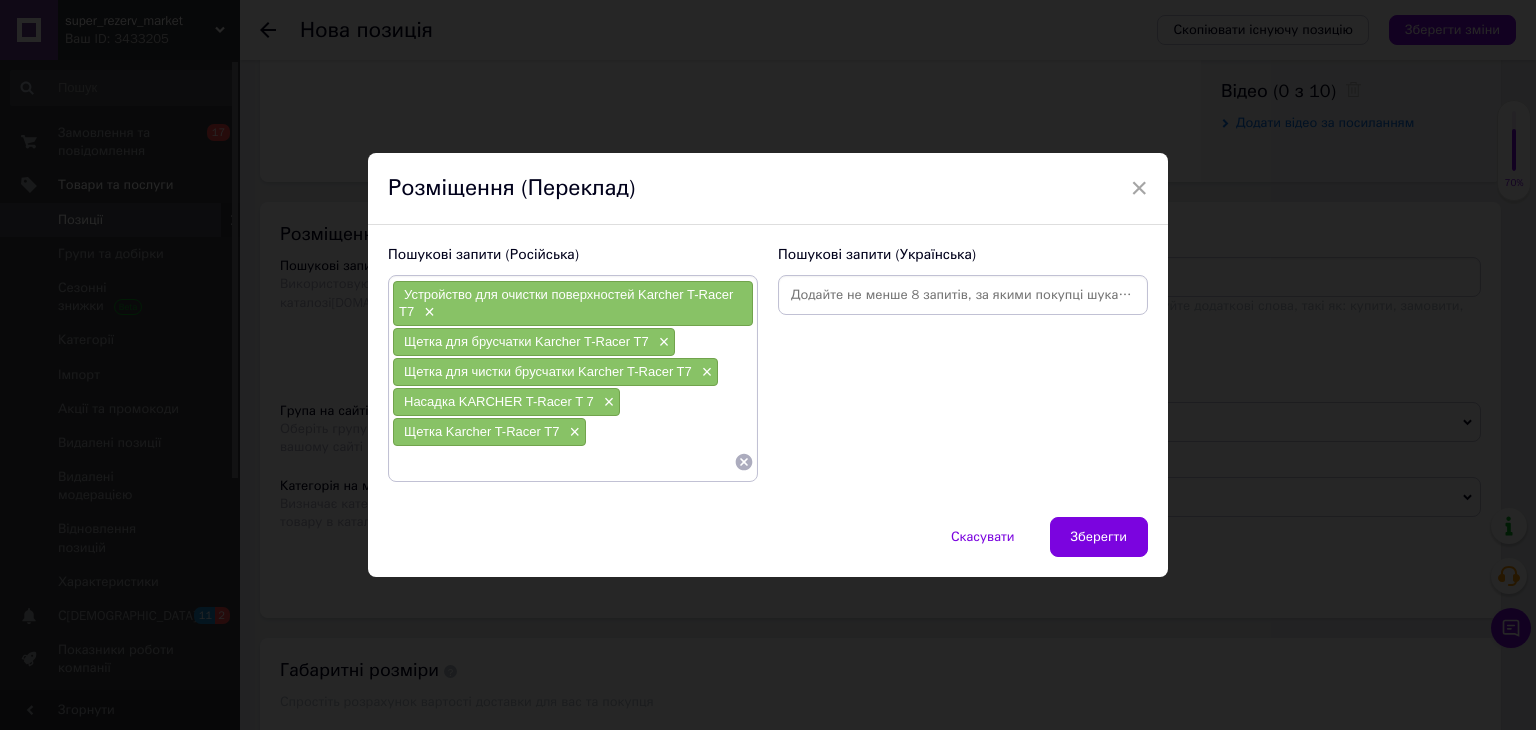 paste on "Щетка Karcher T-Racer T7× Устройство для чистки поверхностей Karcher T-Racer T 7 (для аппаратов класса K 2-K7)× Karcher Устройство для чистки поверхностей T-Racer T 7× Насадка KARCHER T-Racer T 7×" 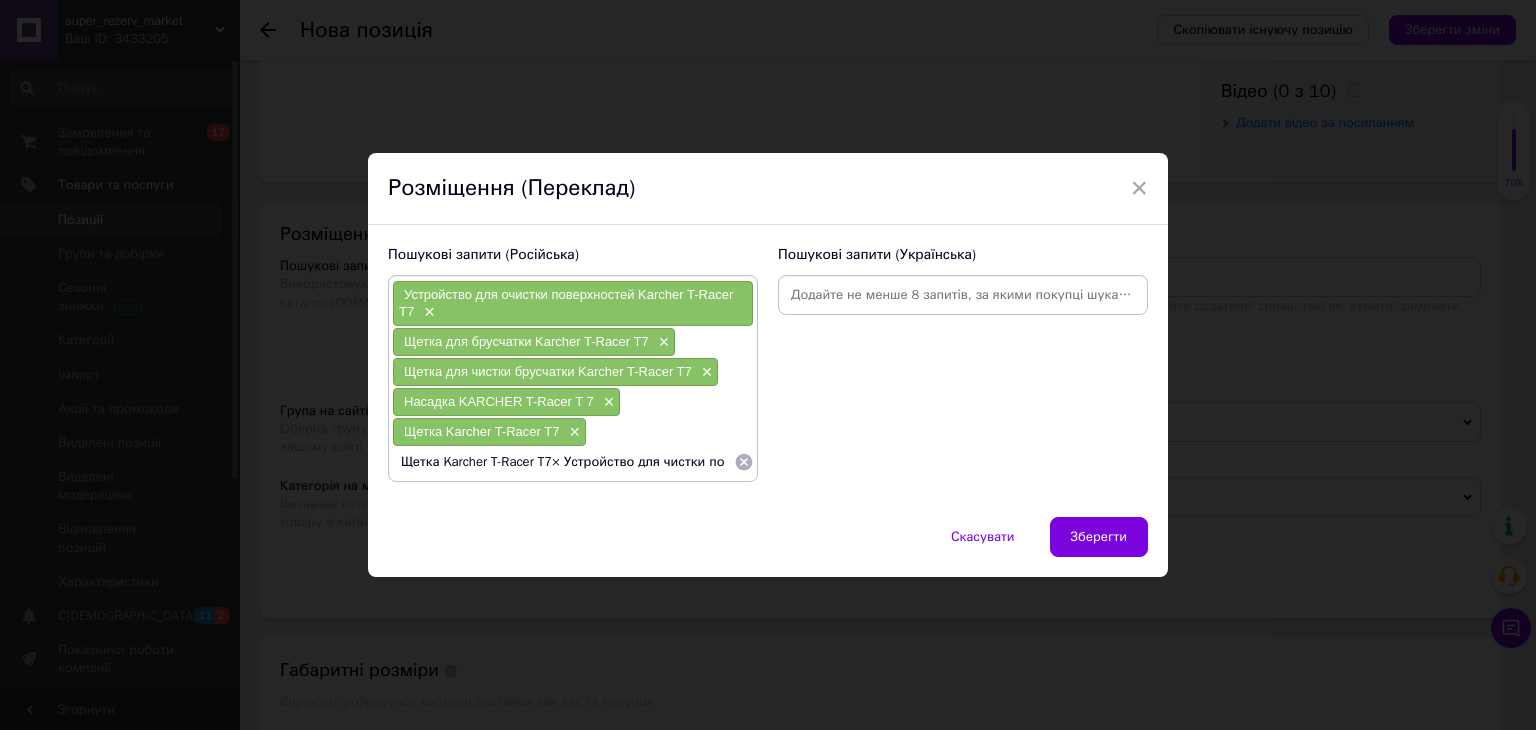 scroll, scrollTop: 0, scrollLeft: 902, axis: horizontal 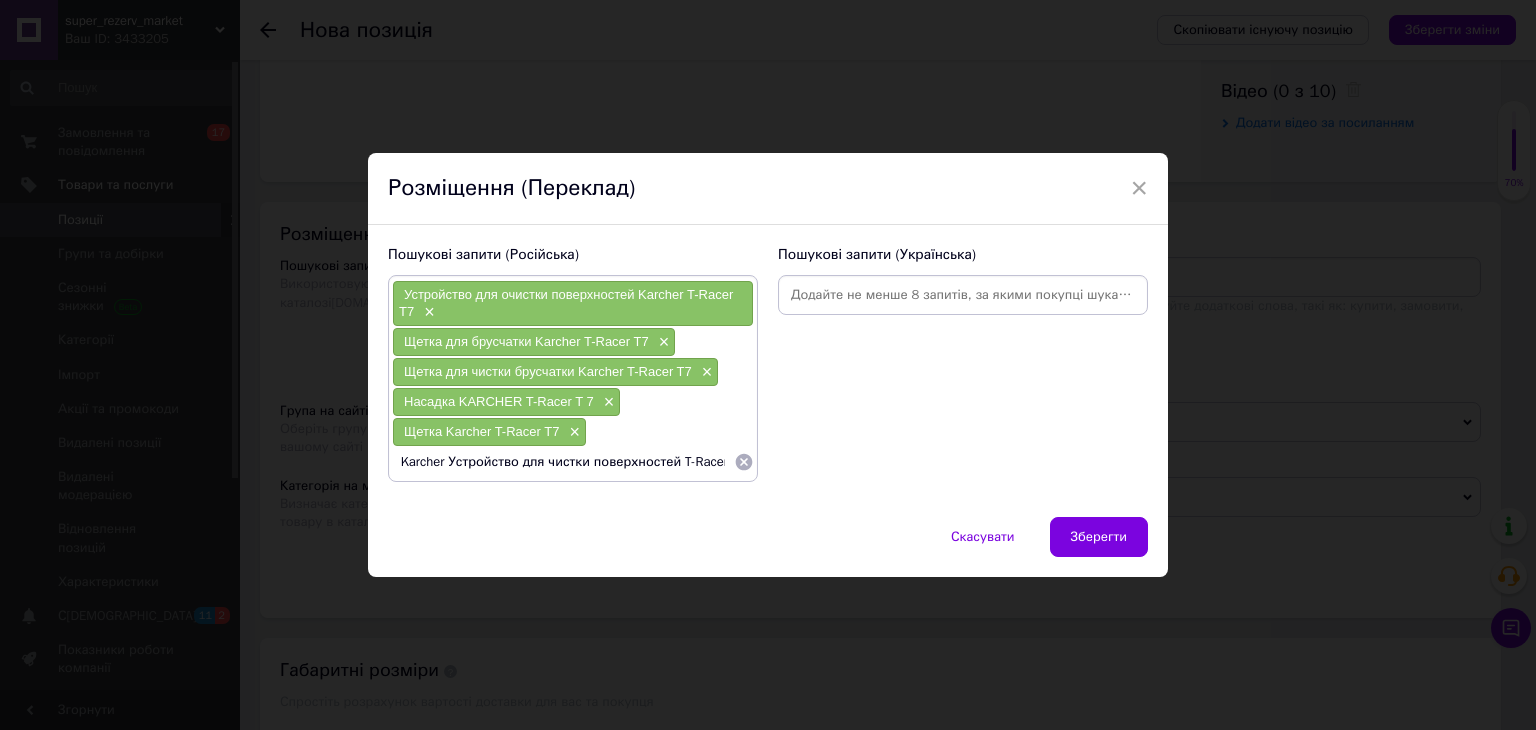 type on "Щетка Karcher T-Racer T7× Устройство для чистки поверхностей Karcher T-Racer T 7 (для аппаратов класса K 2-K7)× Karcher Устройство для чистки поверхностей T-Racer T 7" 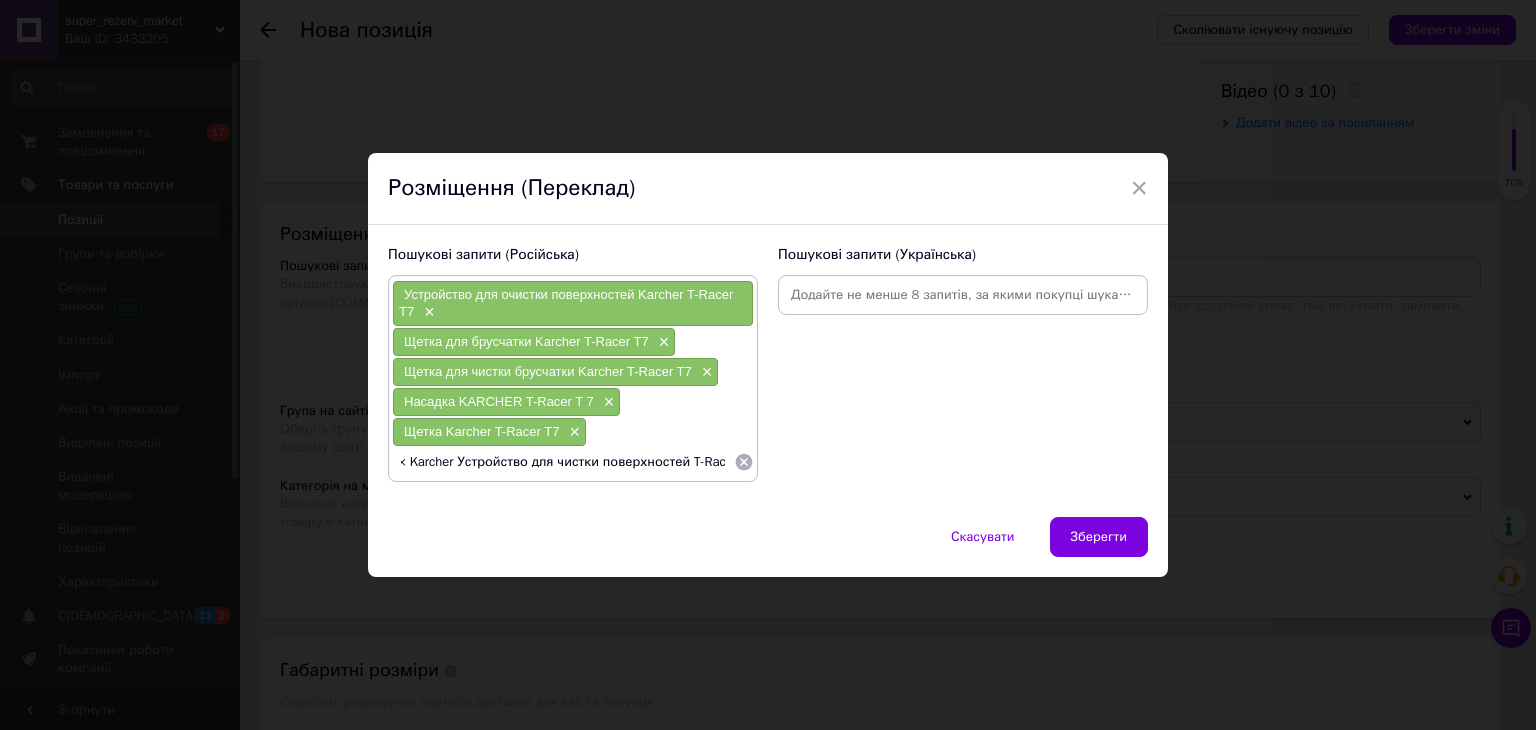 click on "Щетка Karcher T-Racer T7× Устройство для чистки поверхностей Karcher T-Racer T 7 (для аппаратов класса K 2-K7)× Karcher Устройство для чистки поверхностей T-Racer T 7" at bounding box center [563, 462] 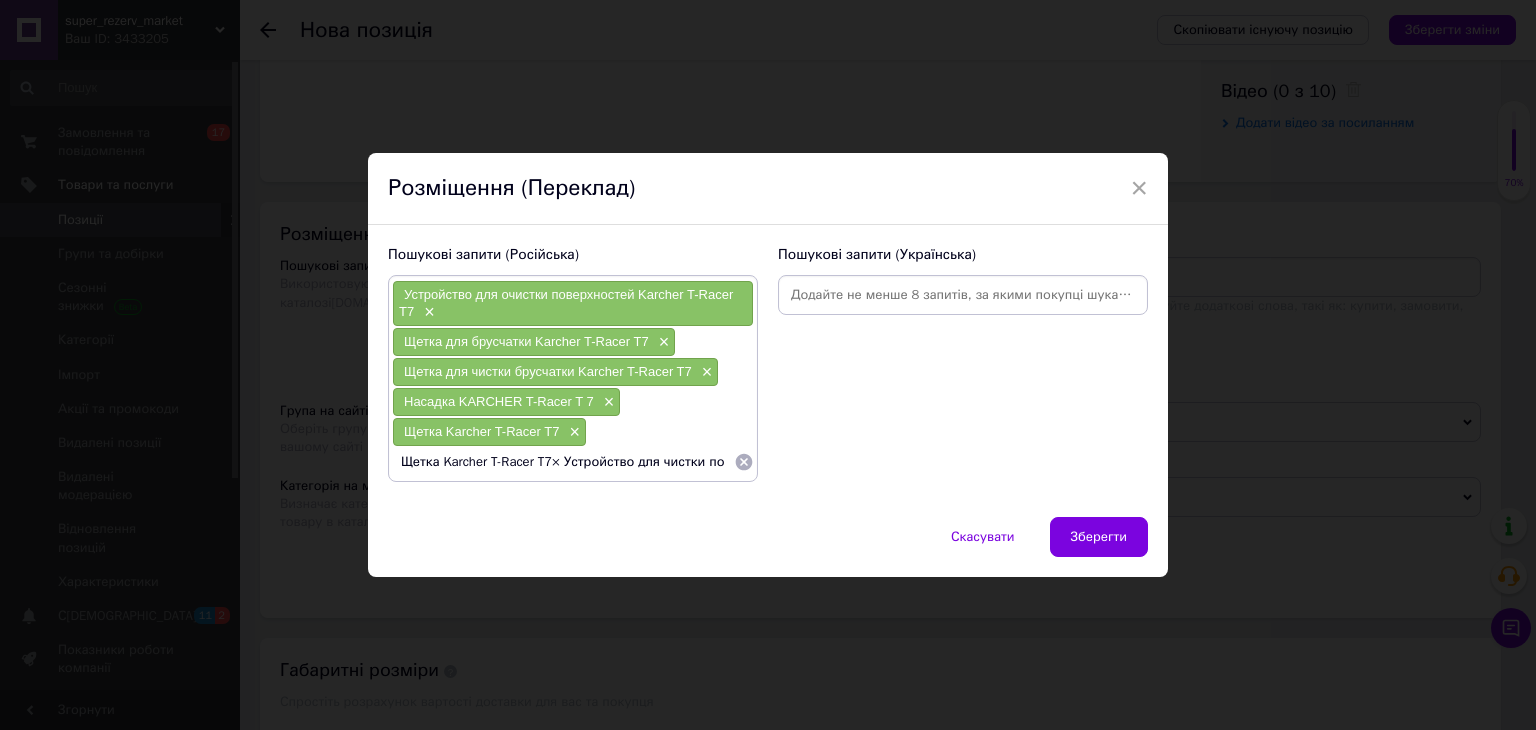click 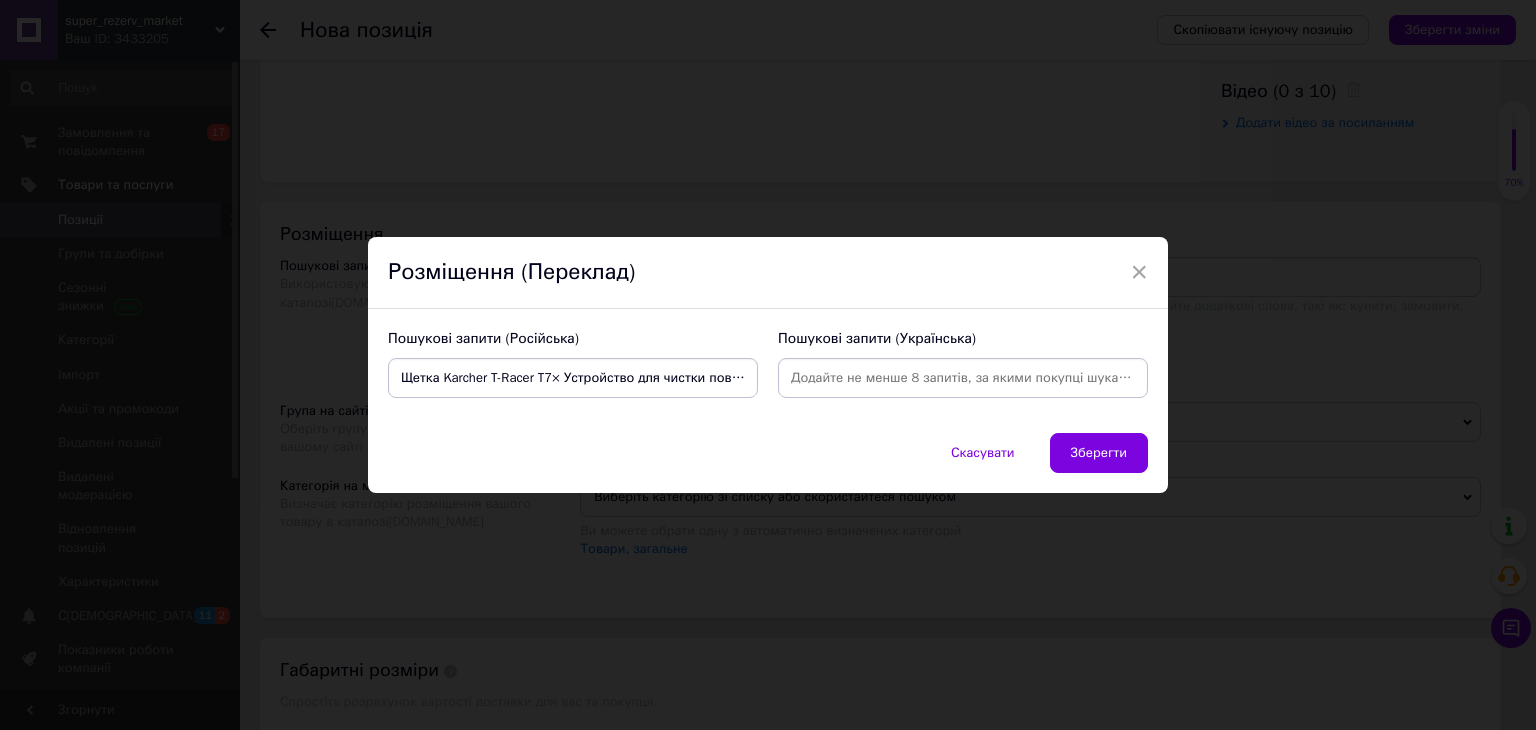 click on "Щетка Karcher T-Racer T7× Устройство для чистки поверхностей Karcher T-Racer T 7 (для аппаратов класса K 2-K7)× Karcher Устройство для чистки поверхностей T-Racer T 7" at bounding box center [573, 378] 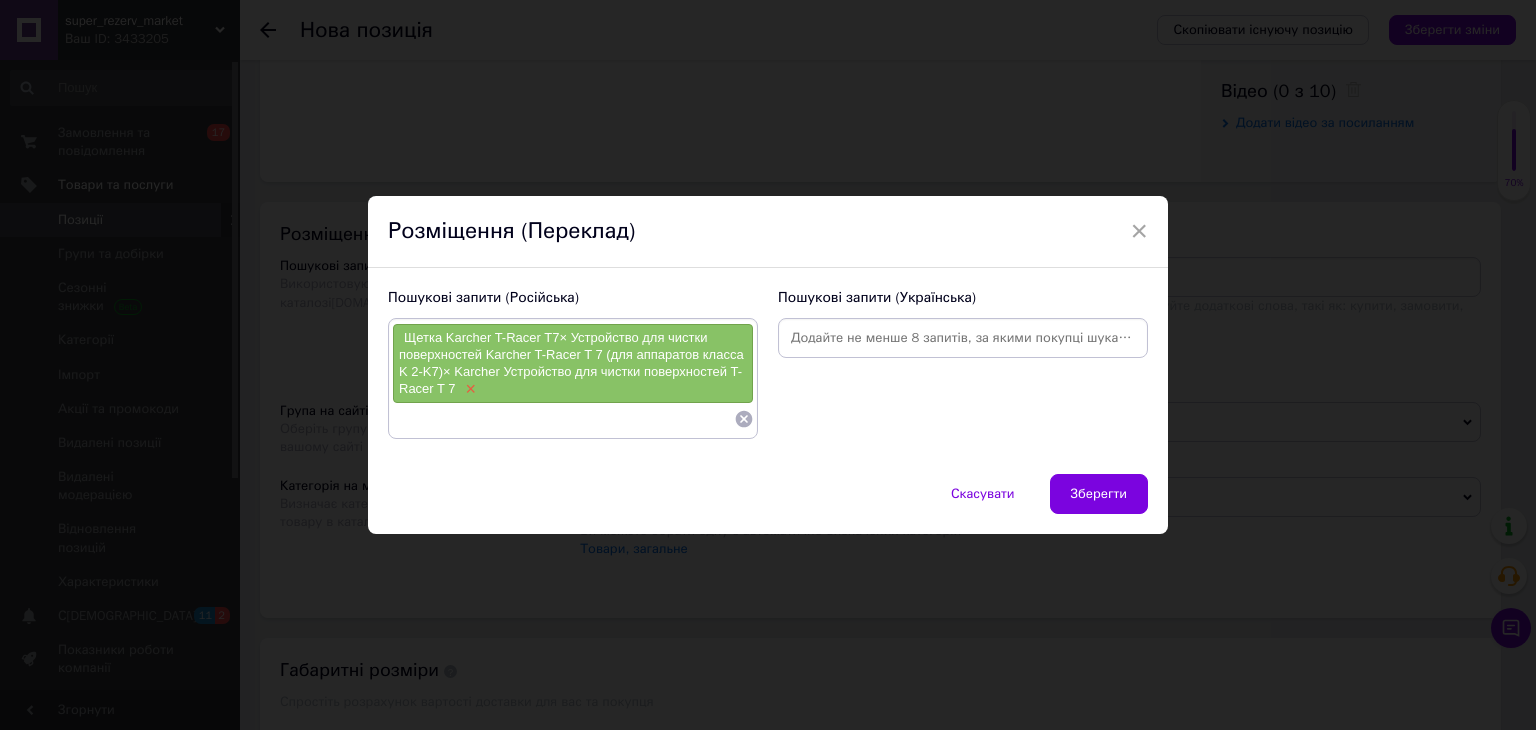 click on "×" at bounding box center (469, 389) 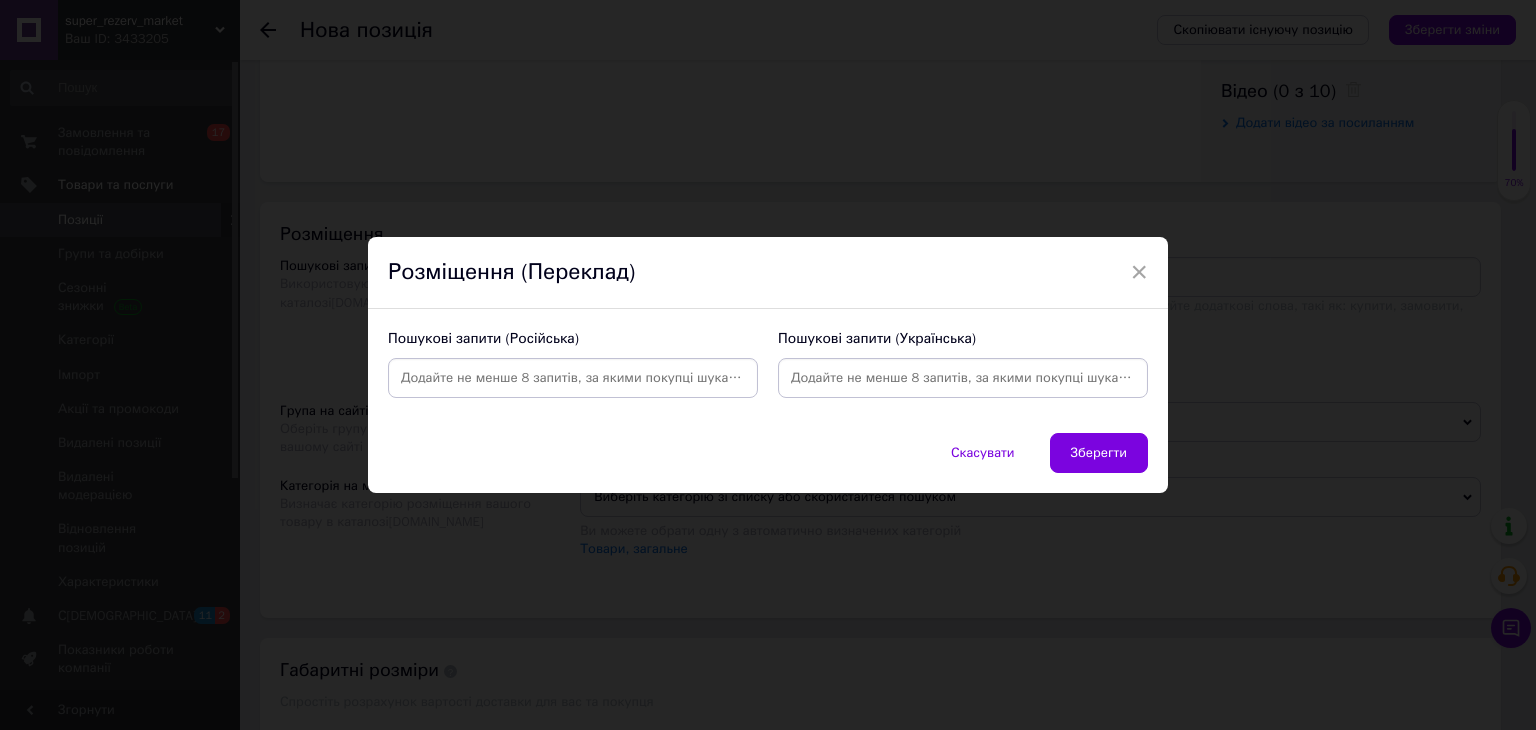 click at bounding box center [573, 378] 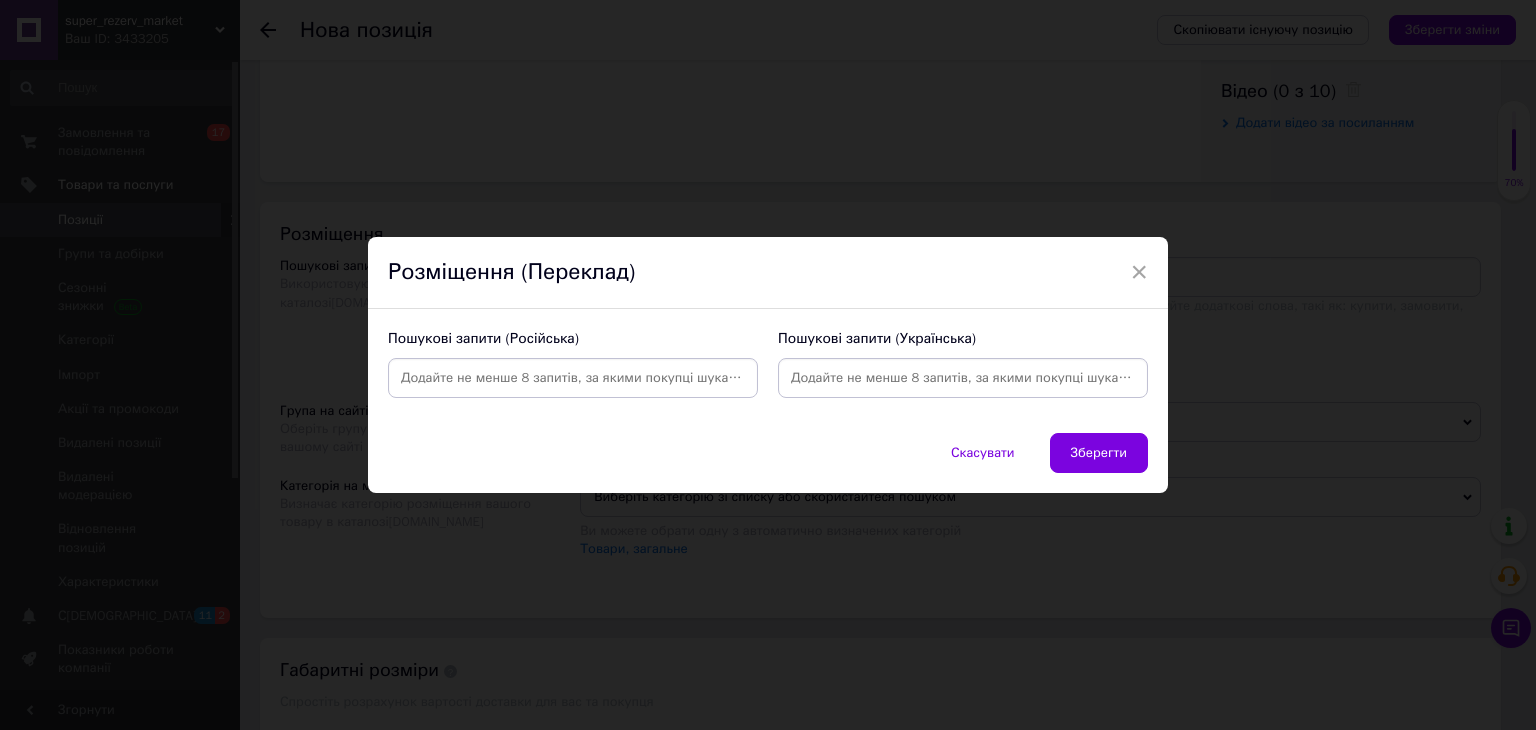 paste on "стройство для очистки поверхностей Karcher T-Racer T7" 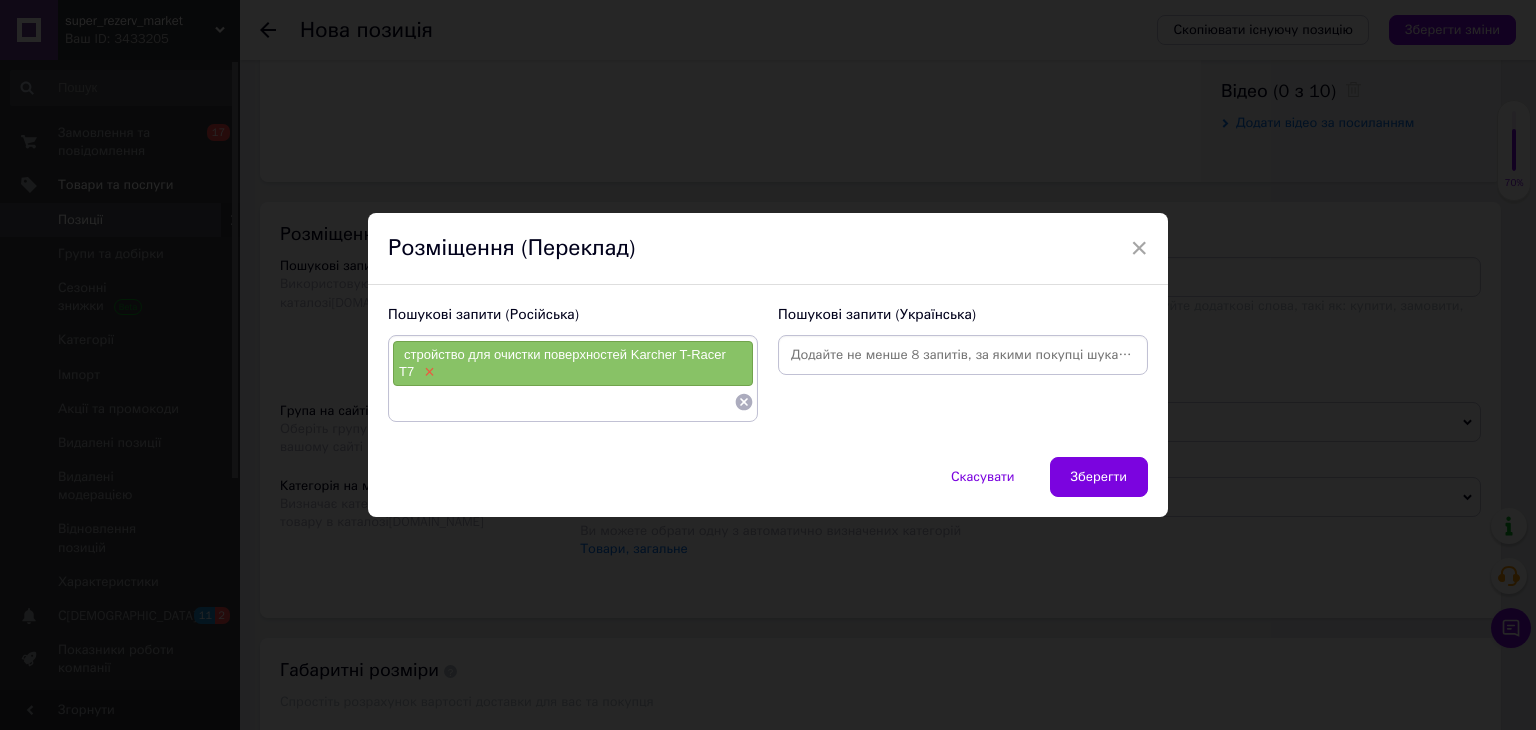 click on "×" at bounding box center (427, 372) 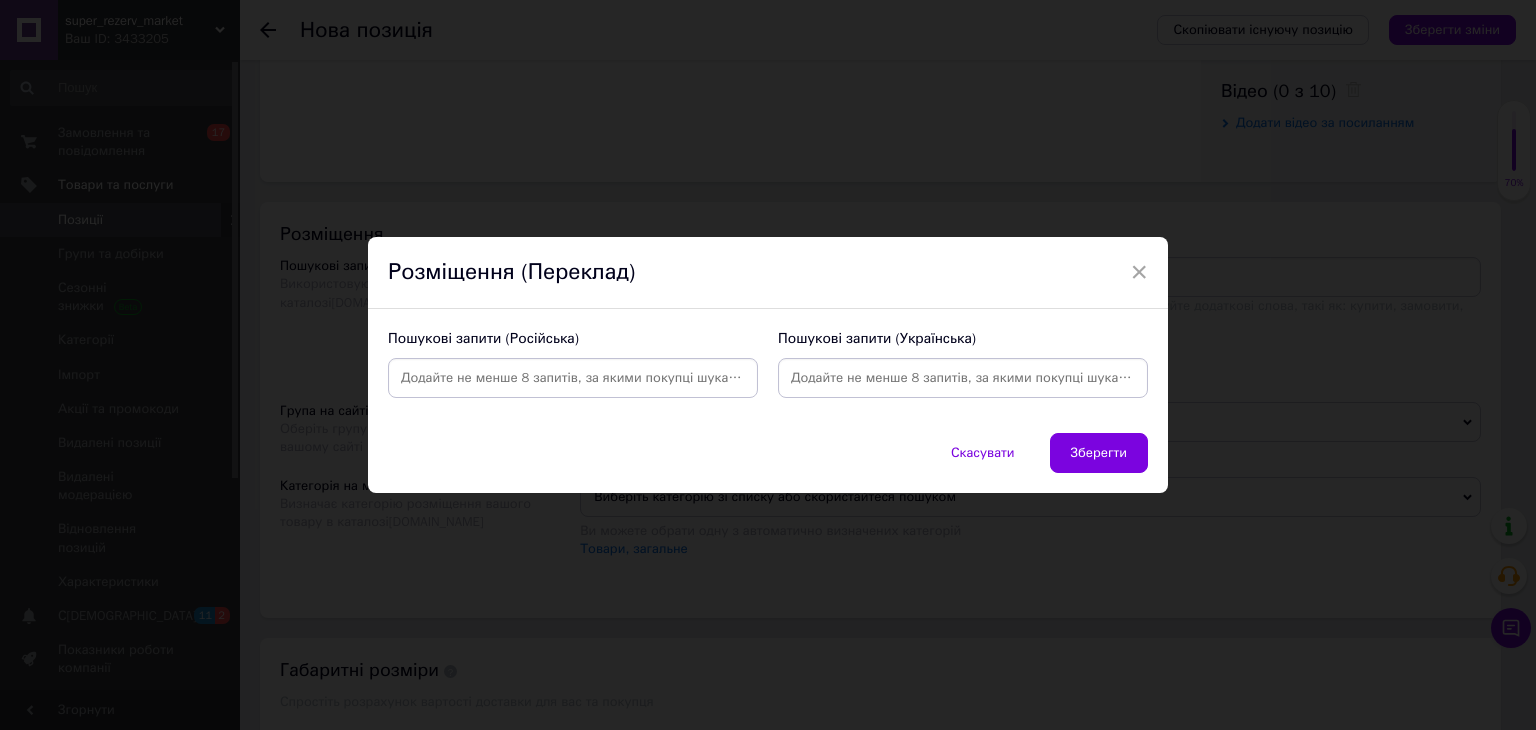 click at bounding box center (573, 378) 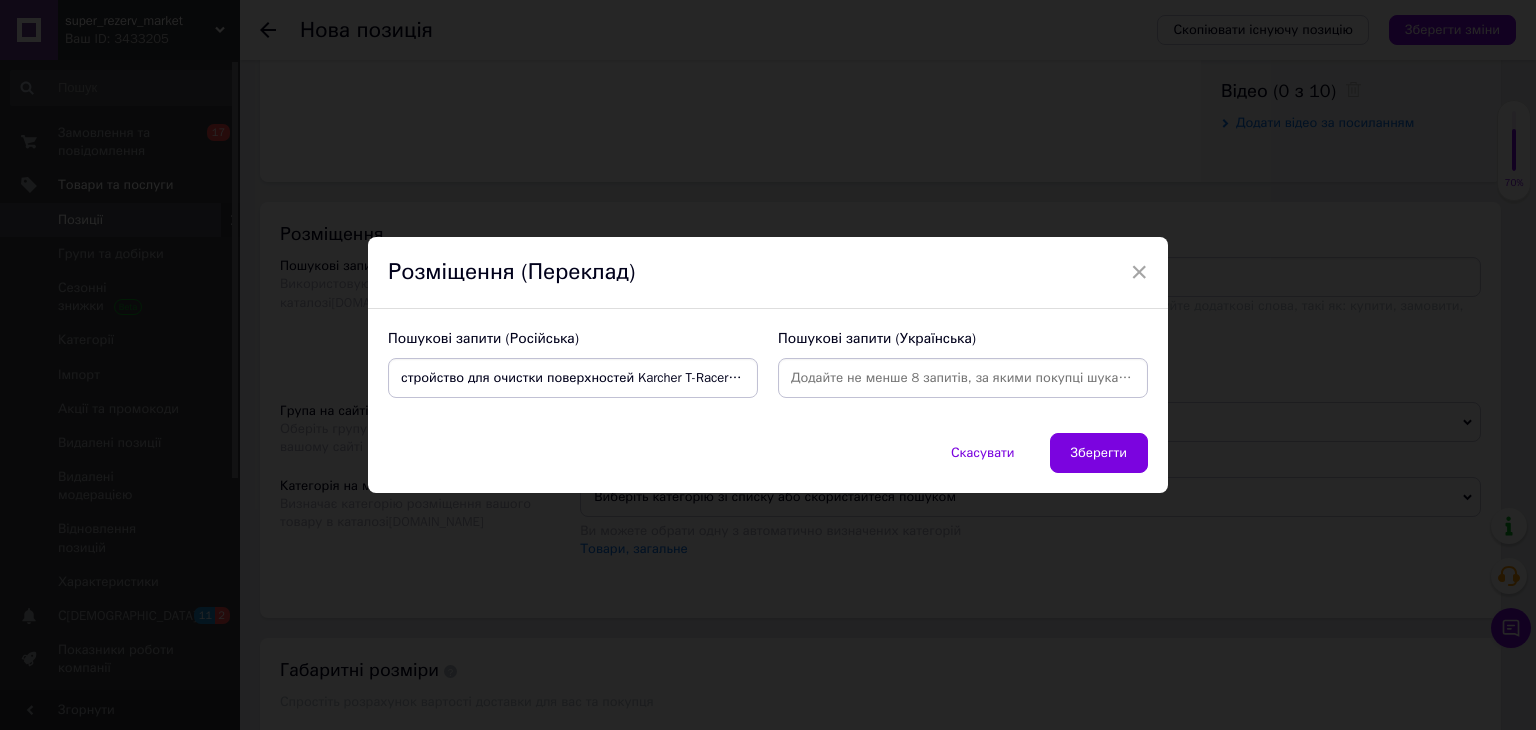 click on "стройство для очистки поверхностей Karcher T-Racer T7" at bounding box center [573, 378] 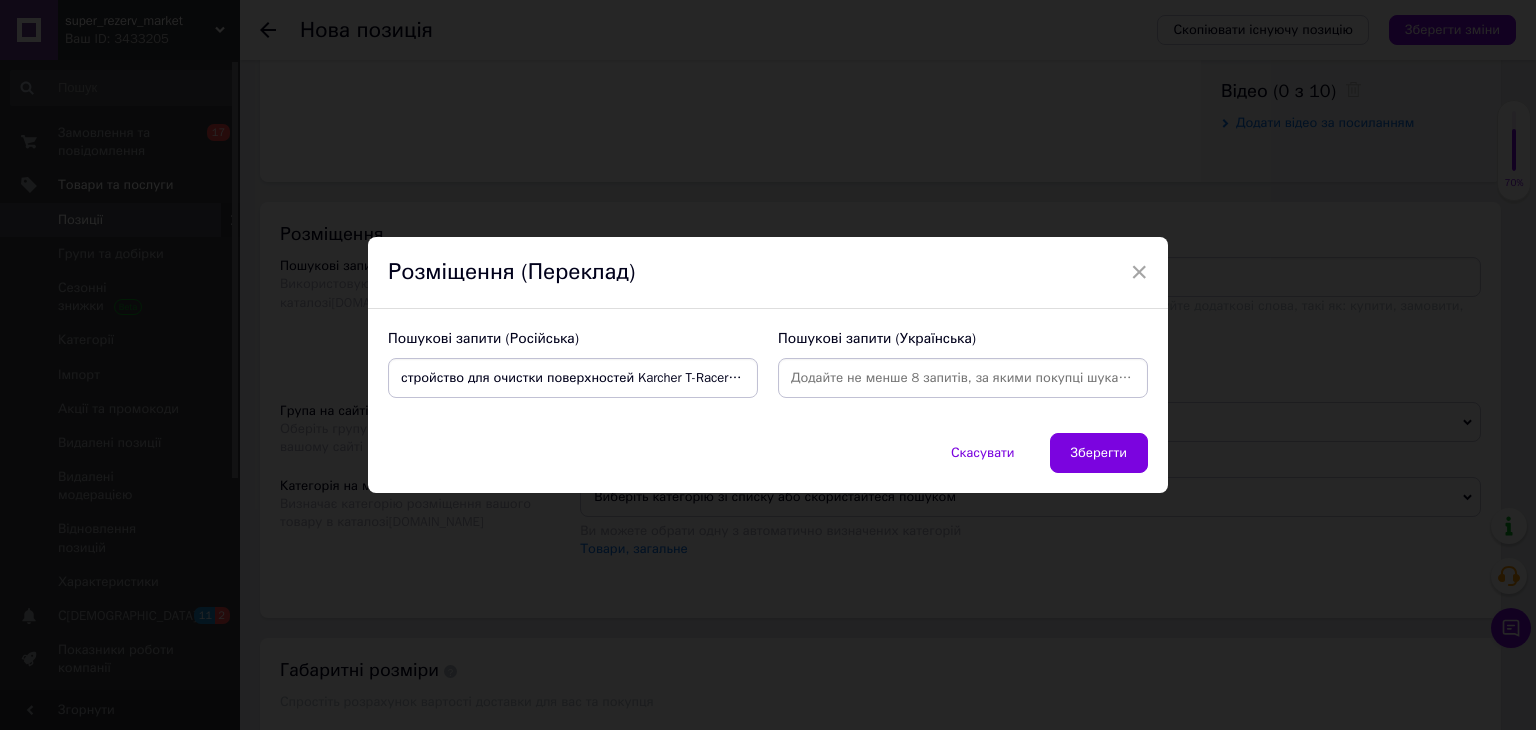 type on "Устройство для очистки поверхностей Karcher T-Racer T7" 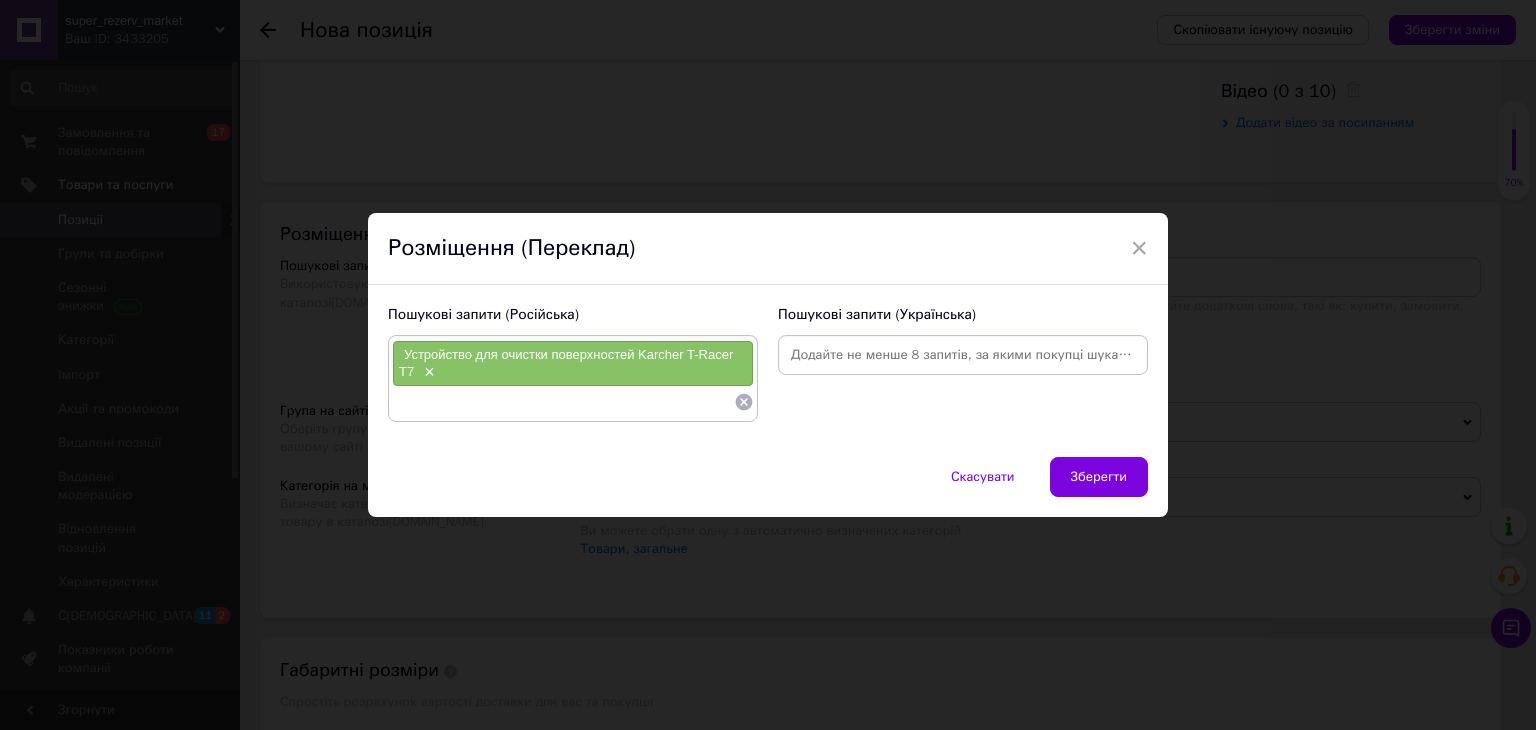 click at bounding box center (563, 402) 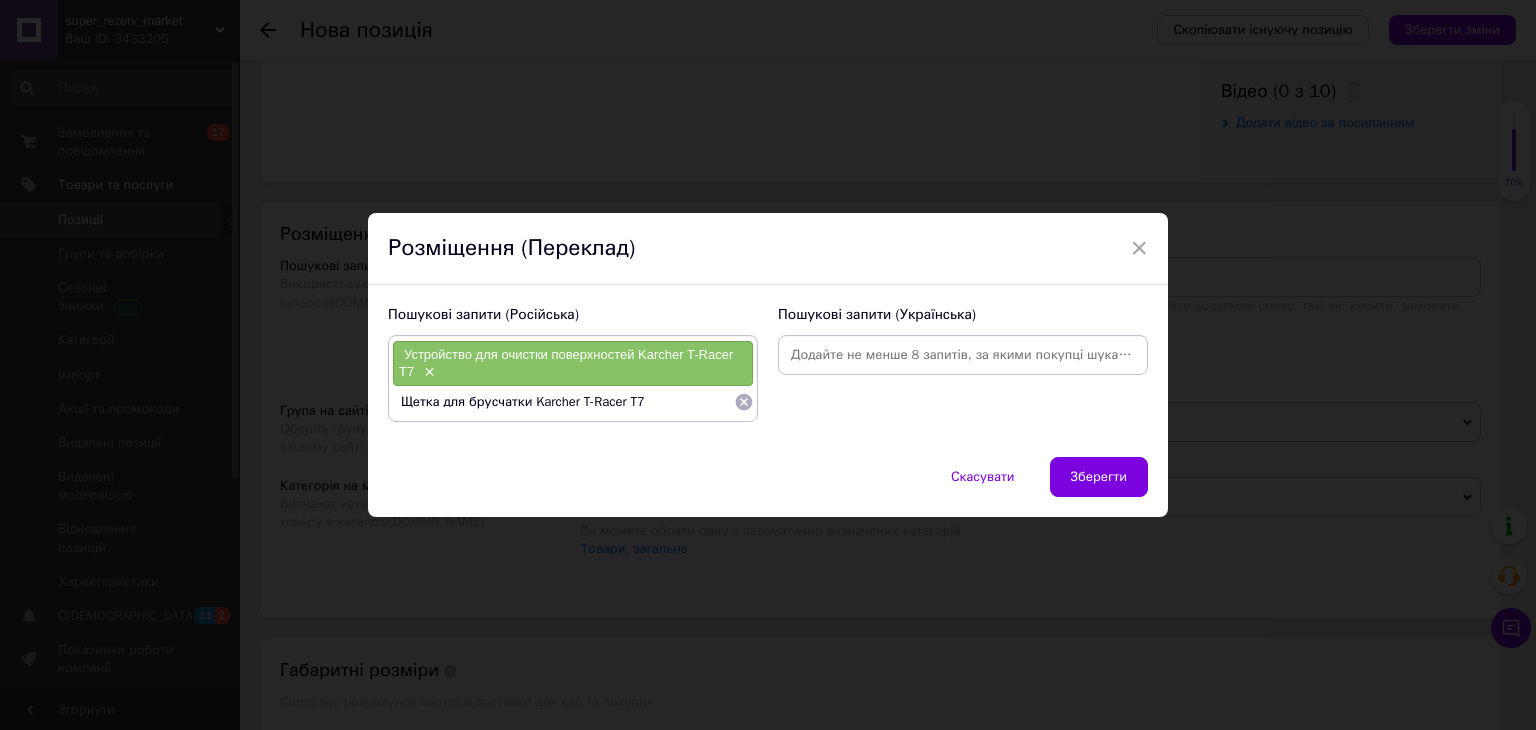 type 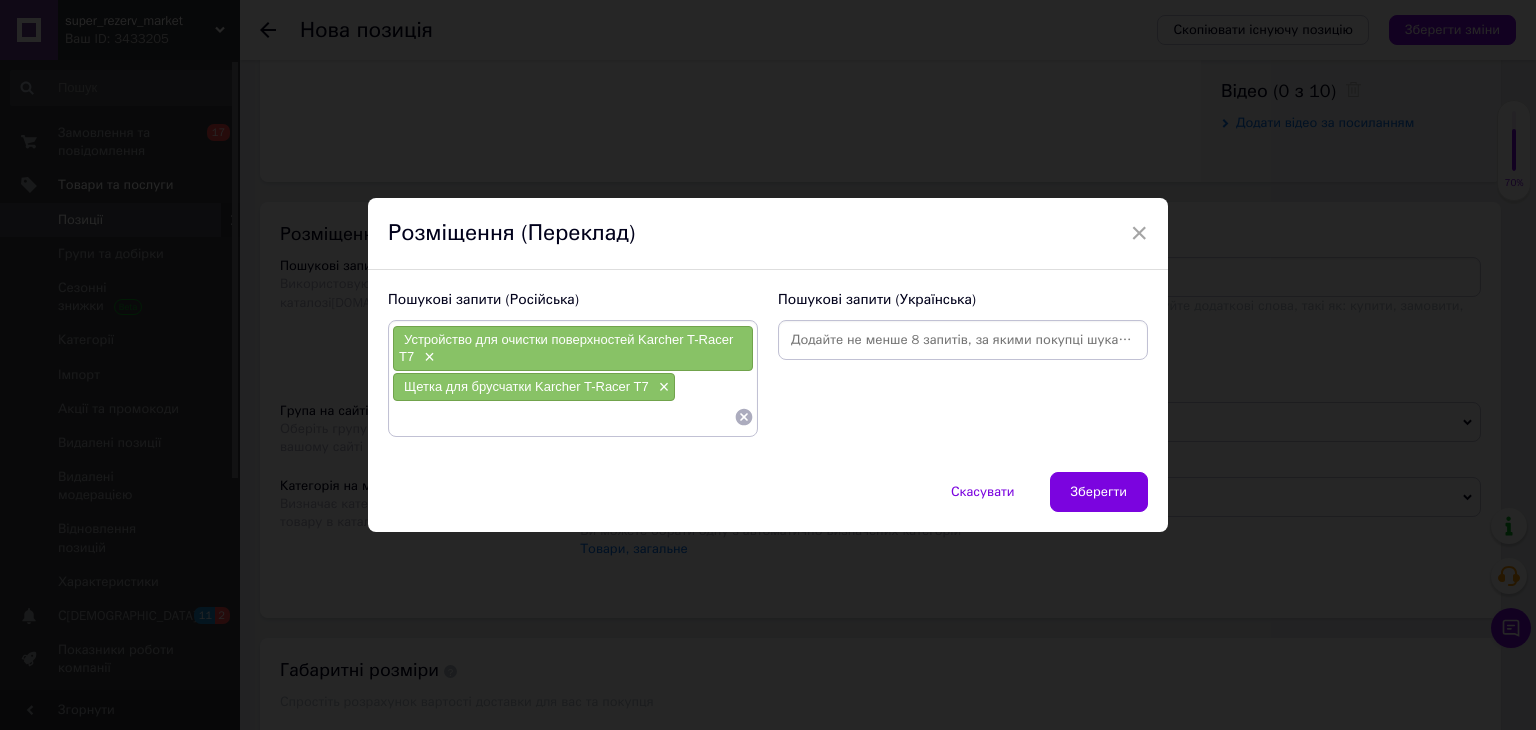 click at bounding box center [963, 340] 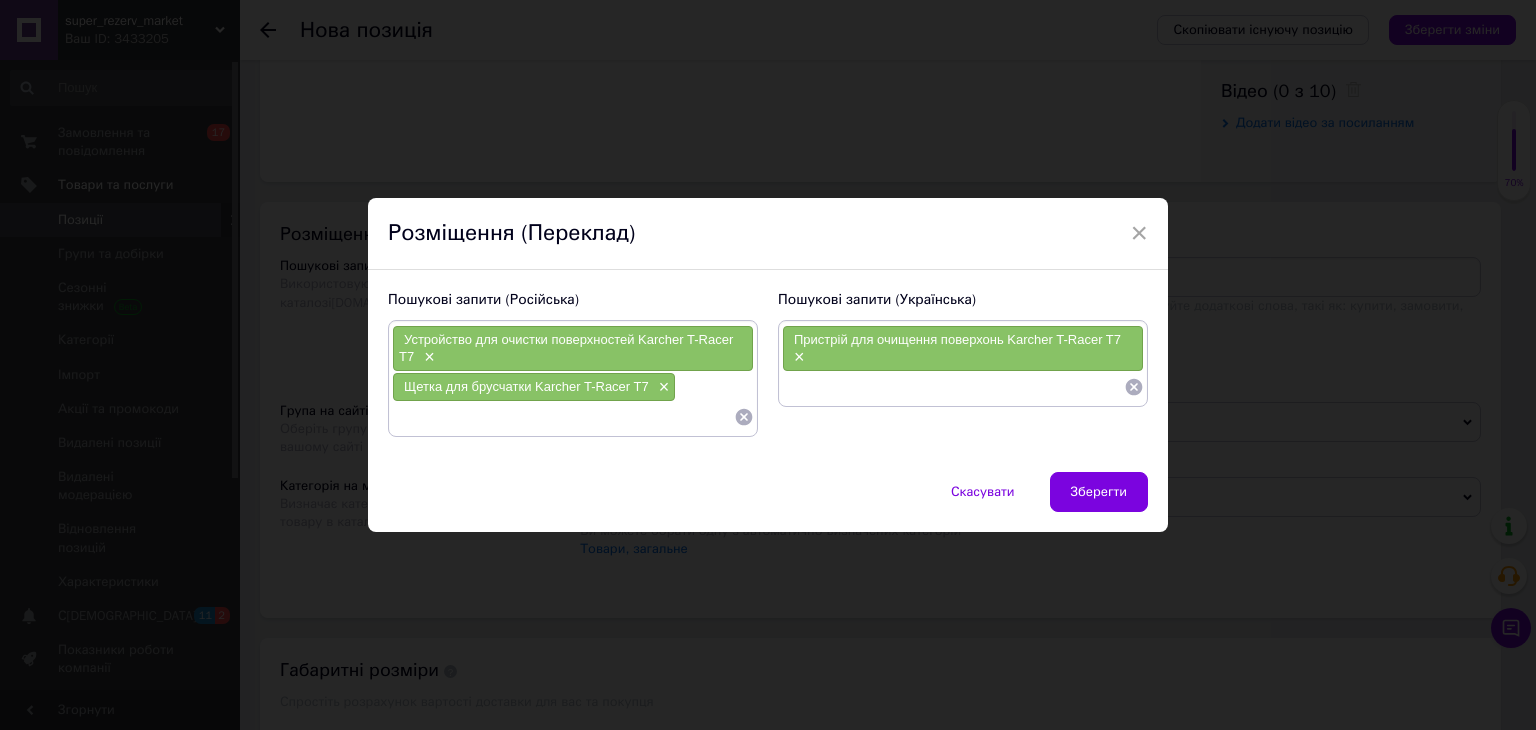 click at bounding box center (953, 387) 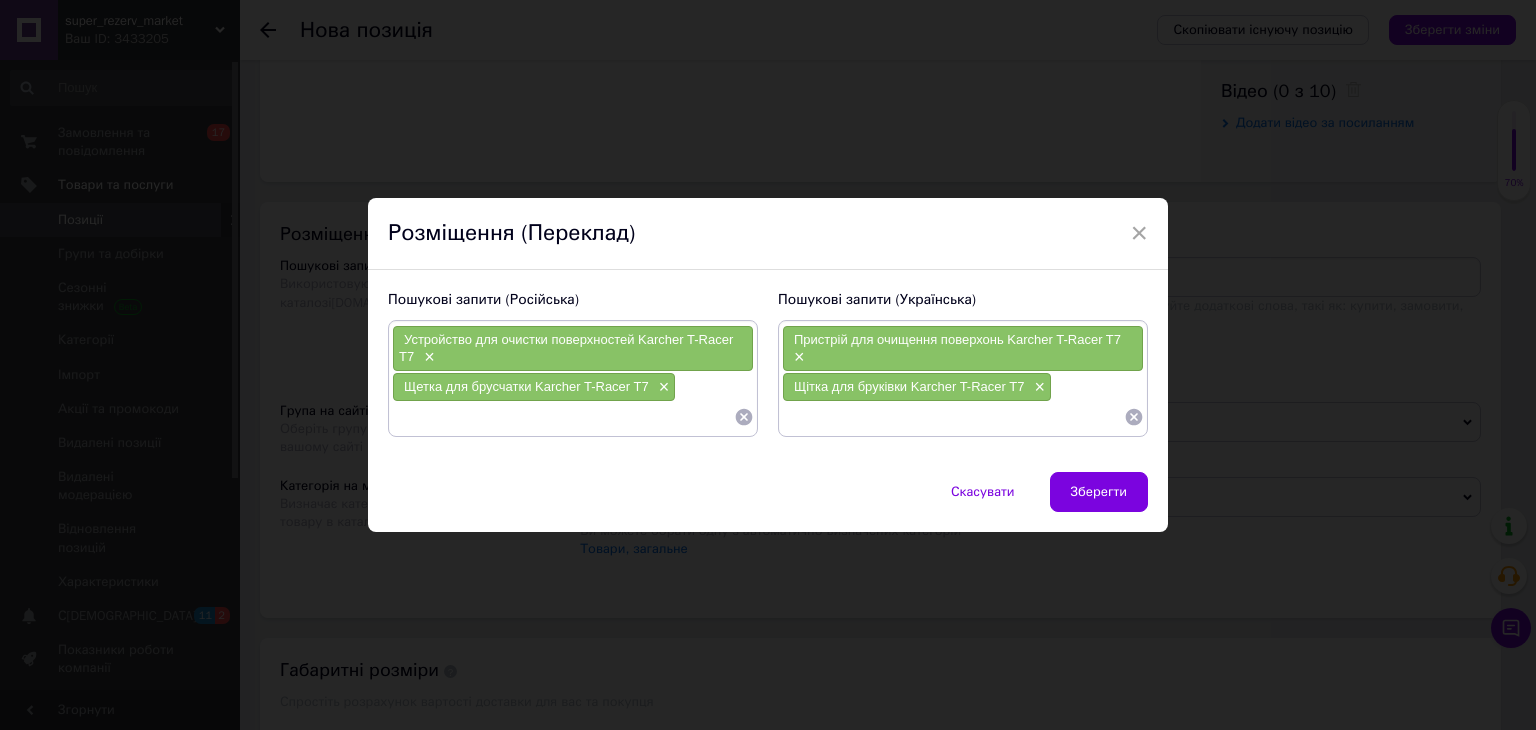 paste on "Щітка для чищення бруківки Karcher T-Racer T7" 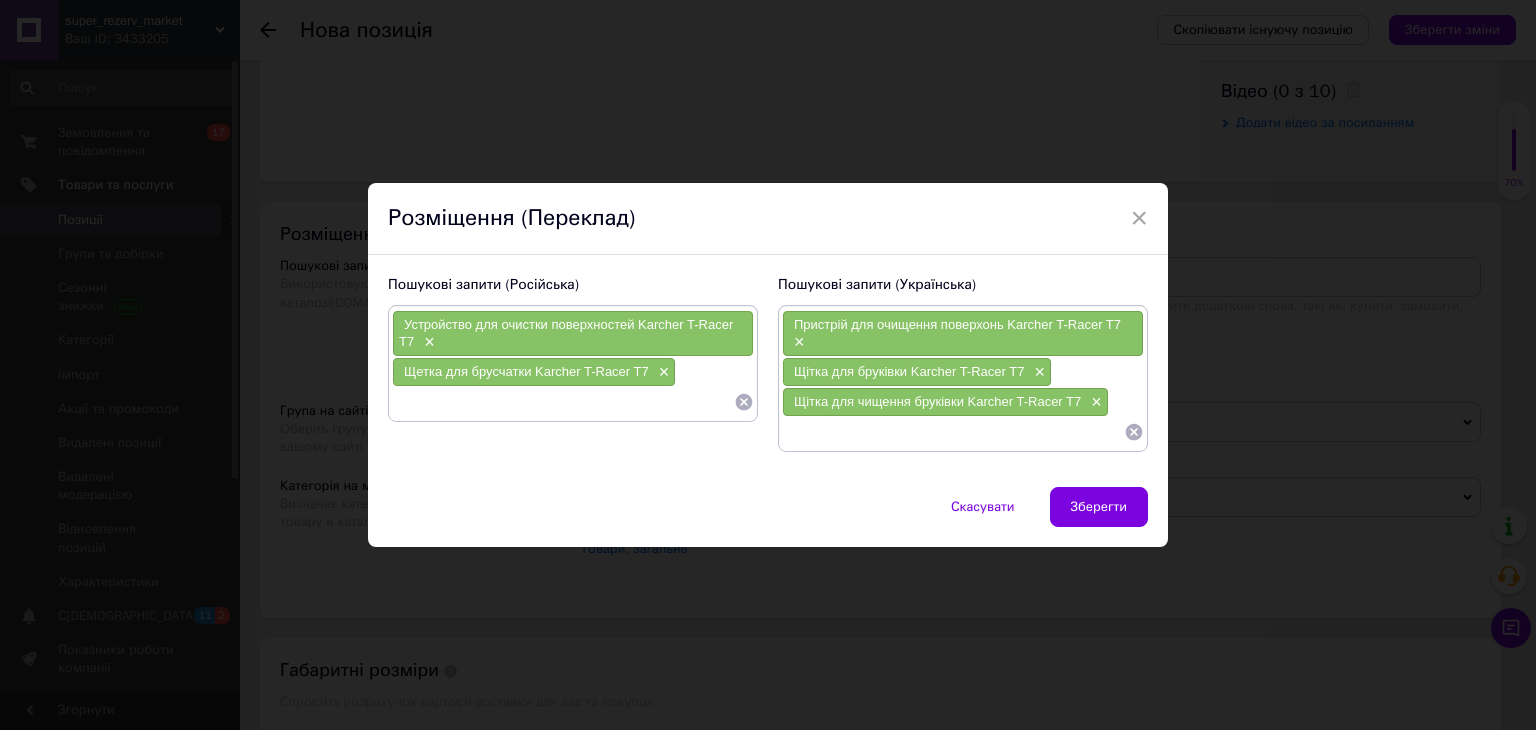 paste on "Щітка Karcher T-Racer T7" 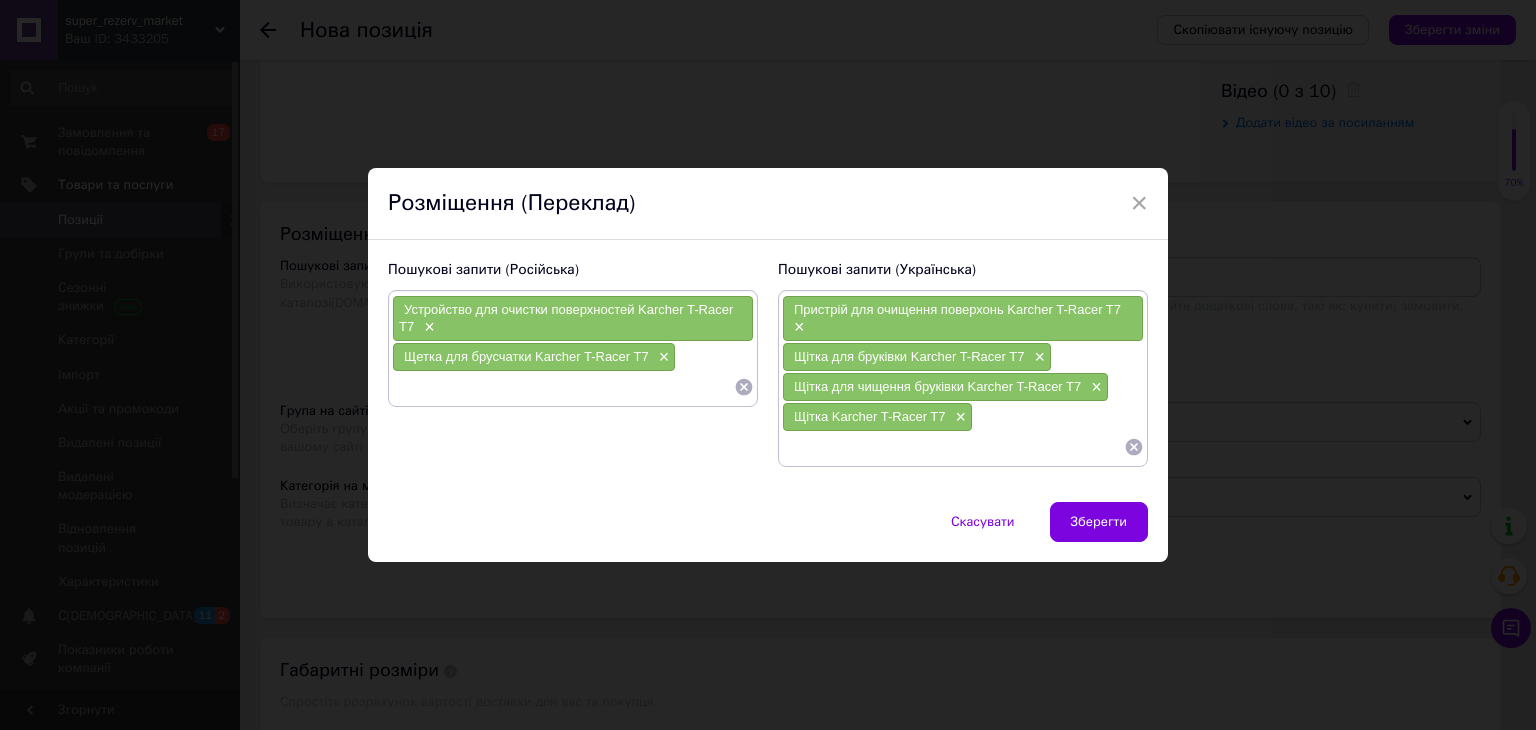 click at bounding box center [953, 447] 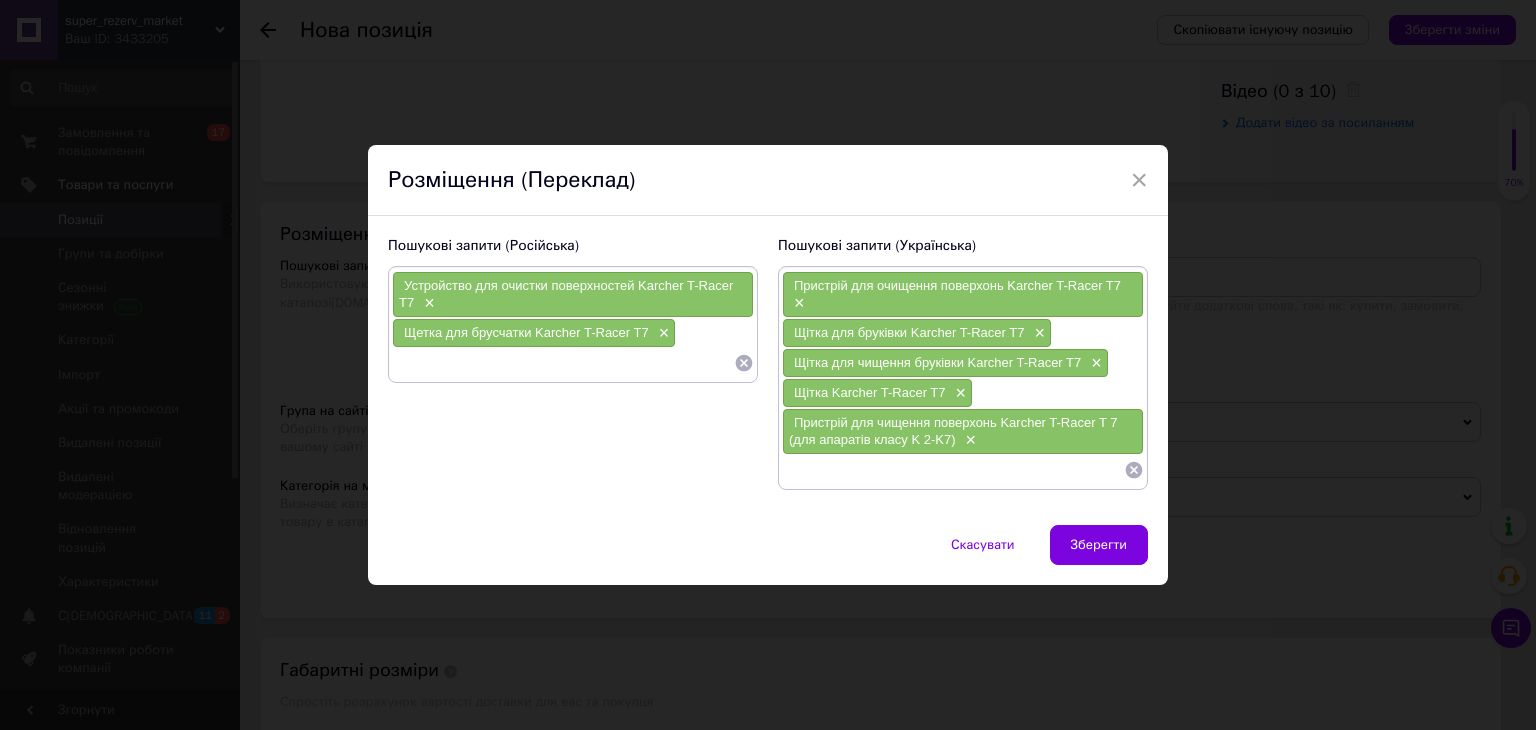 paste on "Karcher Пристрій для чищення поверхонь T-Racer T 7" 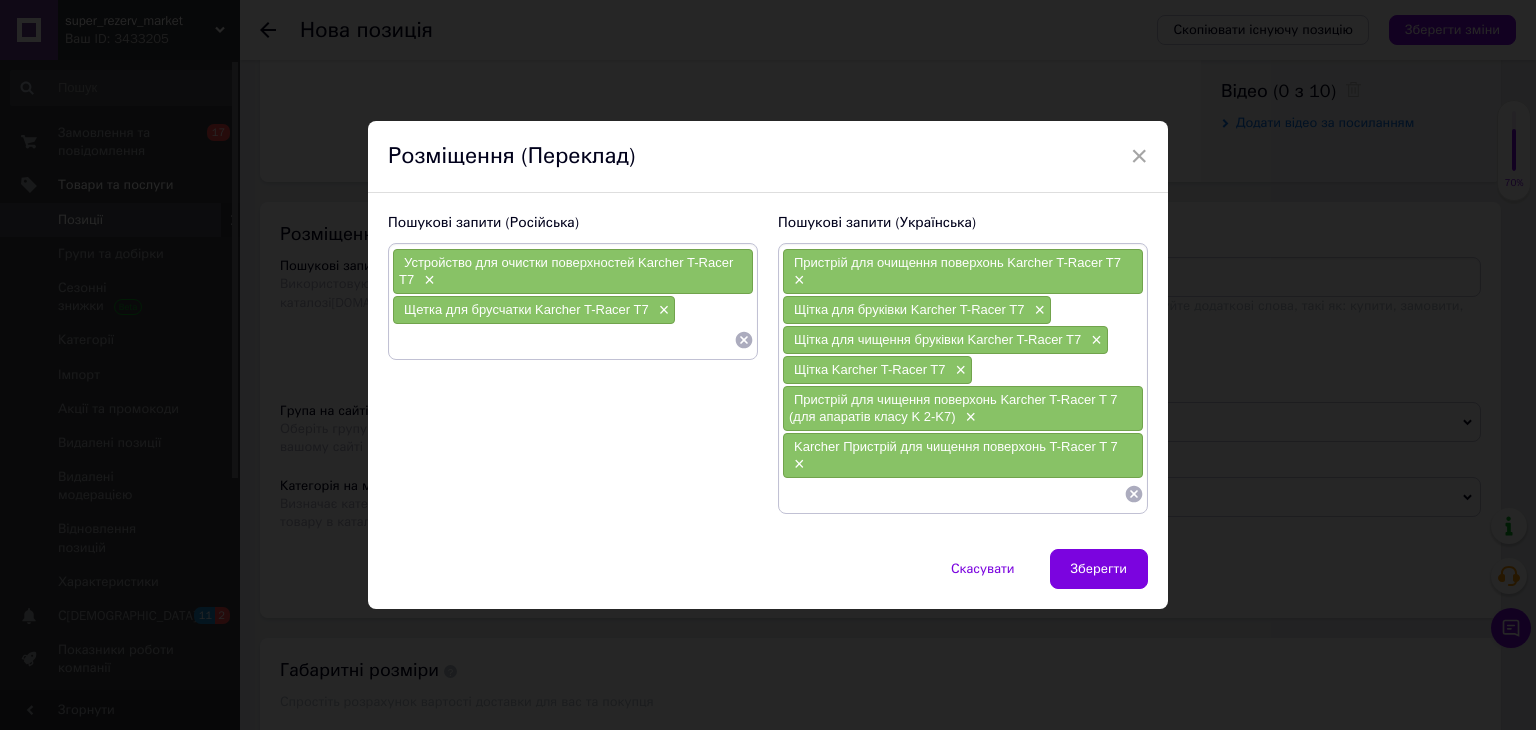 paste on "Насадка KARCHER T-Racer T 7" 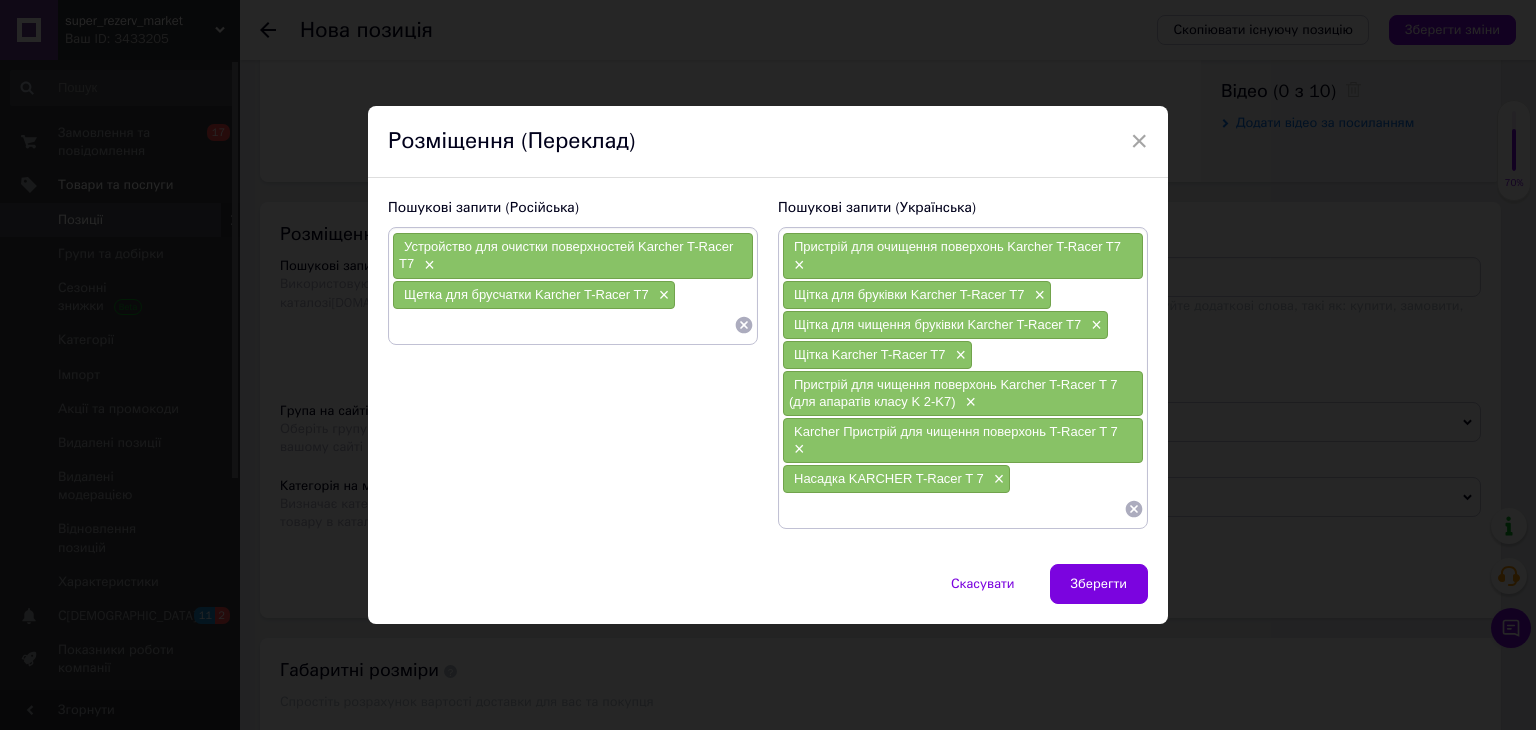 paste on "Щітка для миття бруківки KARCHER T-Racer T 7" 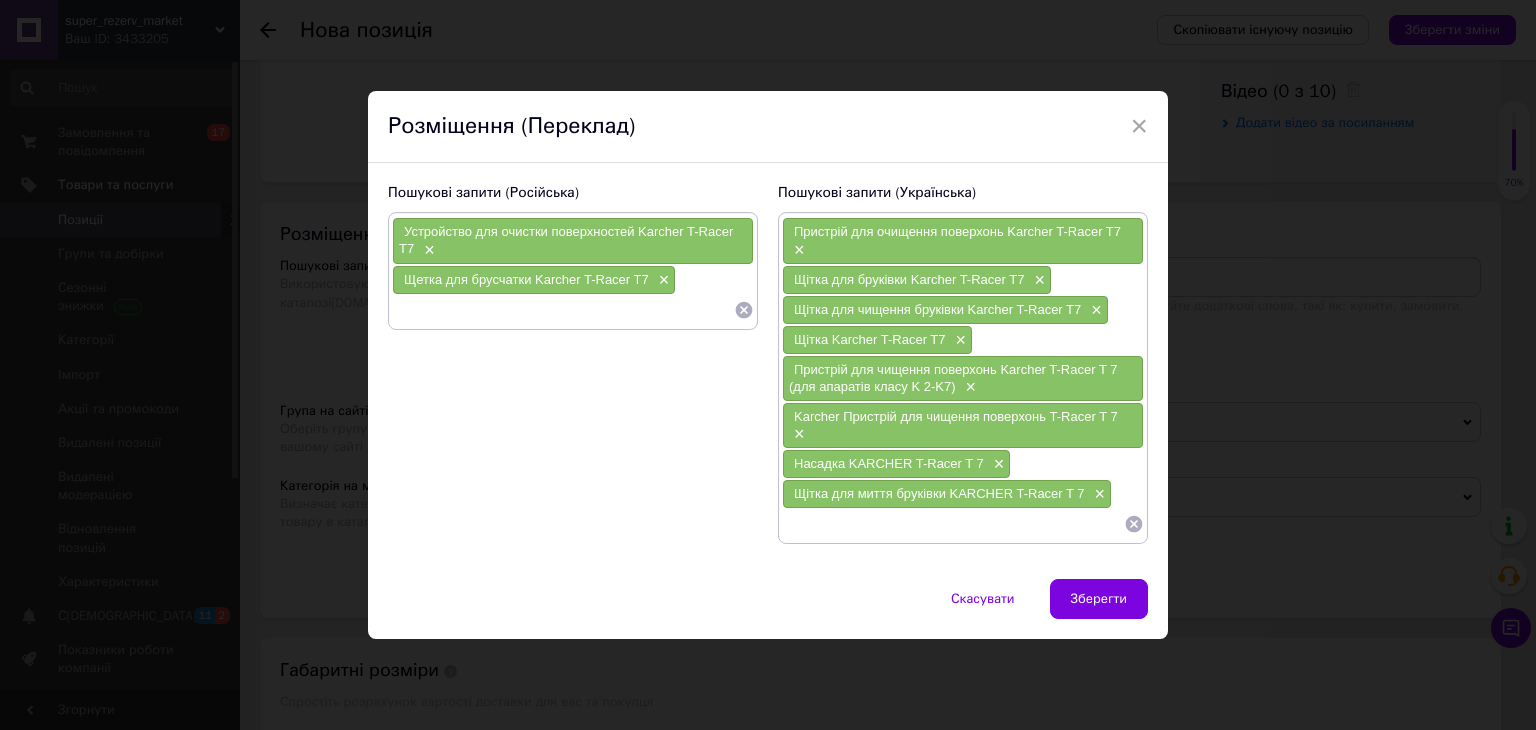 paste on "Щітка для миття бруківки KARCHER T-Racer T 7" 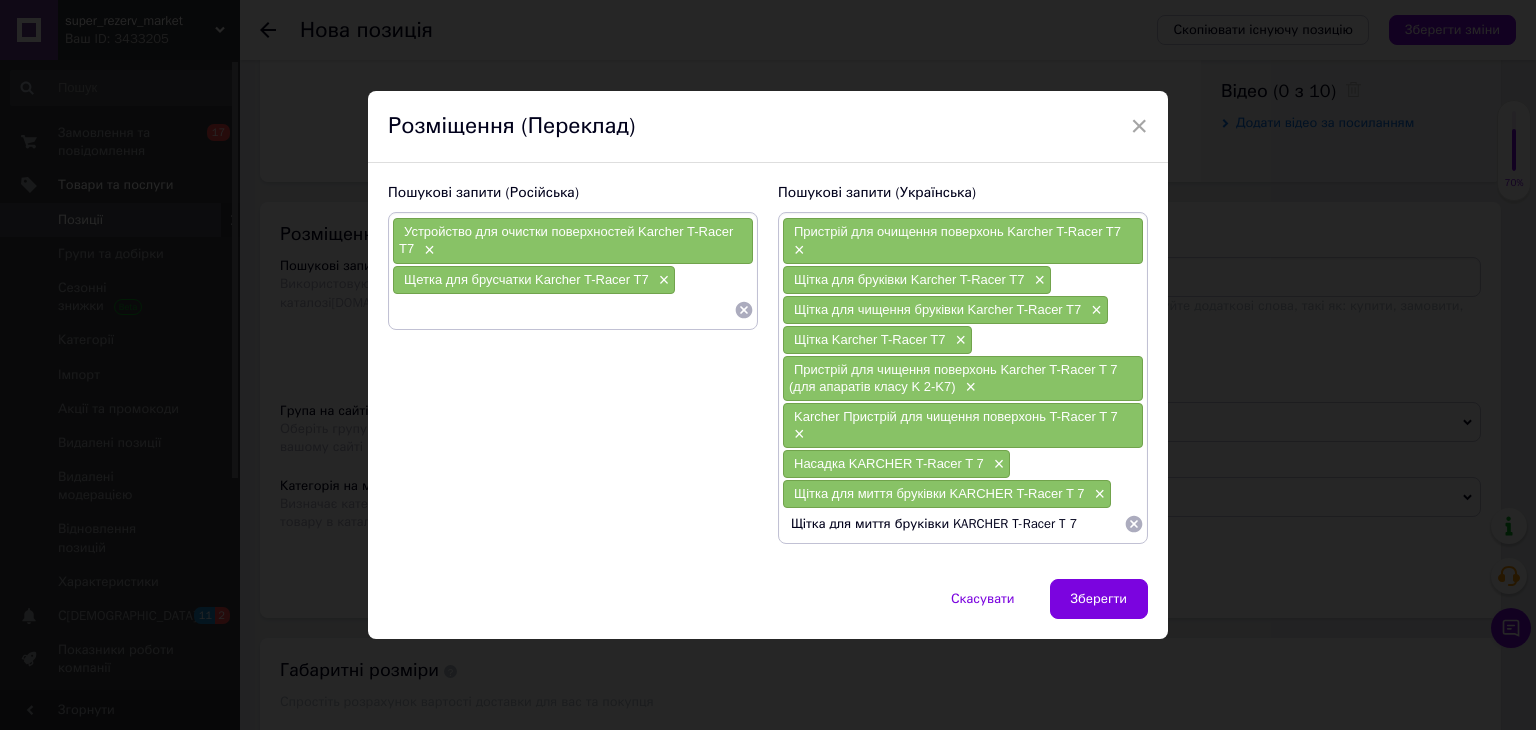 click on "Щітка для миття бруківки KARCHER T-Racer T 7" at bounding box center (953, 524) 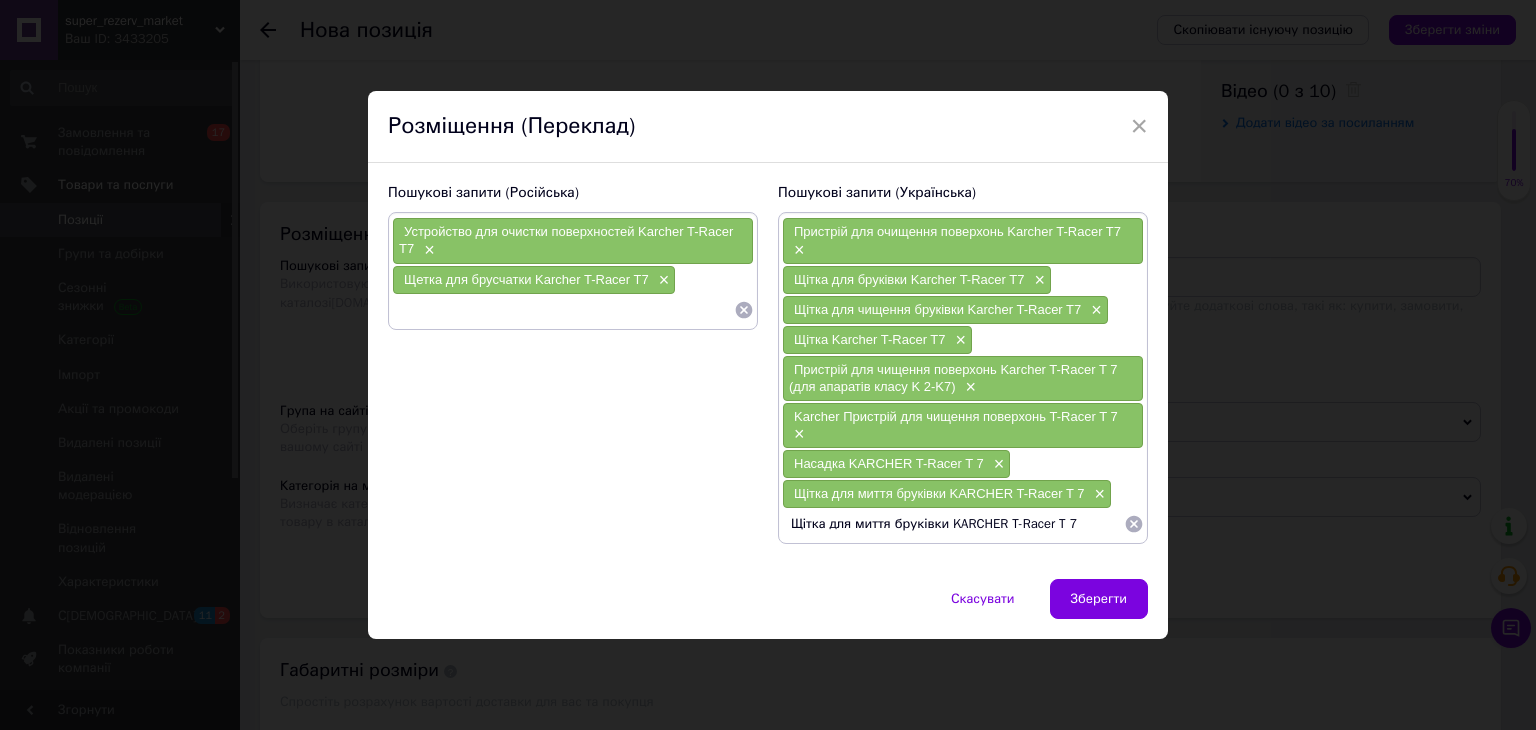 click on "Щітка для миття бруківки KARCHER T-Racer T 7" at bounding box center (953, 524) 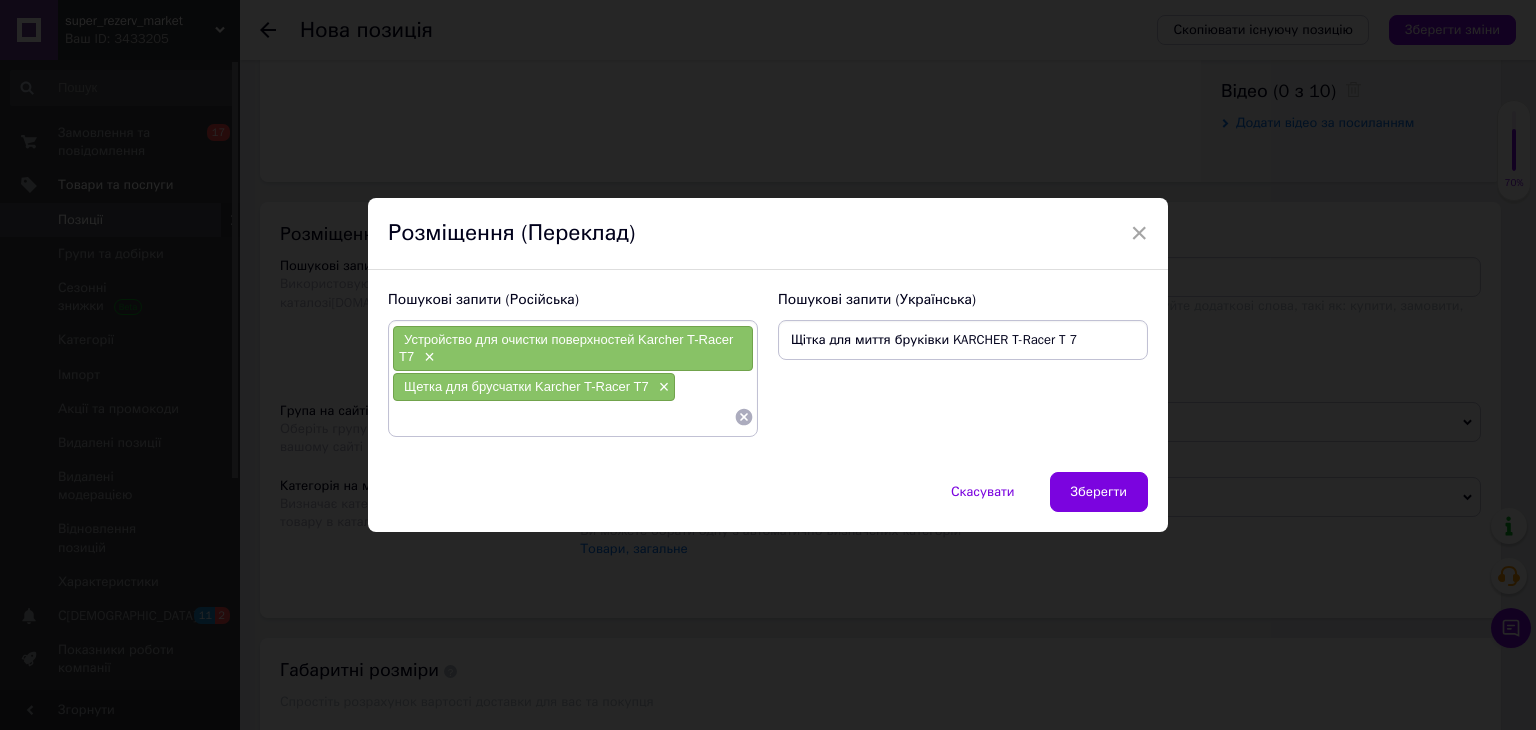 click on "Щітка для миття бруківки KARCHER T-Racer T 7" at bounding box center [963, 340] 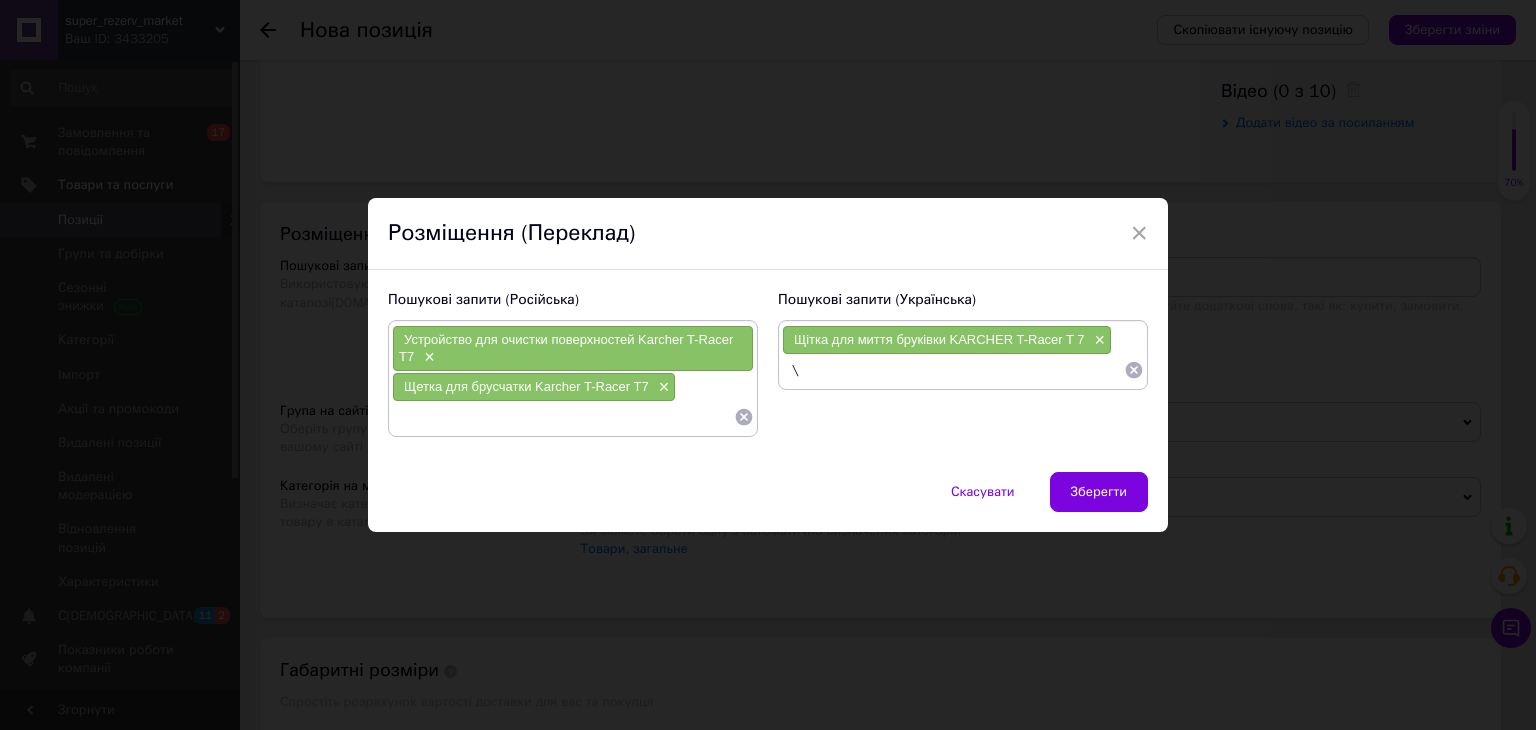 type on "\" 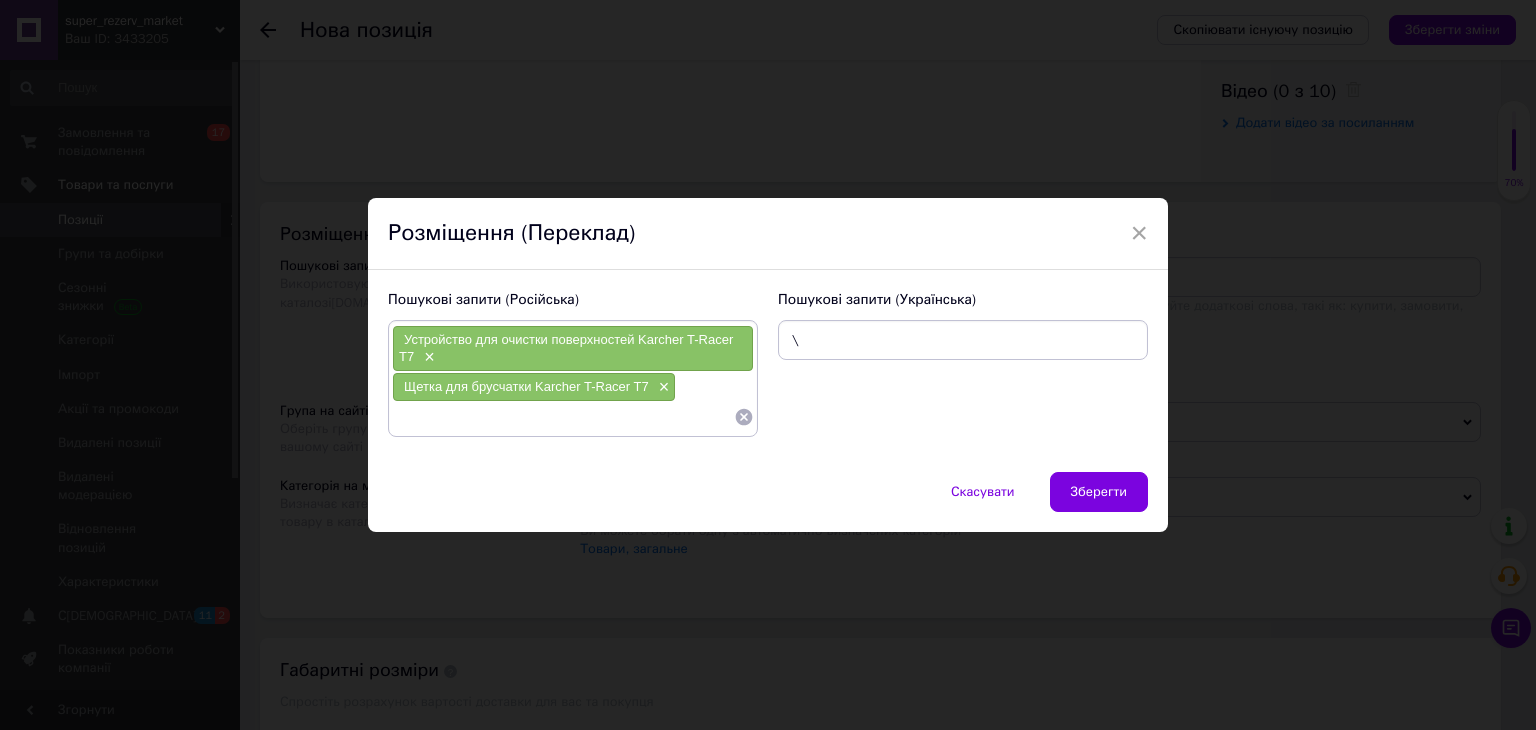 click on "\" at bounding box center (963, 340) 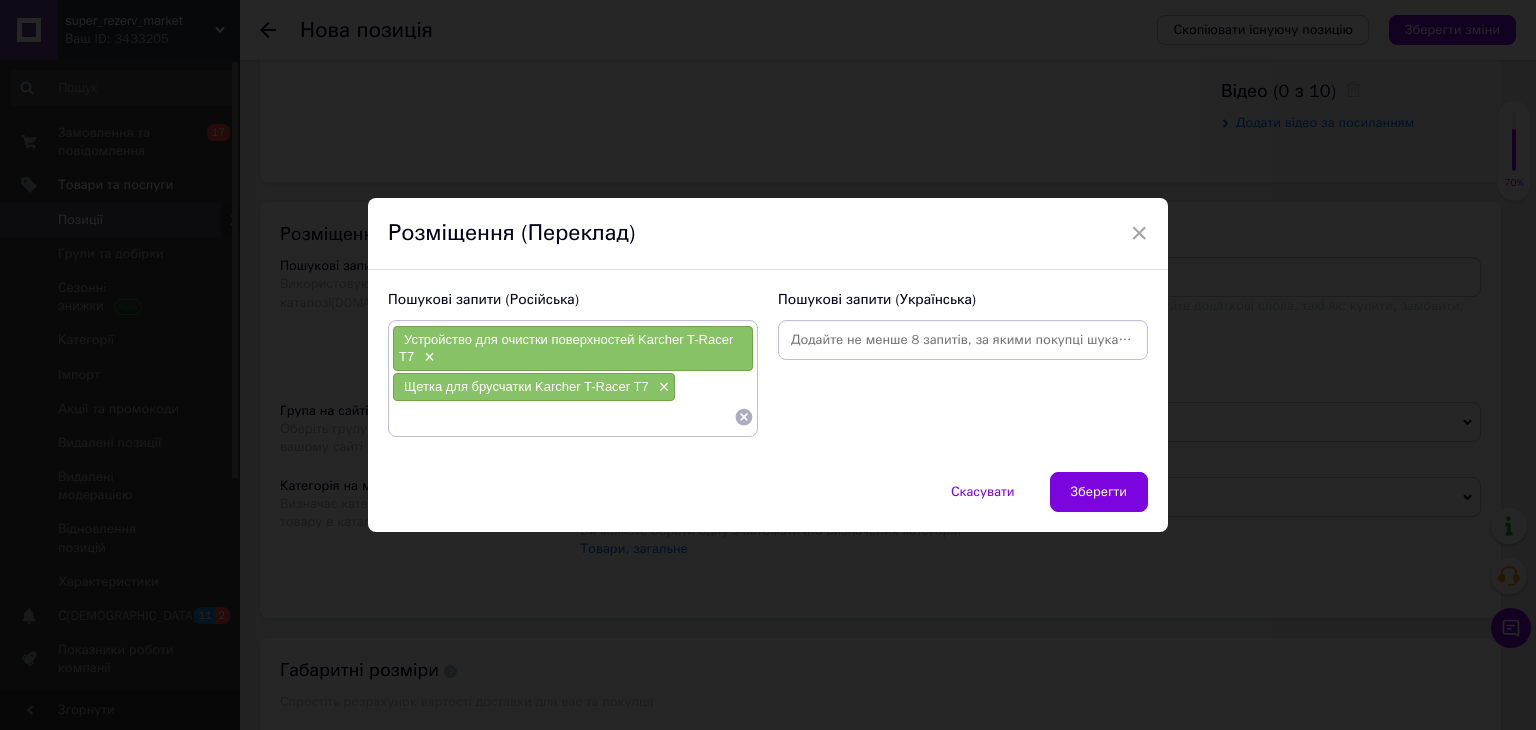 type 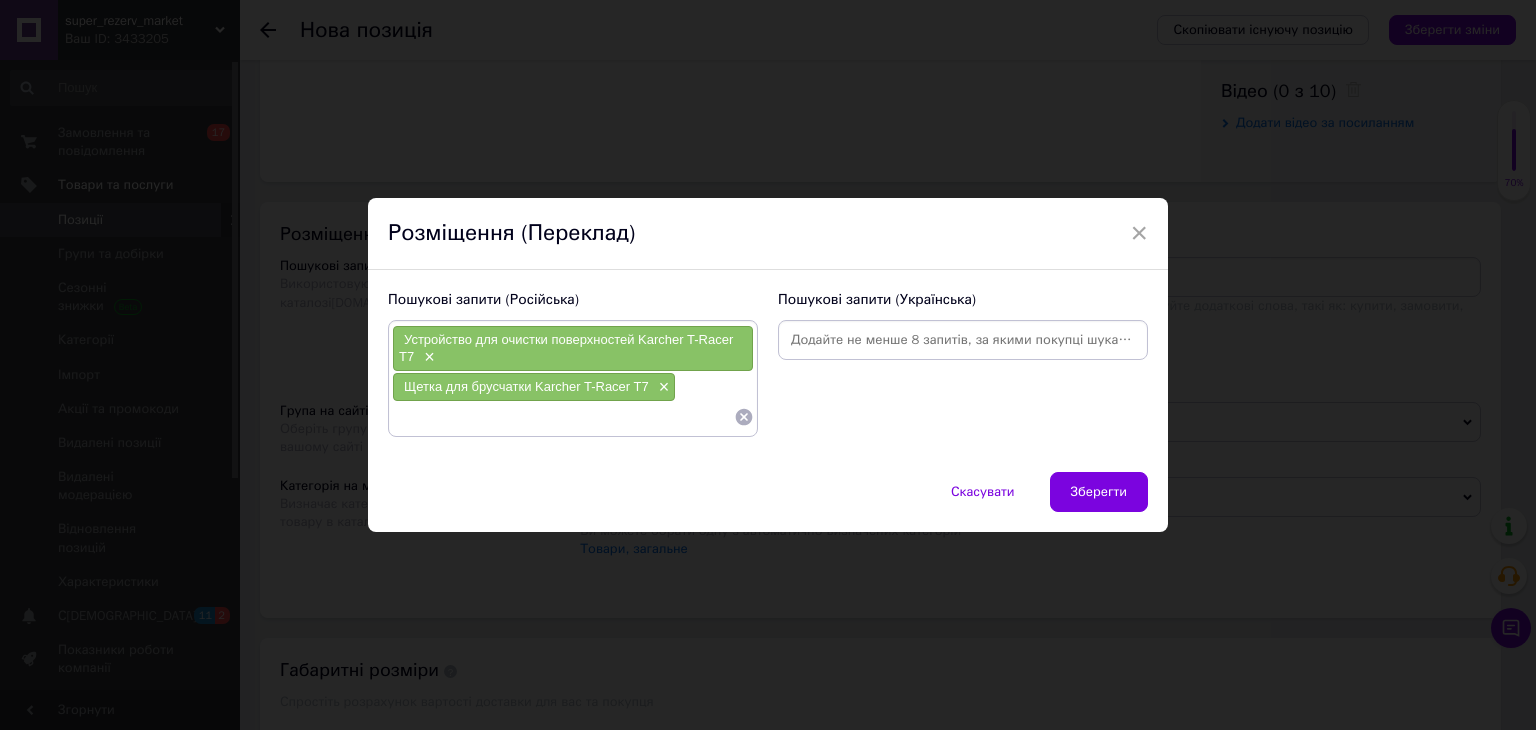 click at bounding box center (563, 417) 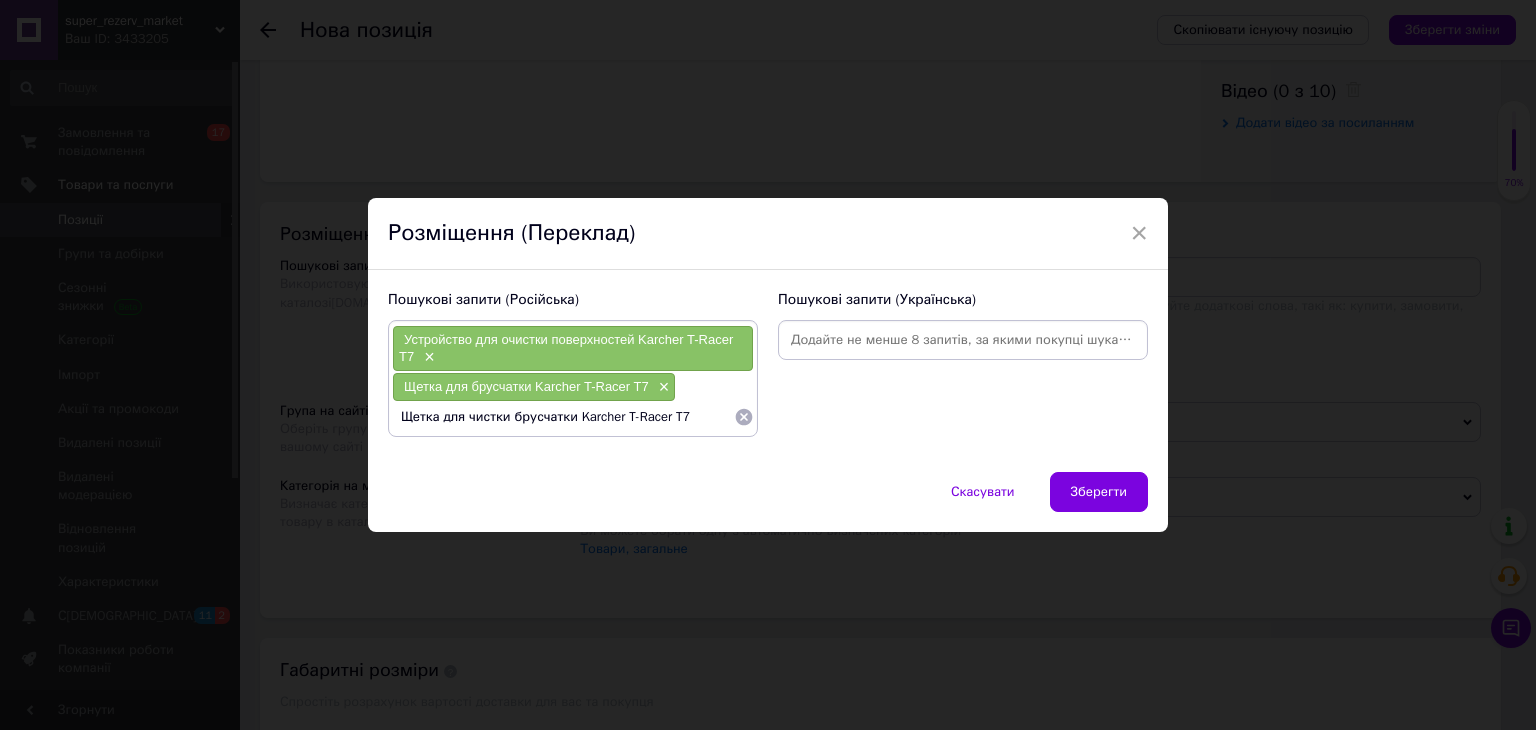 type 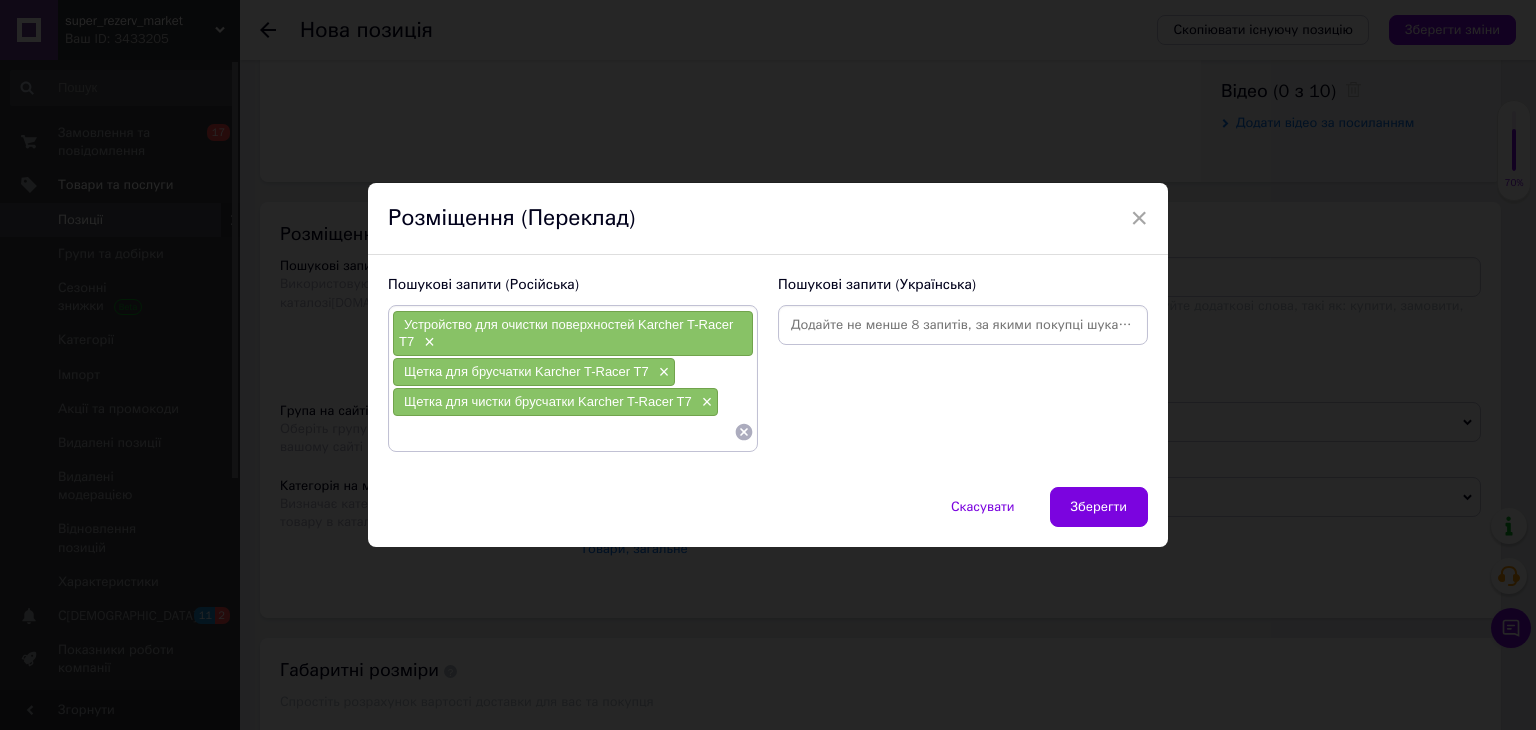 click at bounding box center (963, 325) 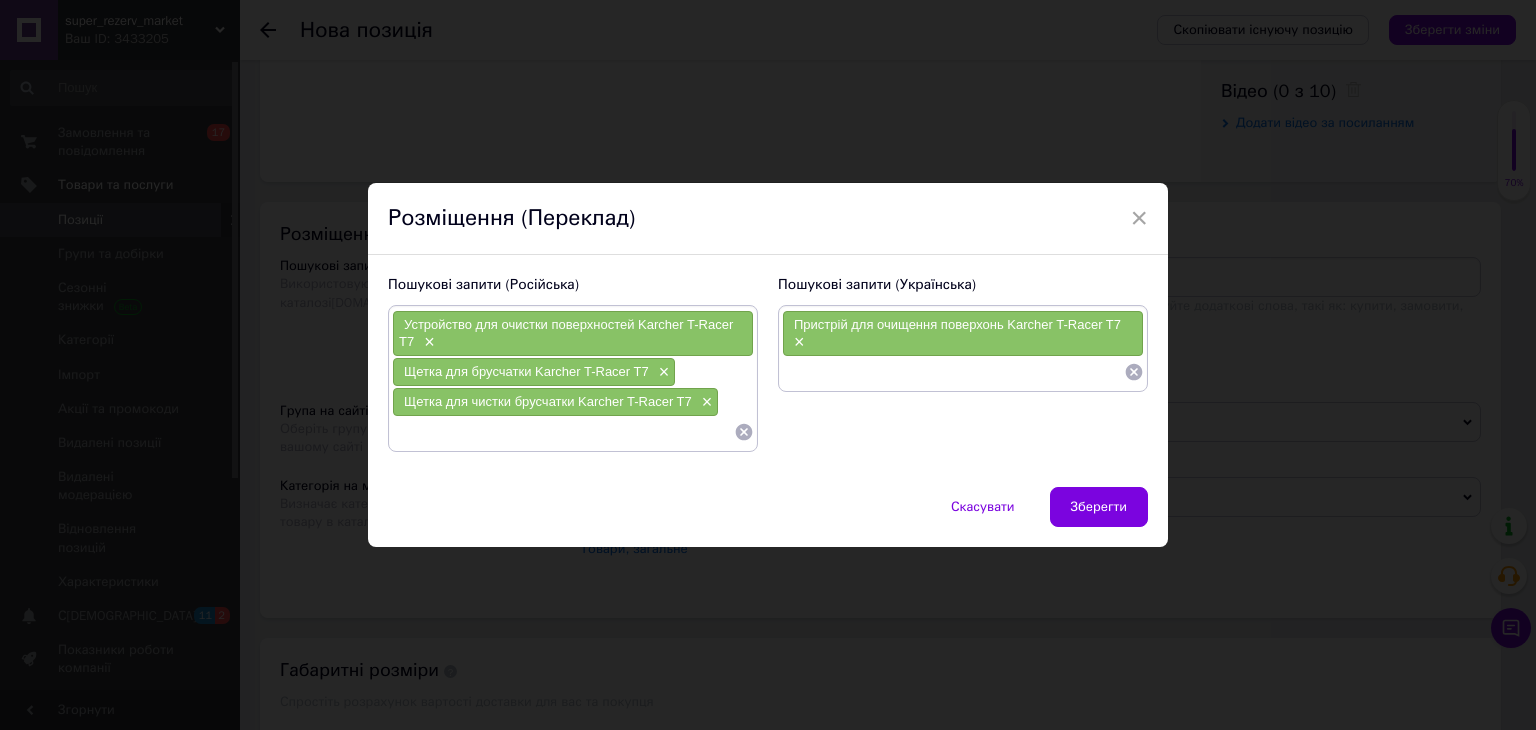 click at bounding box center [953, 372] 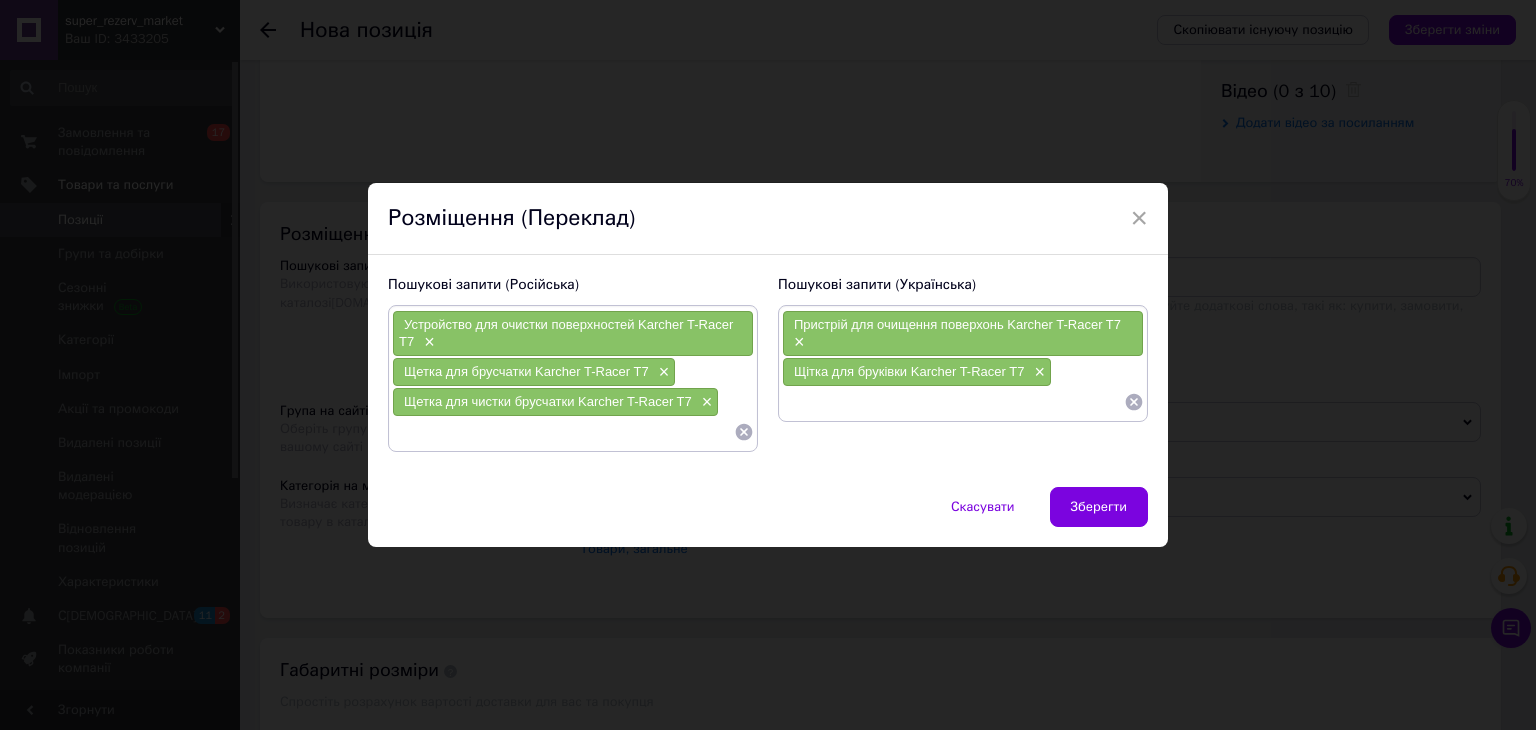 paste on "Щітка для чищення бруківки Karcher T-Racer T7" 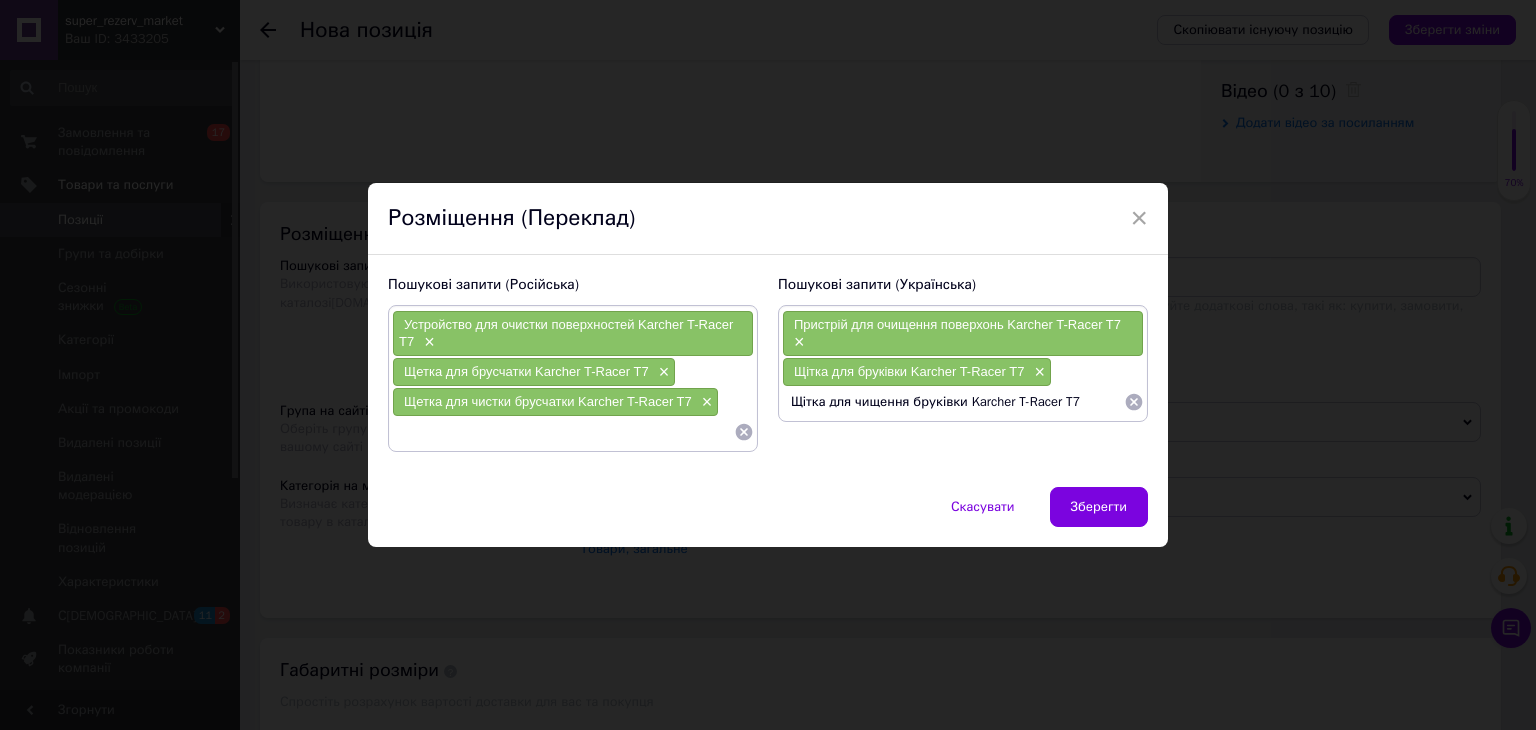 type 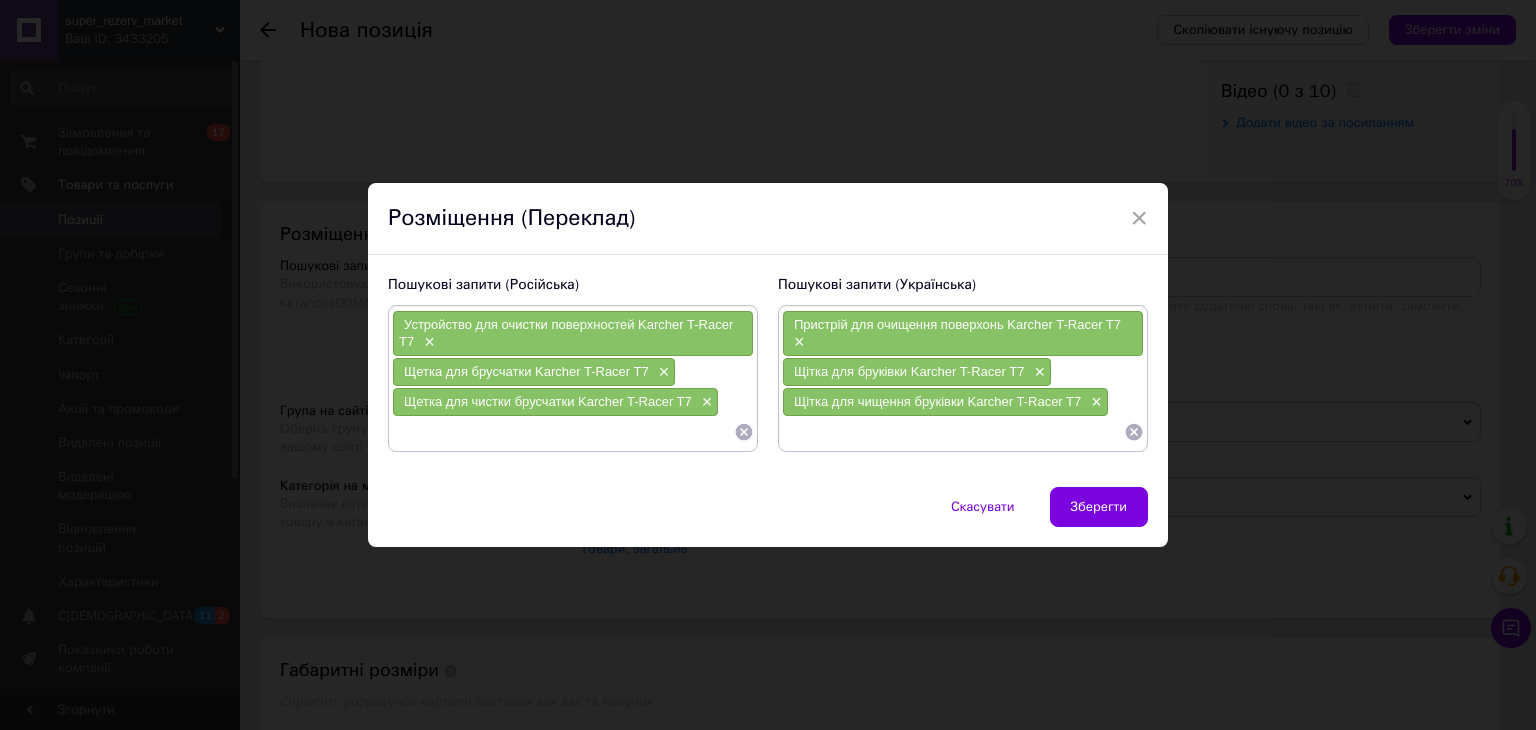 click at bounding box center [563, 432] 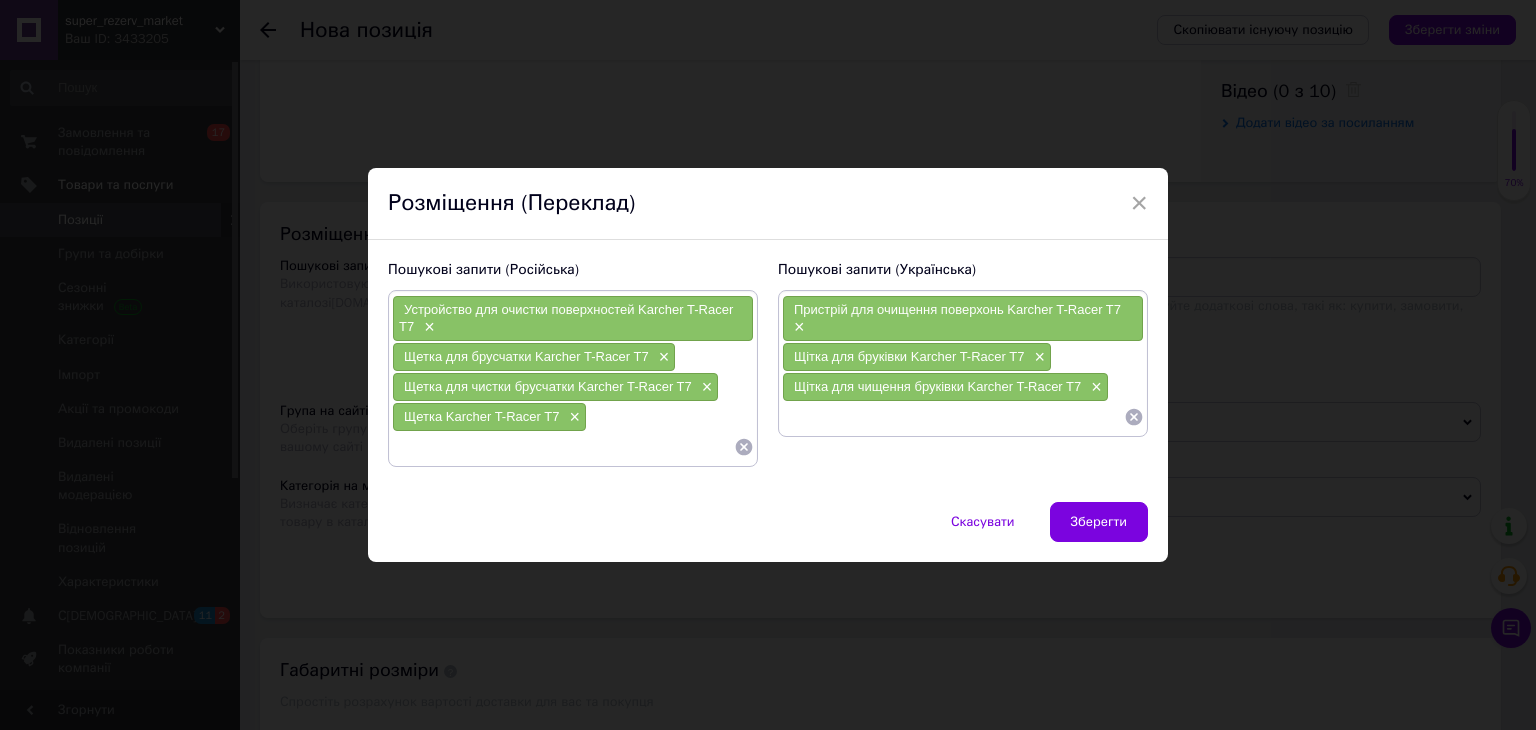 paste on "Устройство для чистки поверхностей Karcher T-Racer T 7 (для аппаратов класса K 2-K7)" 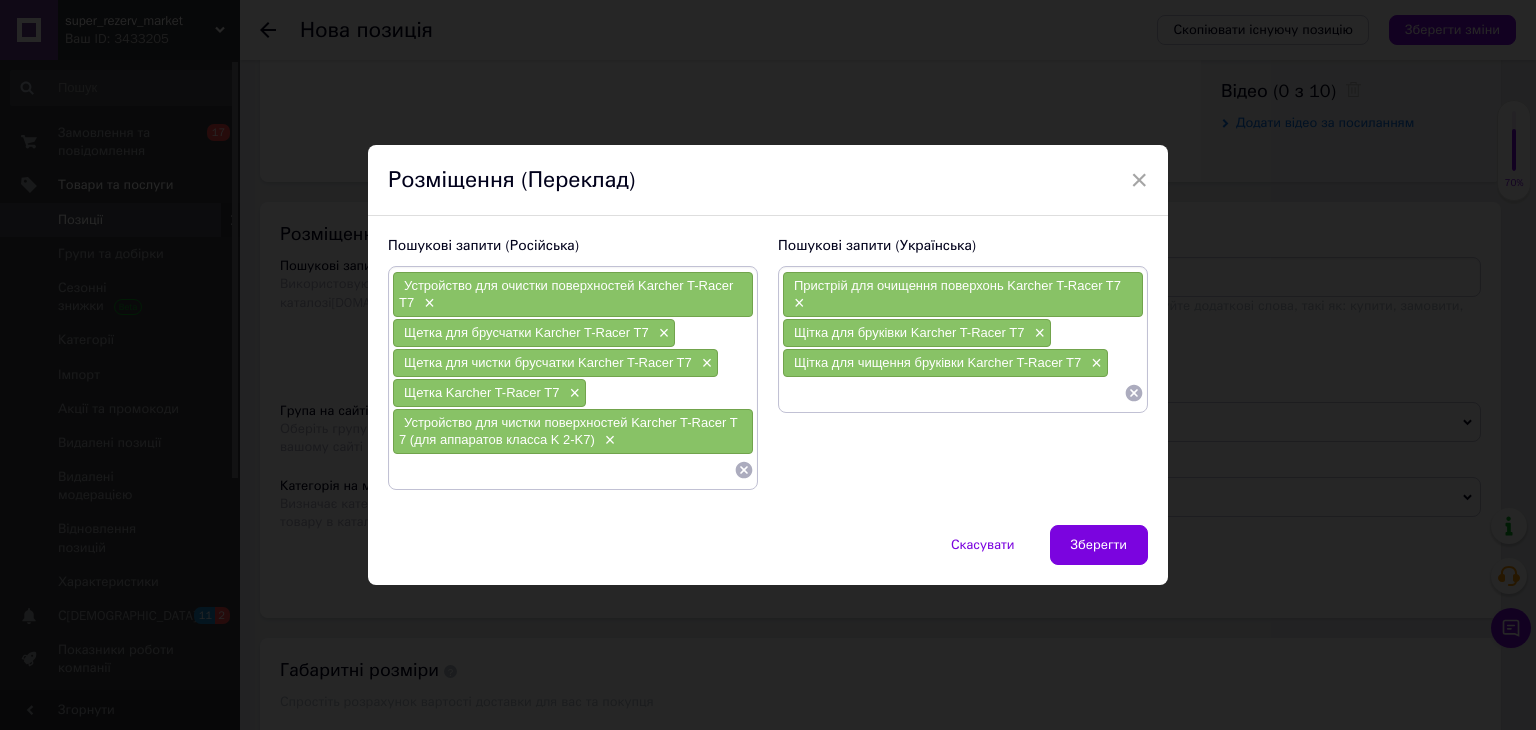 paste on "Karcher Устройство для чистки поверхностей T-Racer T 7" 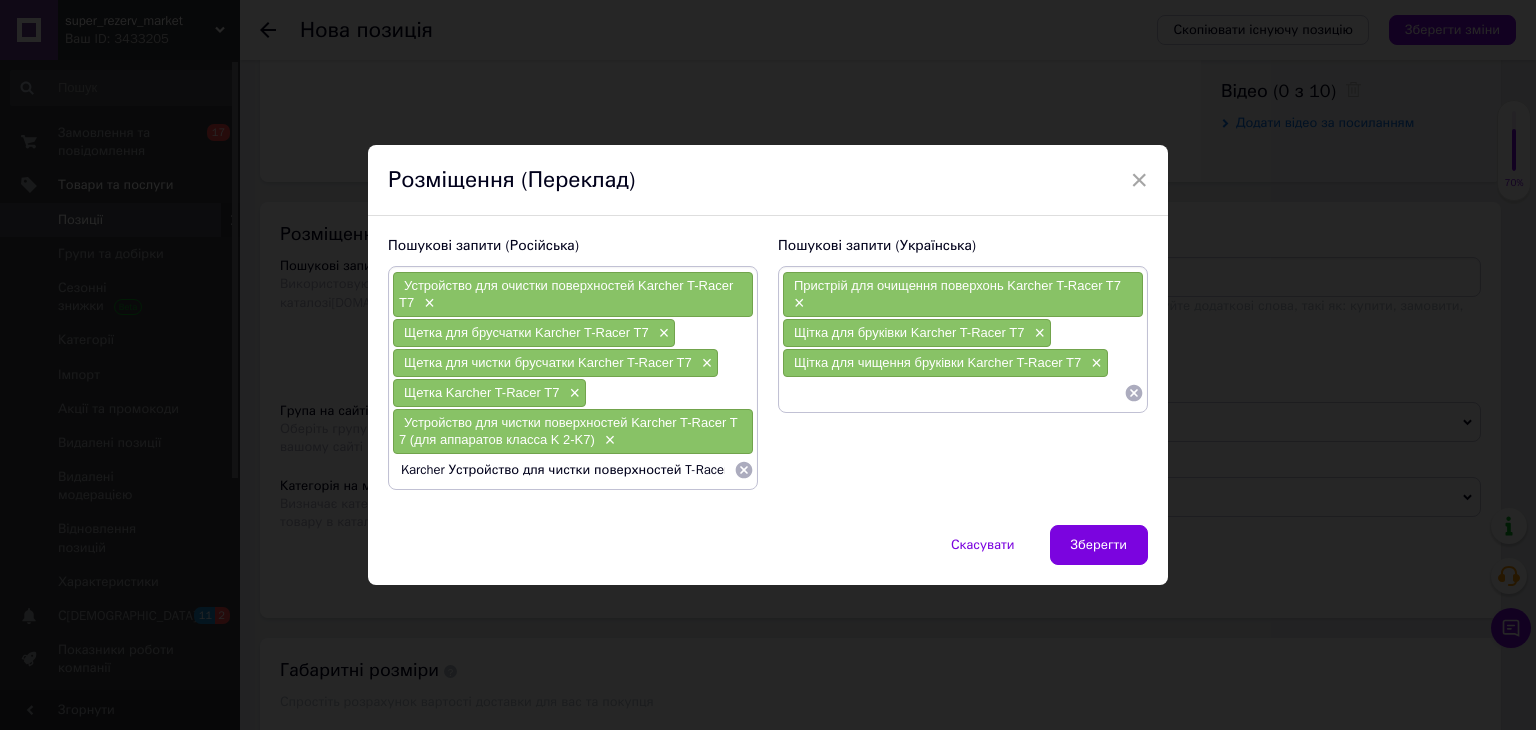 scroll, scrollTop: 0, scrollLeft: 12, axis: horizontal 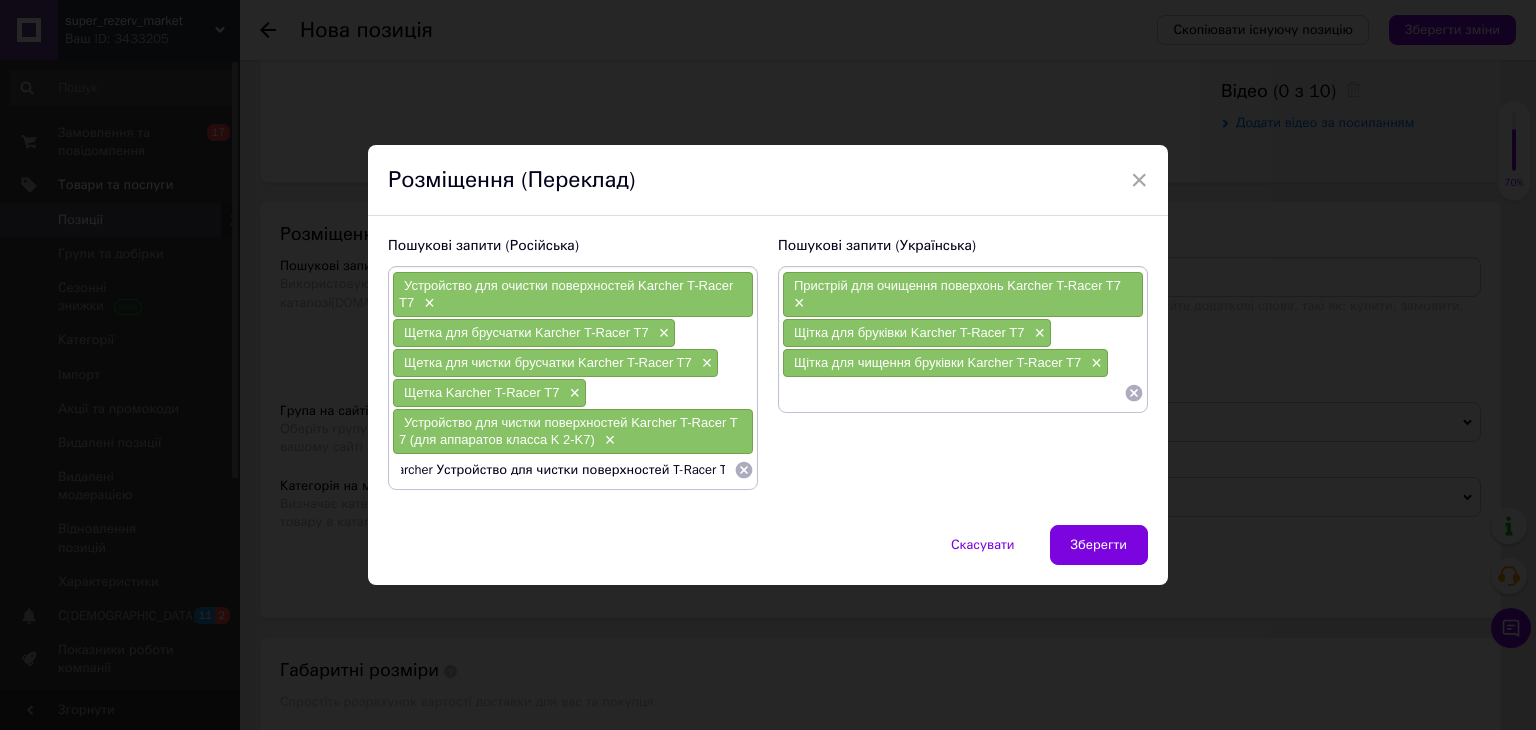 type 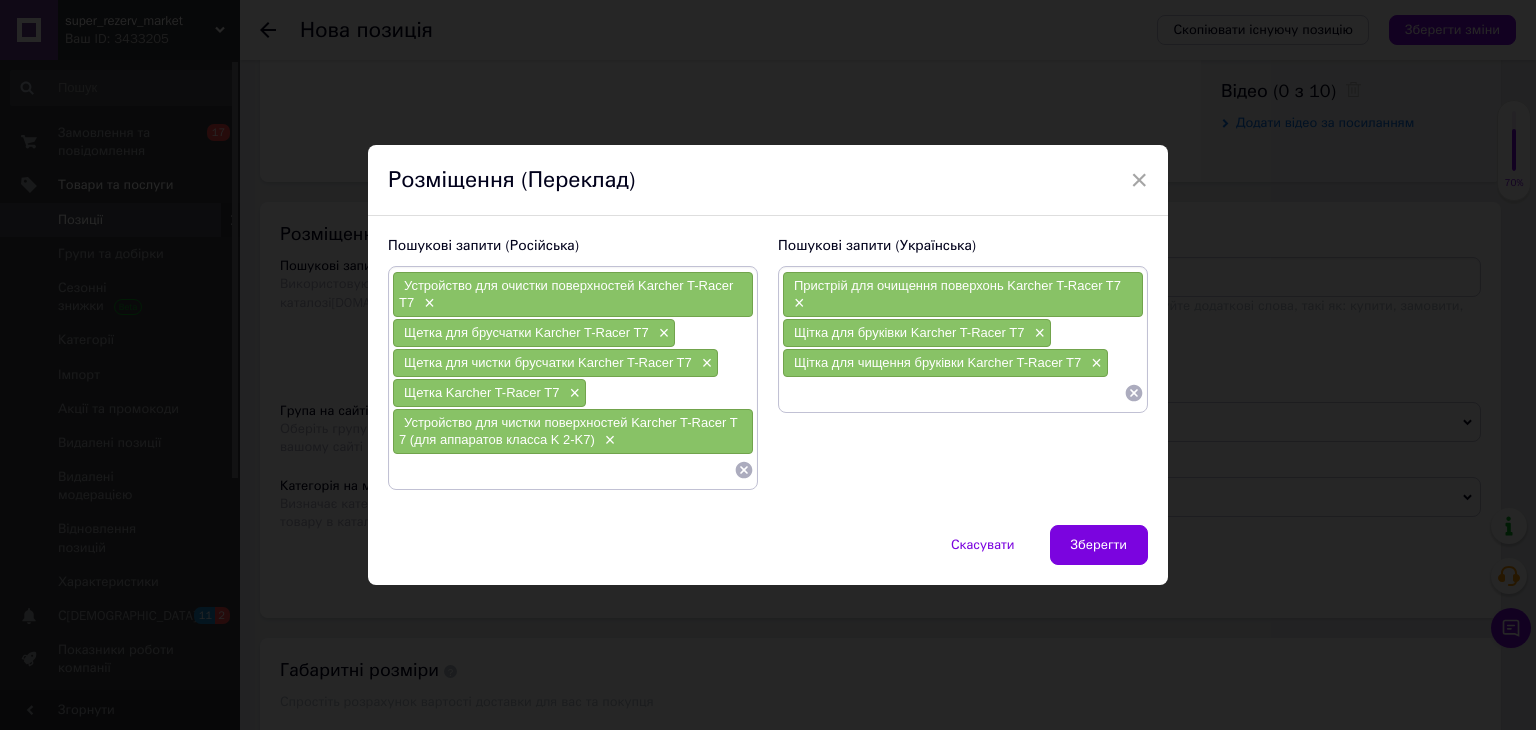 scroll, scrollTop: 0, scrollLeft: 0, axis: both 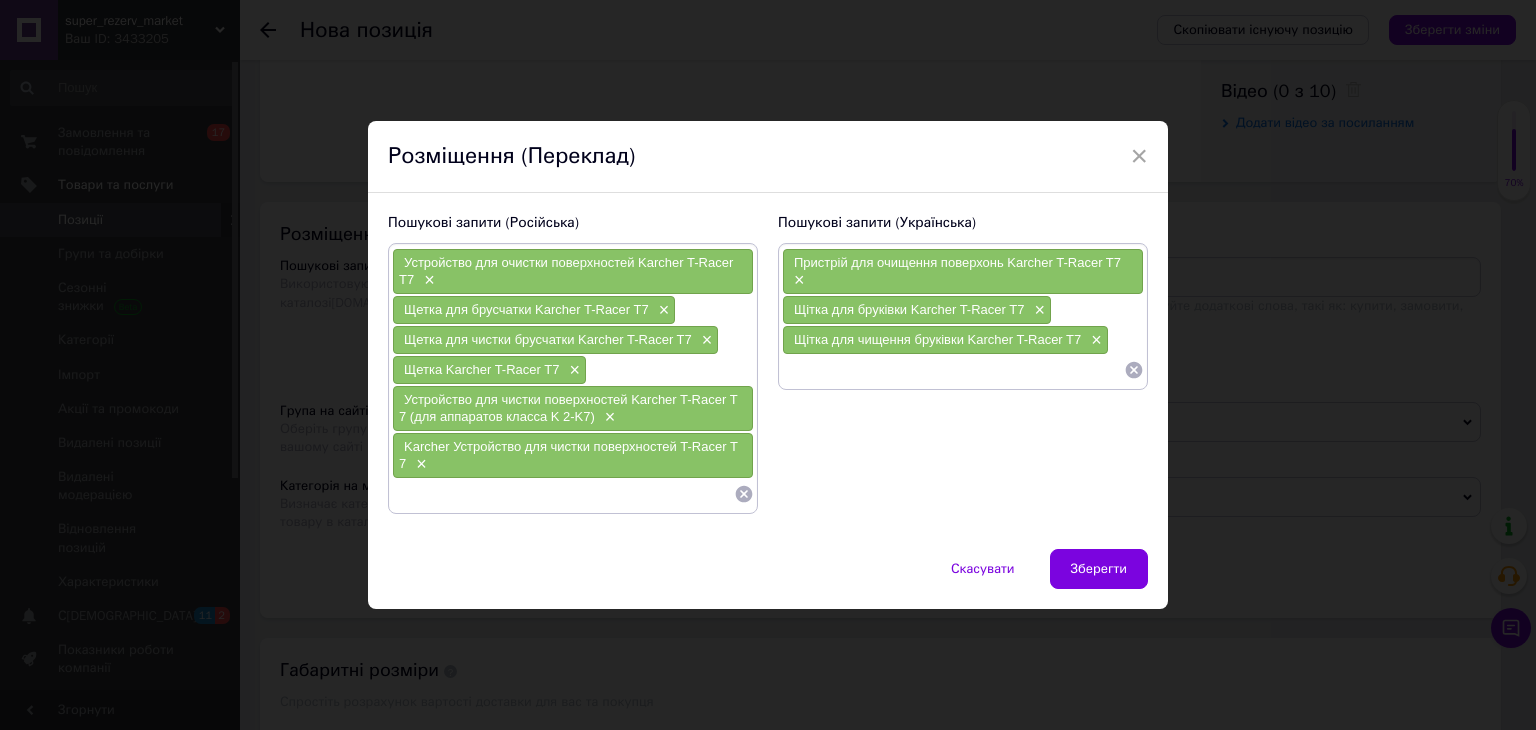 click at bounding box center [953, 370] 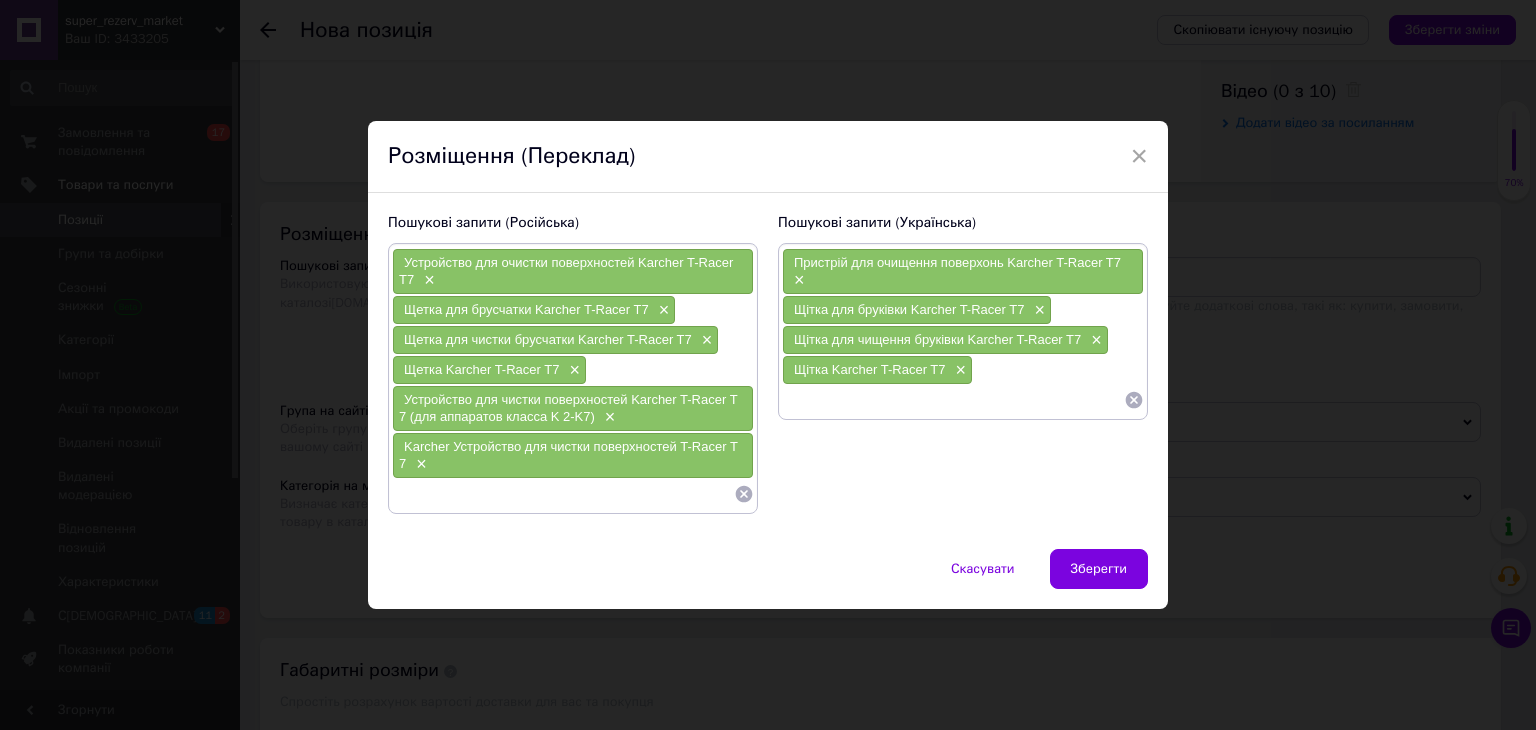 paste on "Пристрій для чищення поверхонь Karcher T-Racer T 7 (для апаратів класу K 2-K7)" 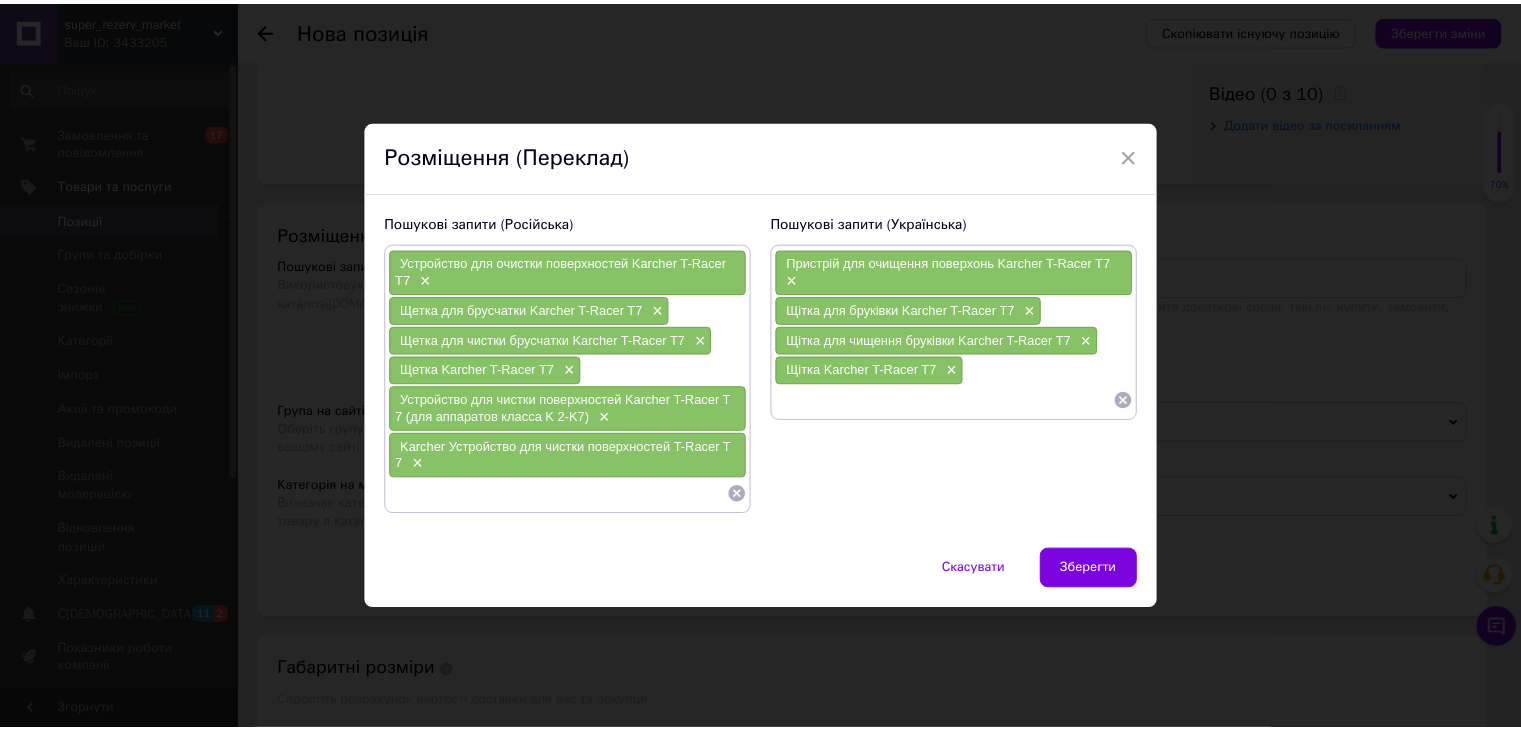 scroll, scrollTop: 0, scrollLeft: 0, axis: both 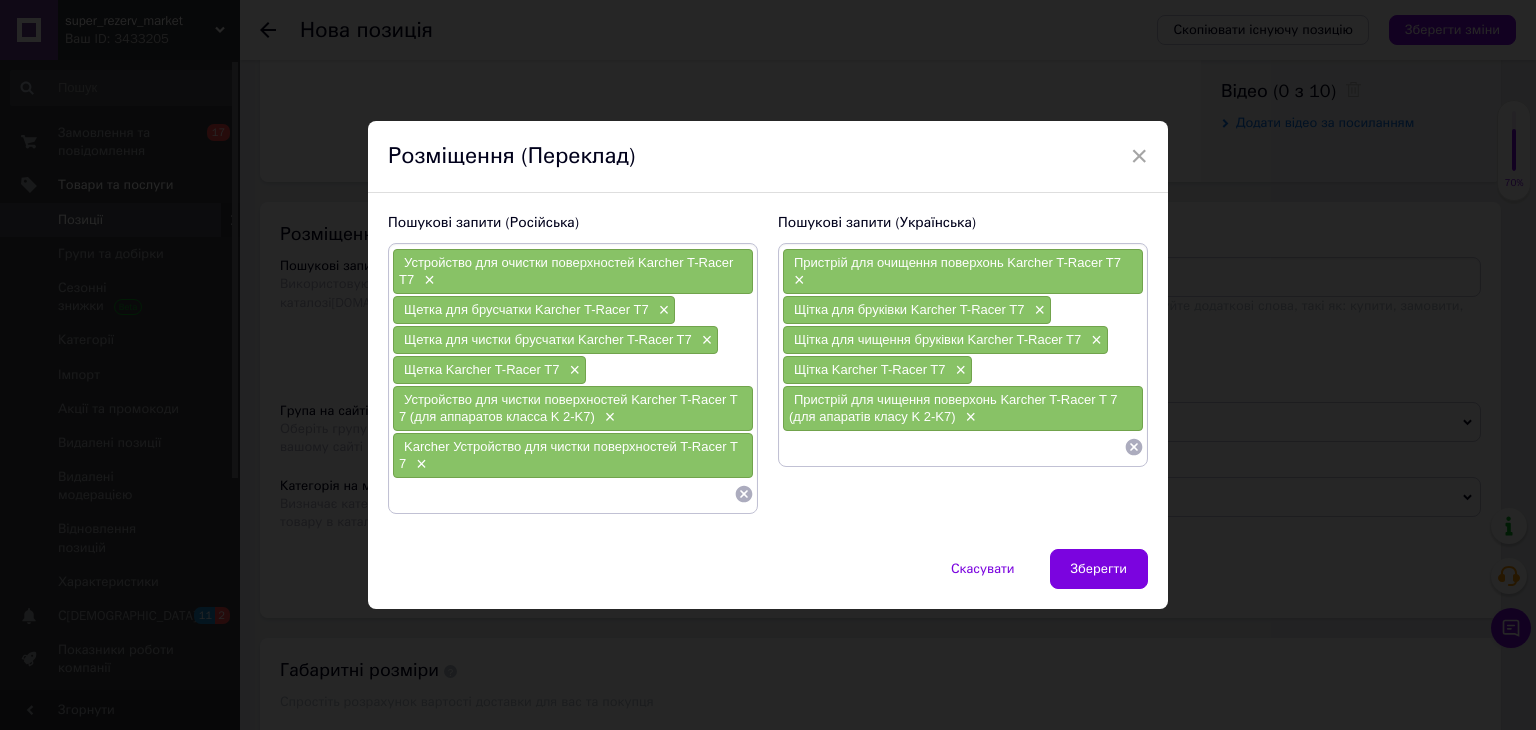 paste on "Karcher Пристрій для чищення поверхонь T-Racer T 7" 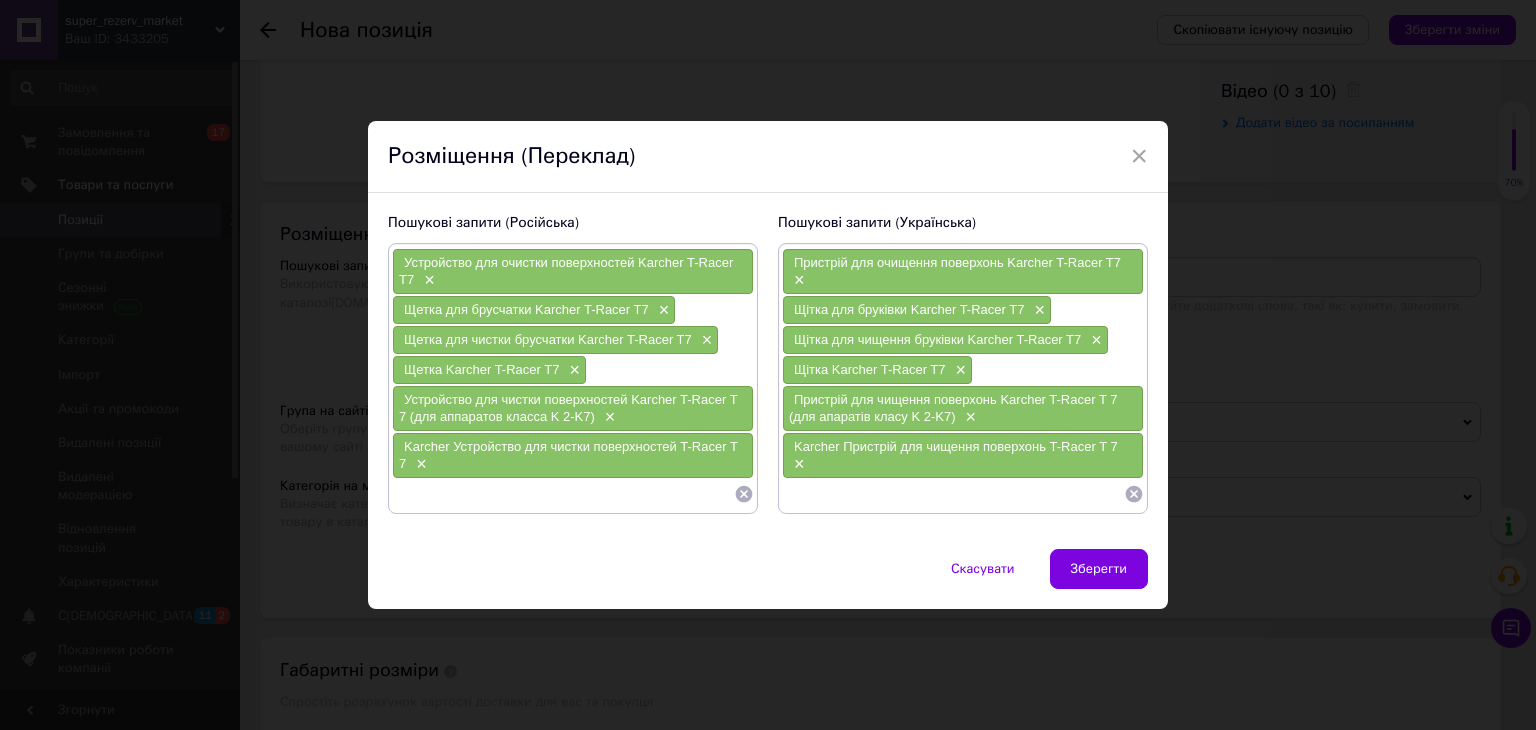 paste on "Насадка KARCHER T-Racer T 7" 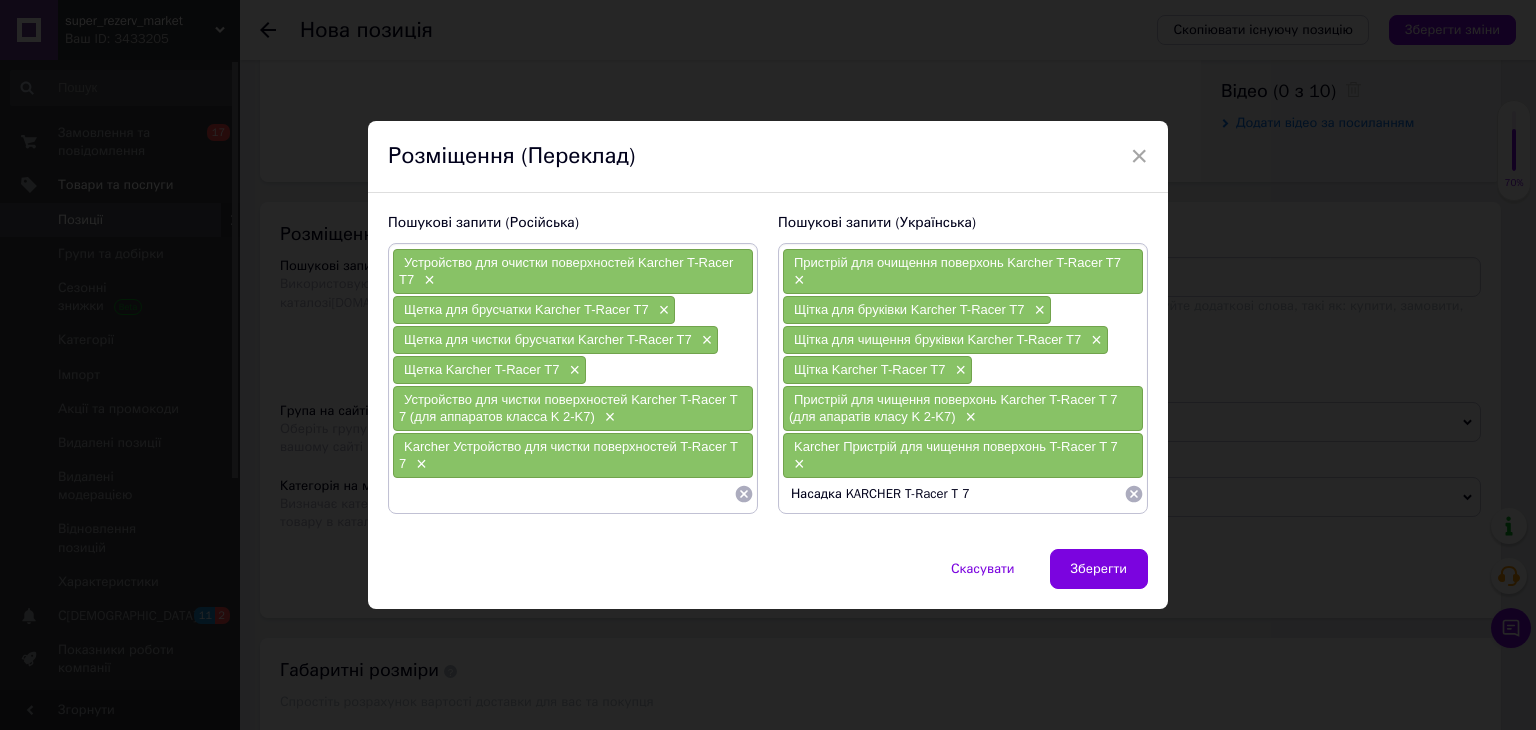 type 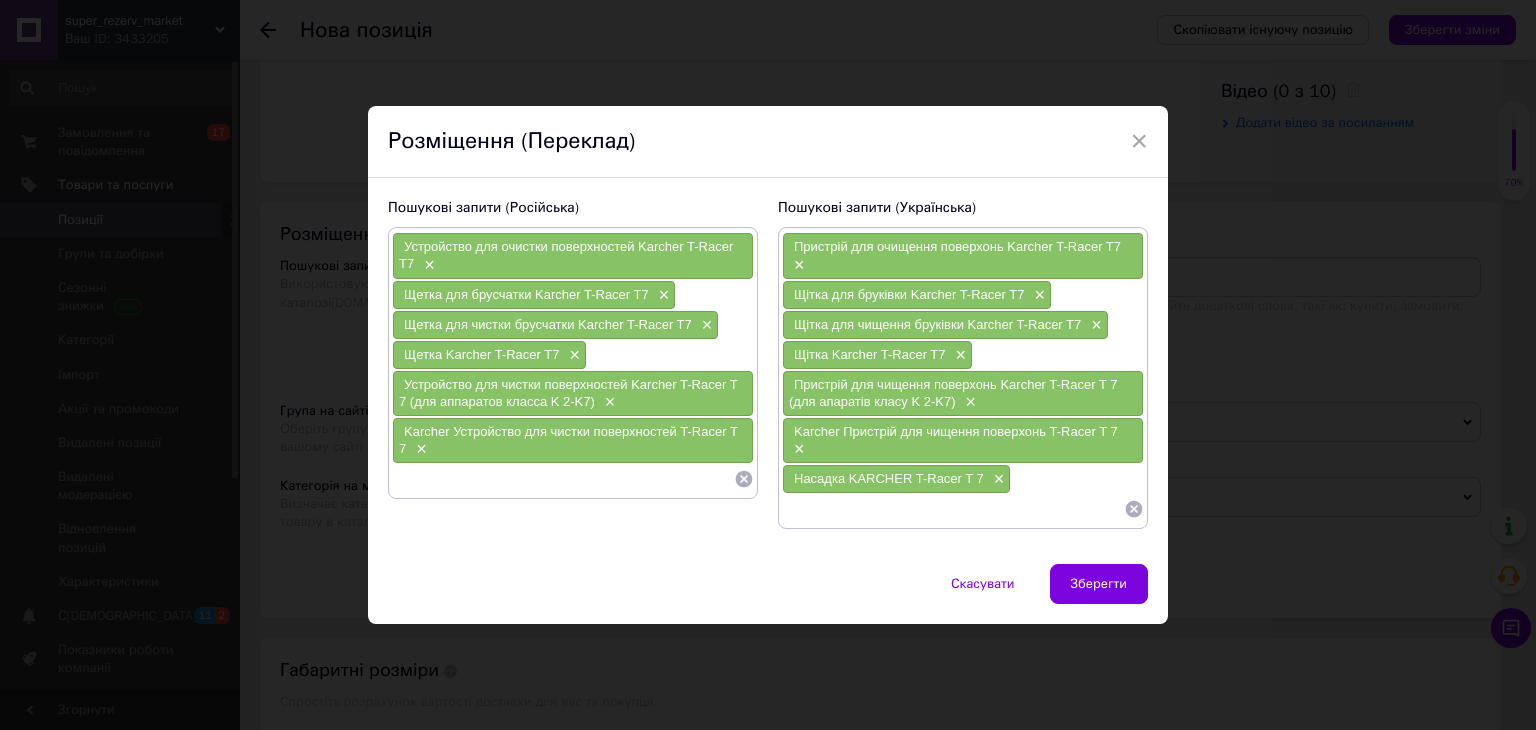 click at bounding box center [563, 479] 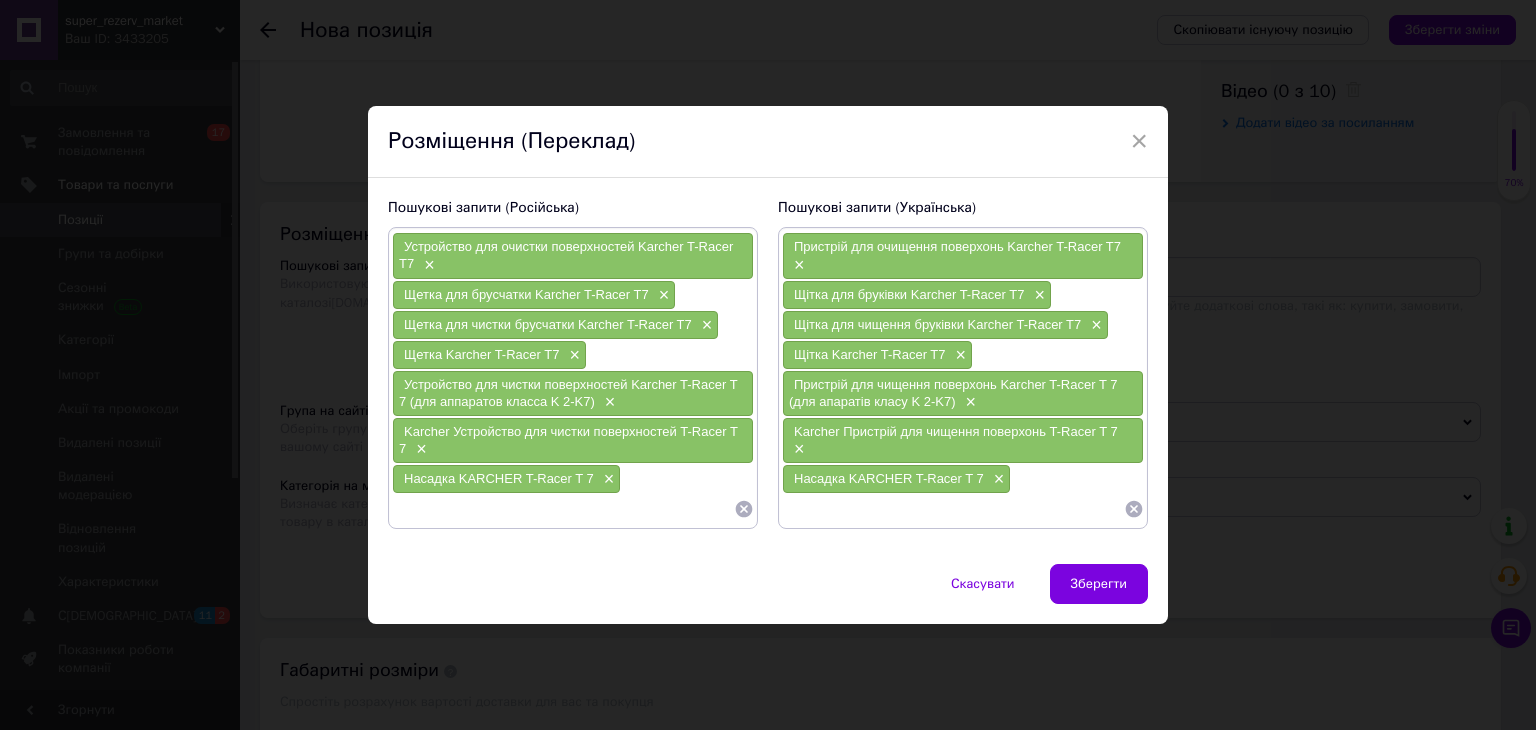 paste on "Щетка для мойки брусчатки KARCHER T-Racer T 7" 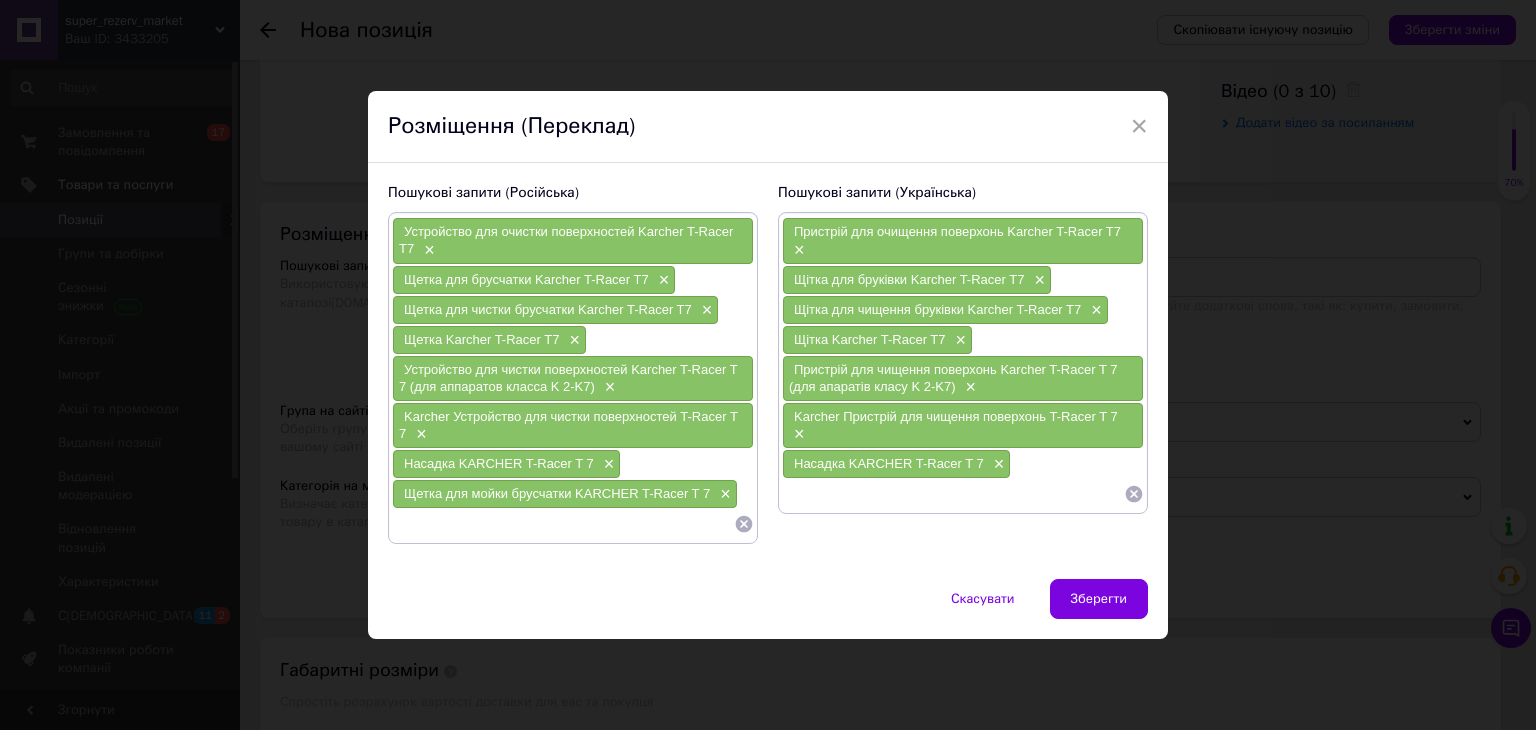 paste on "Щетка для мытья мостовой KARCHER T-Racer T 7" 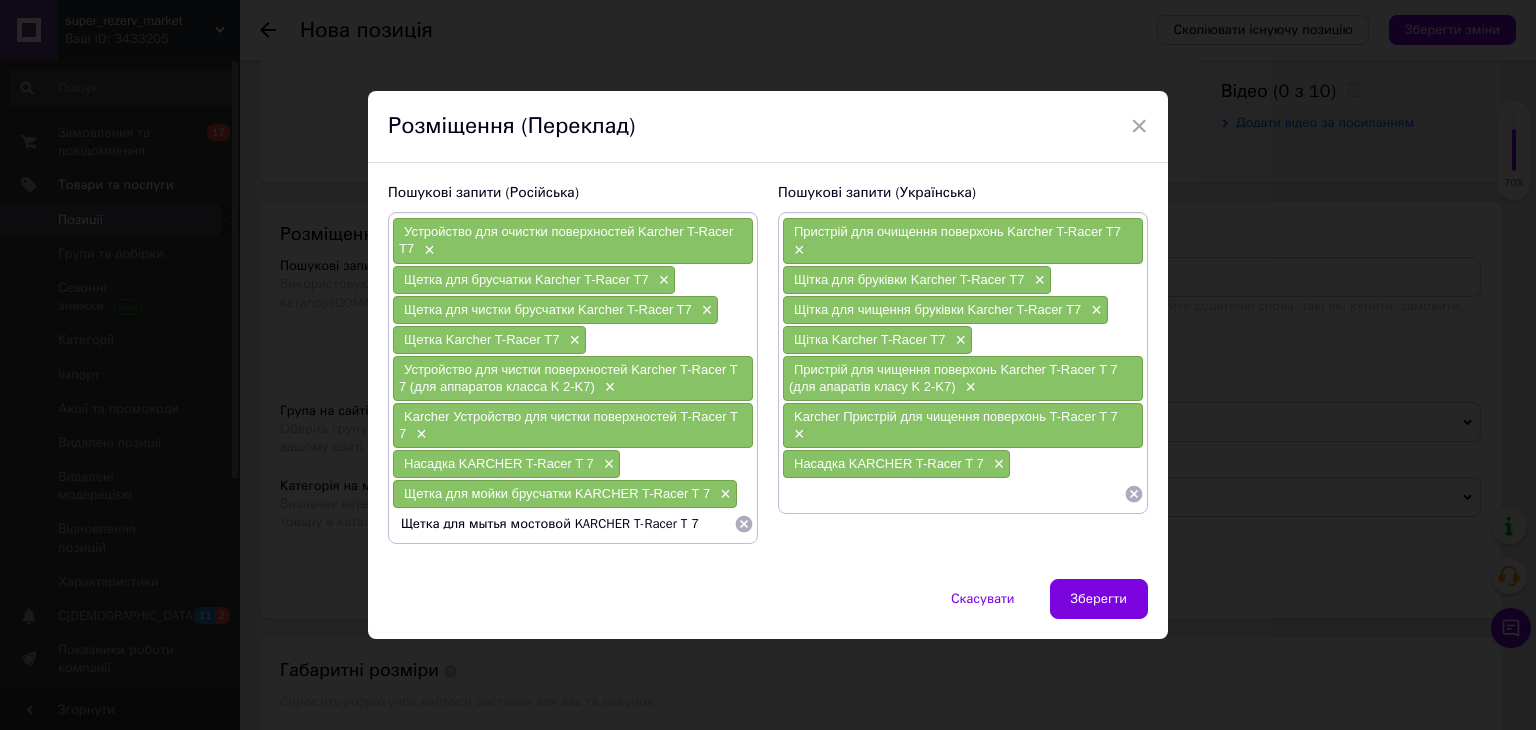 type 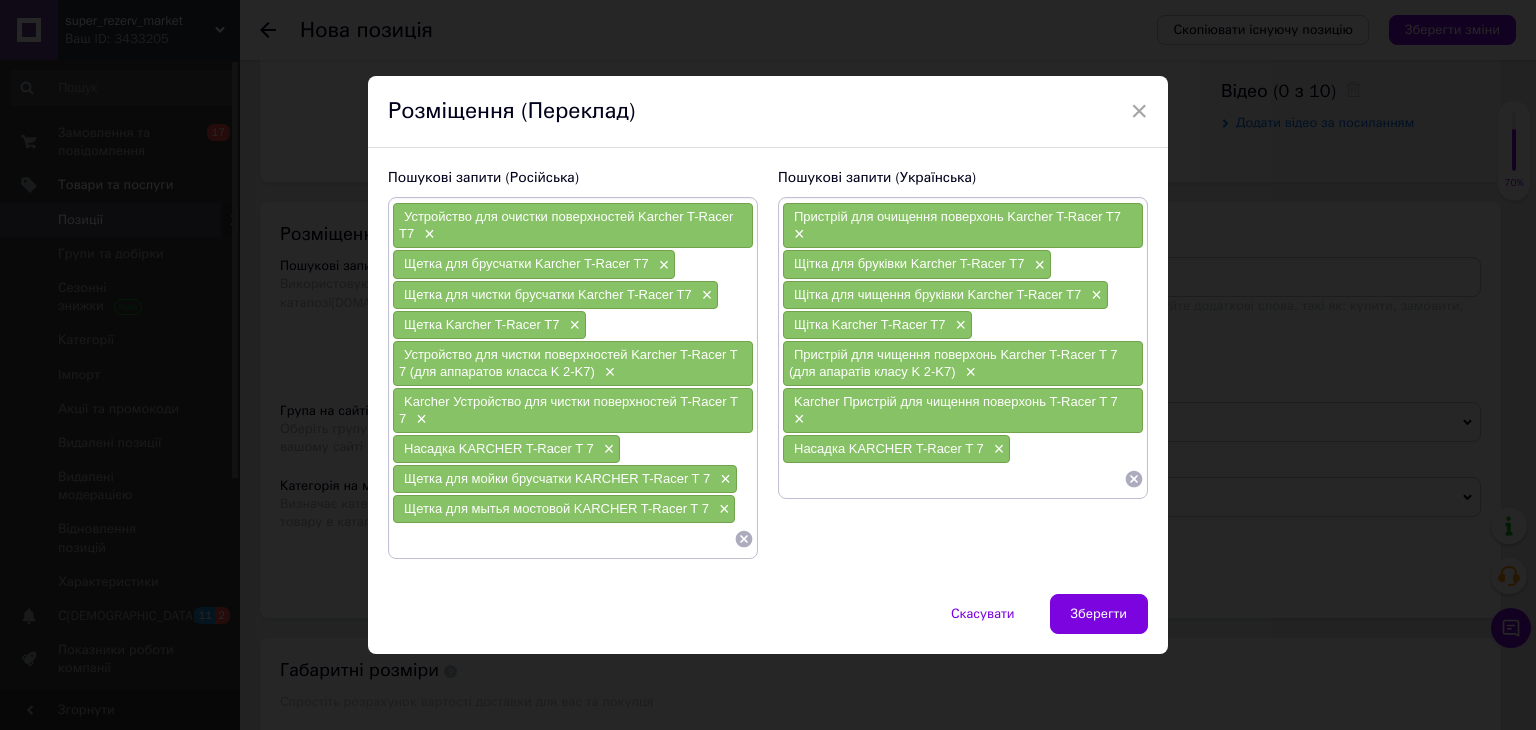 click at bounding box center (953, 479) 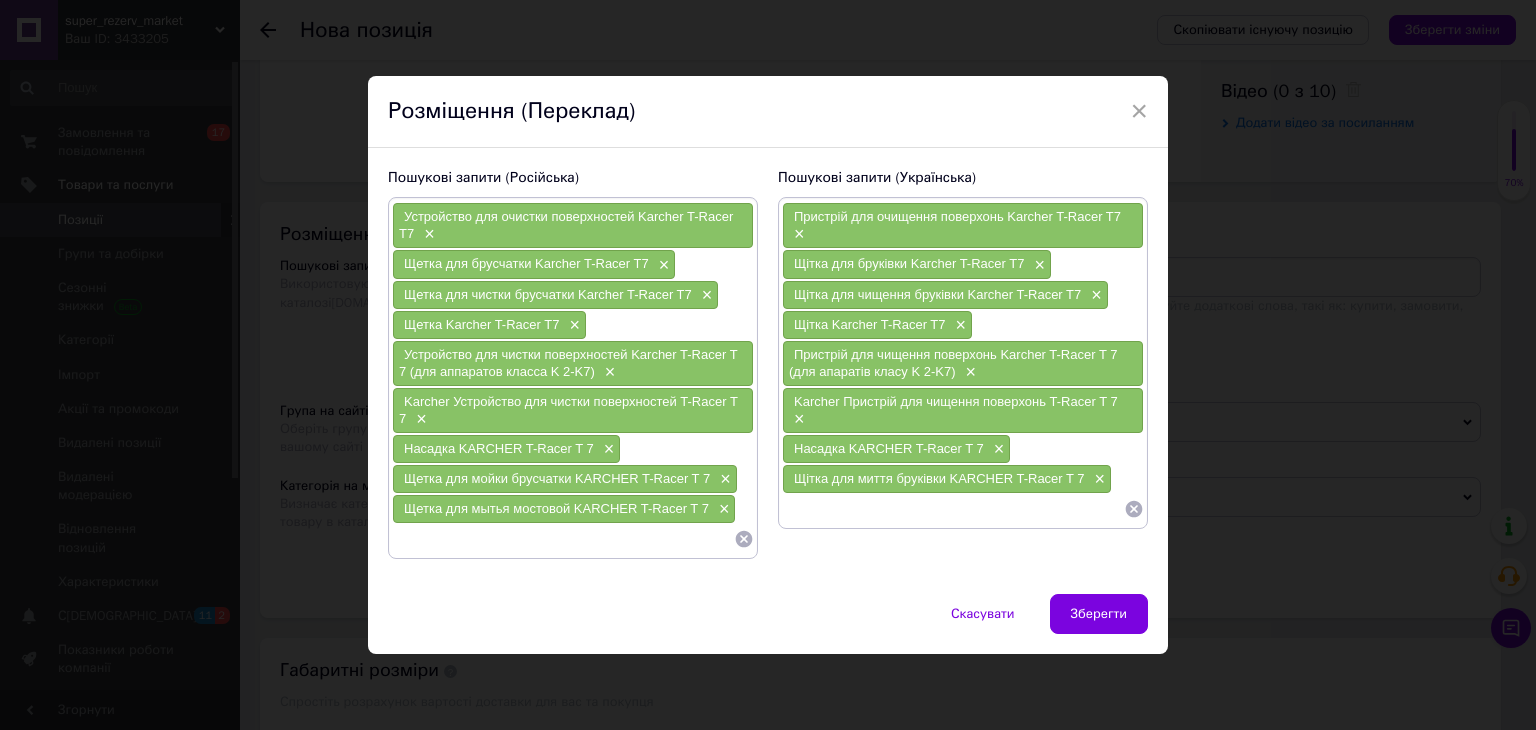 paste on "Щітка для миття бруківки KARCHER T-Racer T 7" 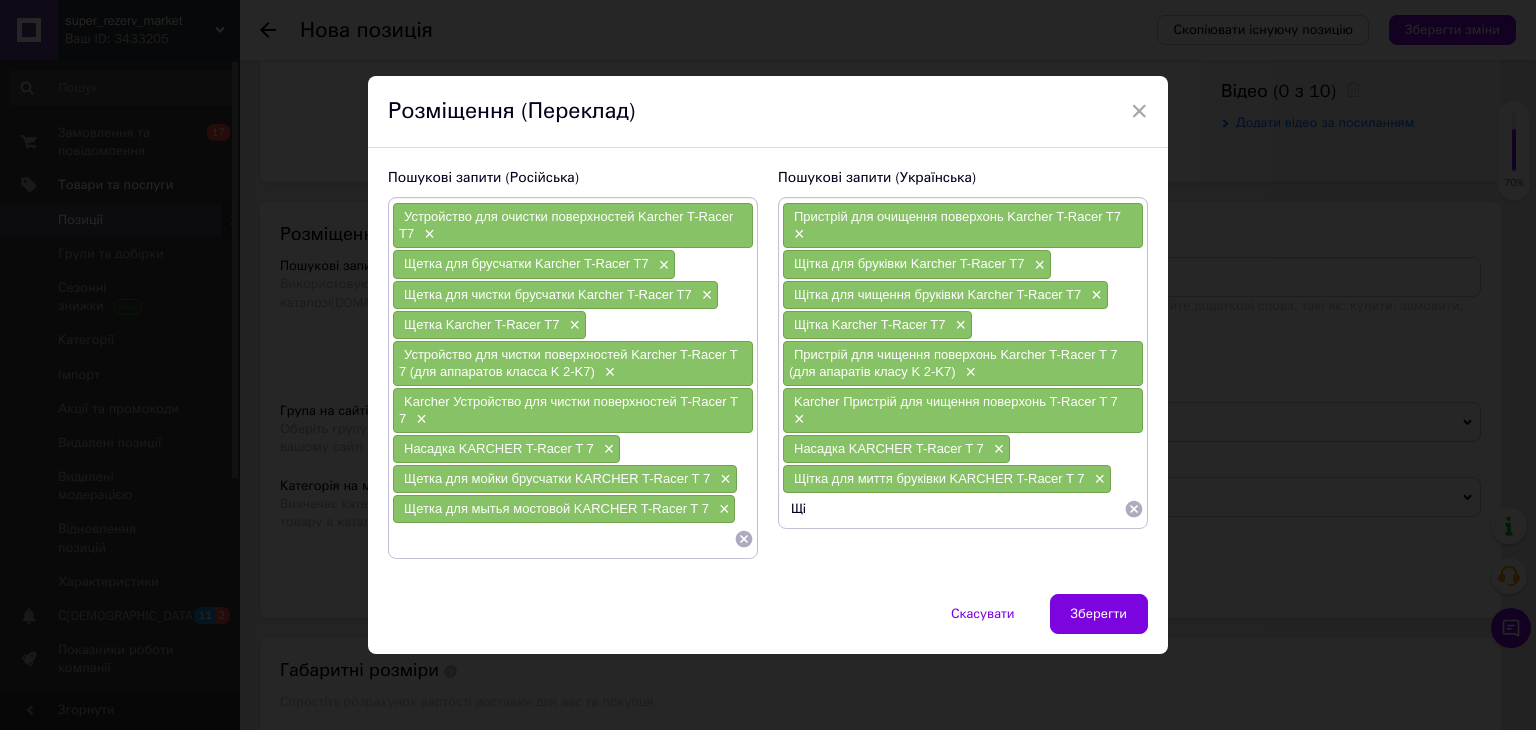 type on "Щ" 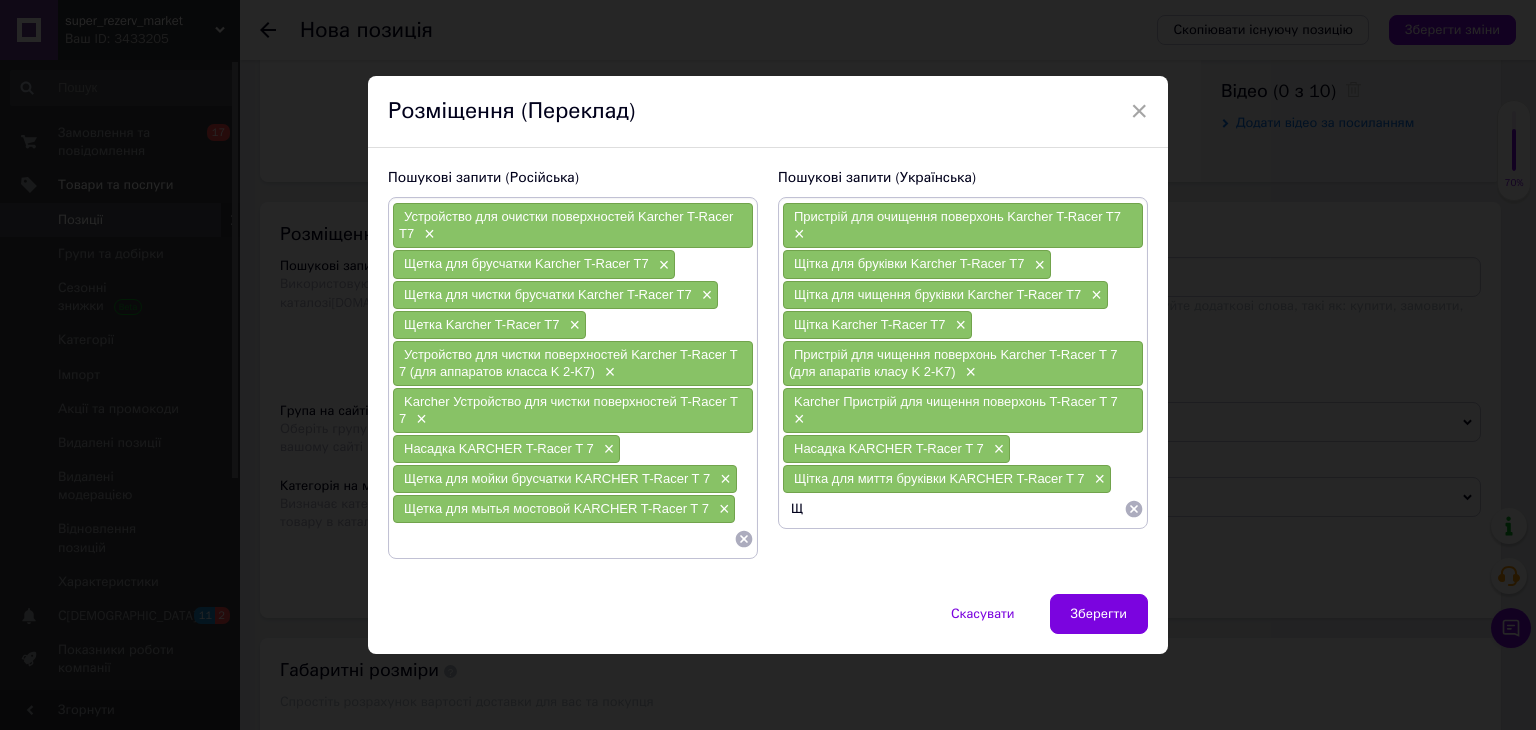 type 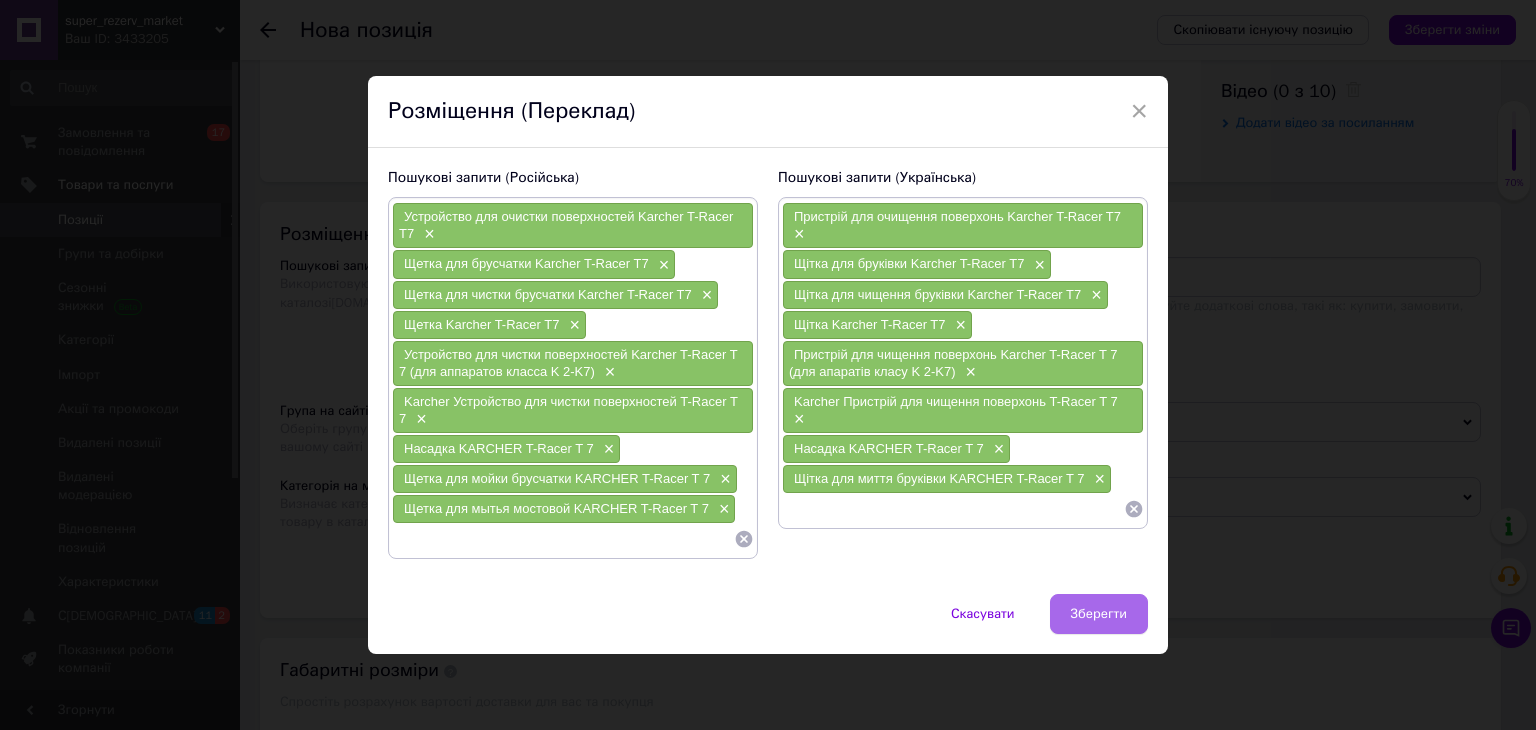 click on "Зберегти" at bounding box center (1099, 614) 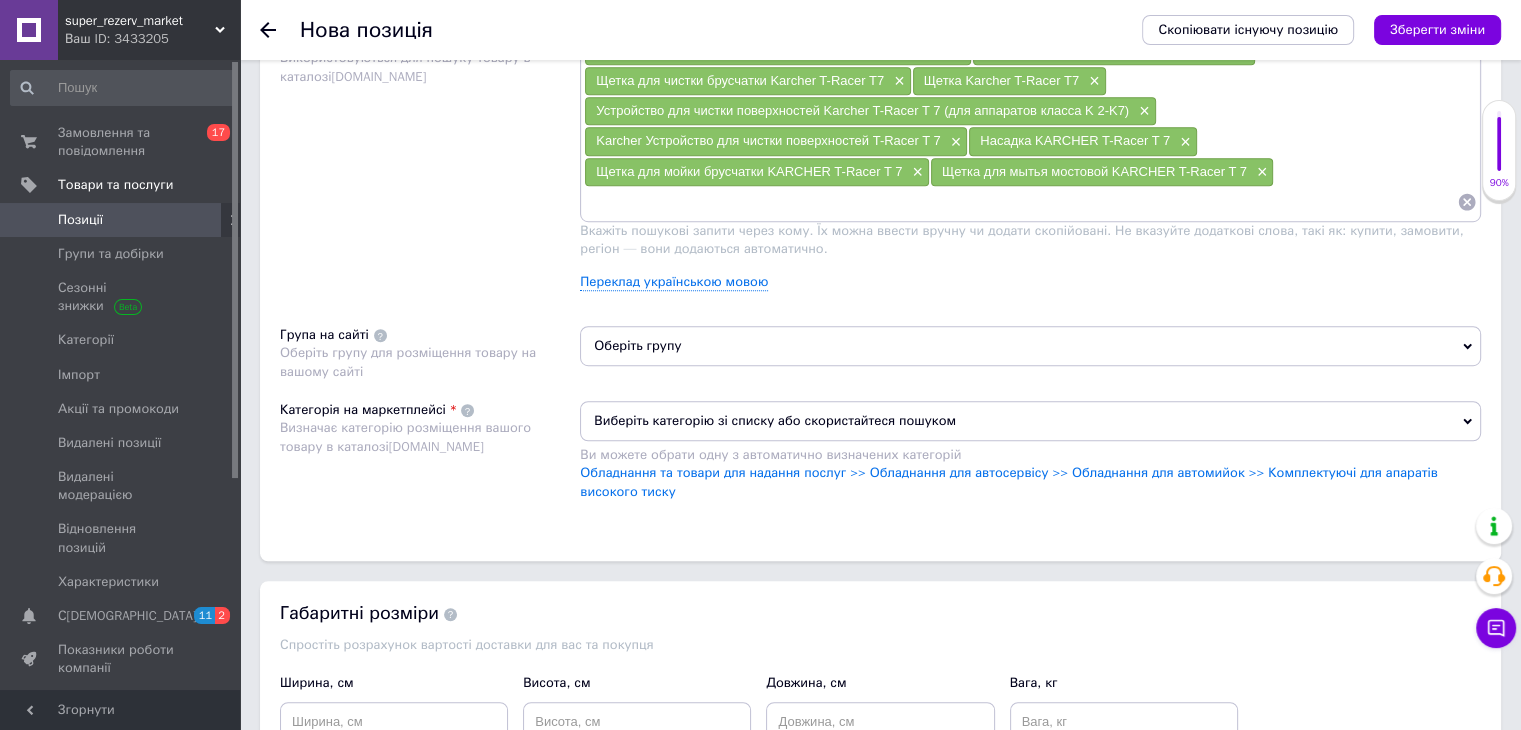 scroll, scrollTop: 1228, scrollLeft: 0, axis: vertical 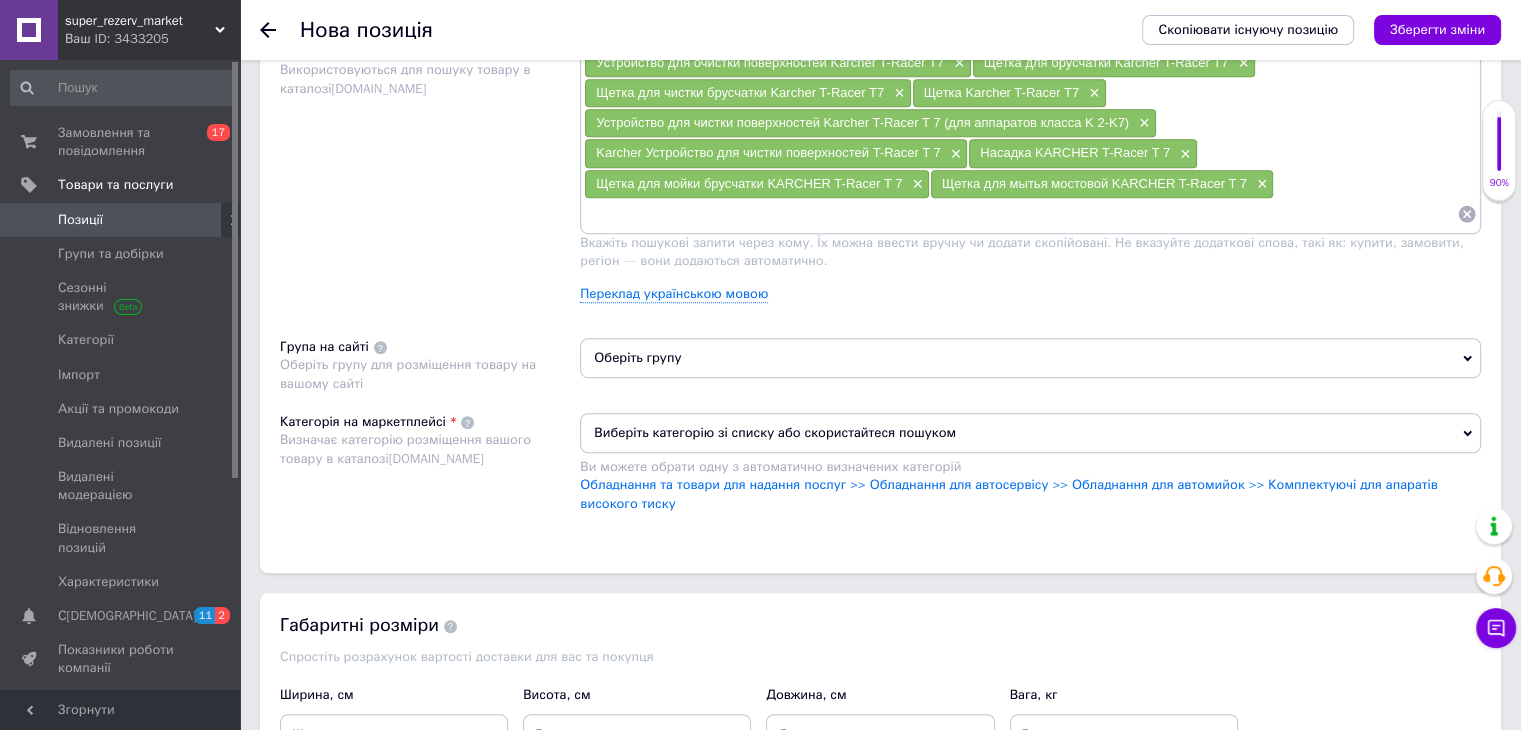 click on "Оберіть групу" at bounding box center [1030, 358] 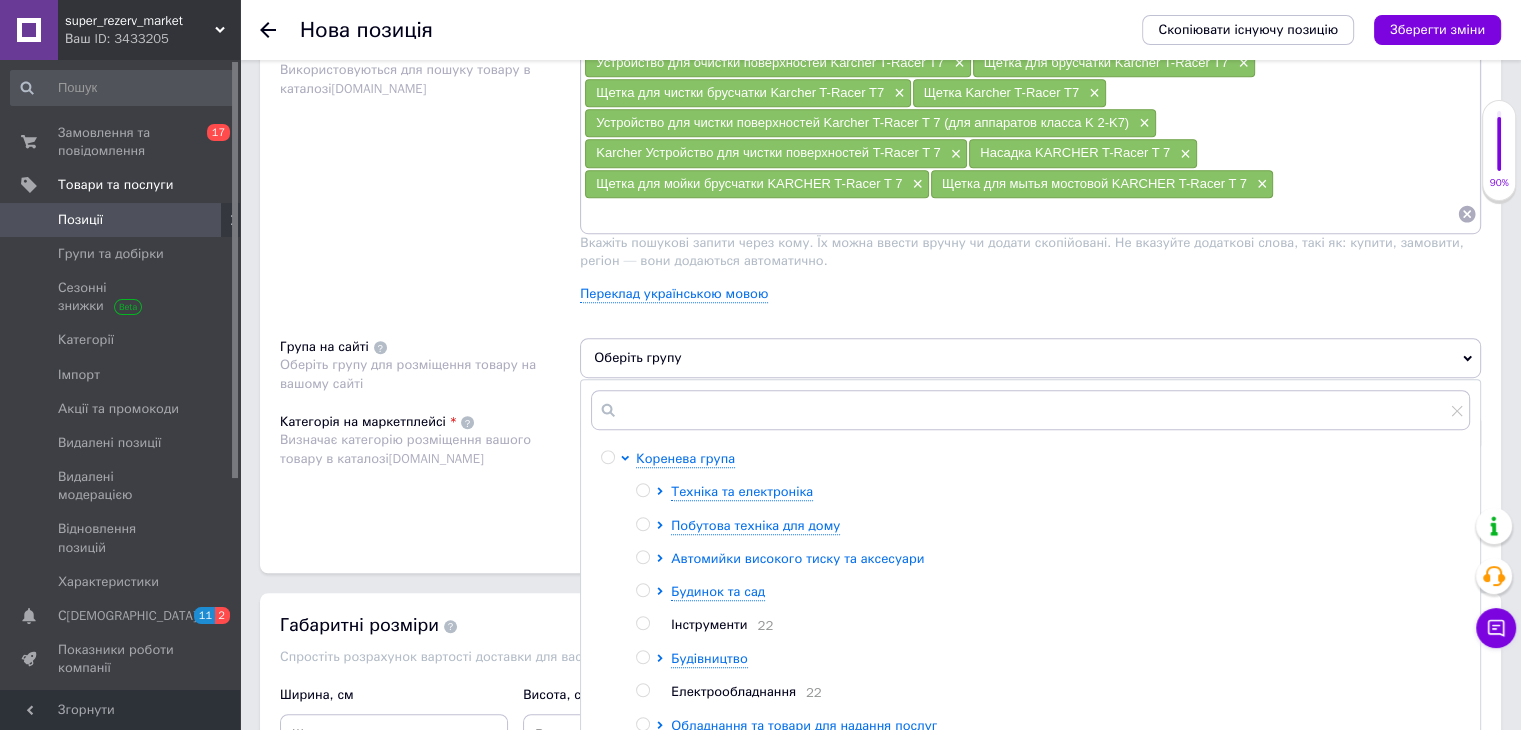 click 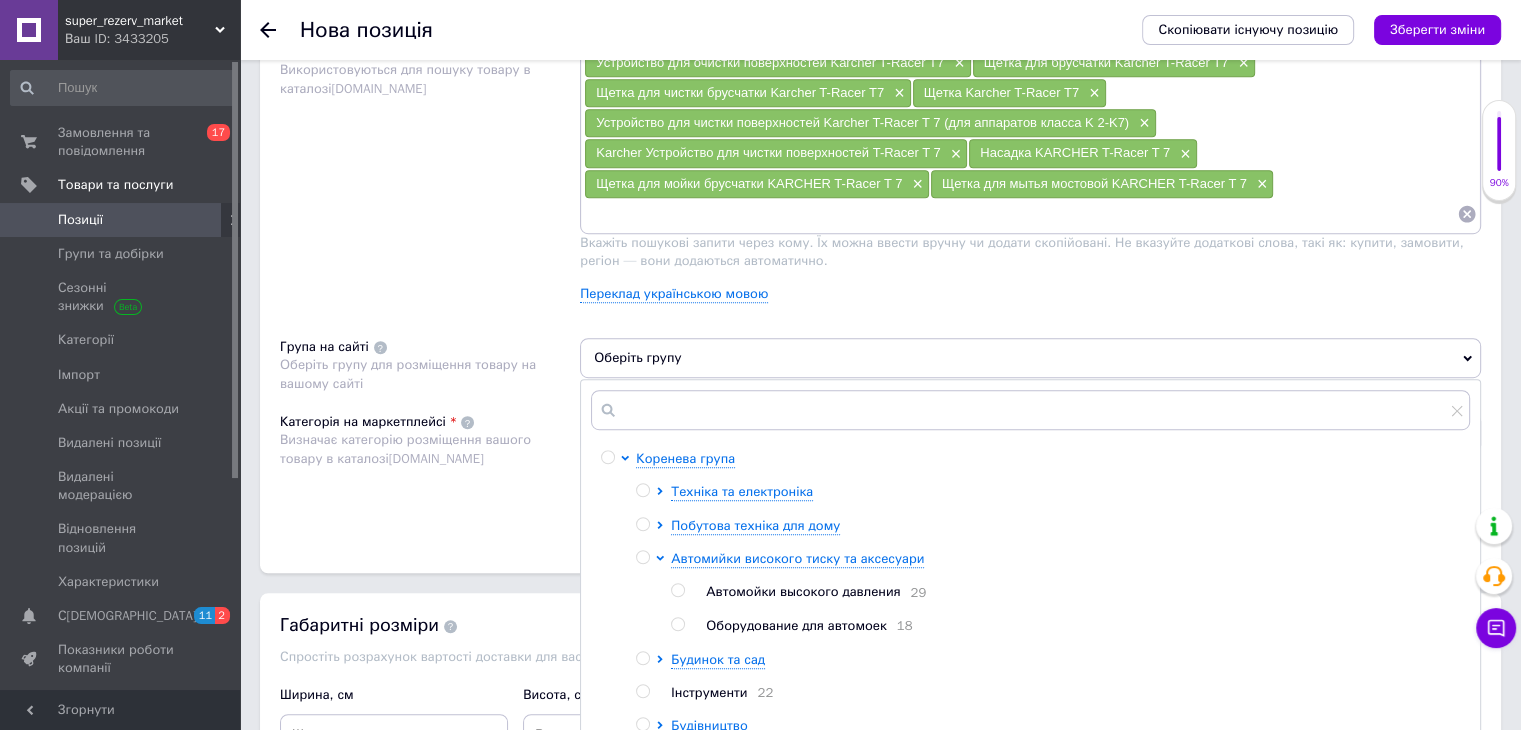 click at bounding box center (677, 624) 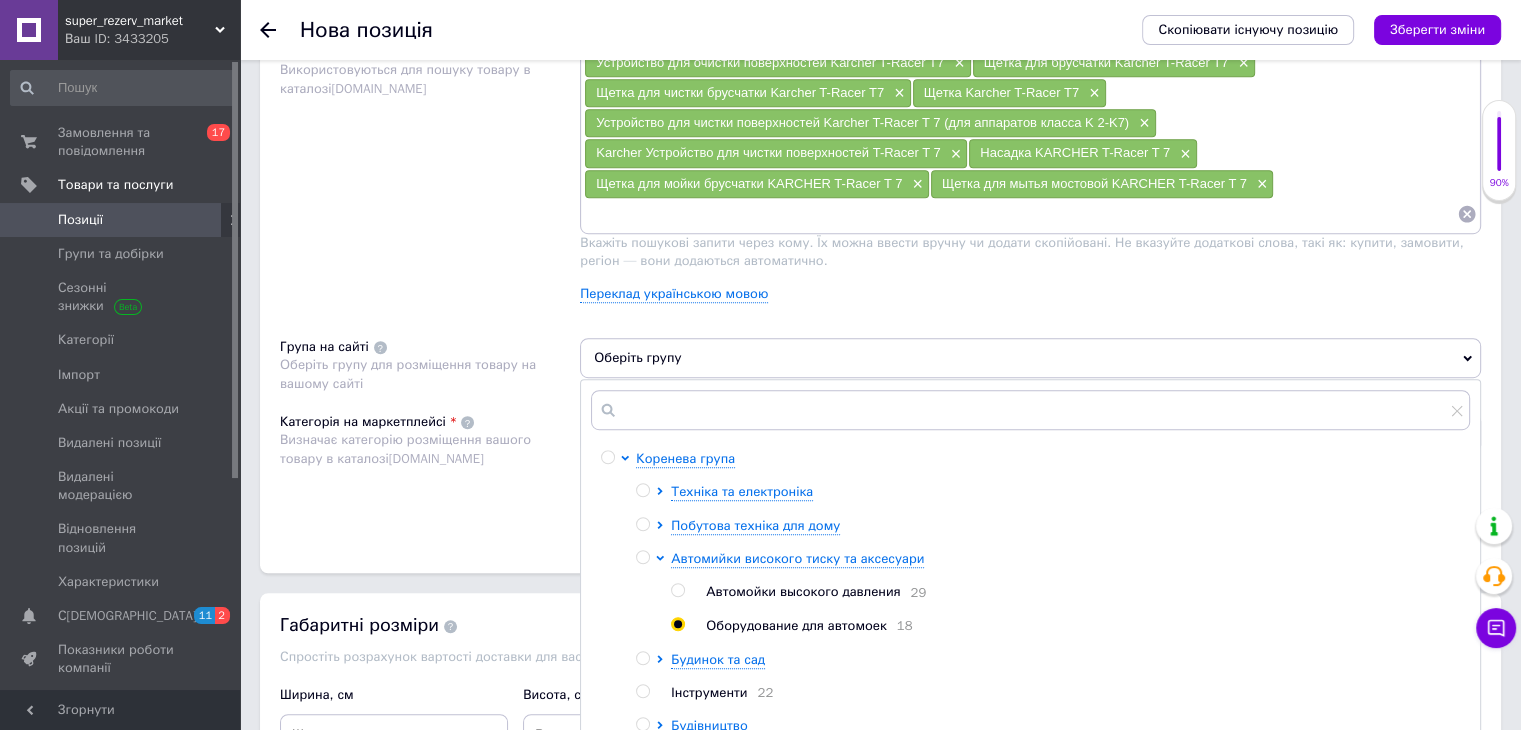 radio on "true" 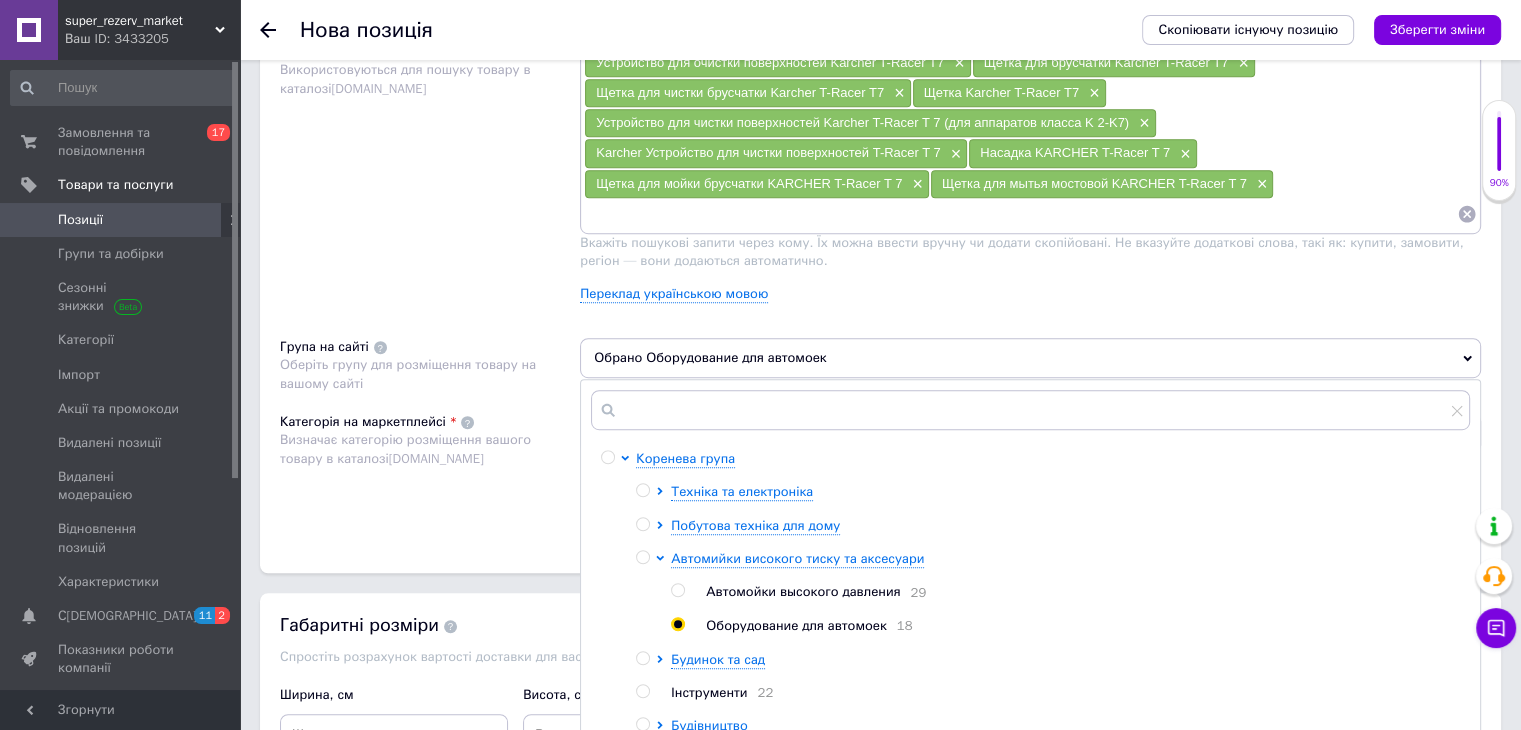 drag, startPoint x: 1472, startPoint y: 486, endPoint x: 1464, endPoint y: 636, distance: 150.21318 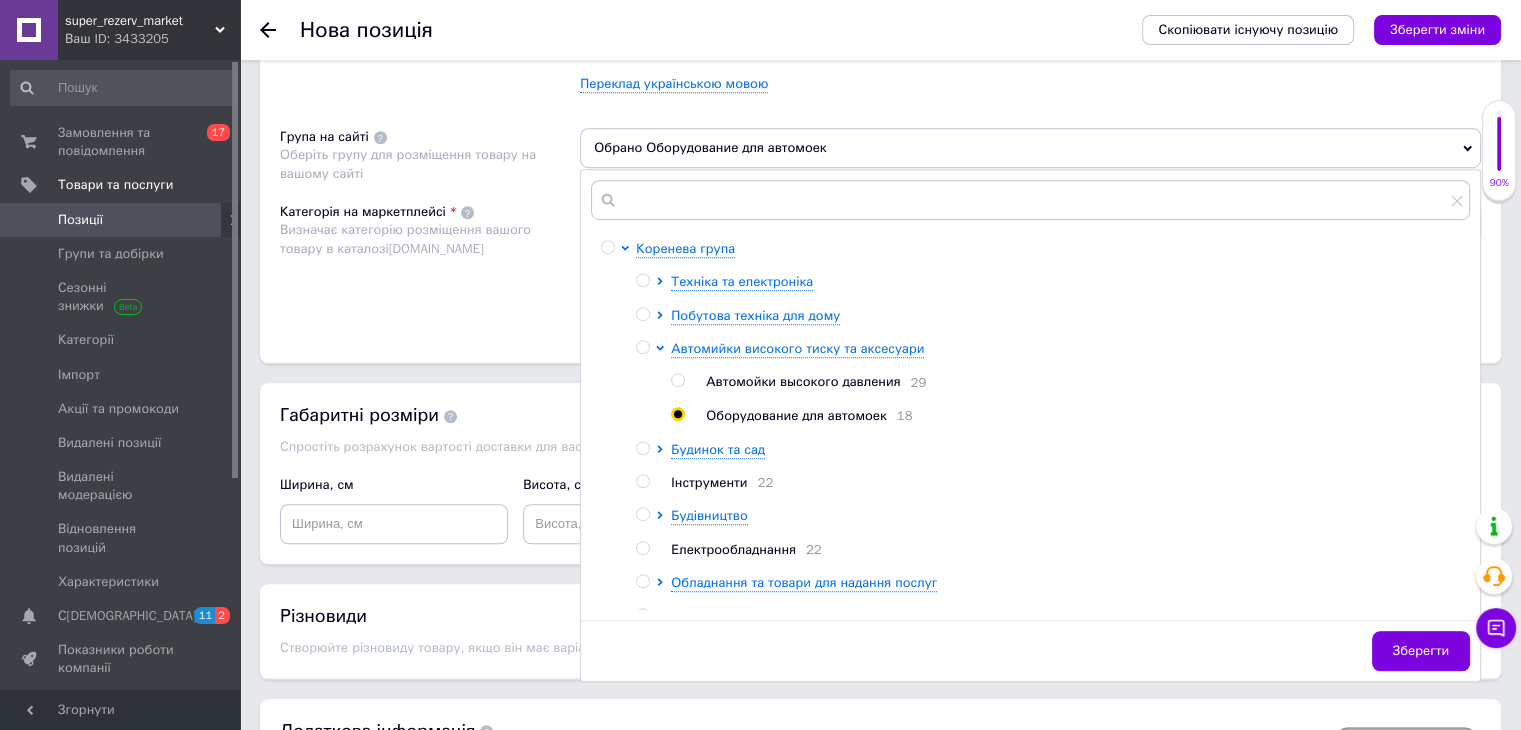 scroll, scrollTop: 1572, scrollLeft: 0, axis: vertical 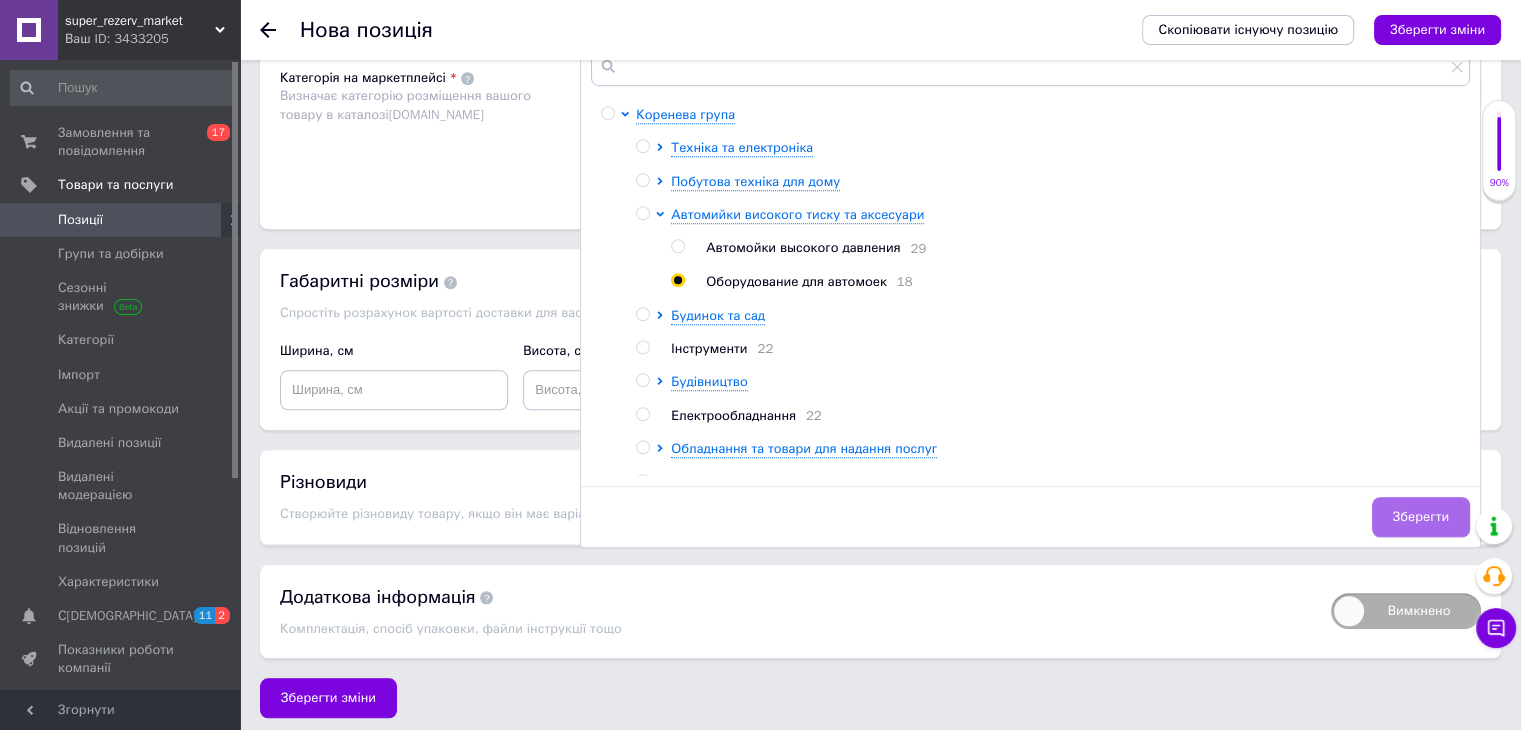 click on "Зберегти" at bounding box center [1421, 517] 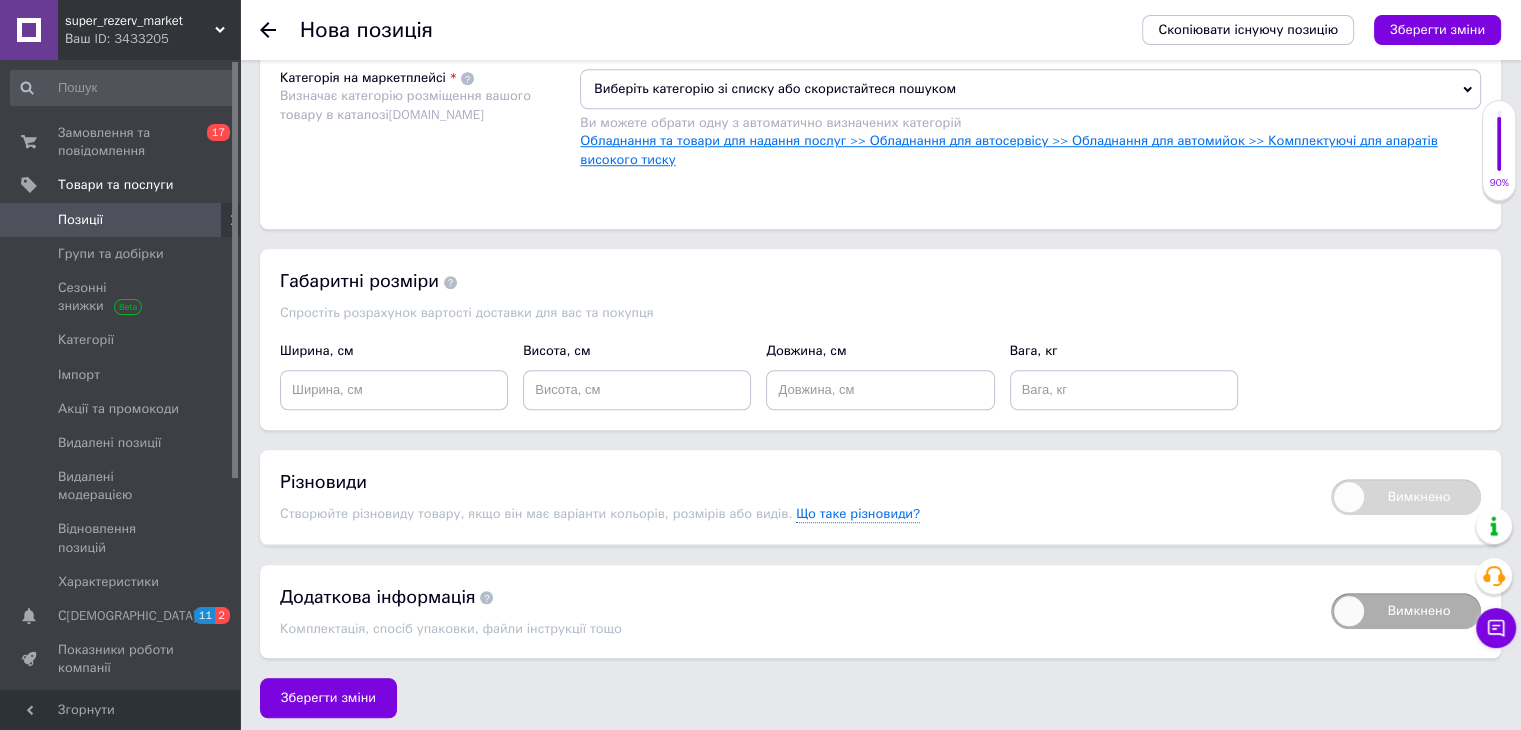 click on "Обладнання та товари для надання послуг >> Обладнання для автосервісу >> Обладнання для автомийок >> Комплектуючі для апаратів високого тиску" at bounding box center [1008, 149] 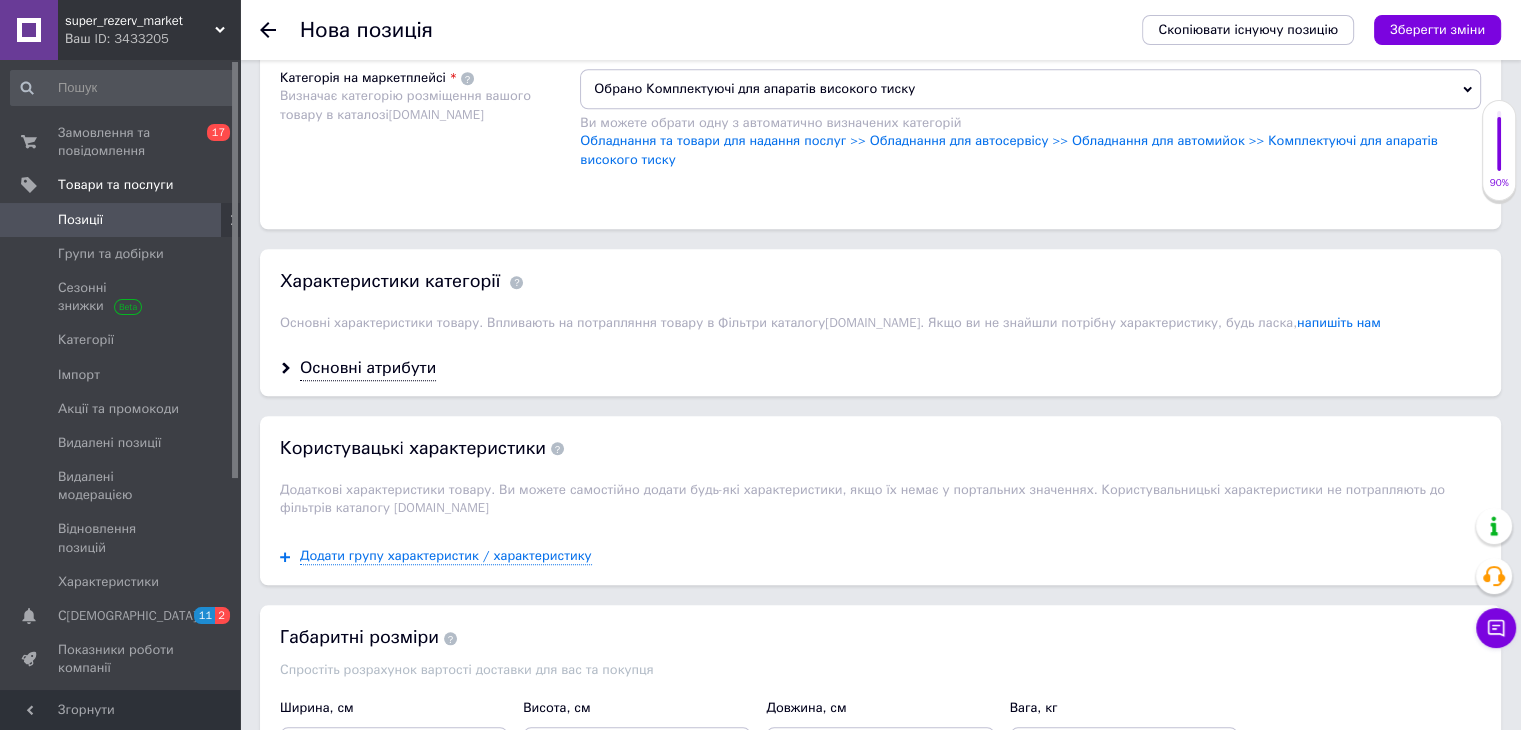 scroll, scrollTop: 1372, scrollLeft: 0, axis: vertical 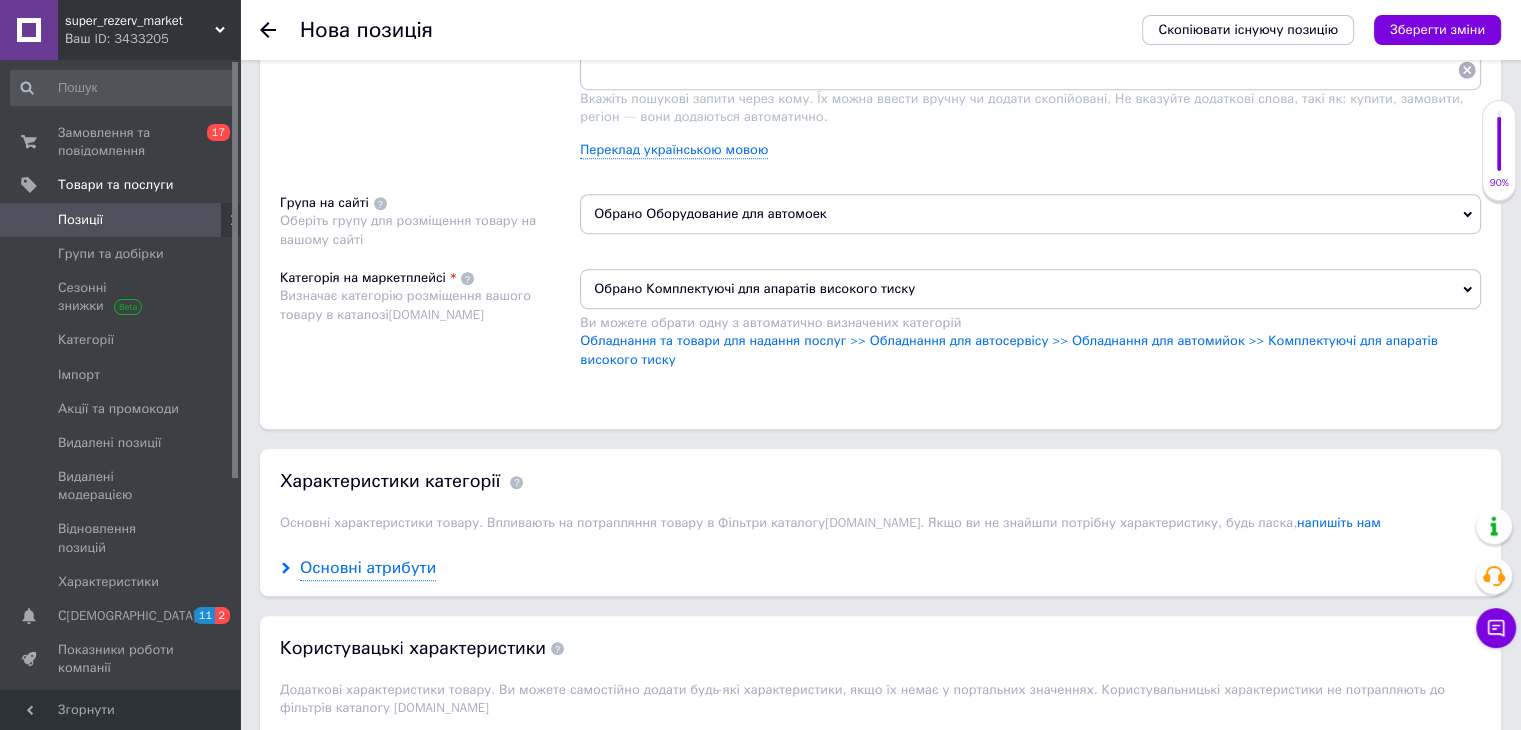 click on "Основні атрибути" at bounding box center (368, 568) 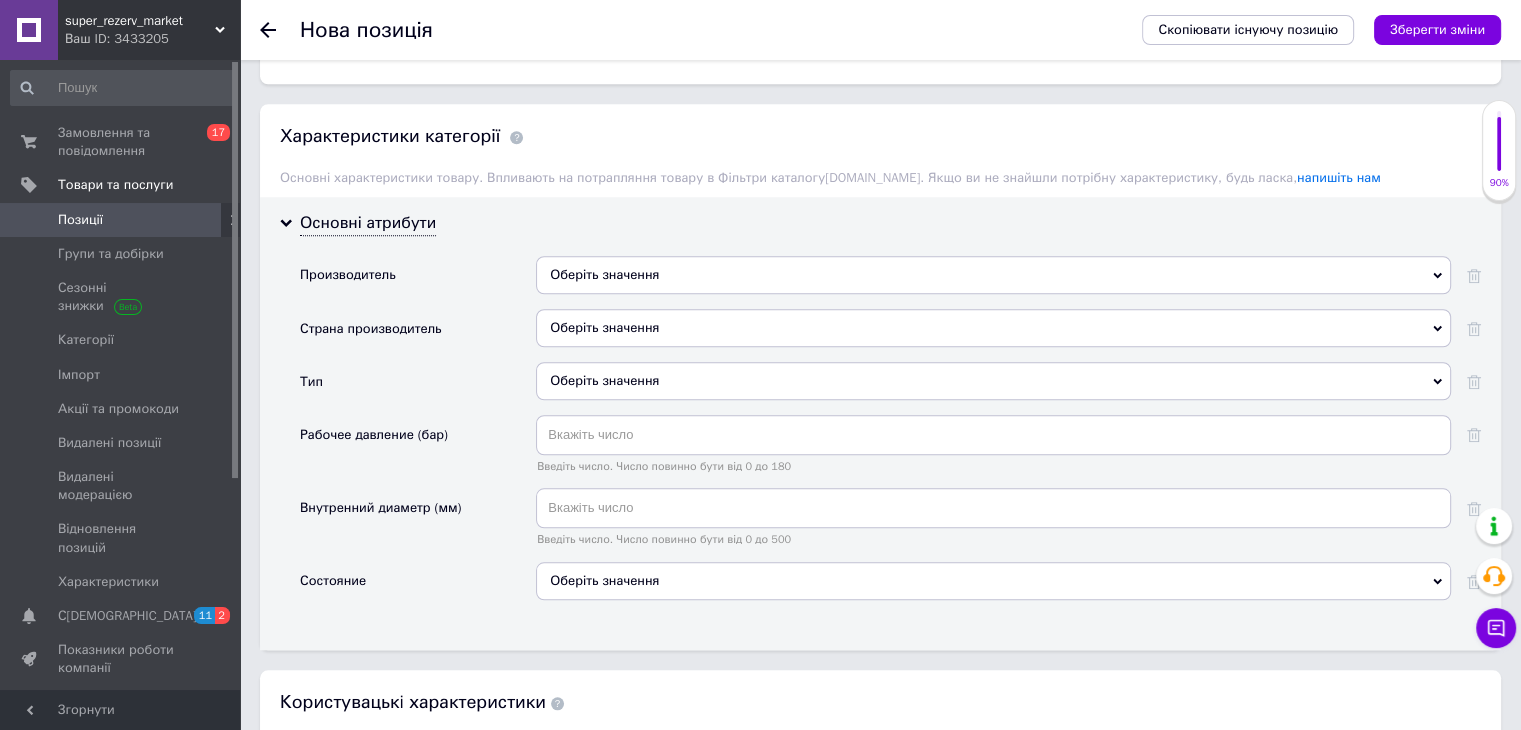 scroll, scrollTop: 1710, scrollLeft: 0, axis: vertical 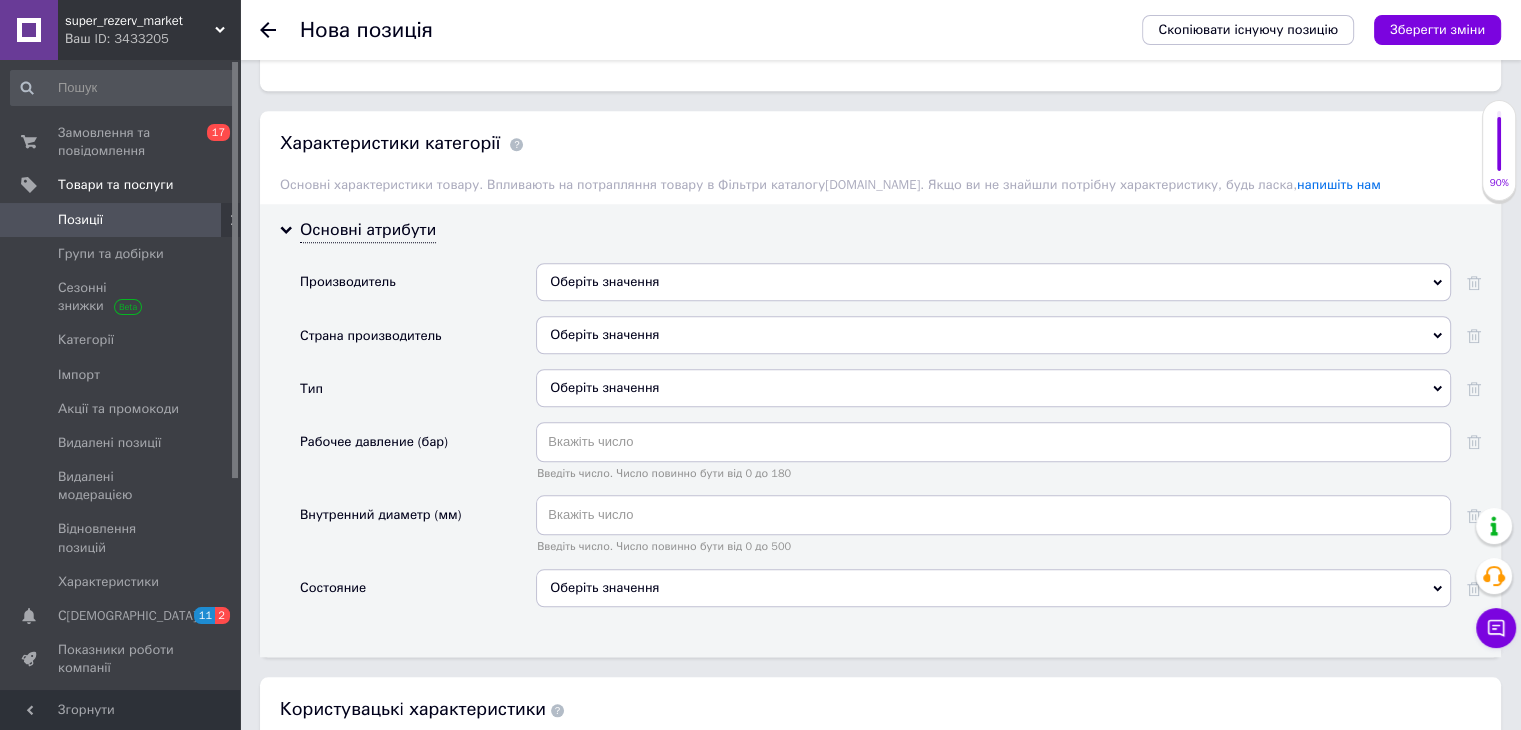 click on "Оберіть значення" at bounding box center (993, 282) 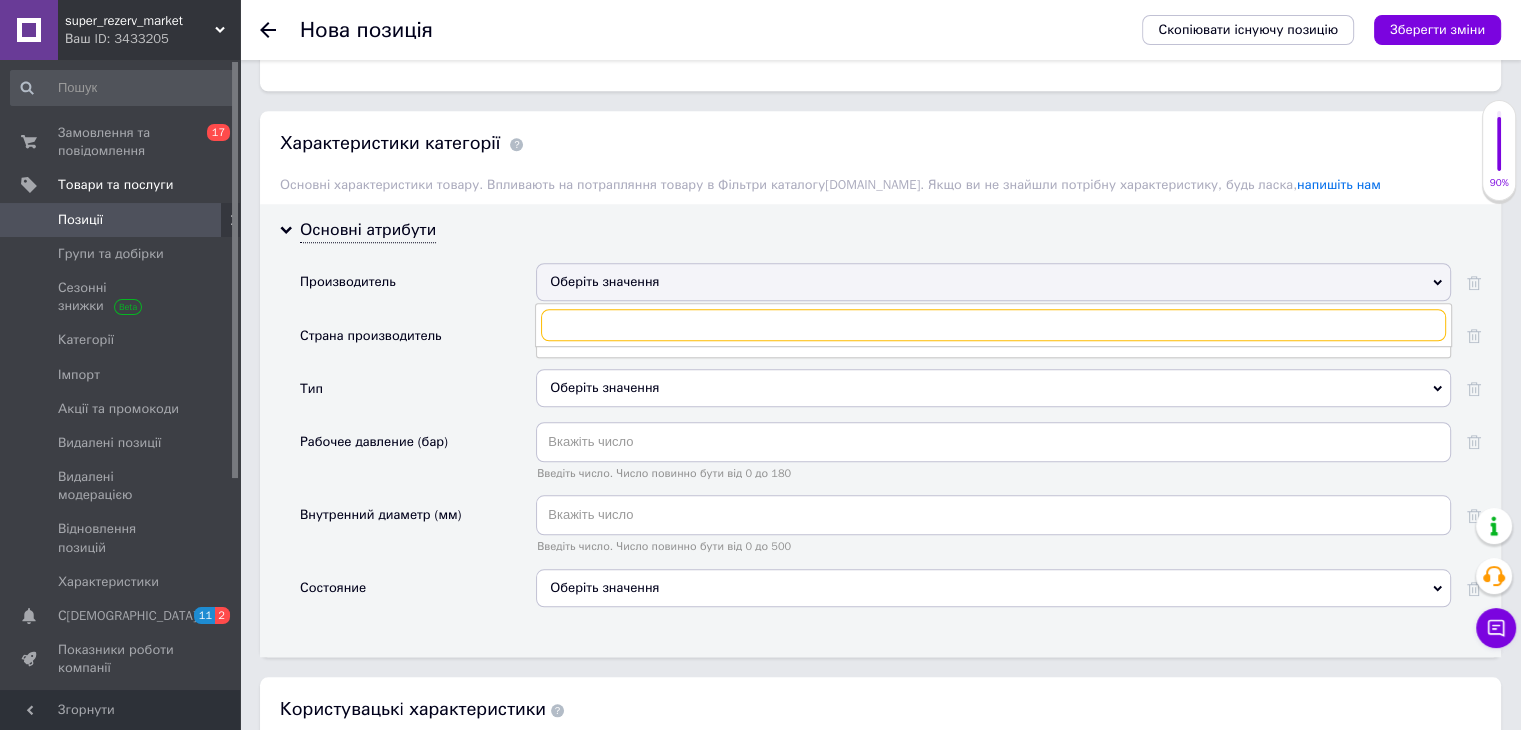 type on "K" 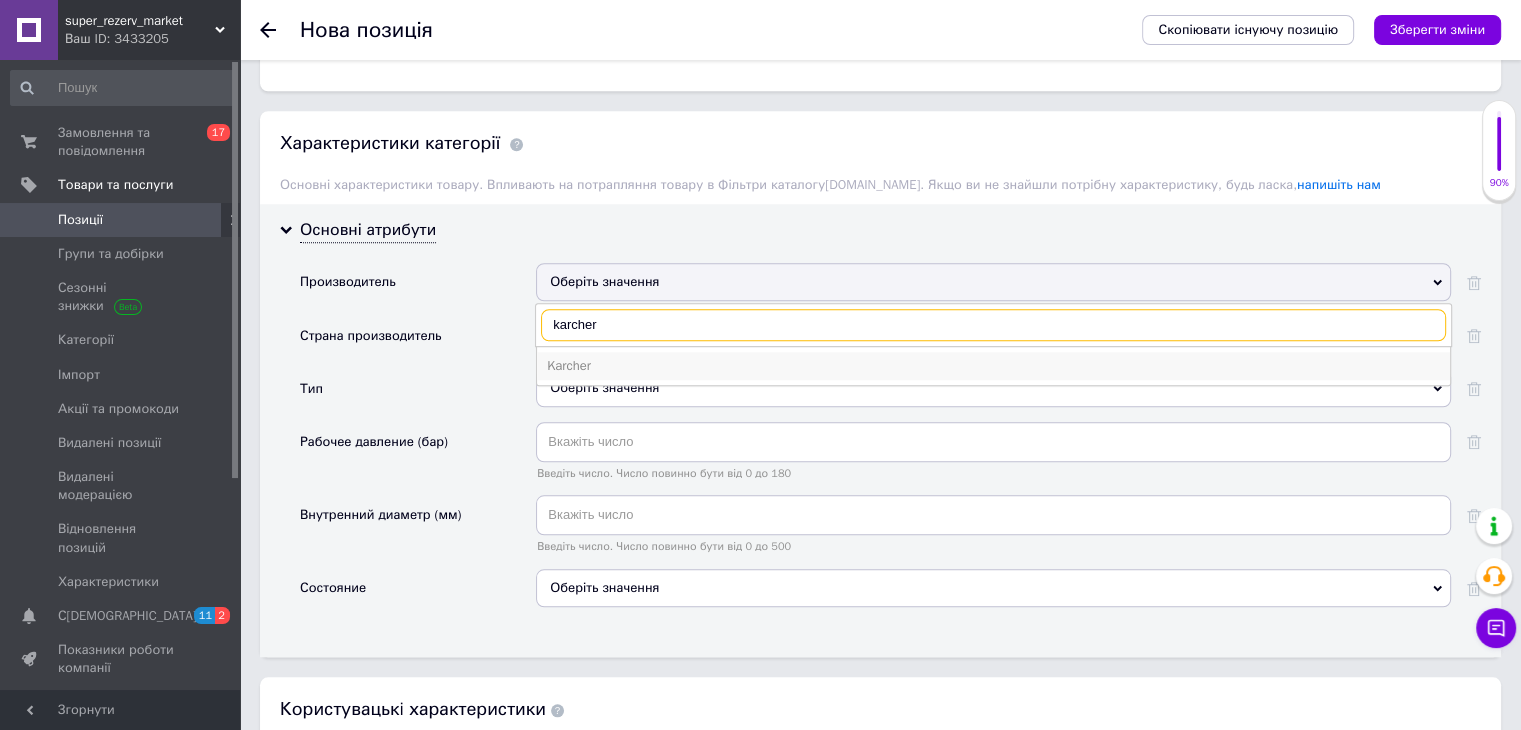 type on "karcher" 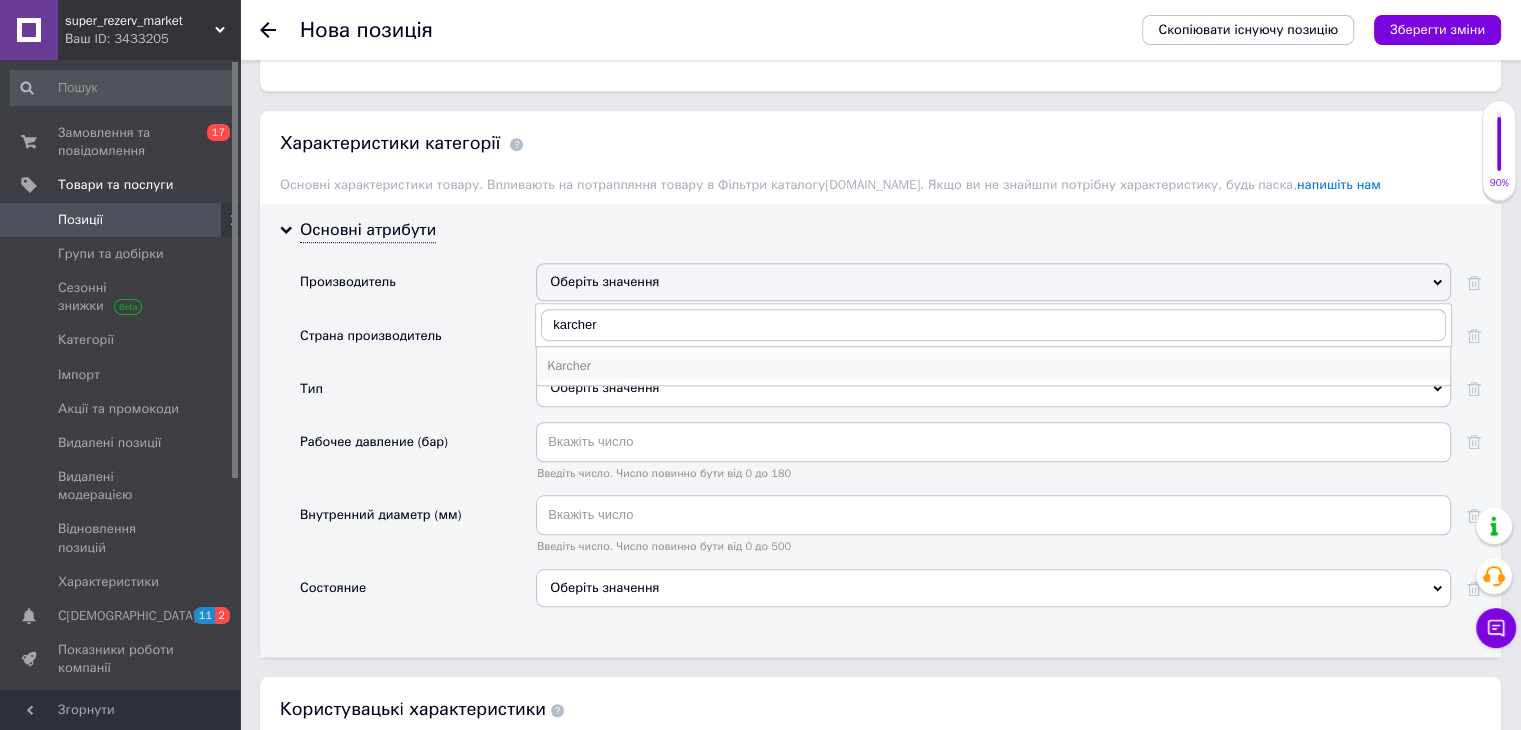 click on "Karcher" at bounding box center (993, 366) 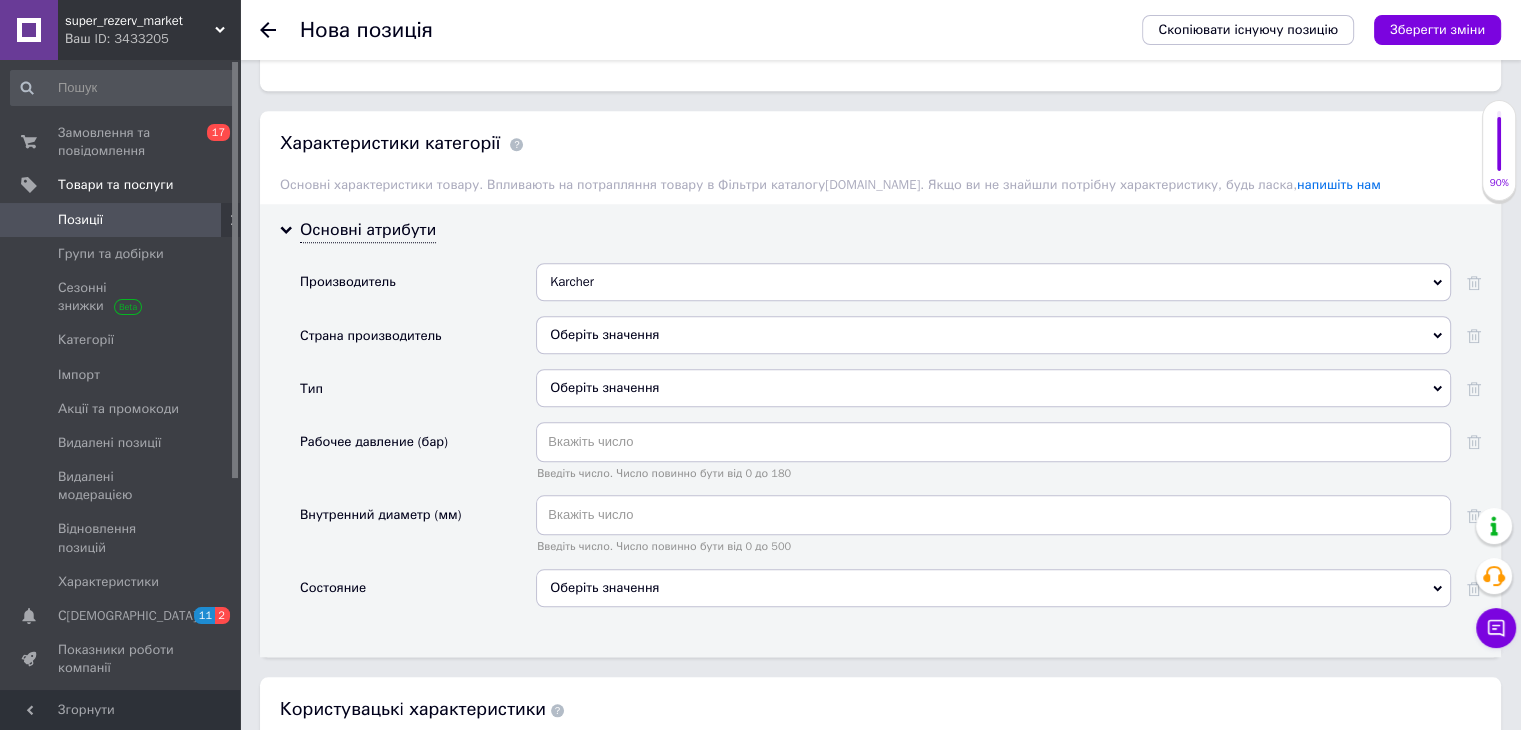 click on "Оберіть значення" at bounding box center [993, 335] 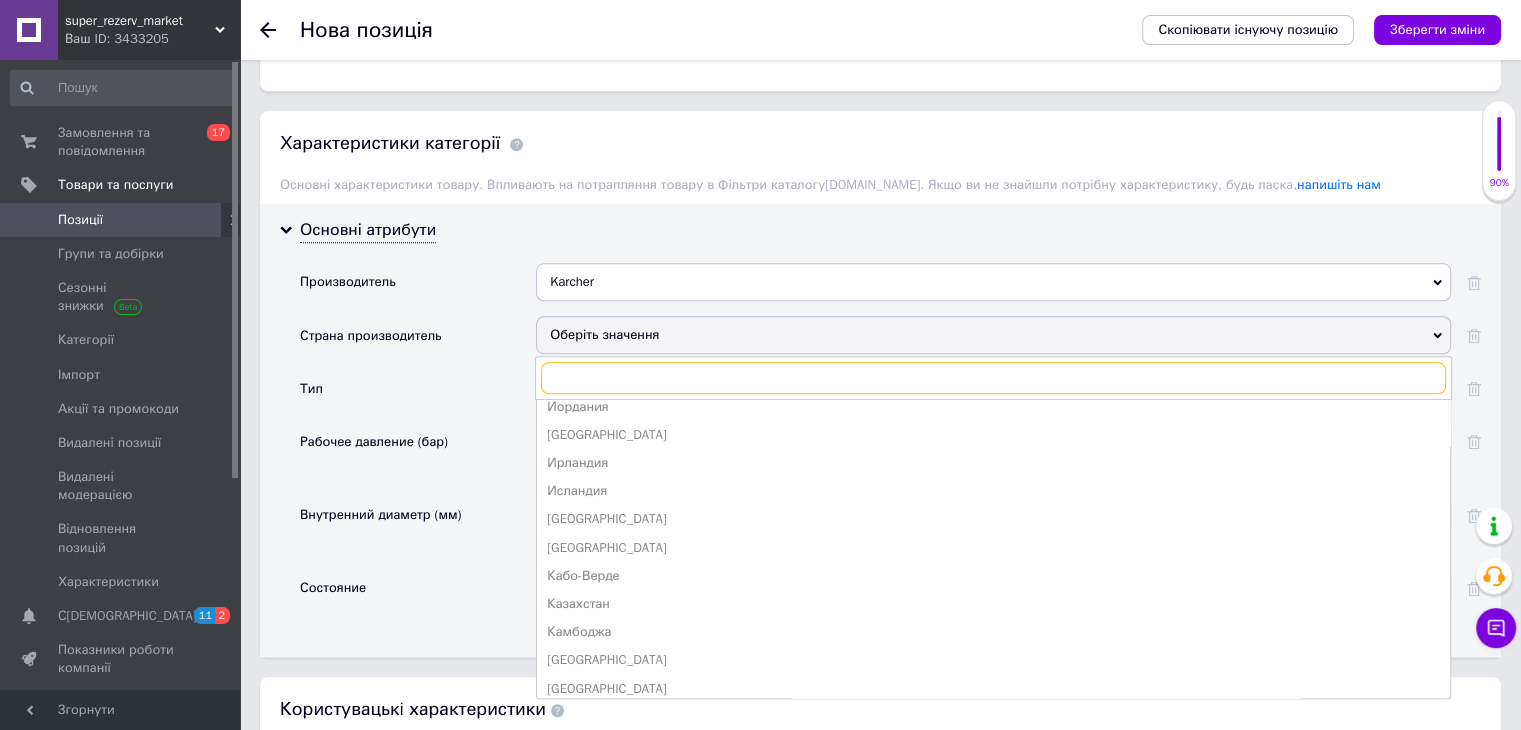scroll, scrollTop: 1455, scrollLeft: 0, axis: vertical 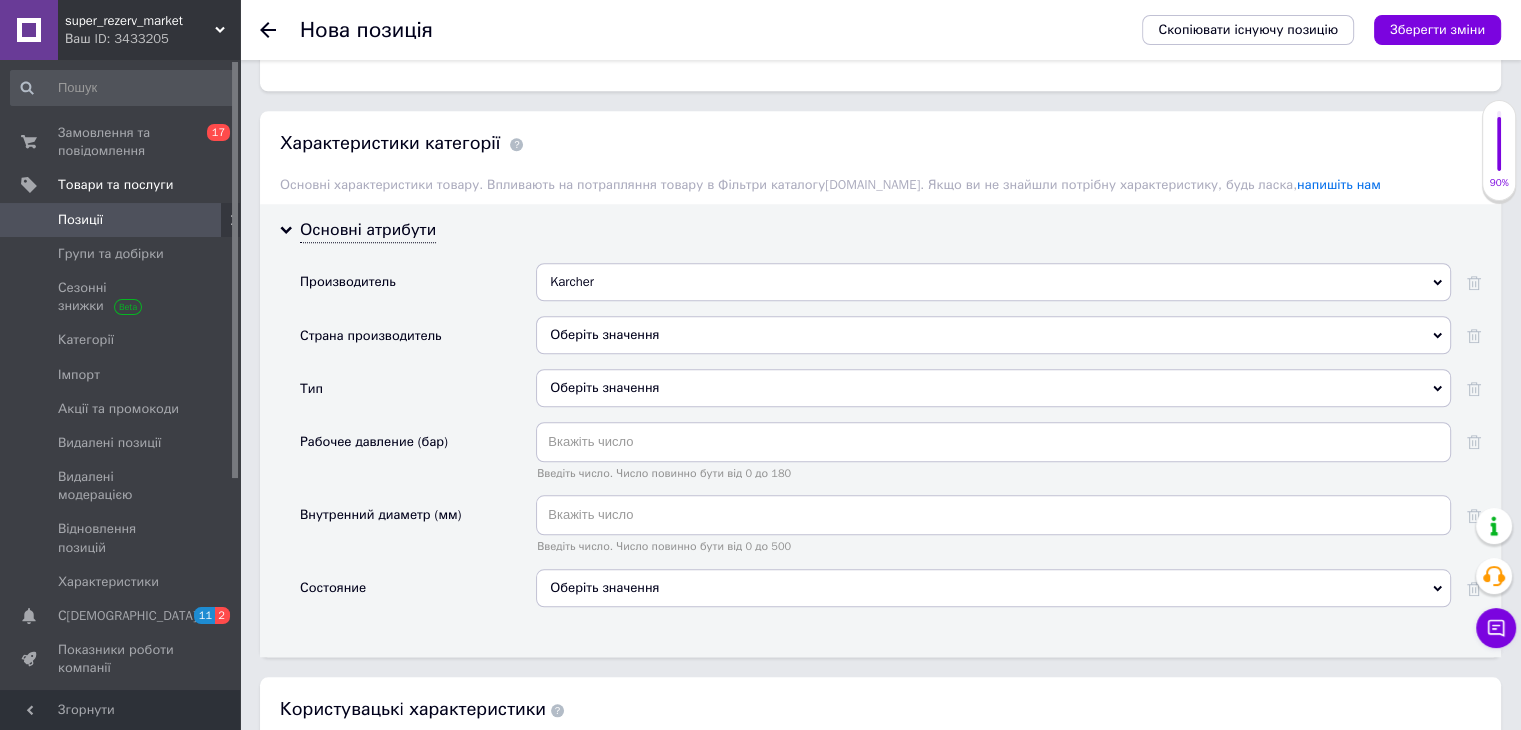 drag, startPoint x: 1443, startPoint y: 703, endPoint x: 704, endPoint y: 659, distance: 740.3087 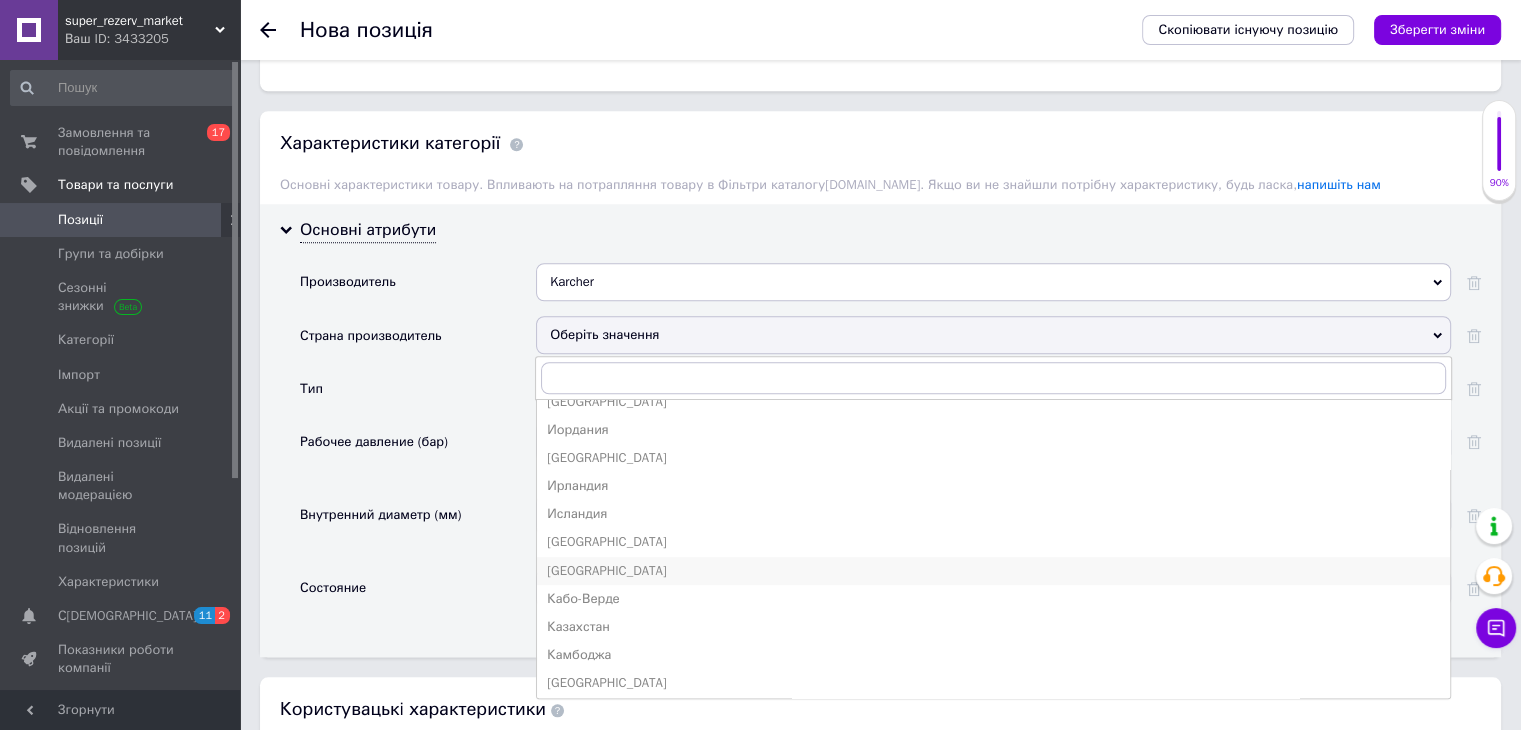 click on "[GEOGRAPHIC_DATA]" at bounding box center [993, 571] 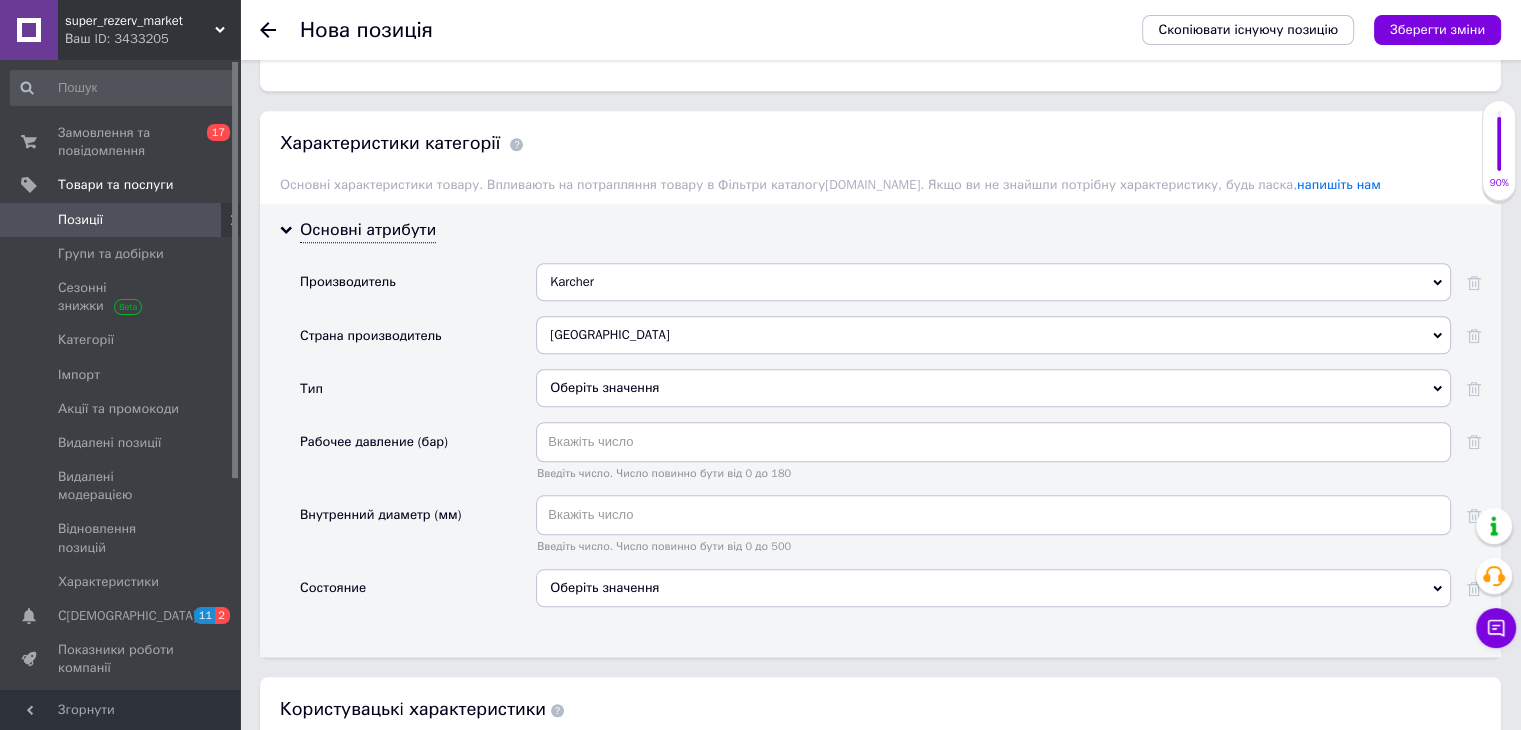 click on "Оберіть значення" at bounding box center [993, 388] 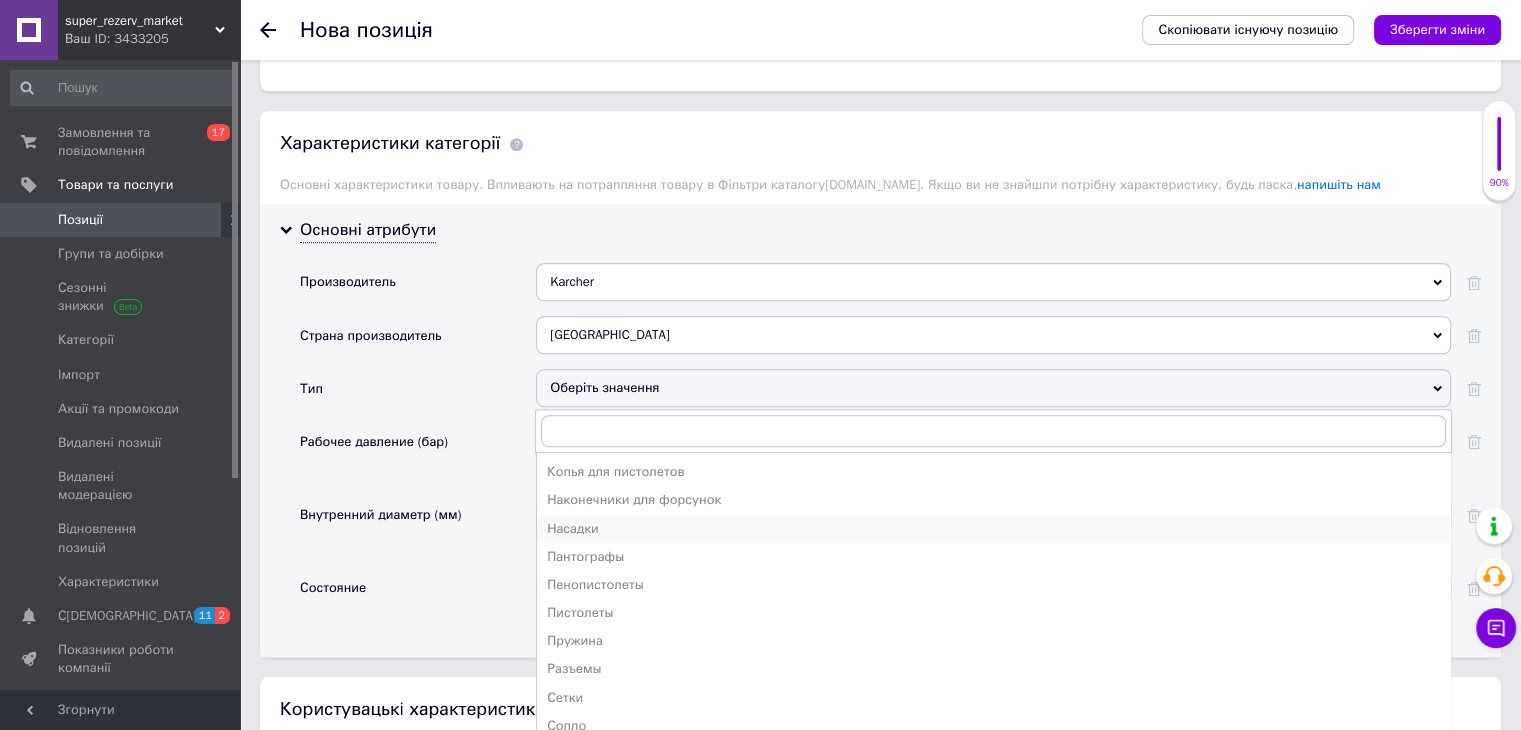click on "Насадки" at bounding box center [993, 529] 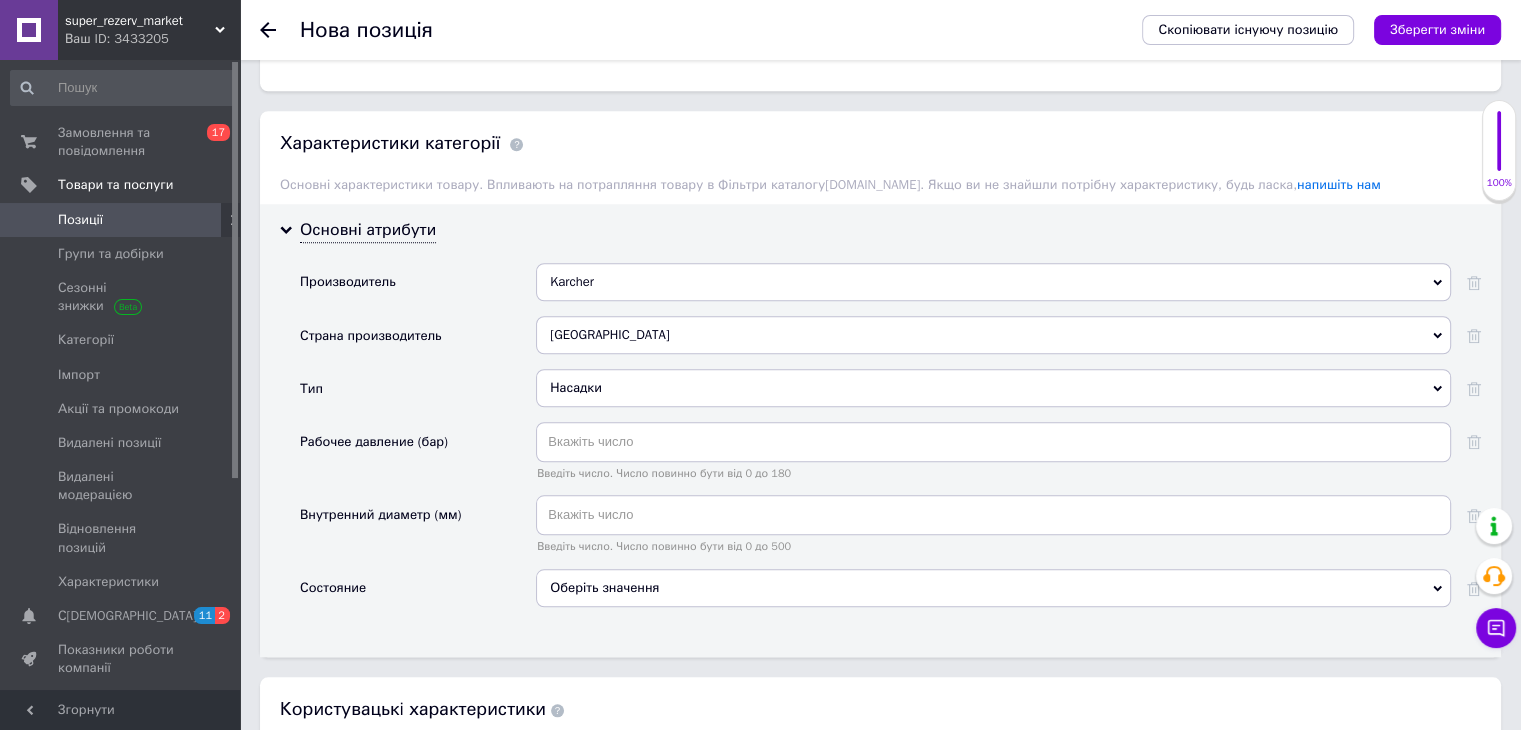 click on "Оберіть значення" at bounding box center [993, 588] 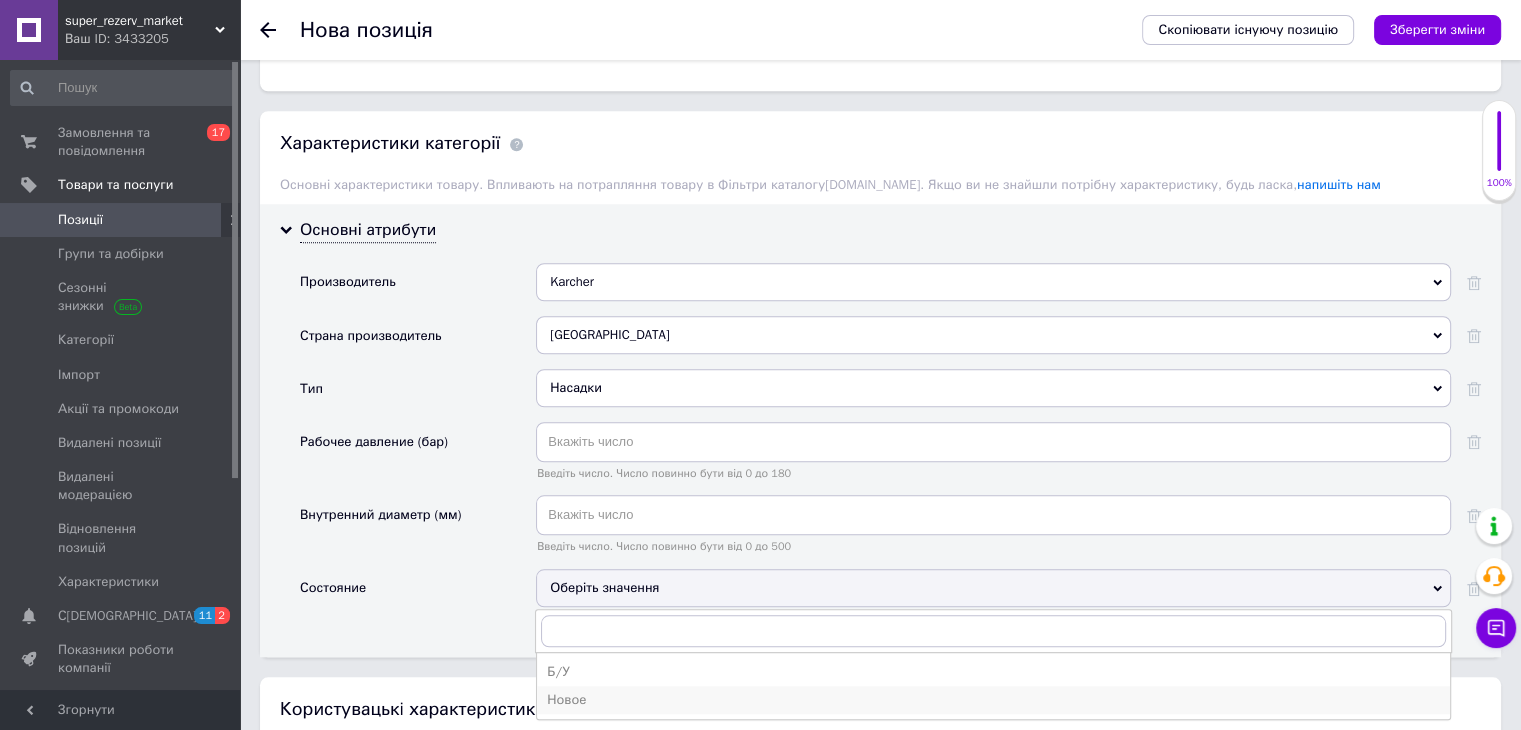 click on "Новое" at bounding box center (993, 700) 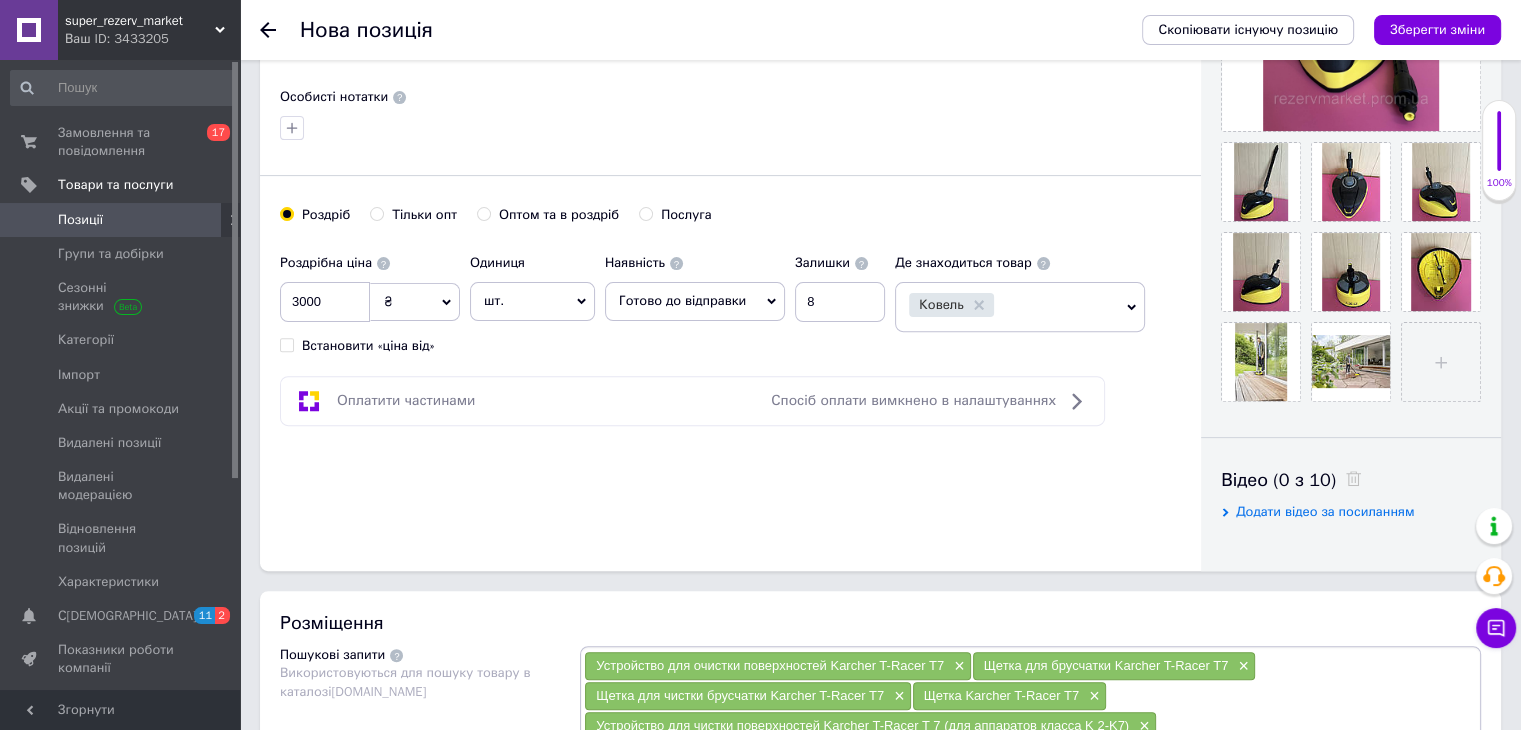 scroll, scrollTop: 611, scrollLeft: 0, axis: vertical 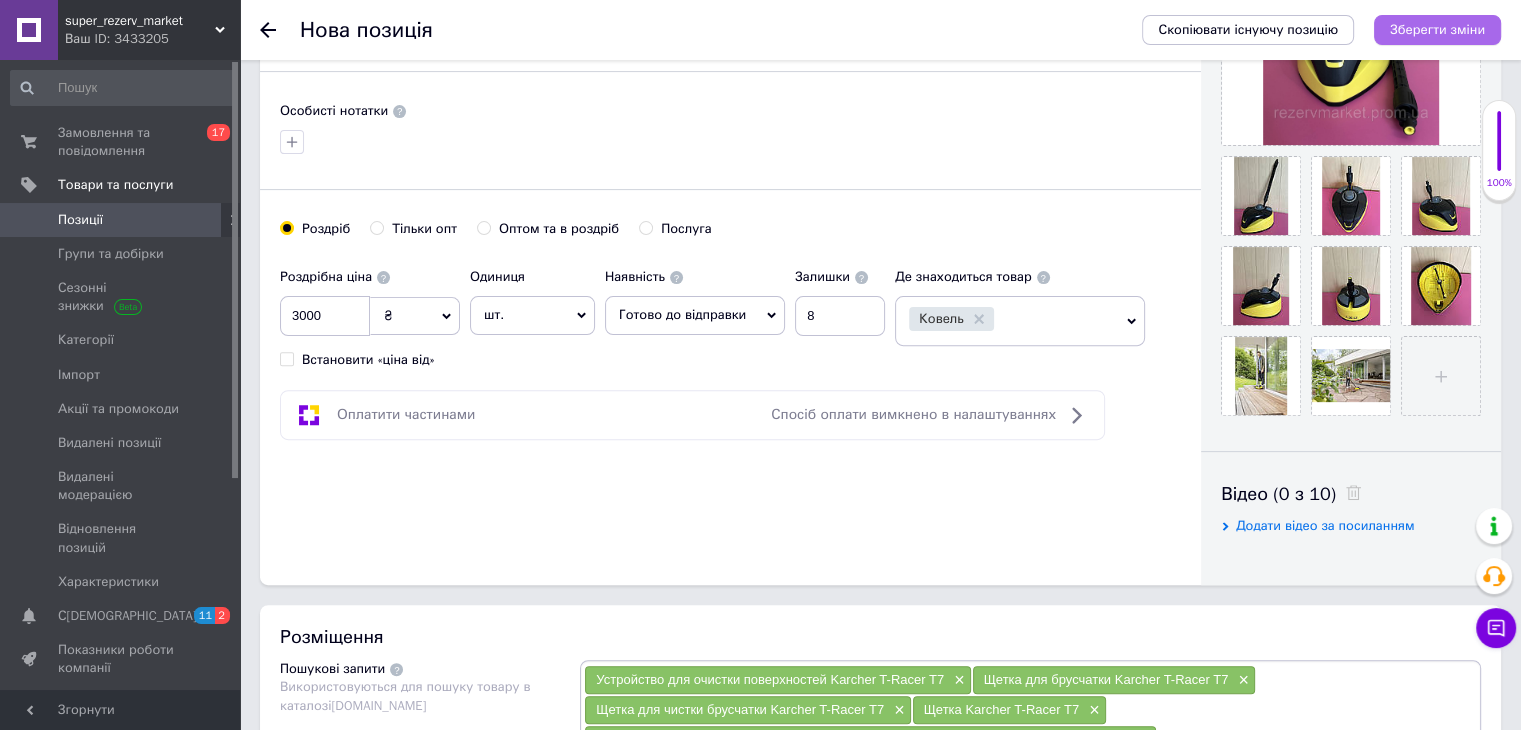 click on "Зберегти зміни" at bounding box center [1437, 29] 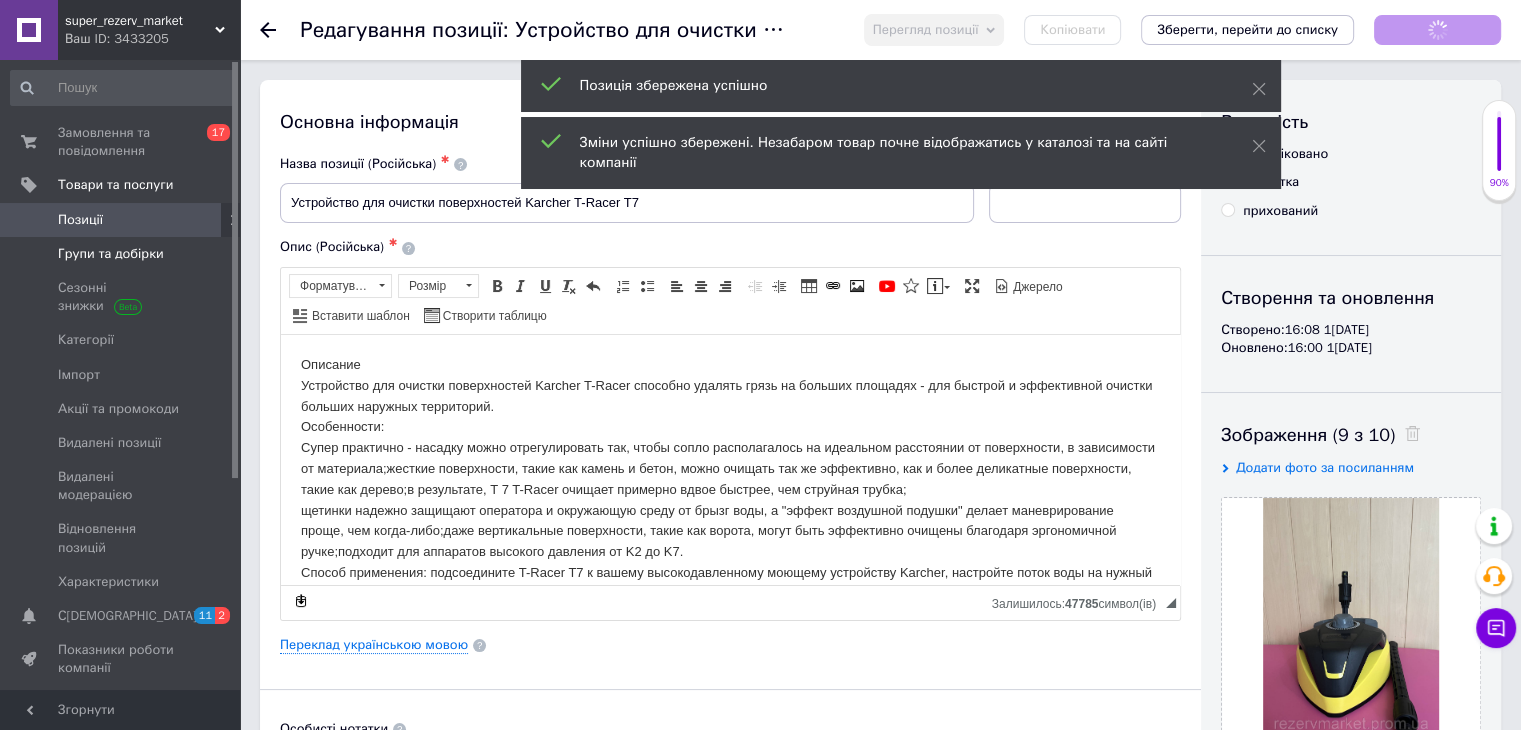 scroll, scrollTop: 0, scrollLeft: 0, axis: both 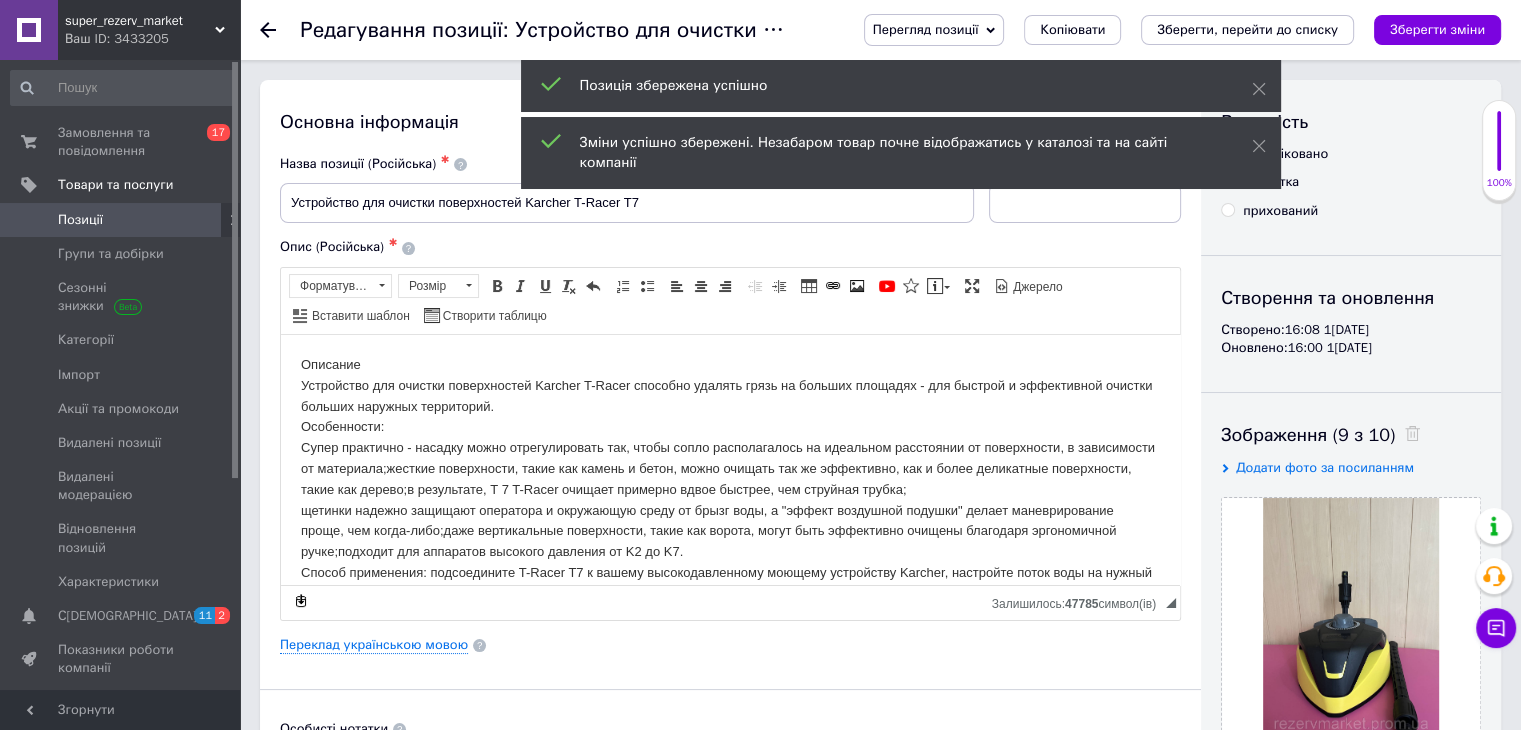 click on "Позиції" at bounding box center (80, 220) 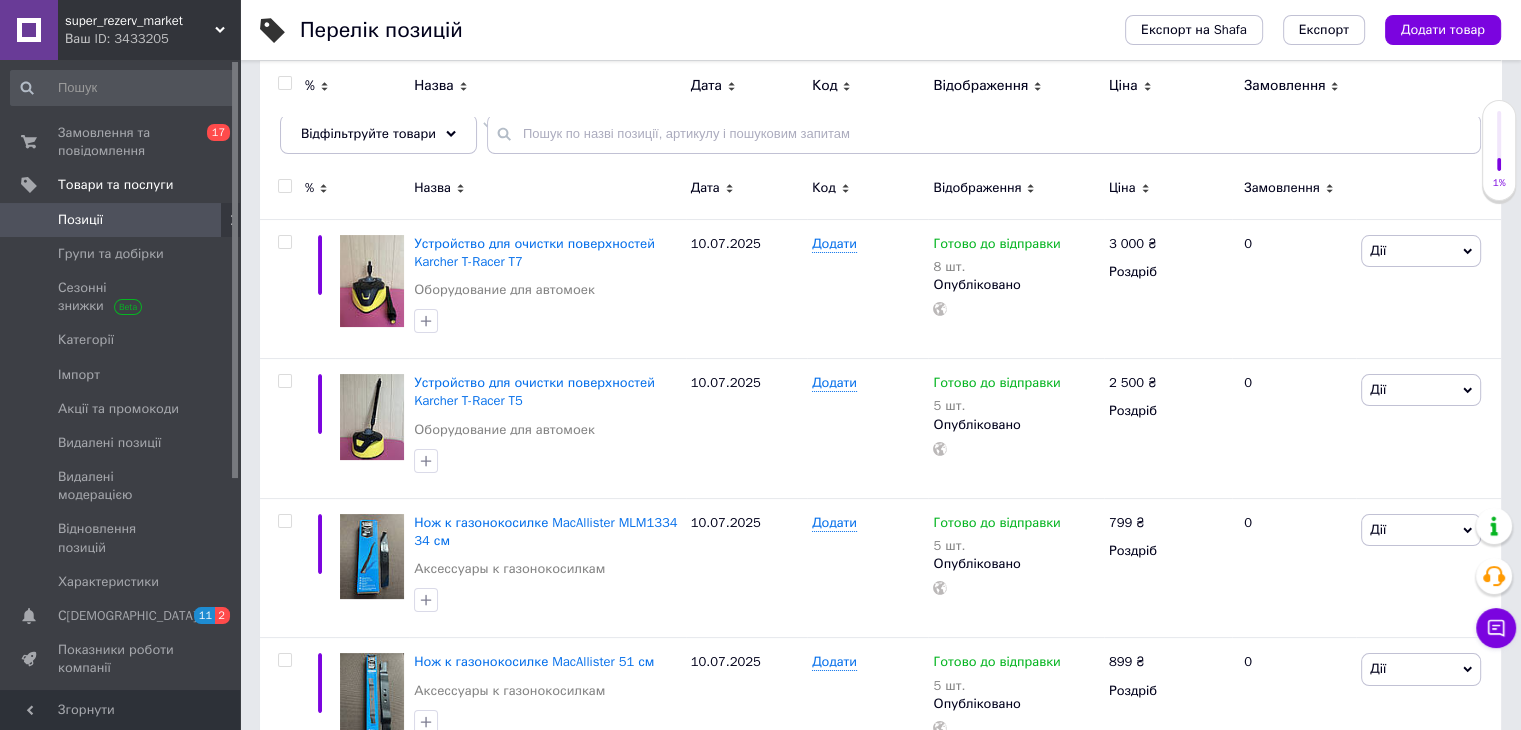scroll, scrollTop: 192, scrollLeft: 0, axis: vertical 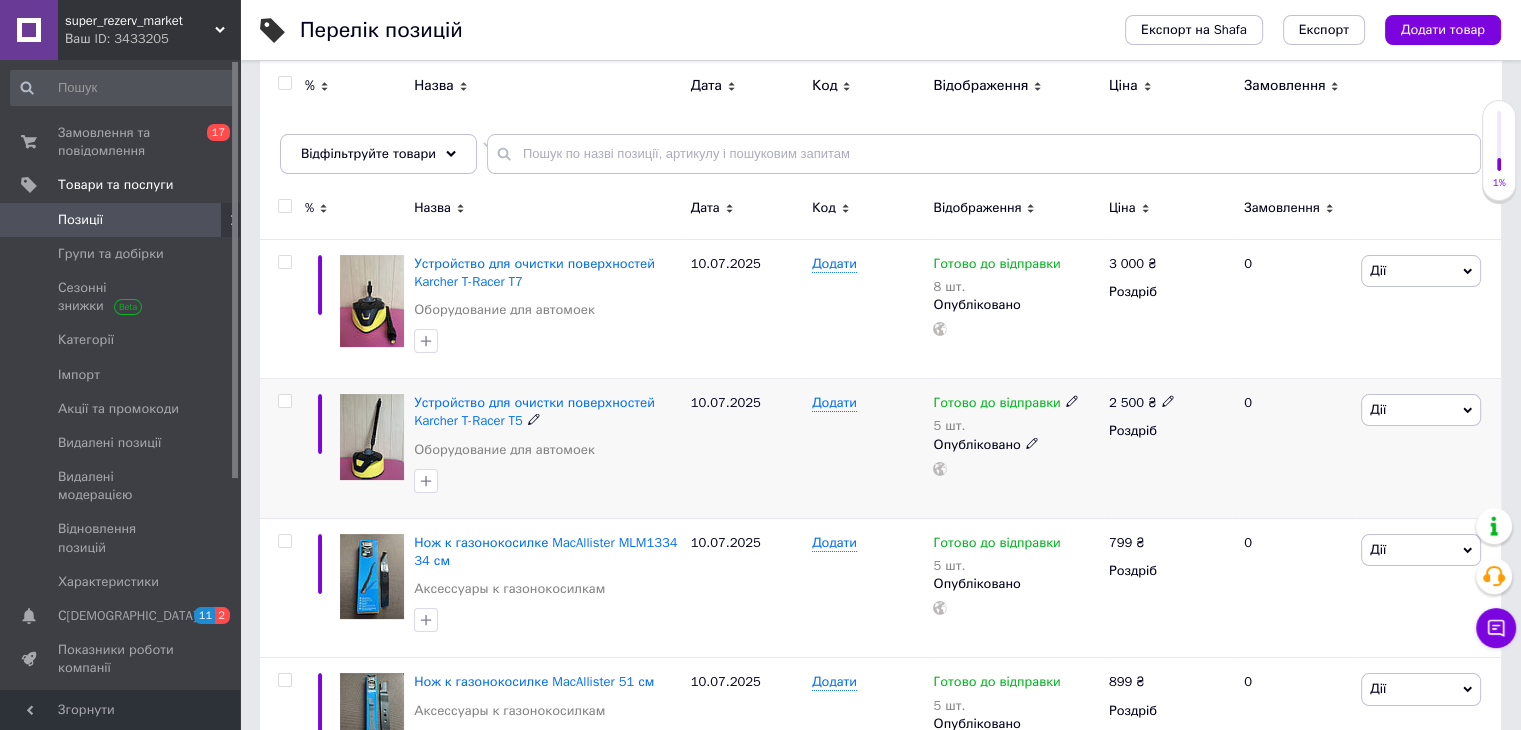 click 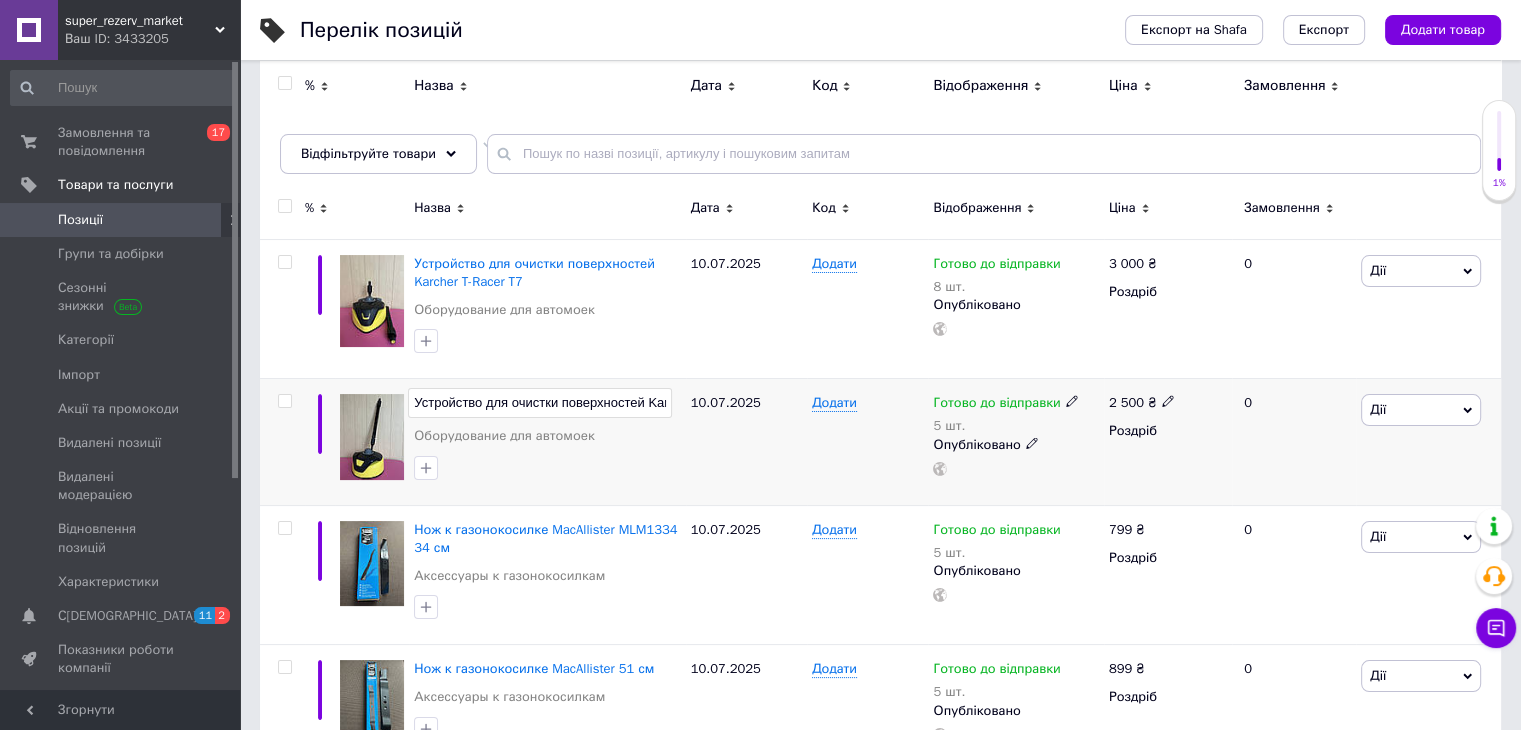 scroll, scrollTop: 0, scrollLeft: 96, axis: horizontal 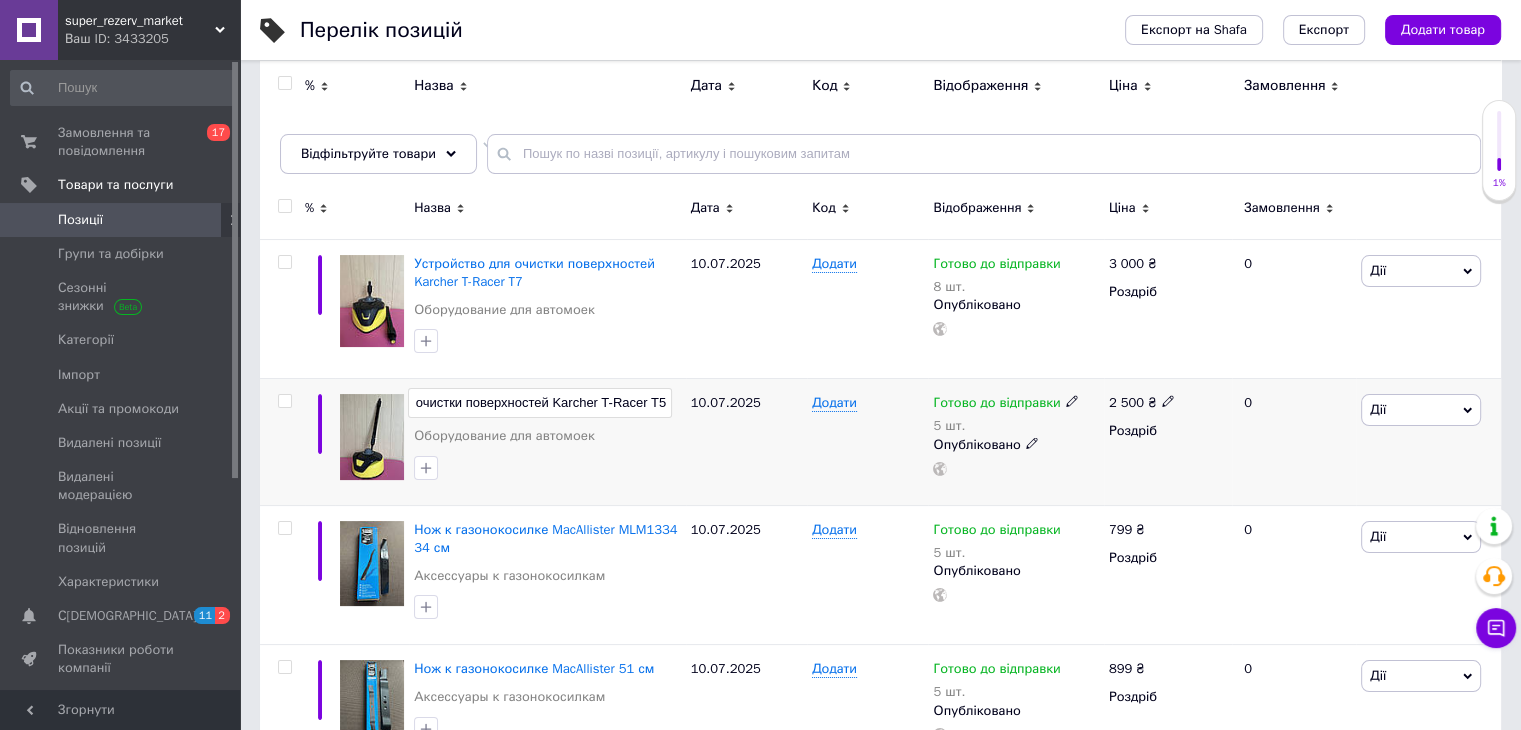 click at bounding box center [372, 437] 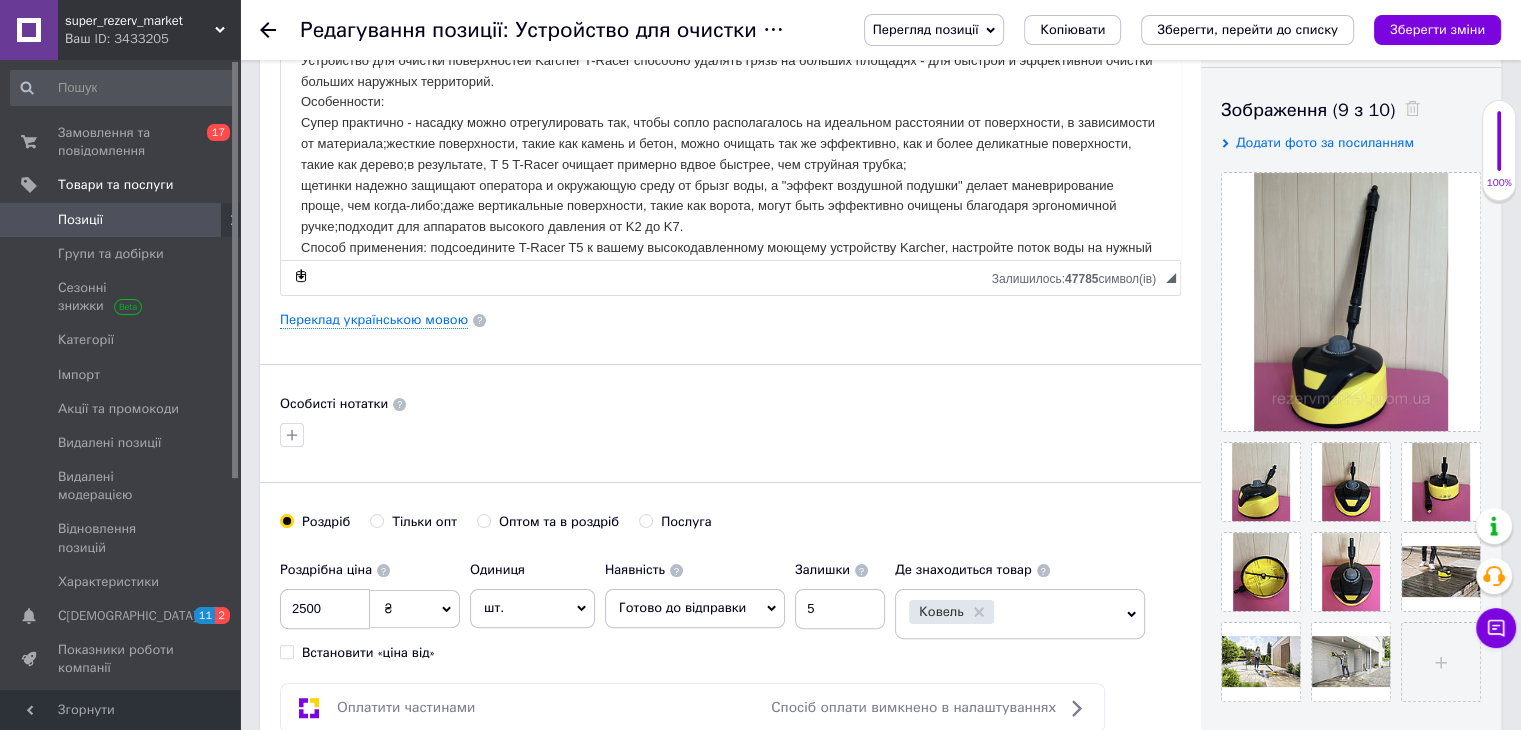 scroll, scrollTop: 348, scrollLeft: 0, axis: vertical 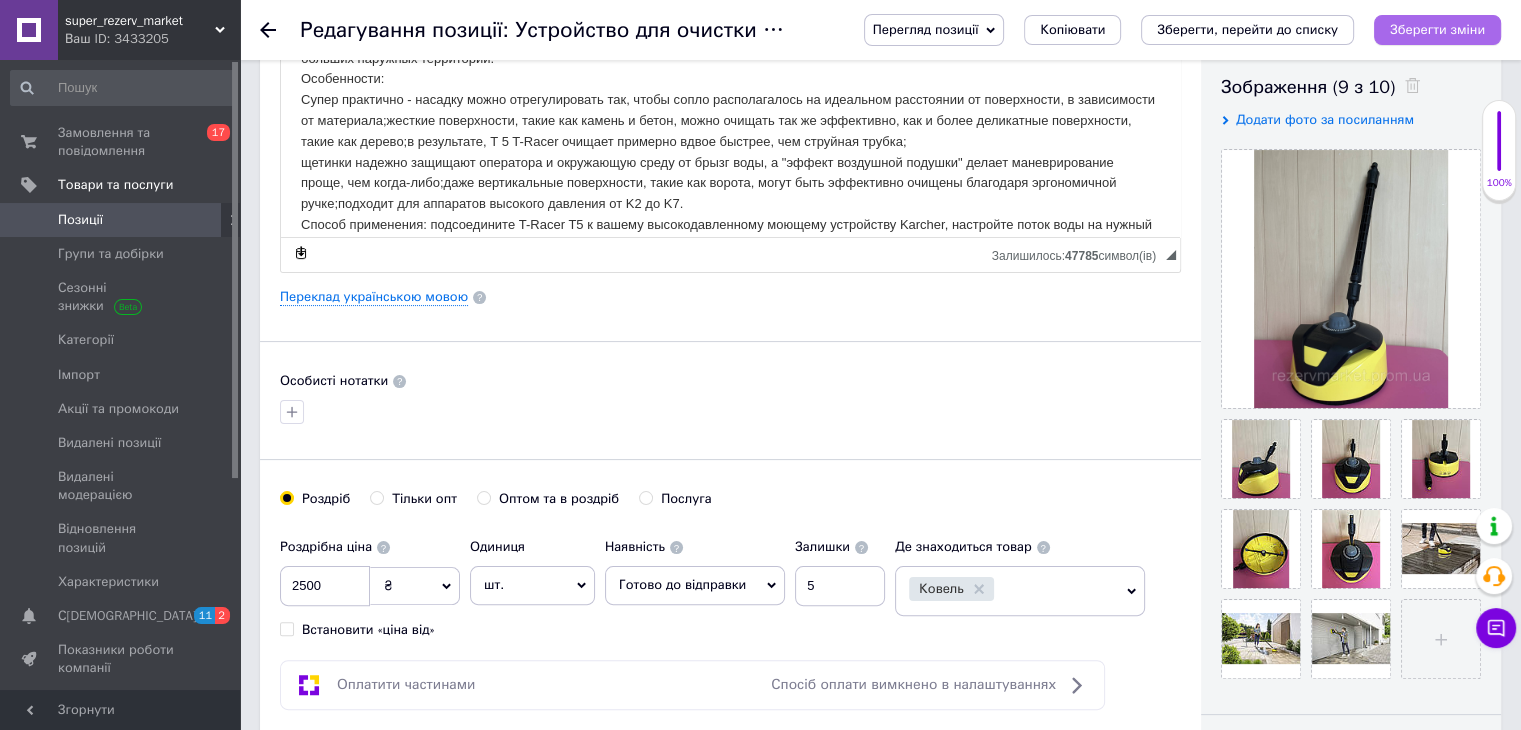 click on "Зберегти зміни" at bounding box center (1437, 29) 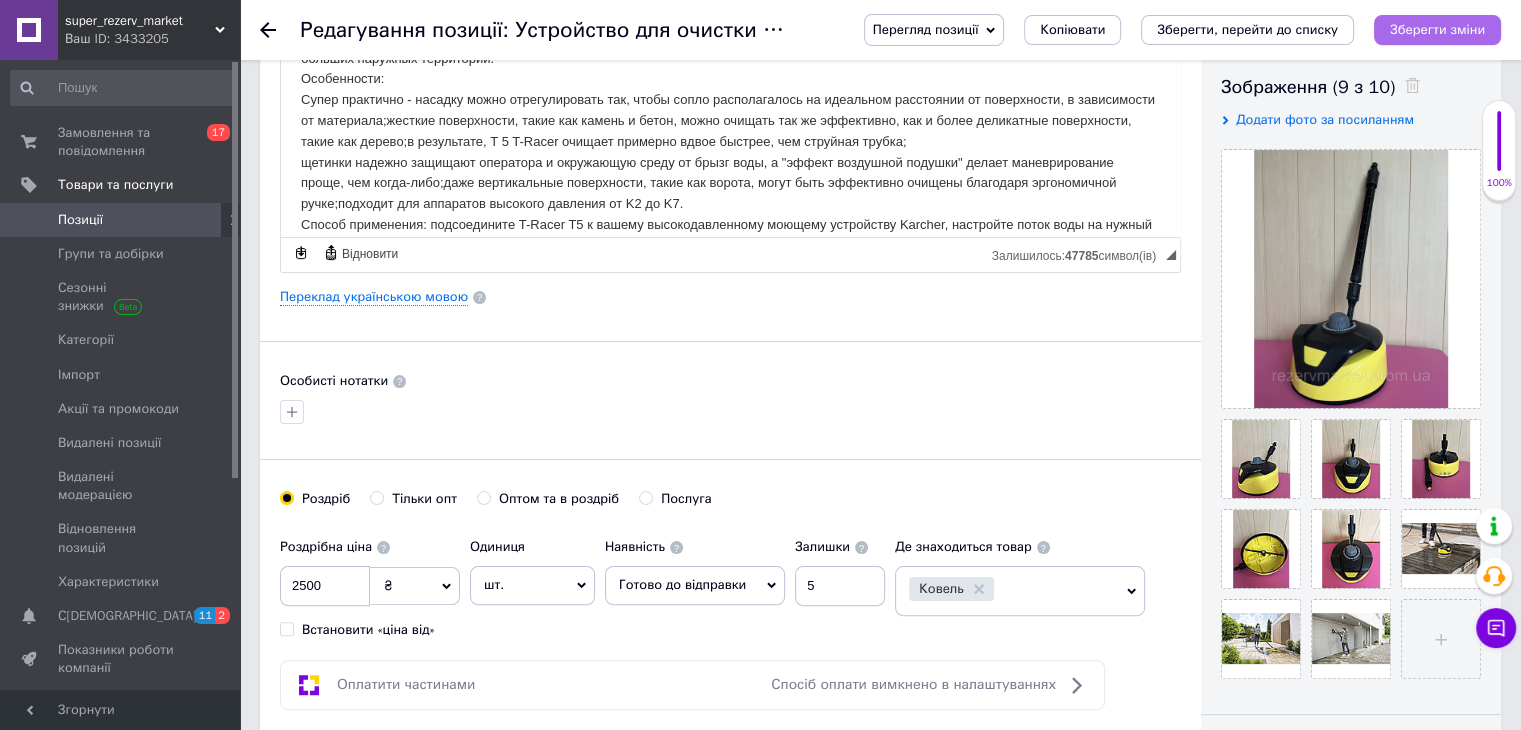 click on "Зберегти зміни" at bounding box center (1437, 29) 